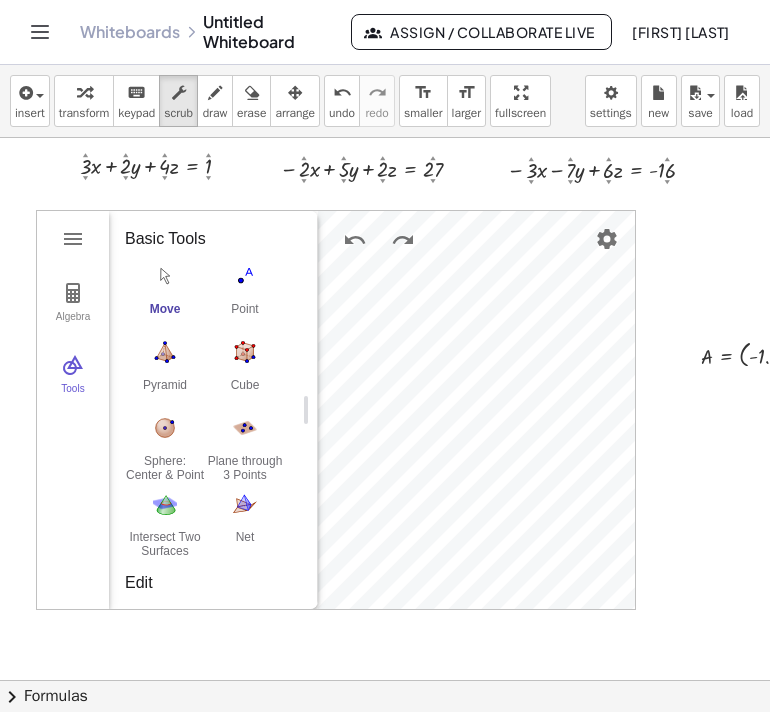 scroll, scrollTop: 0, scrollLeft: 0, axis: both 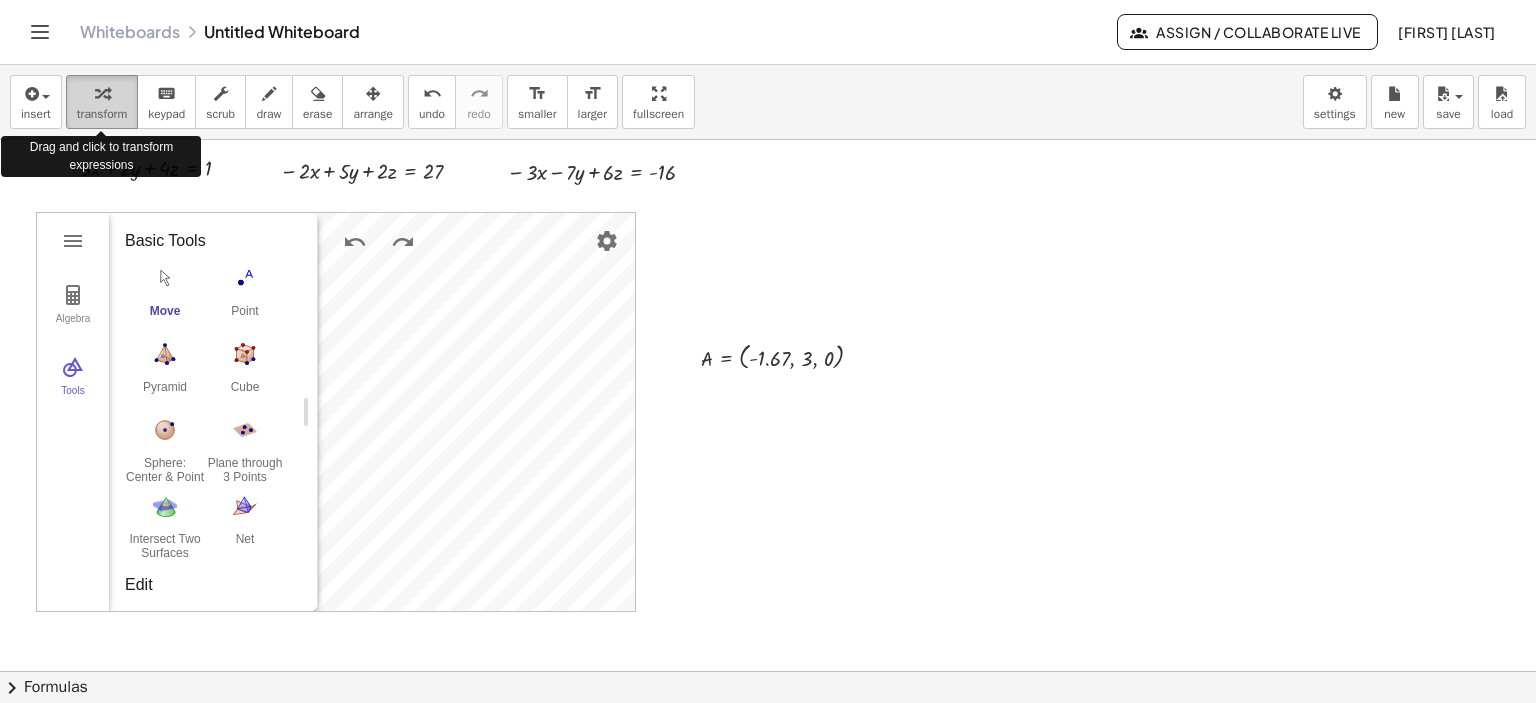 click on "transform" at bounding box center (102, 114) 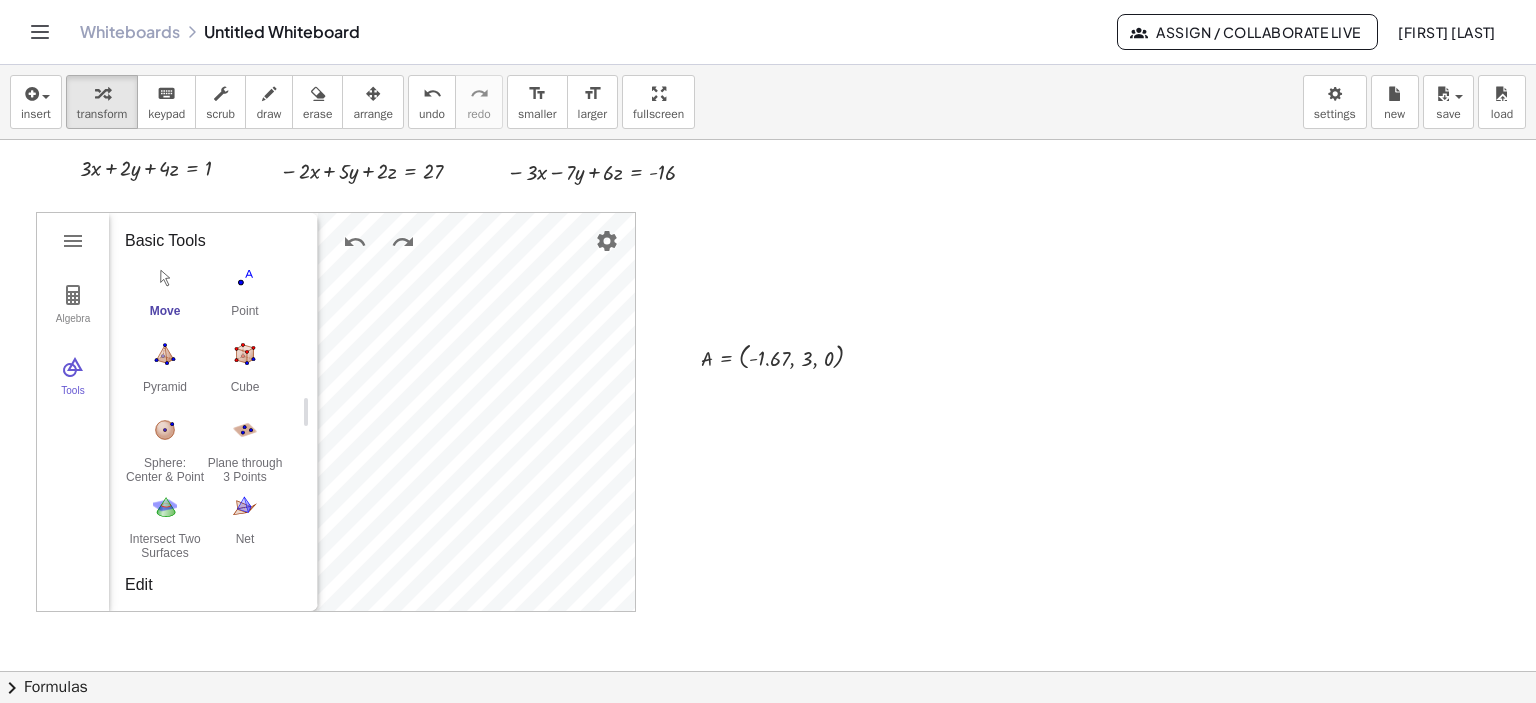 click at bounding box center [768, 671] 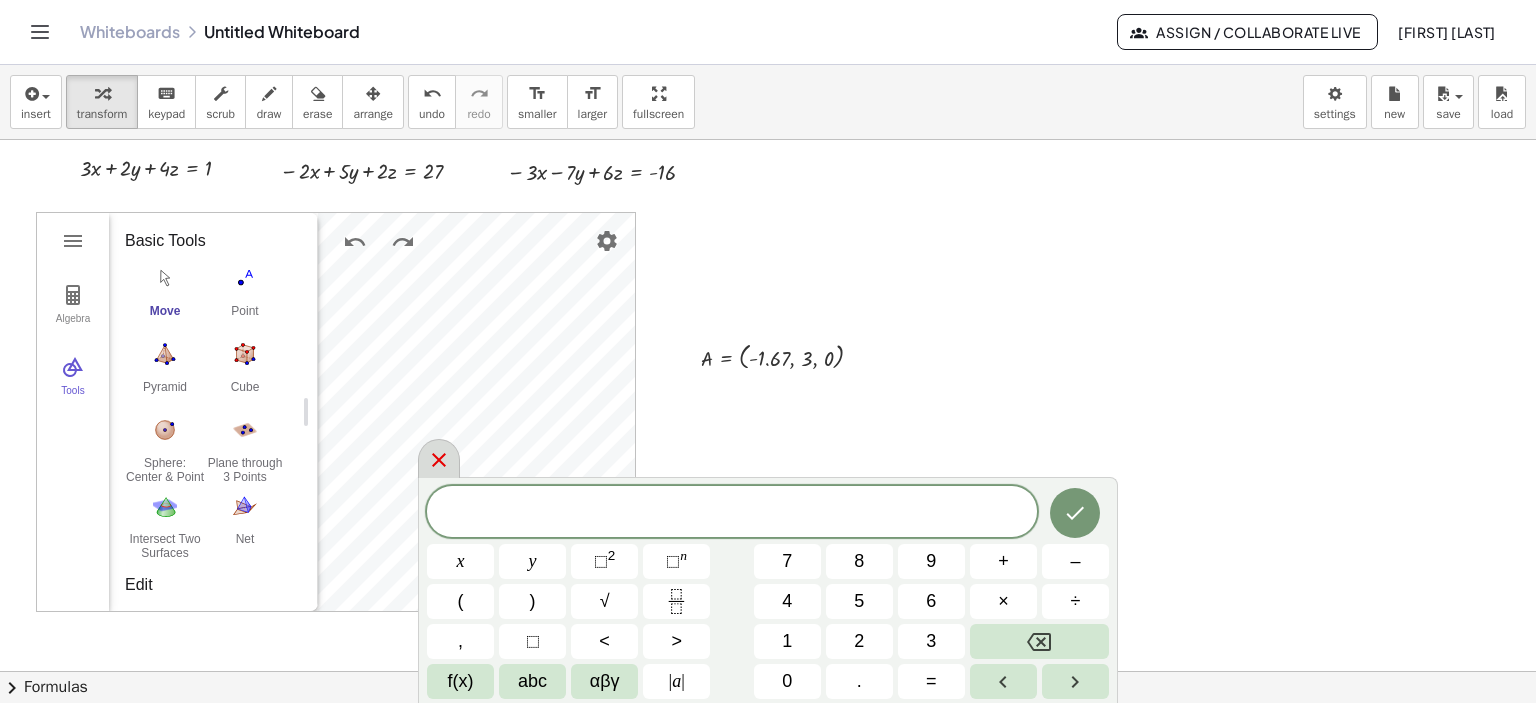 click 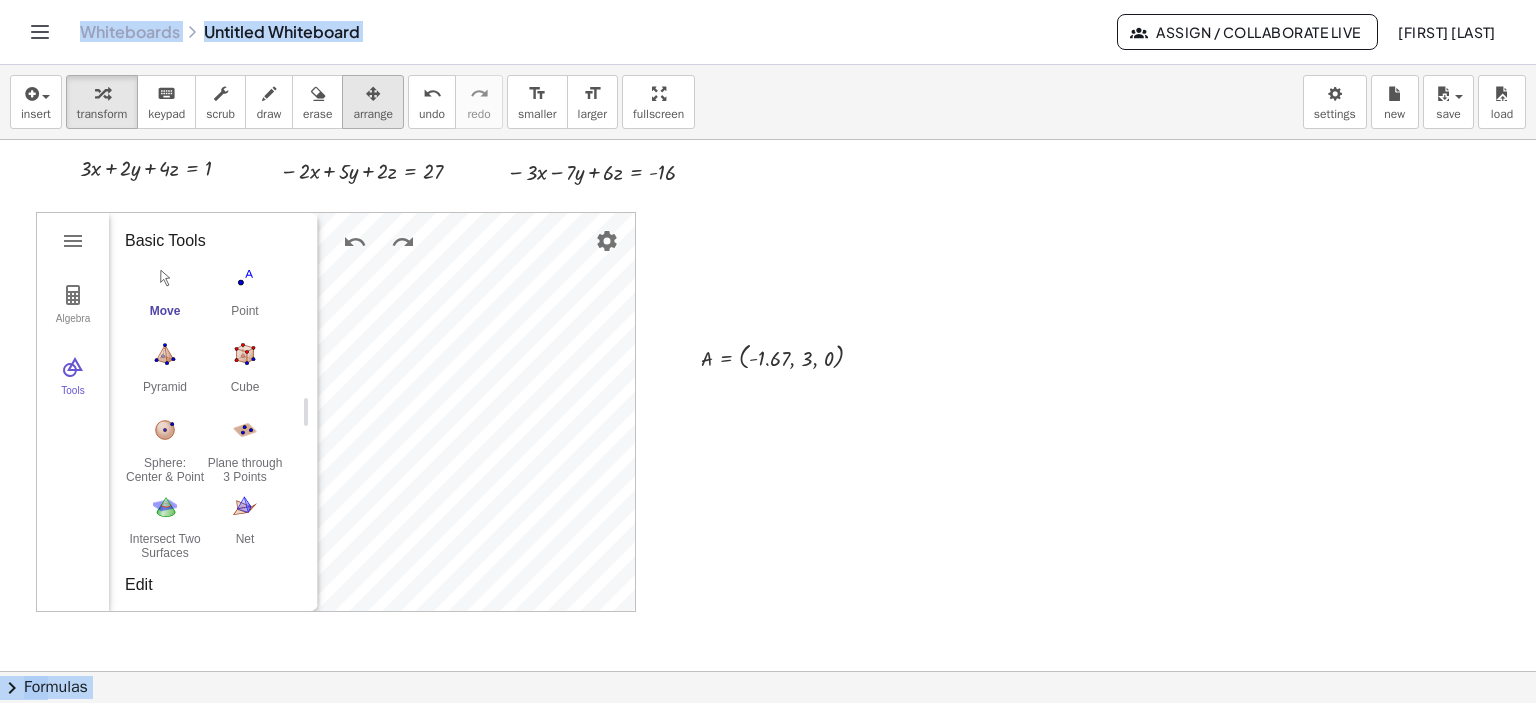 click at bounding box center (373, 93) 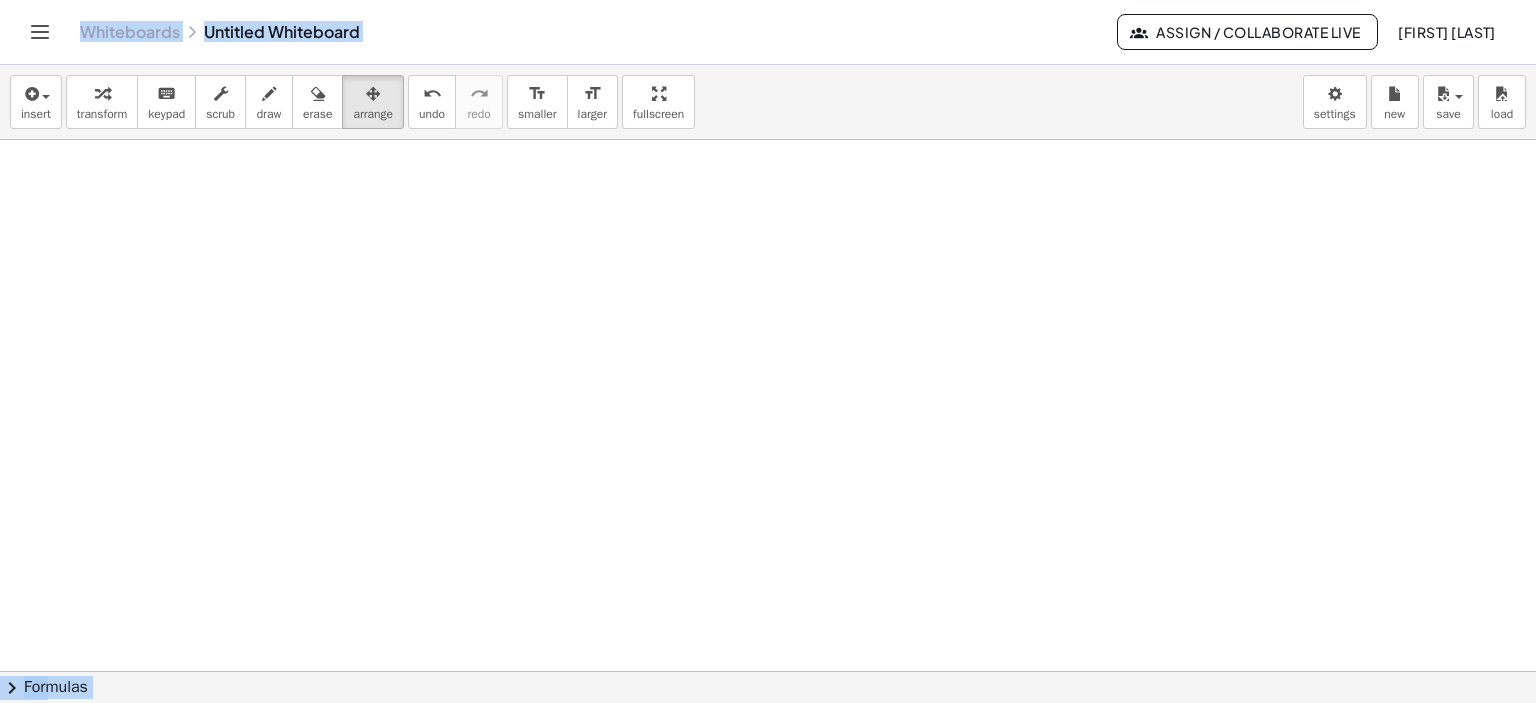click on "chevron_right  Formulas" 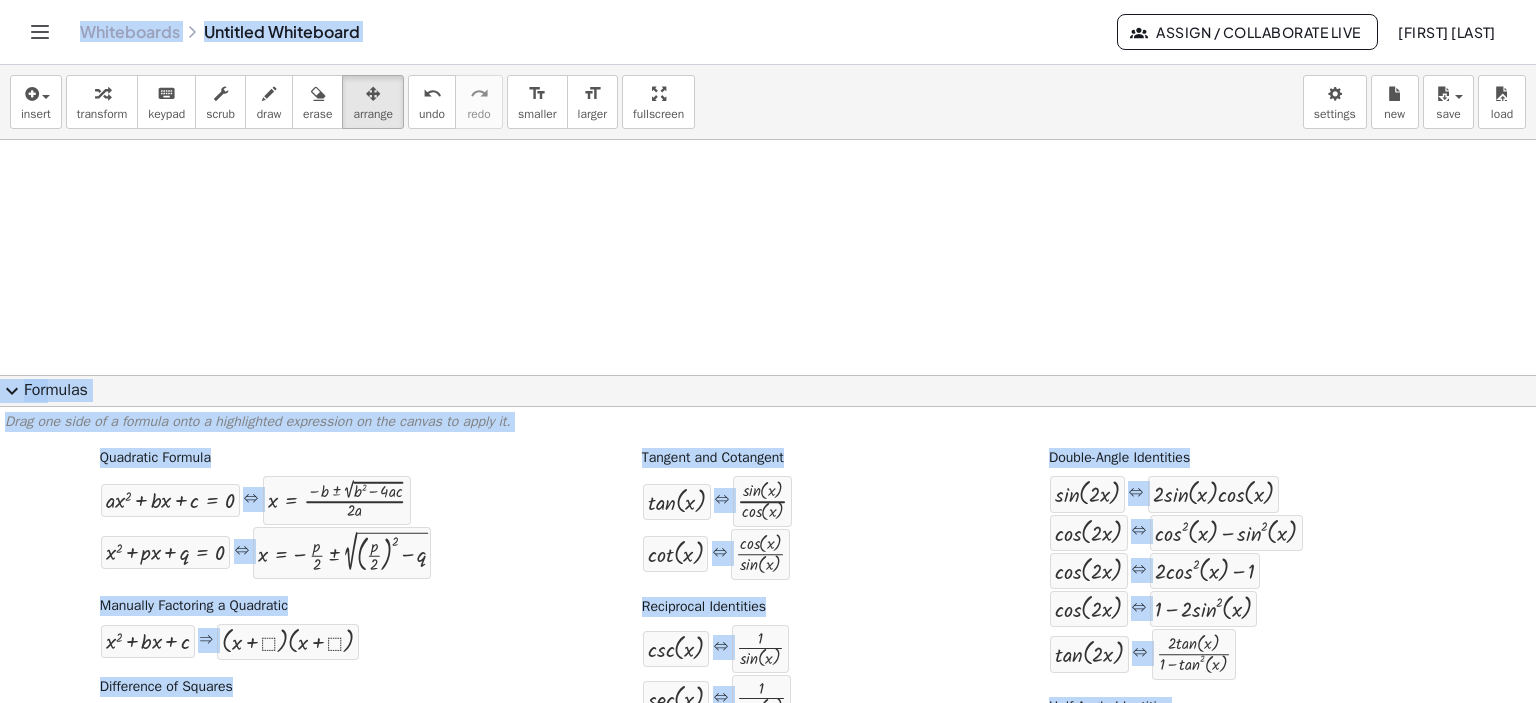 drag, startPoint x: 274, startPoint y: 441, endPoint x: 302, endPoint y: 424, distance: 32.75668 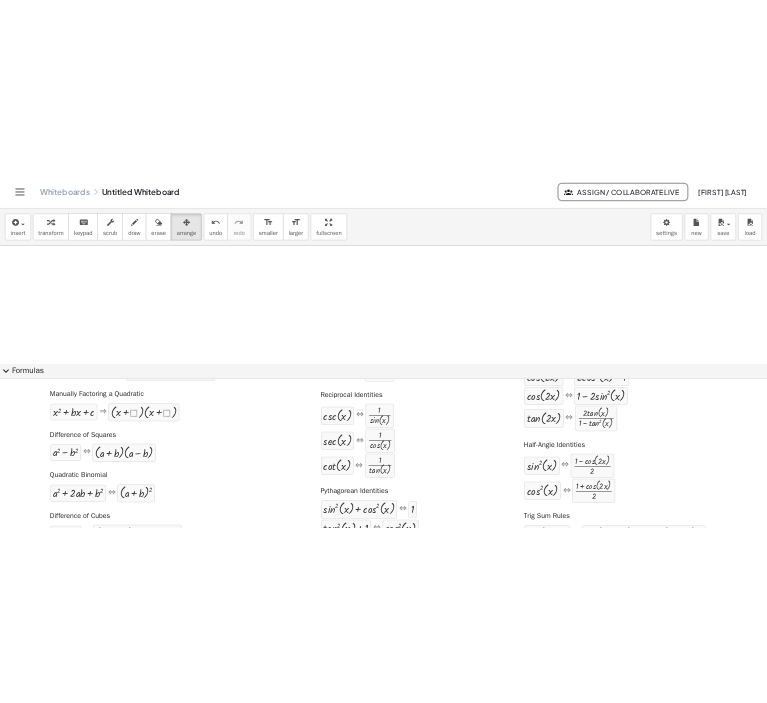 scroll, scrollTop: 0, scrollLeft: 0, axis: both 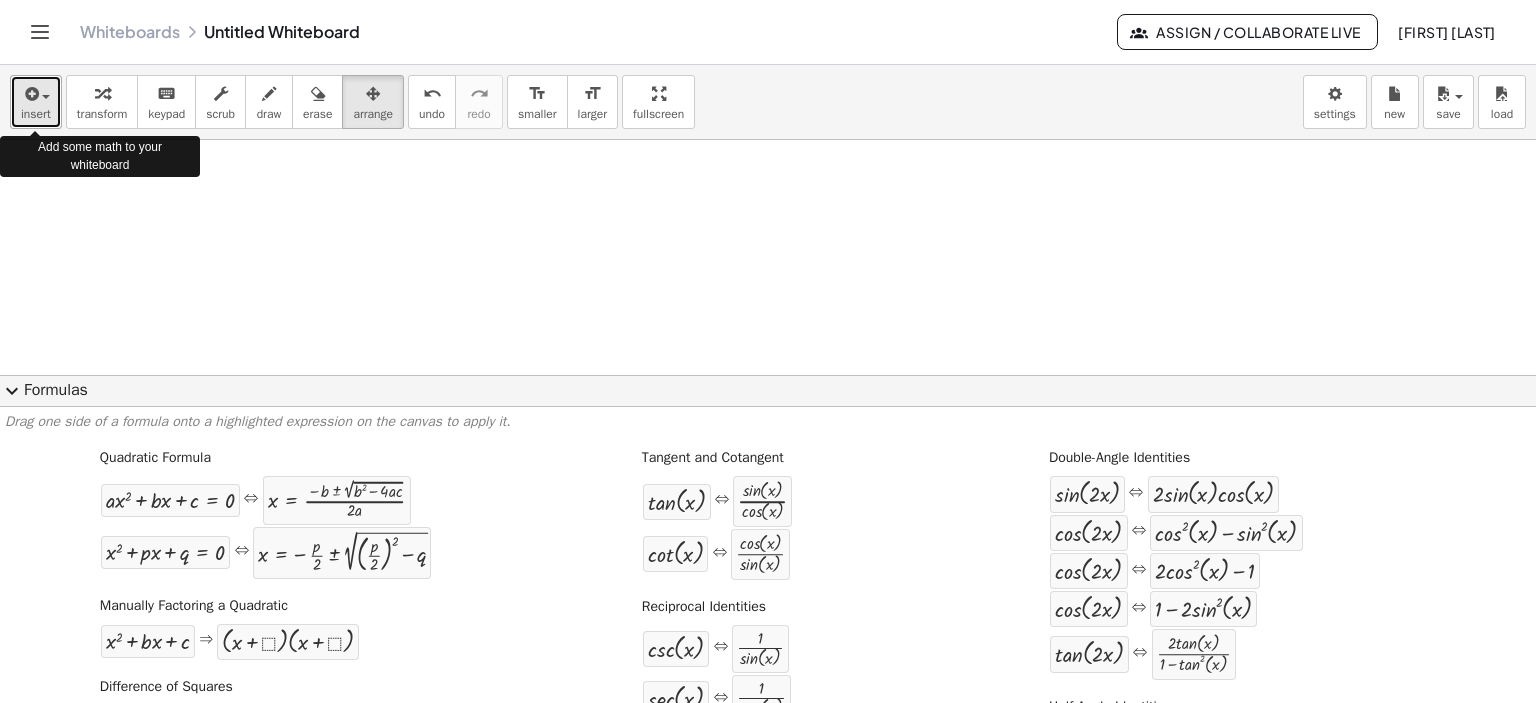 click on "insert" at bounding box center (36, 114) 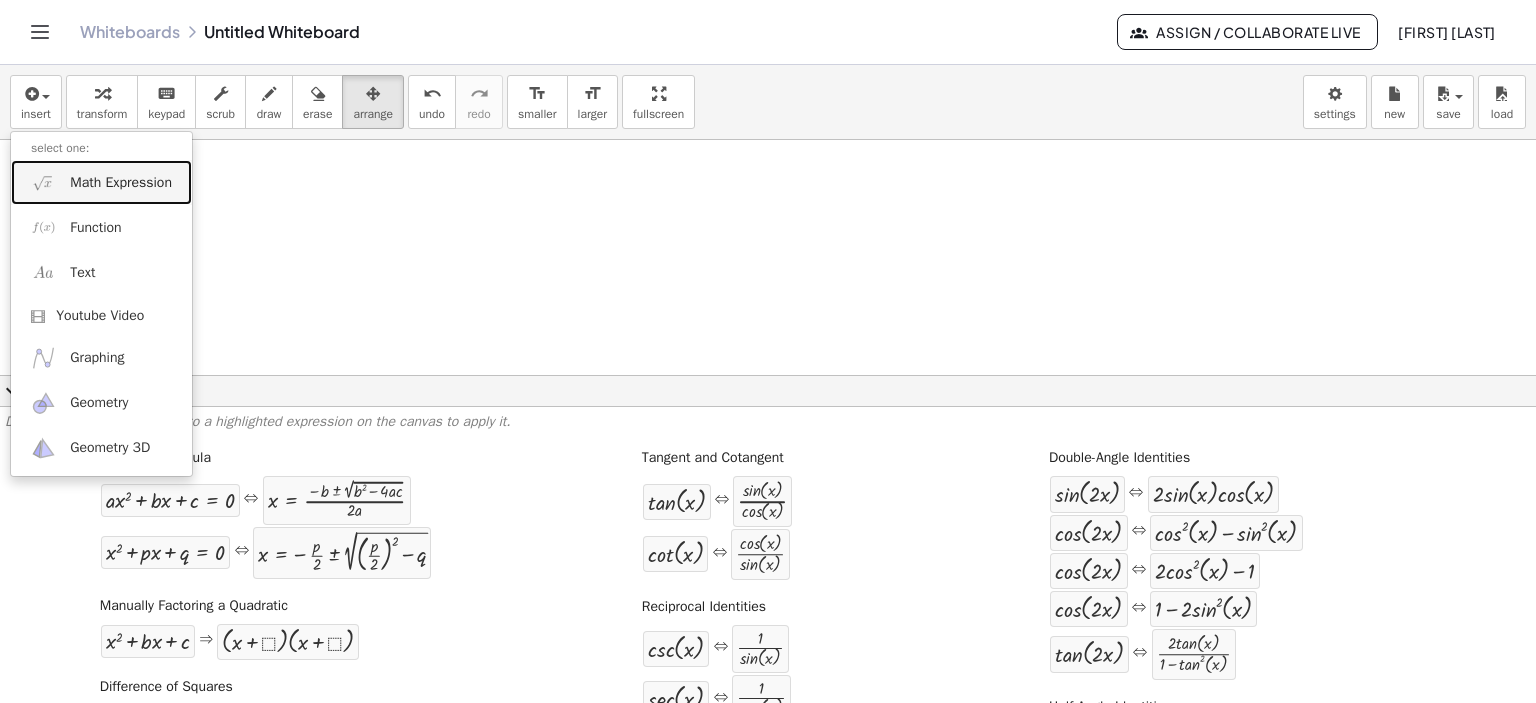click on "Math Expression" at bounding box center [121, 183] 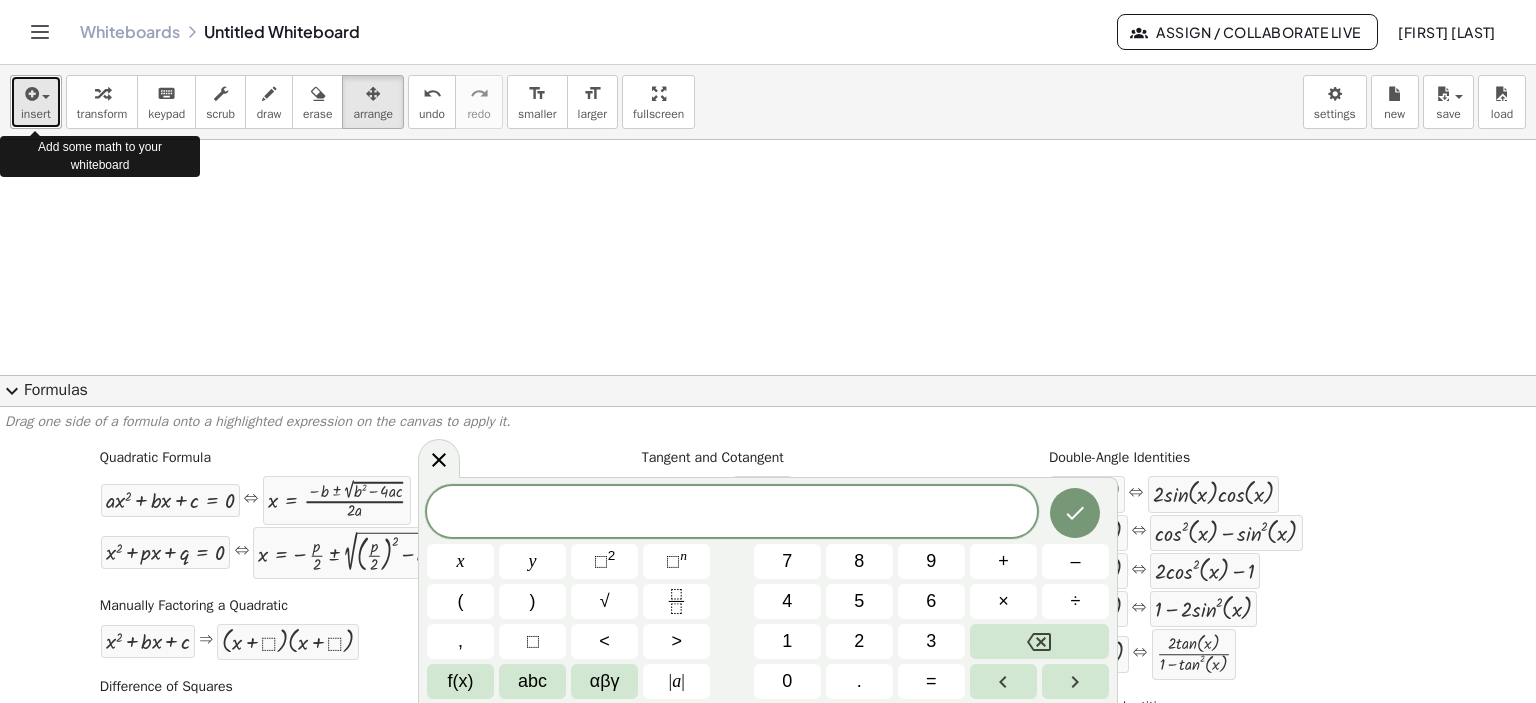 click on "insert" at bounding box center [36, 114] 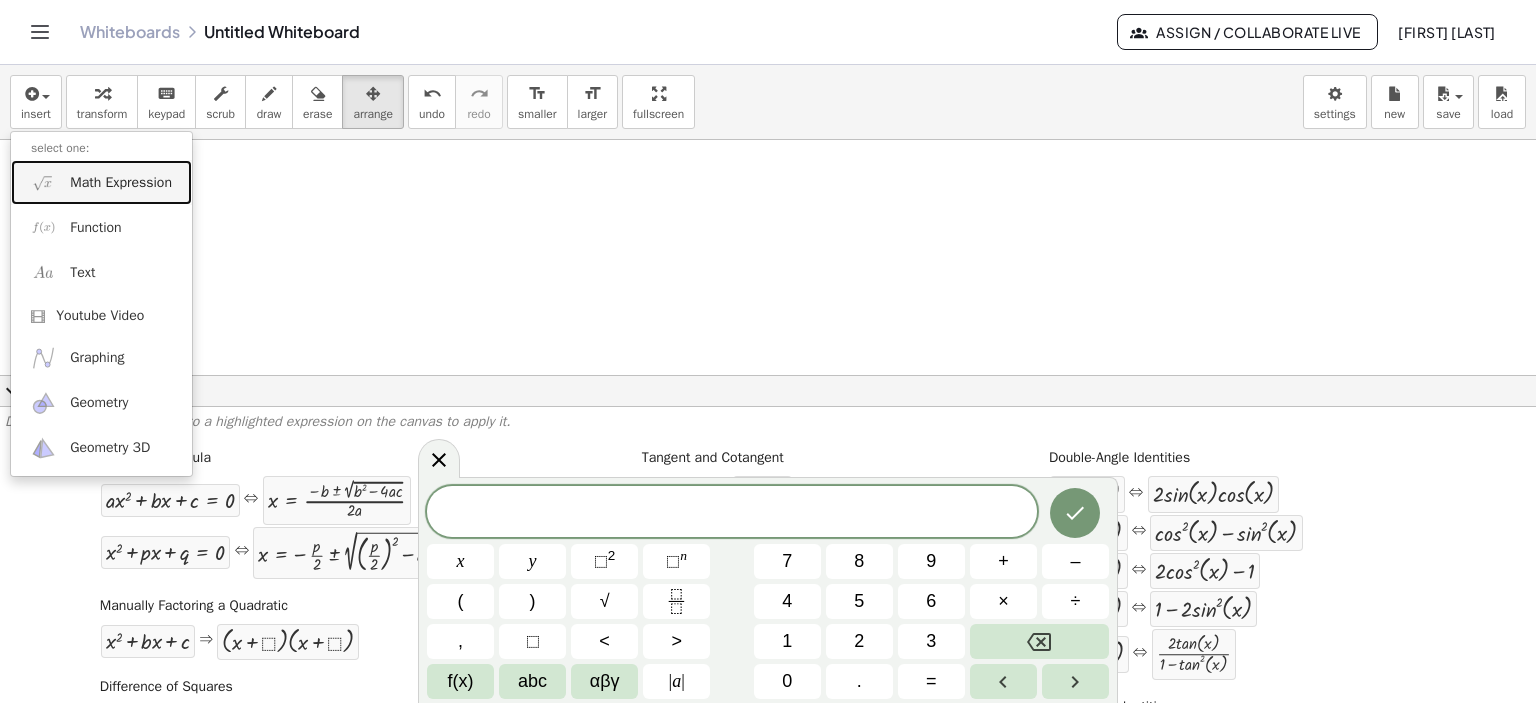 click on "Math Expression" at bounding box center (121, 183) 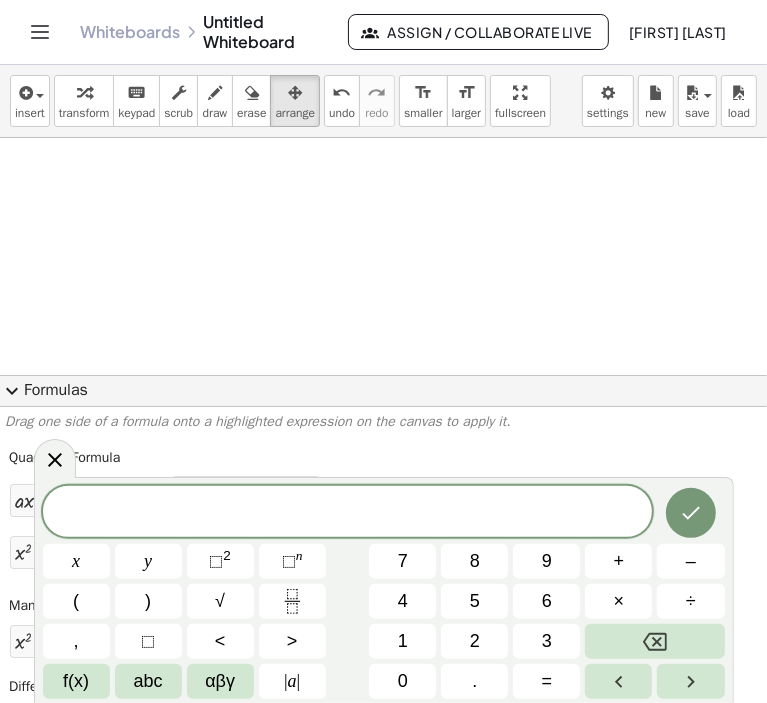 click at bounding box center [348, 513] 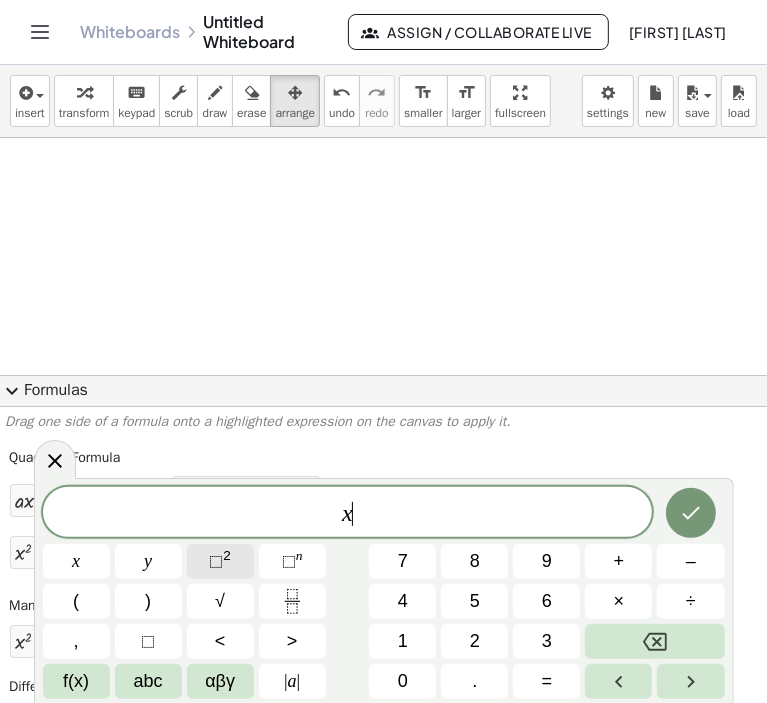 click on "⬚" at bounding box center [216, 561] 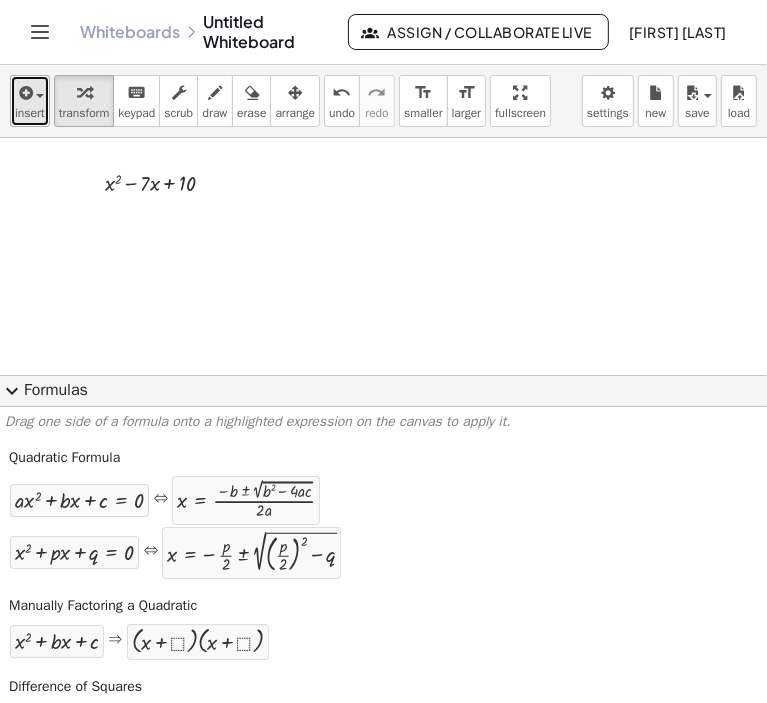 click at bounding box center (24, 93) 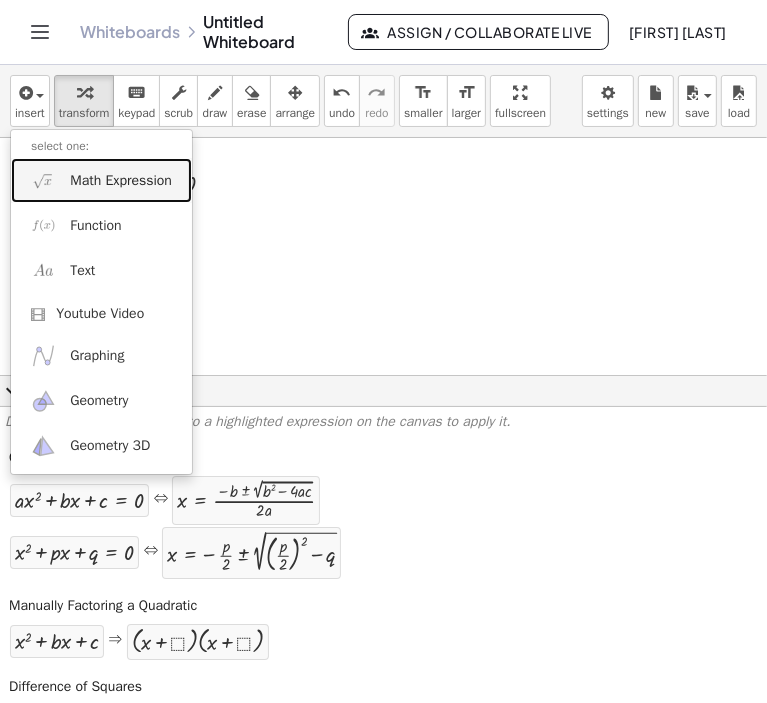 click on "Math Expression" at bounding box center [121, 181] 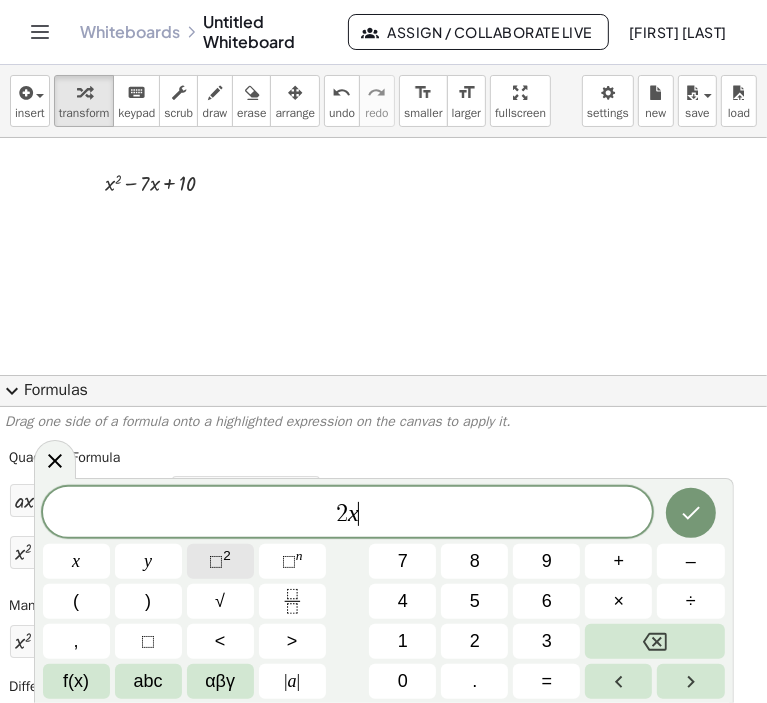 click on "⬚ 2" at bounding box center [220, 561] 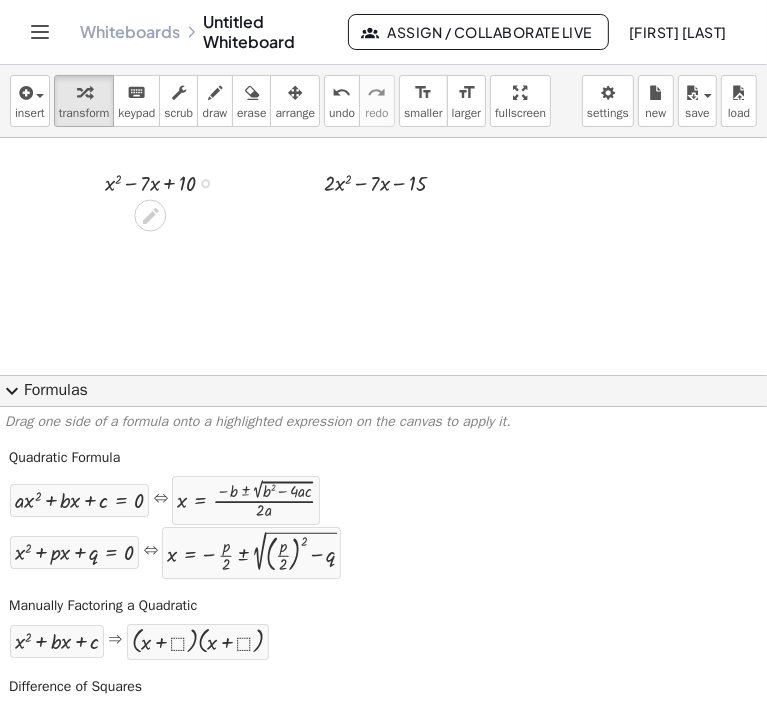 click at bounding box center (168, 181) 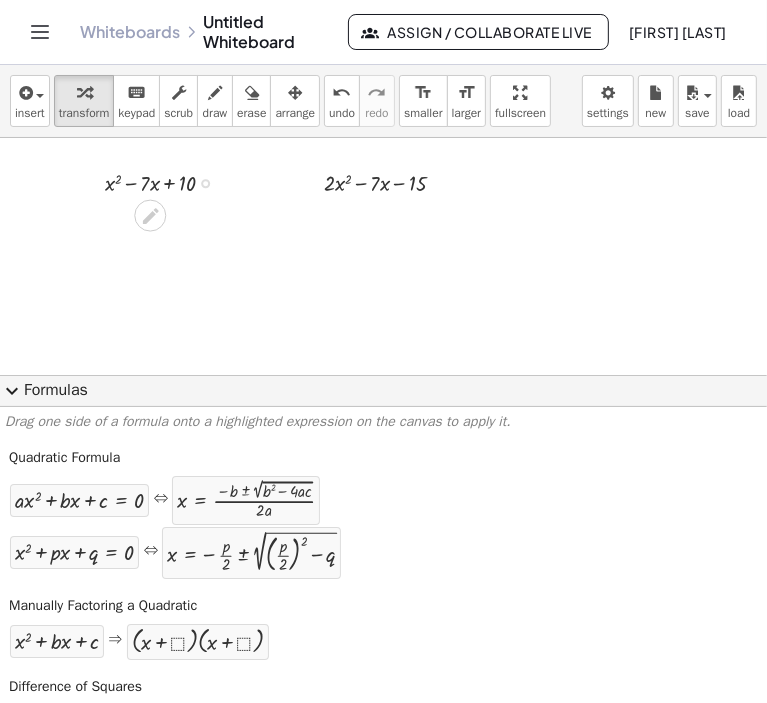 click at bounding box center [168, 181] 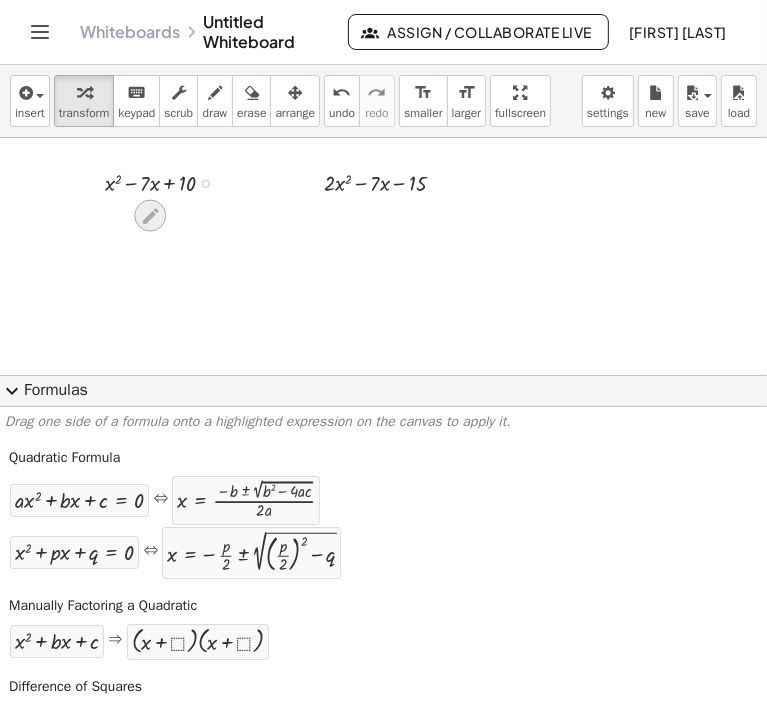 click 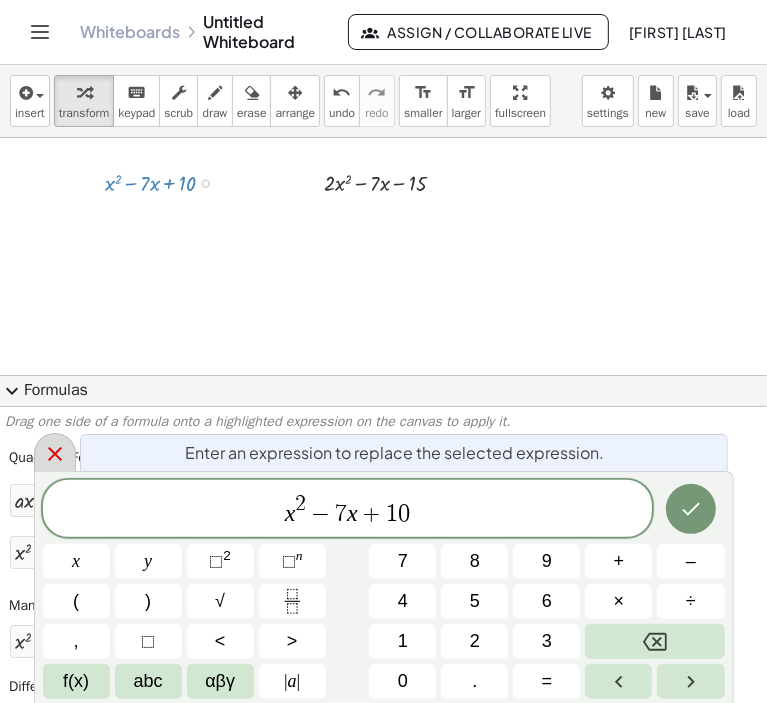 click 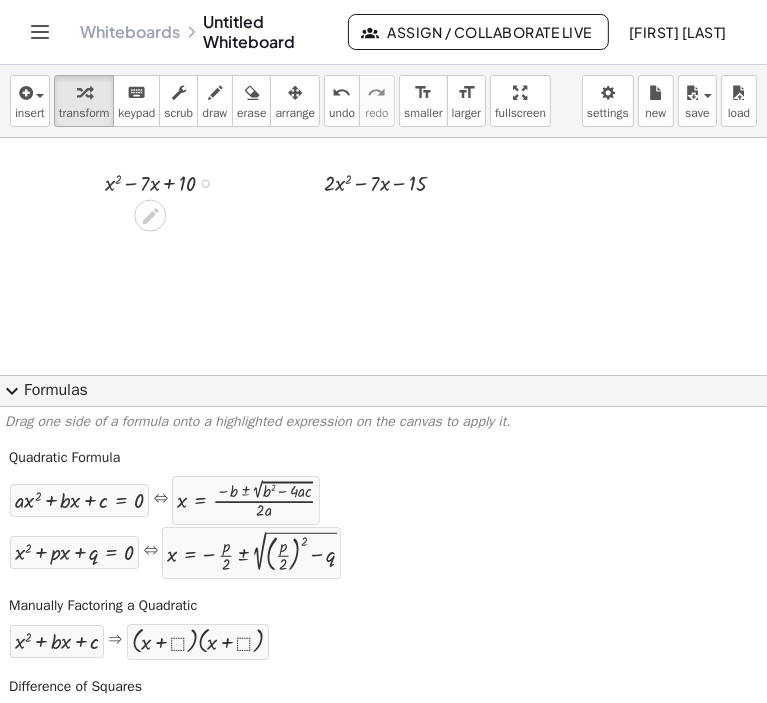 click at bounding box center [168, 181] 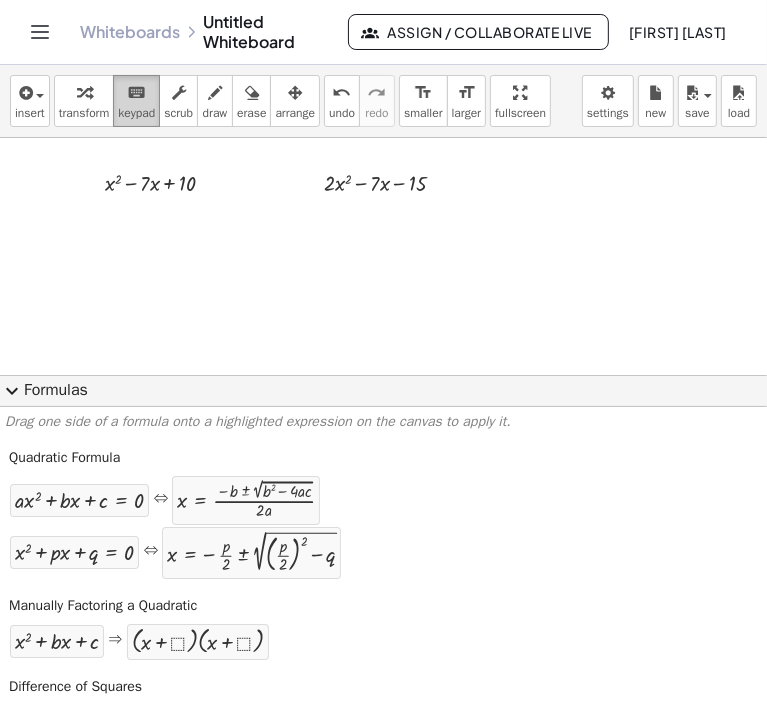 click on "keypad" at bounding box center (136, 113) 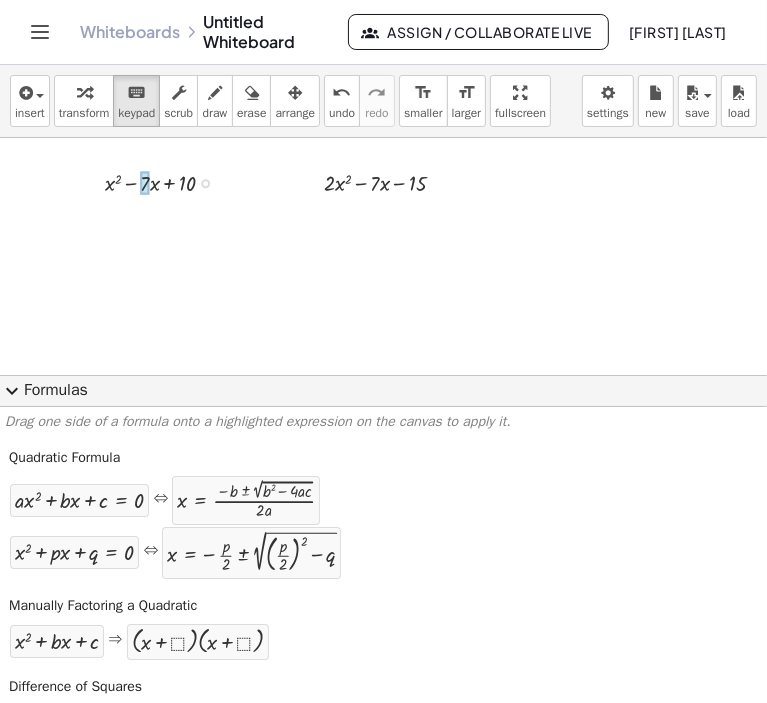 click at bounding box center [168, 181] 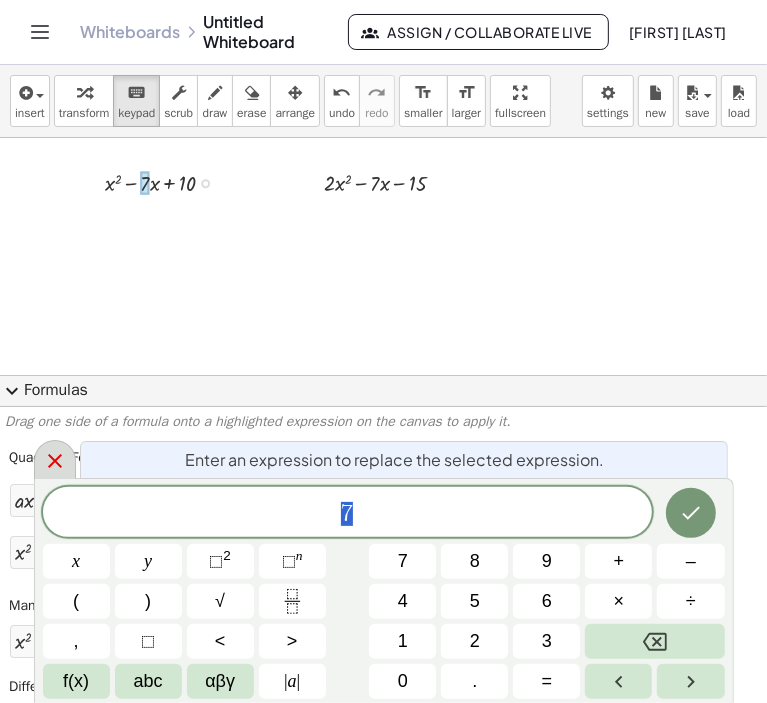 click 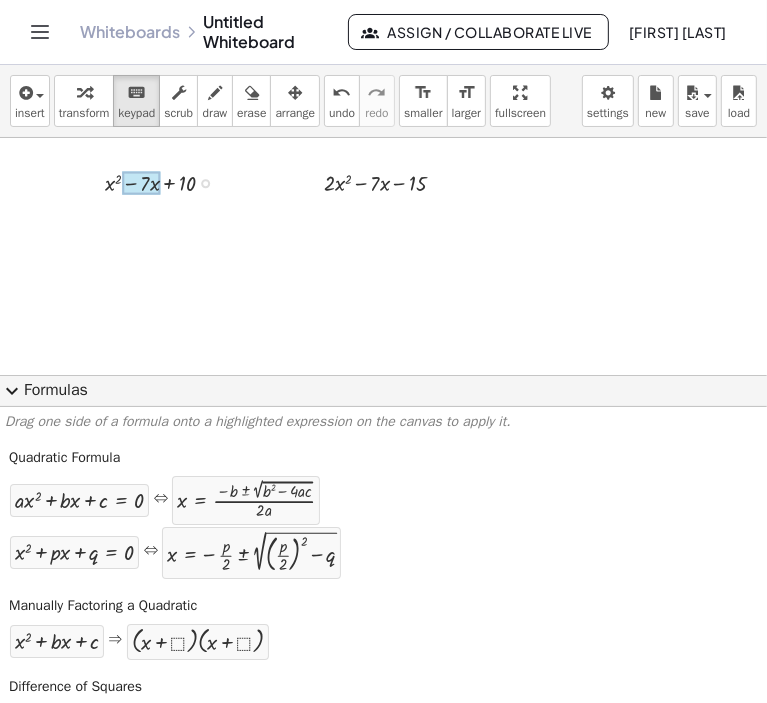 click at bounding box center [141, 183] 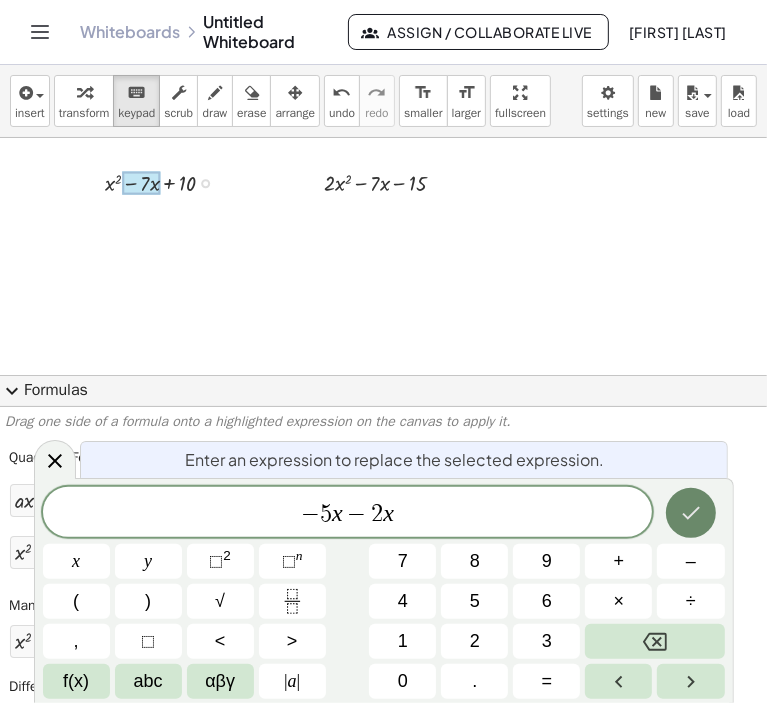 click at bounding box center [691, 513] 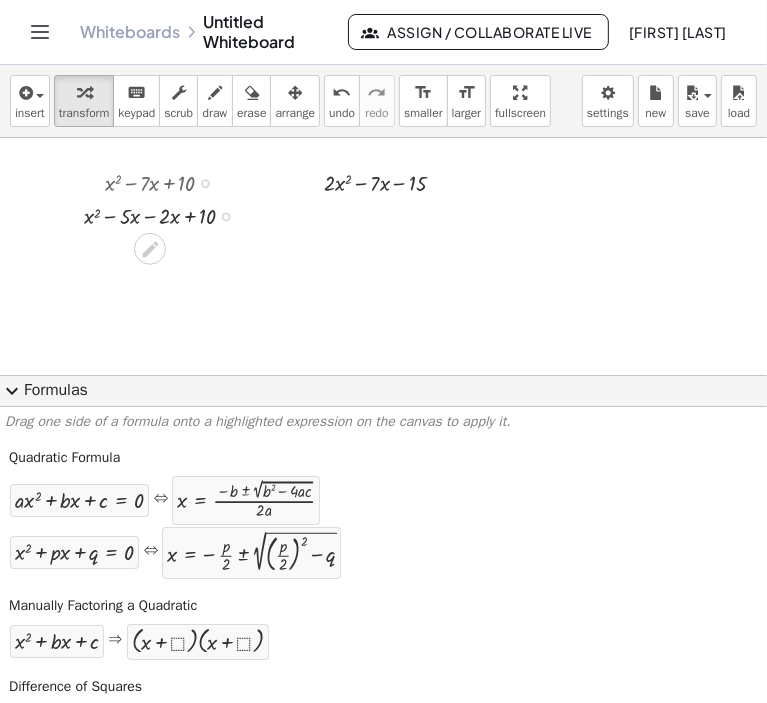 click at bounding box center [205, 183] 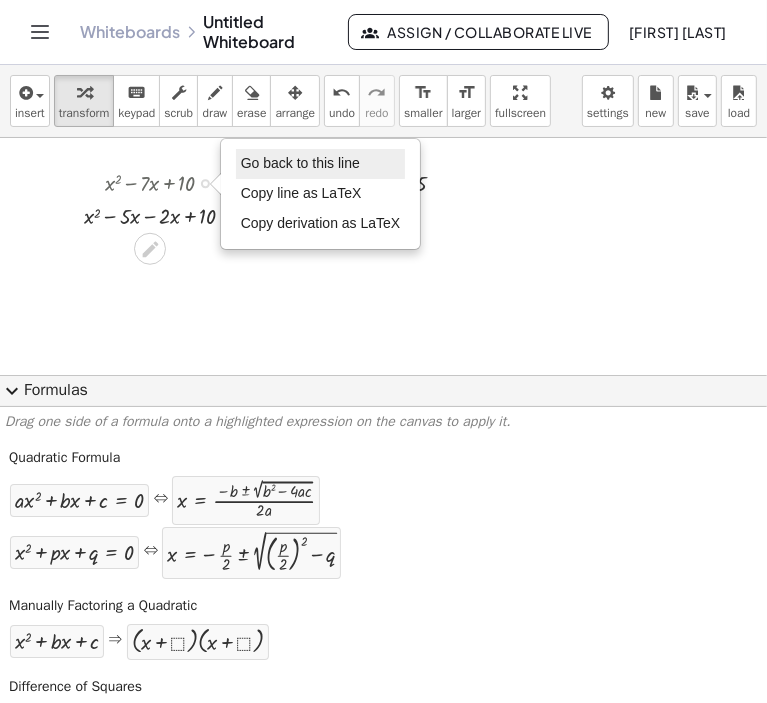 click on "Go back to this line" at bounding box center (300, 163) 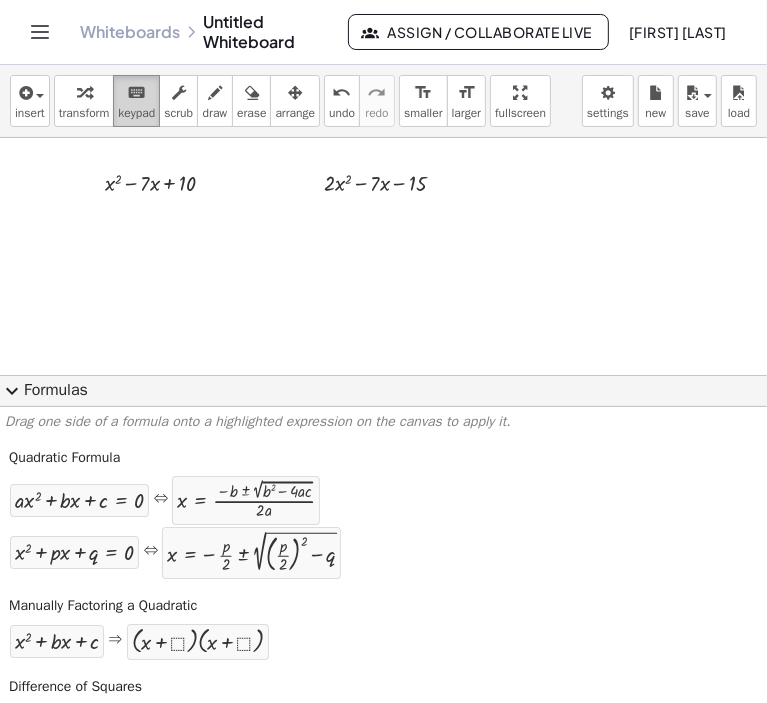 click on "keypad" at bounding box center (136, 113) 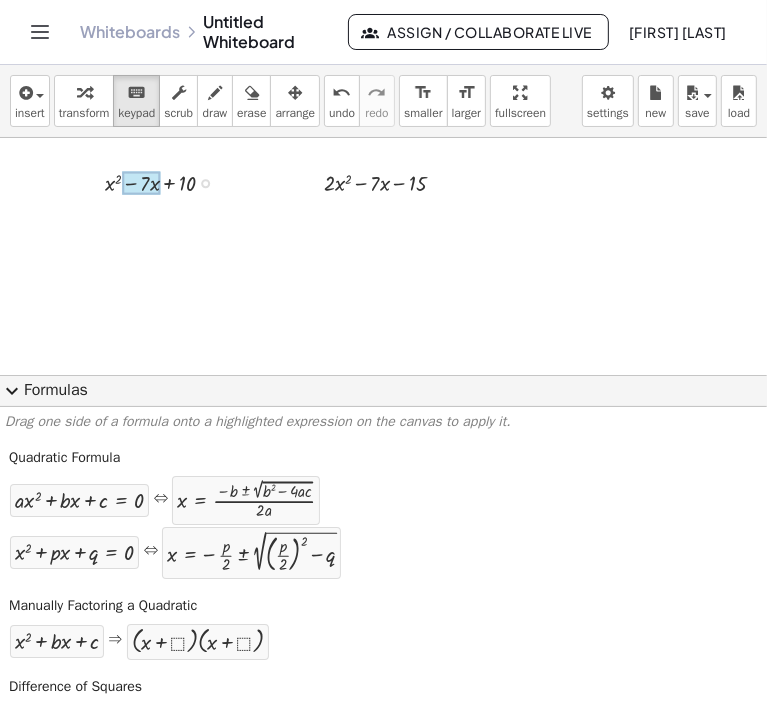 click at bounding box center (141, 183) 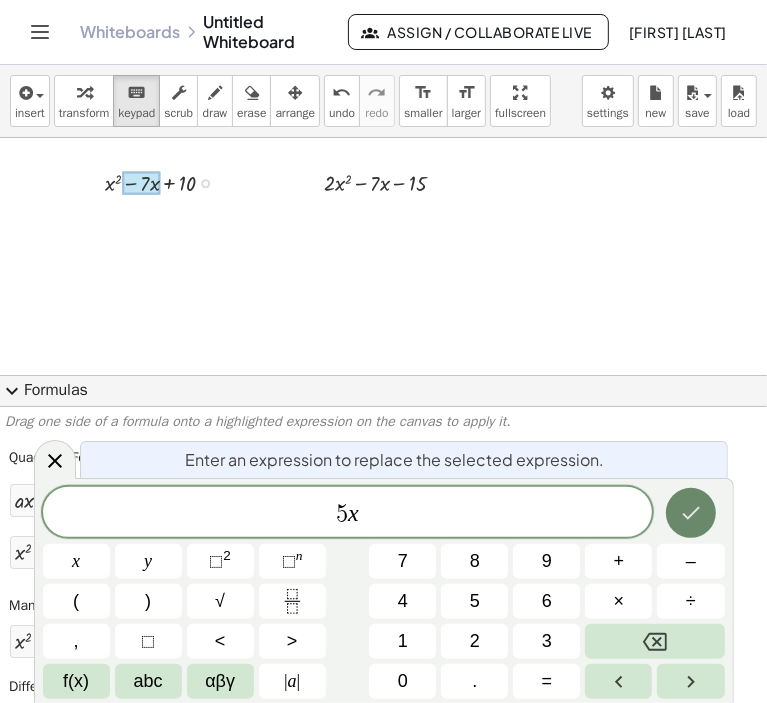 click 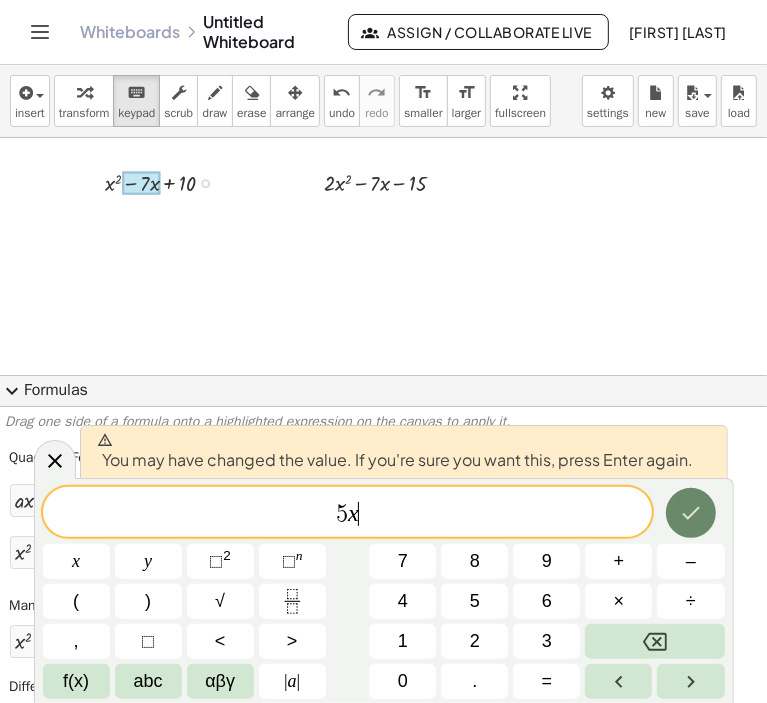 click 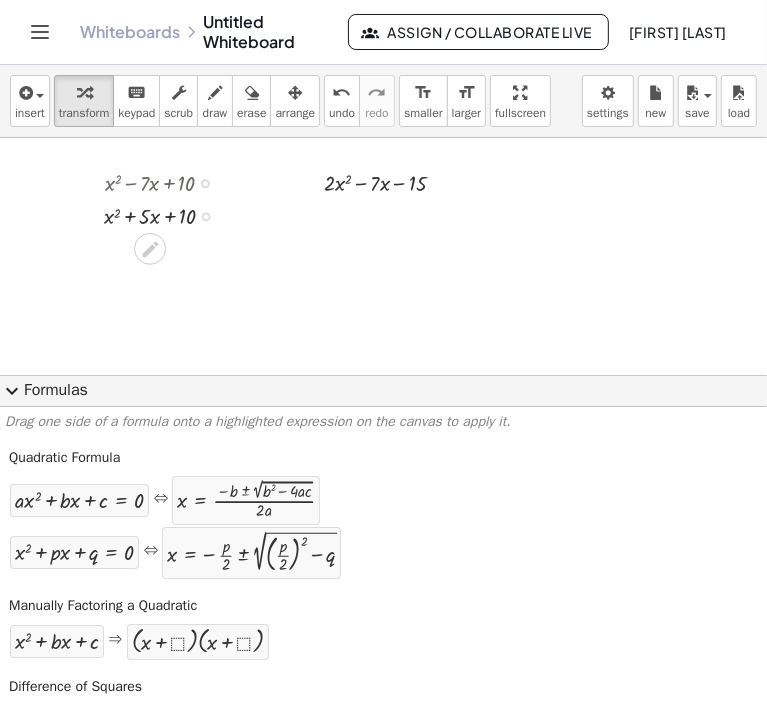 click at bounding box center [205, 183] 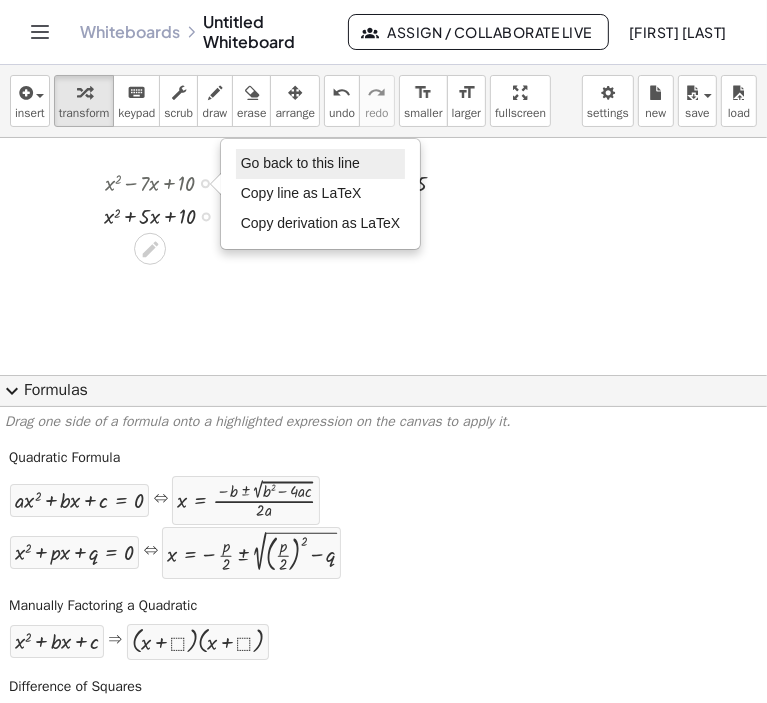 click on "Go back to this line" at bounding box center (300, 163) 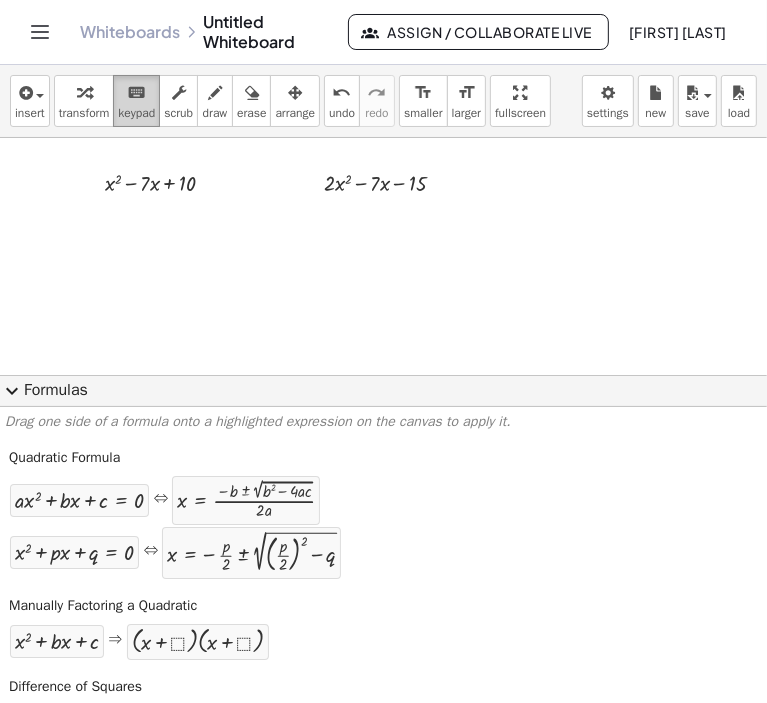click on "keypad" at bounding box center [136, 113] 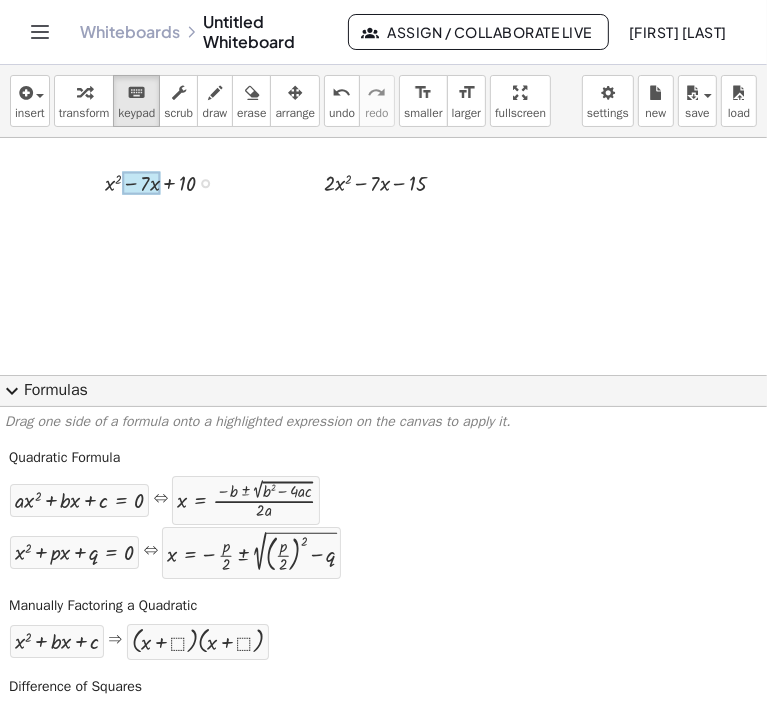 click at bounding box center (141, 183) 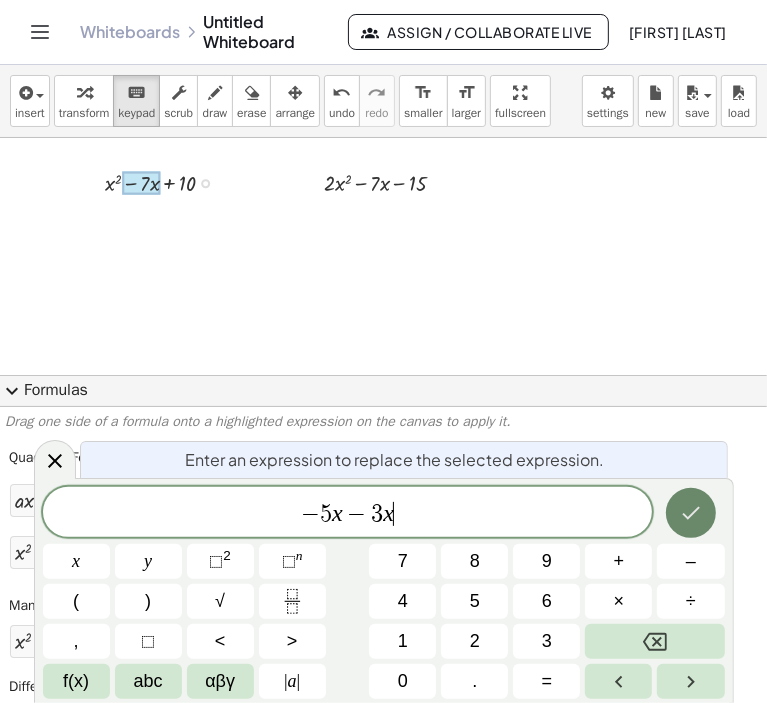 click 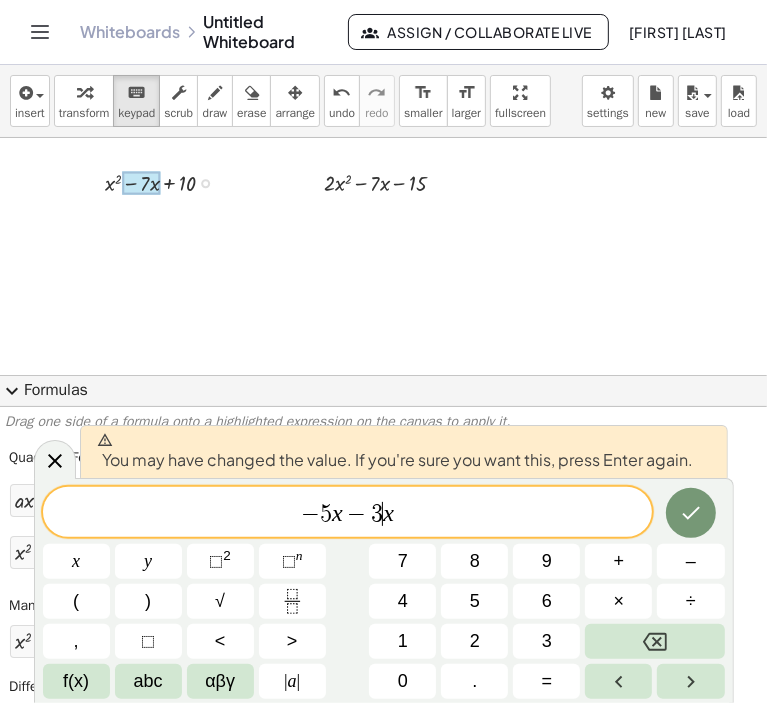 click on "− 5 x − 3 ​ x" at bounding box center [348, 514] 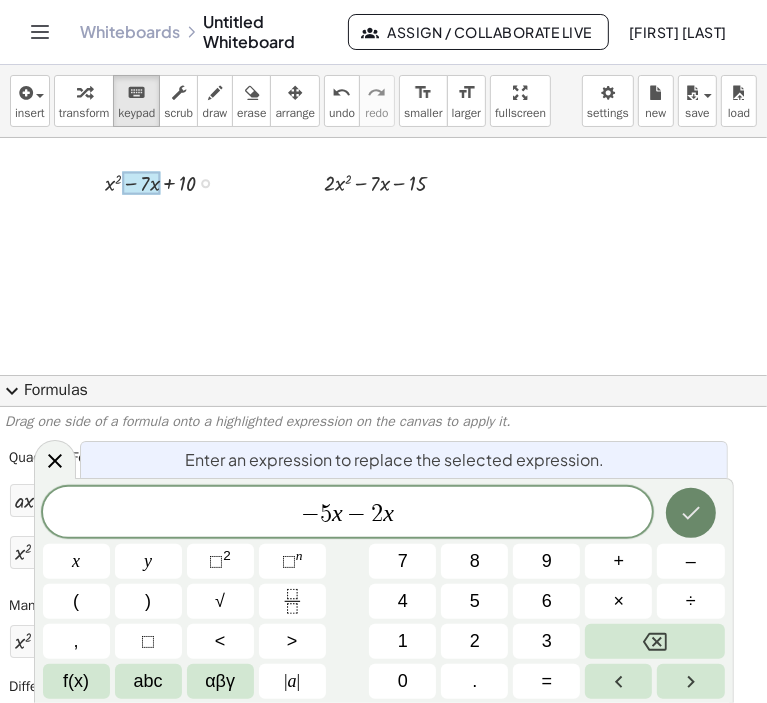 click 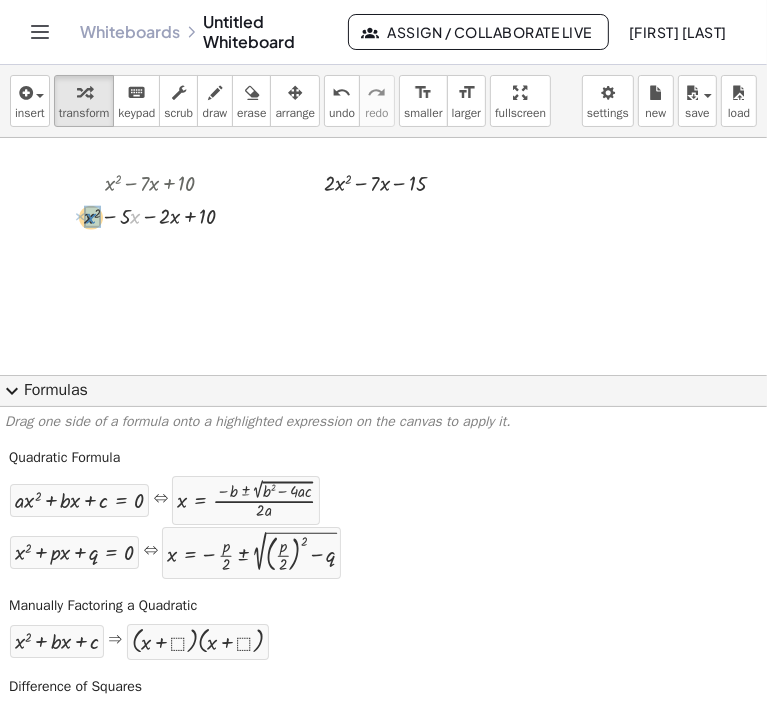 drag, startPoint x: 132, startPoint y: 218, endPoint x: 88, endPoint y: 219, distance: 44.011364 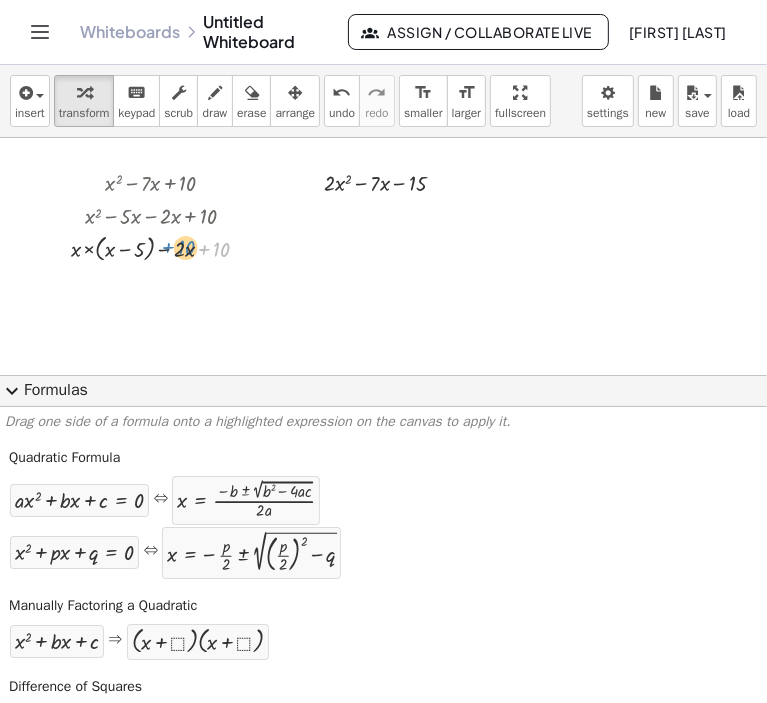 drag, startPoint x: 219, startPoint y: 251, endPoint x: 184, endPoint y: 249, distance: 35.057095 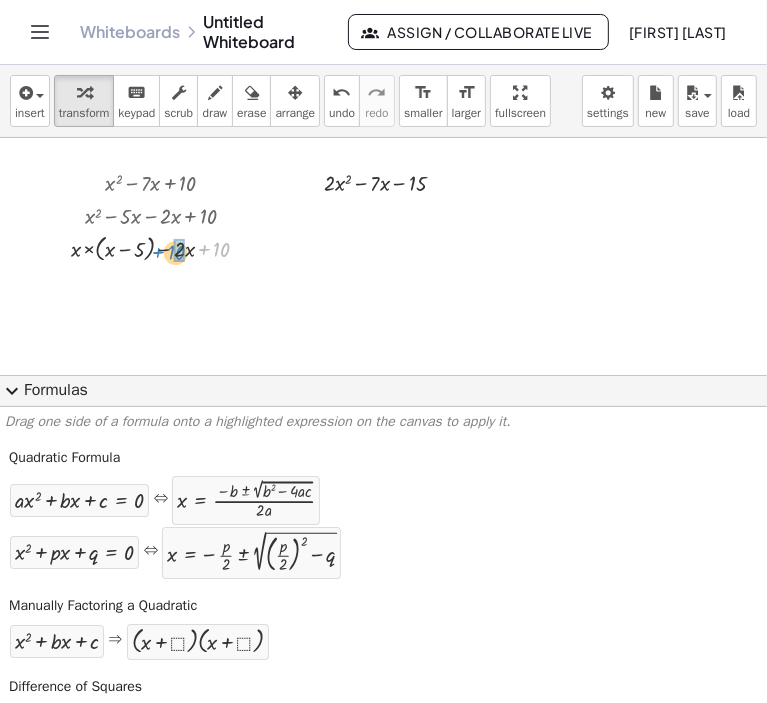 drag, startPoint x: 218, startPoint y: 247, endPoint x: 172, endPoint y: 250, distance: 46.09772 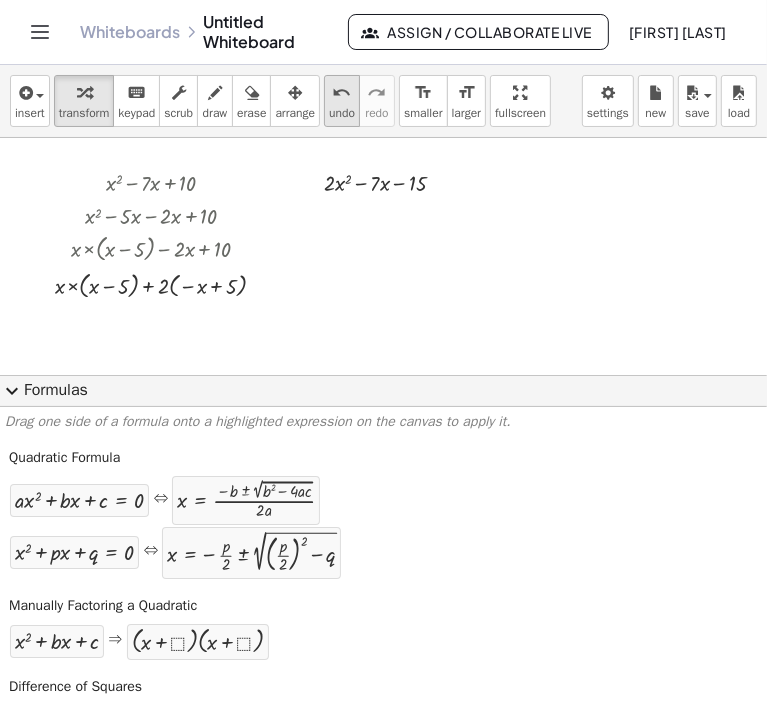 click on "undo" at bounding box center (342, 113) 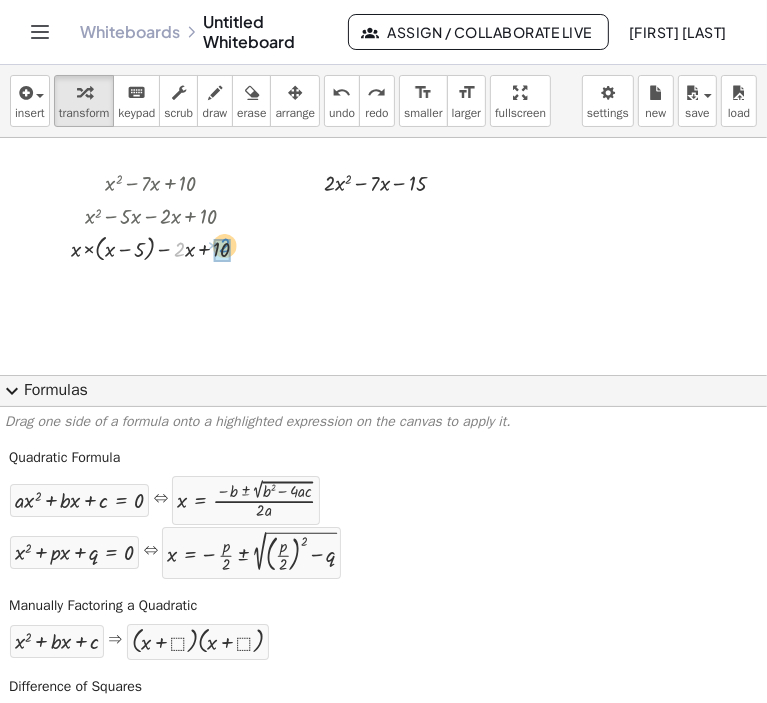 drag, startPoint x: 180, startPoint y: 254, endPoint x: 226, endPoint y: 250, distance: 46.173584 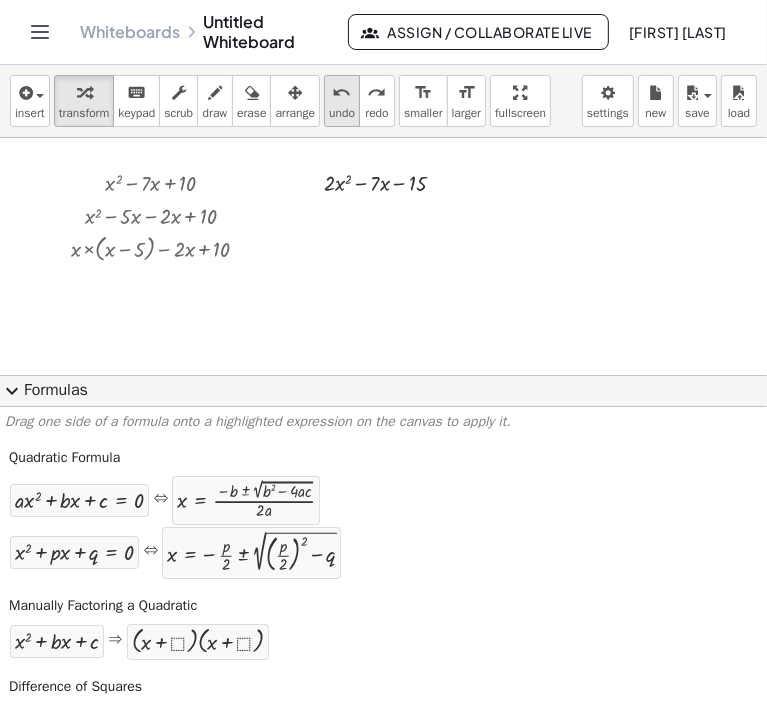 click on "undo" at bounding box center (342, 93) 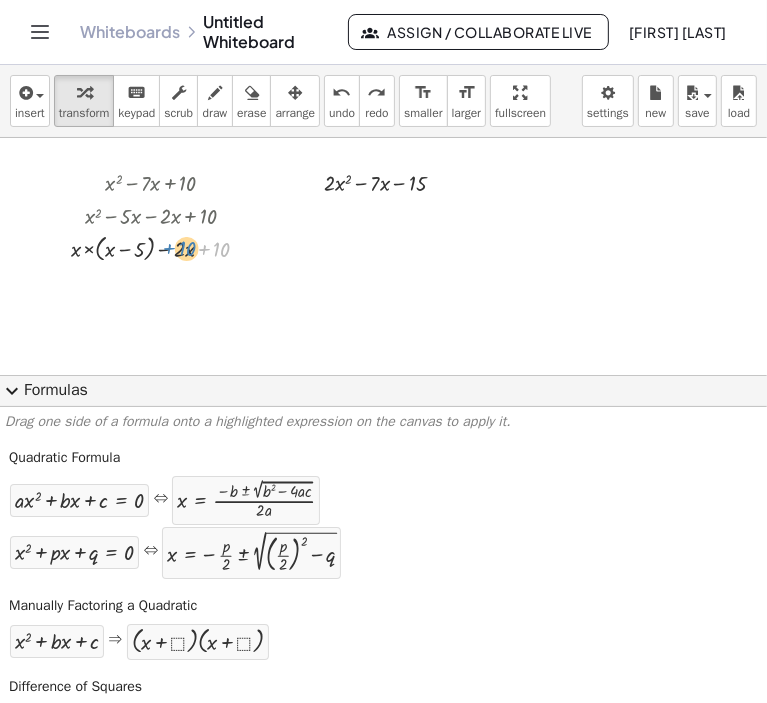 drag, startPoint x: 220, startPoint y: 248, endPoint x: 185, endPoint y: 247, distance: 35.014282 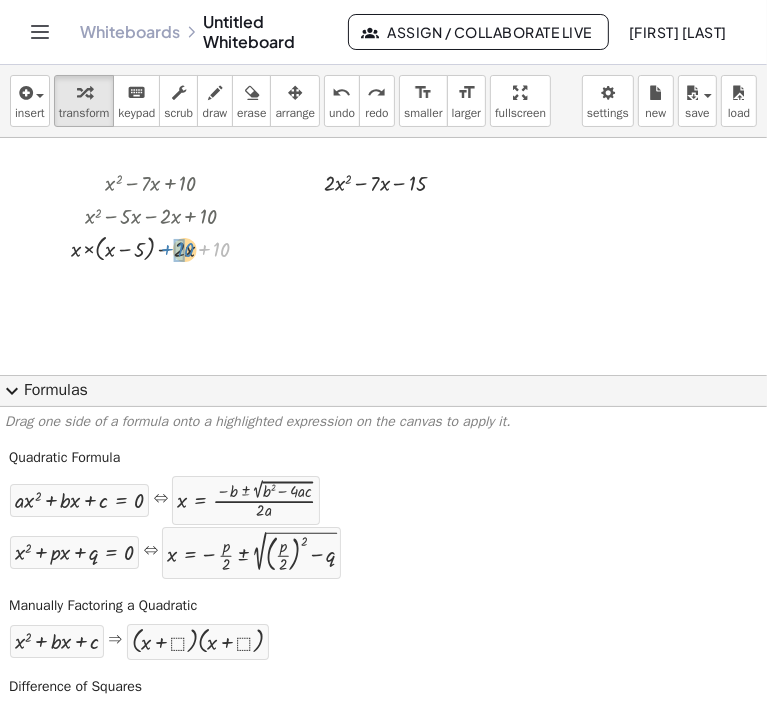 drag, startPoint x: 218, startPoint y: 248, endPoint x: 181, endPoint y: 248, distance: 37 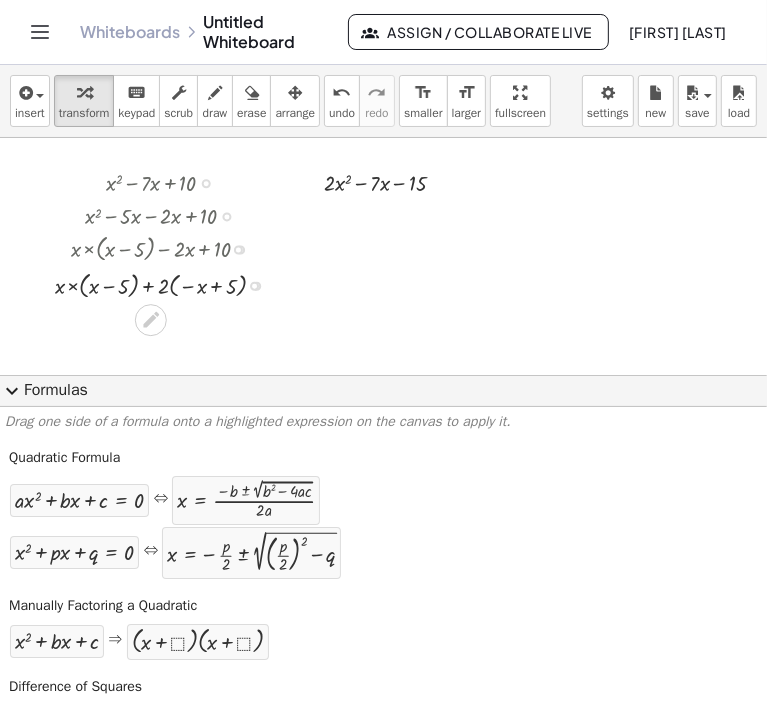 click at bounding box center [168, 284] 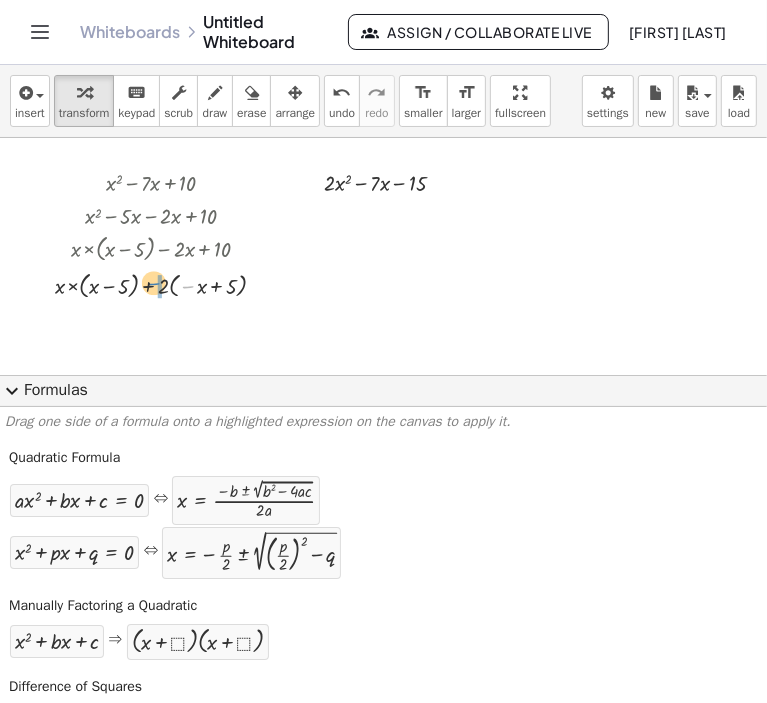 drag, startPoint x: 191, startPoint y: 284, endPoint x: 157, endPoint y: 281, distance: 34.132095 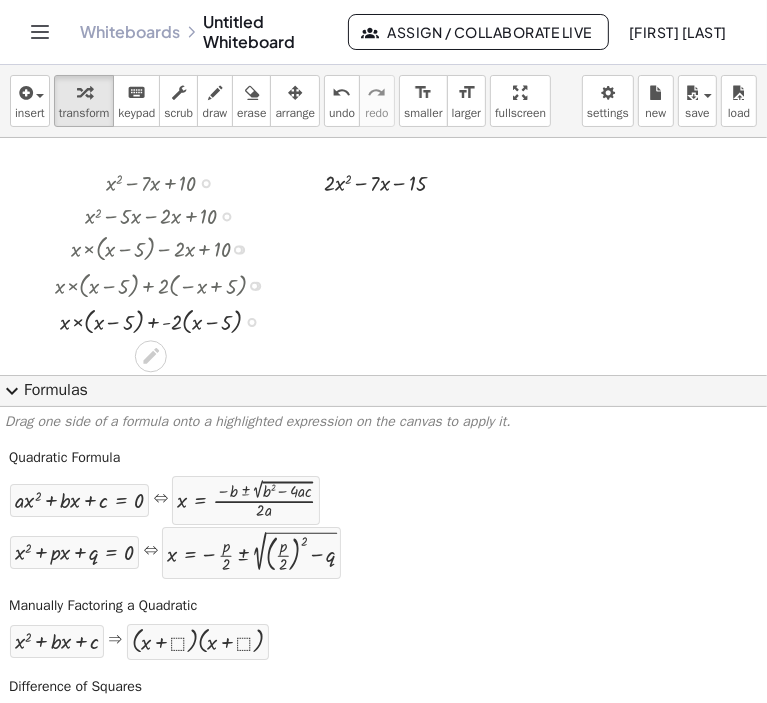 click at bounding box center (168, 320) 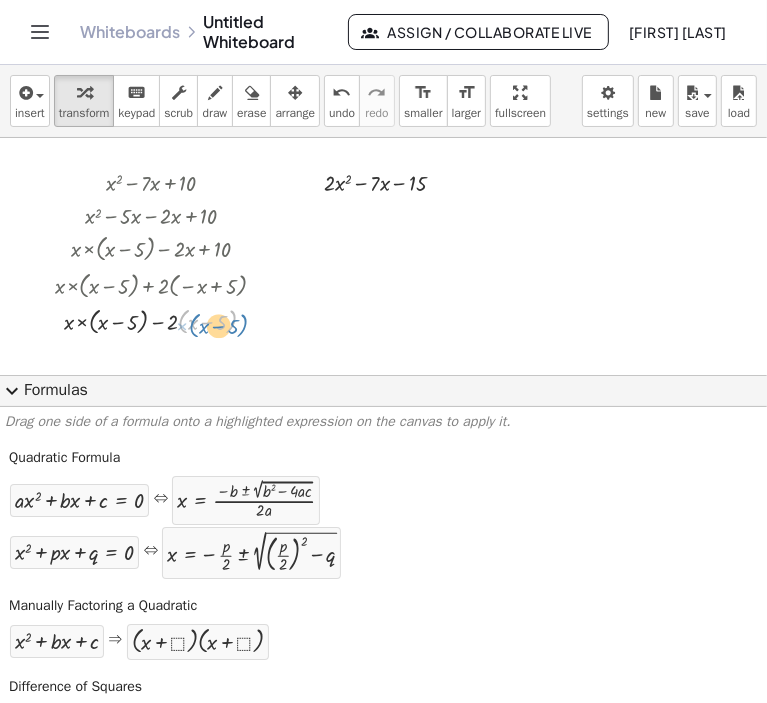 drag, startPoint x: 183, startPoint y: 317, endPoint x: 194, endPoint y: 321, distance: 11.7046995 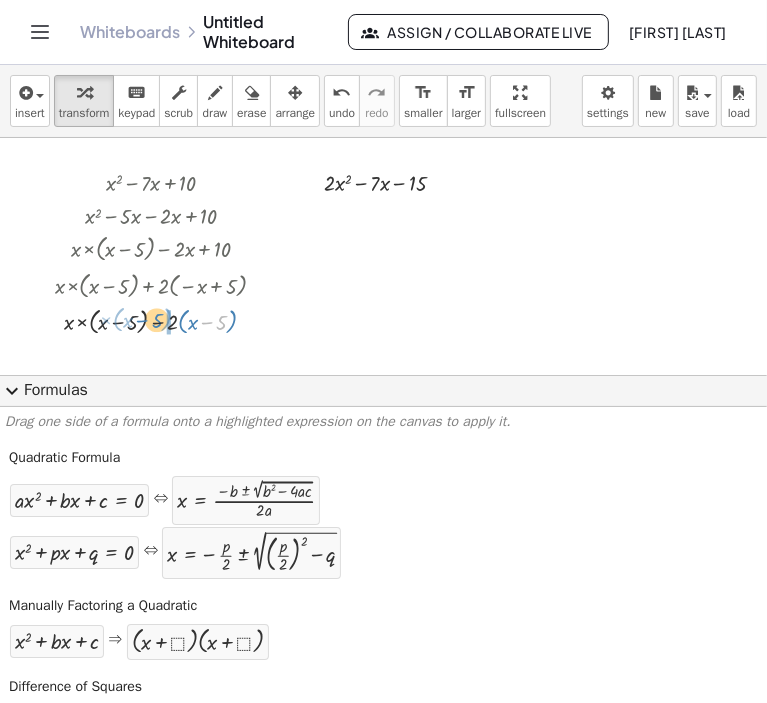 drag, startPoint x: 209, startPoint y: 319, endPoint x: 184, endPoint y: 329, distance: 26.925823 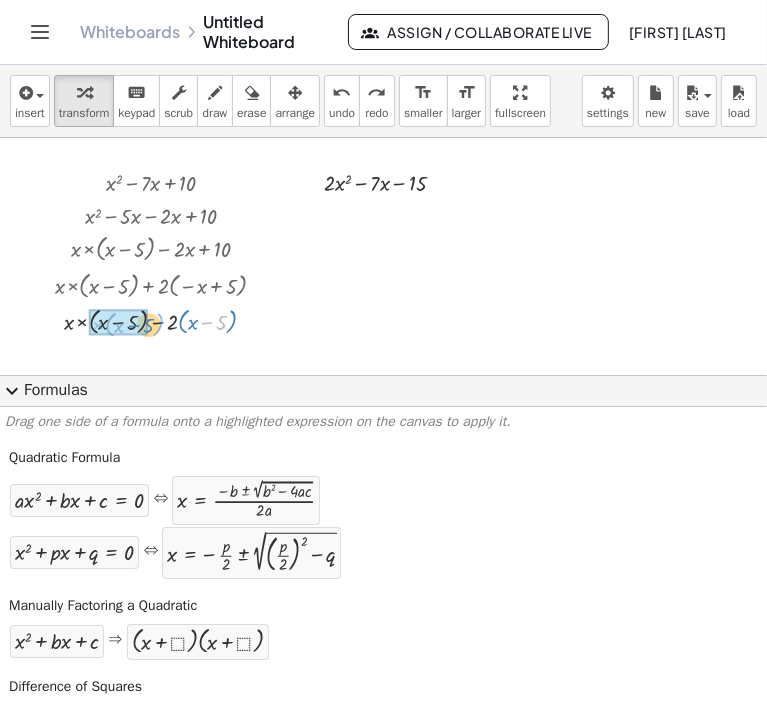 drag, startPoint x: 220, startPoint y: 324, endPoint x: 148, endPoint y: 327, distance: 72.06247 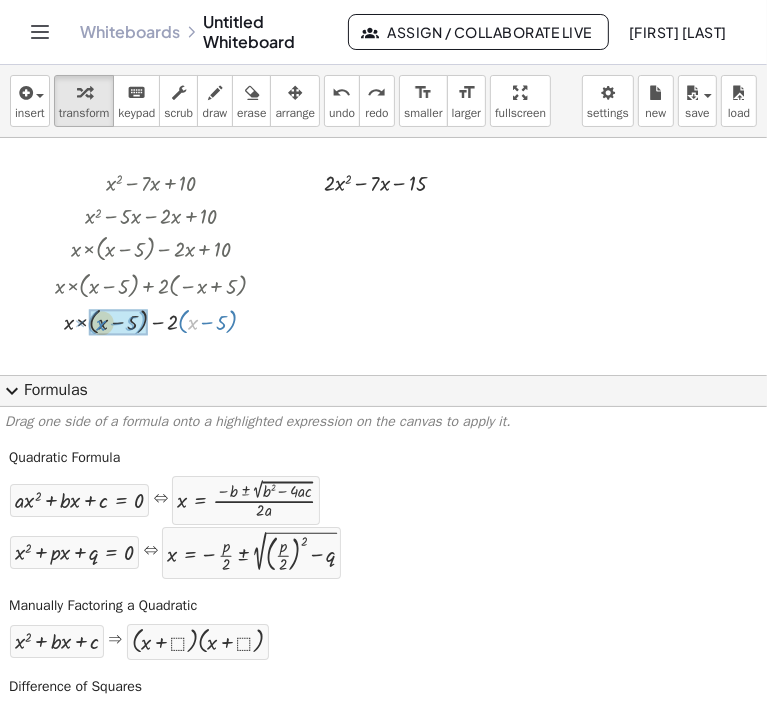 drag, startPoint x: 191, startPoint y: 319, endPoint x: 102, endPoint y: 320, distance: 89.005615 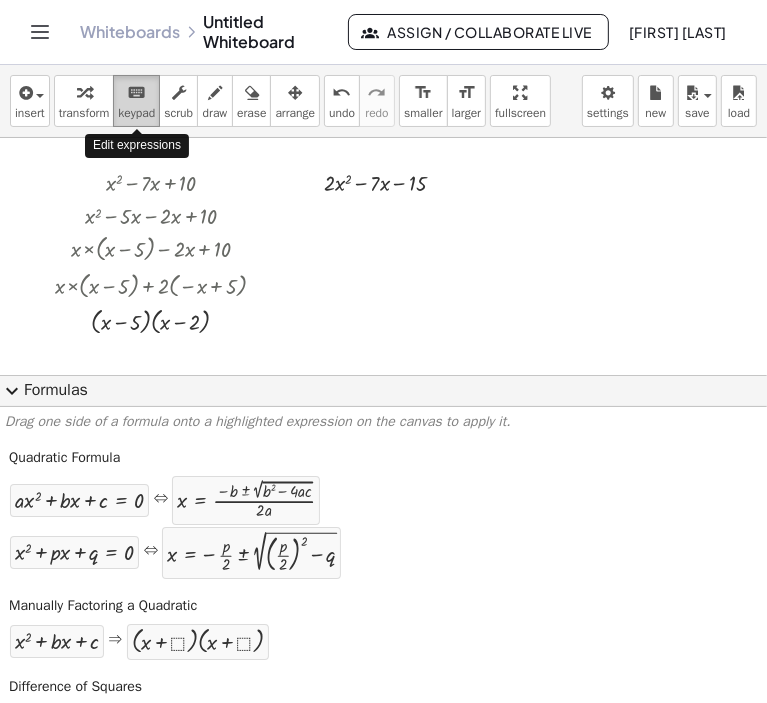 click on "keyboard" at bounding box center (136, 93) 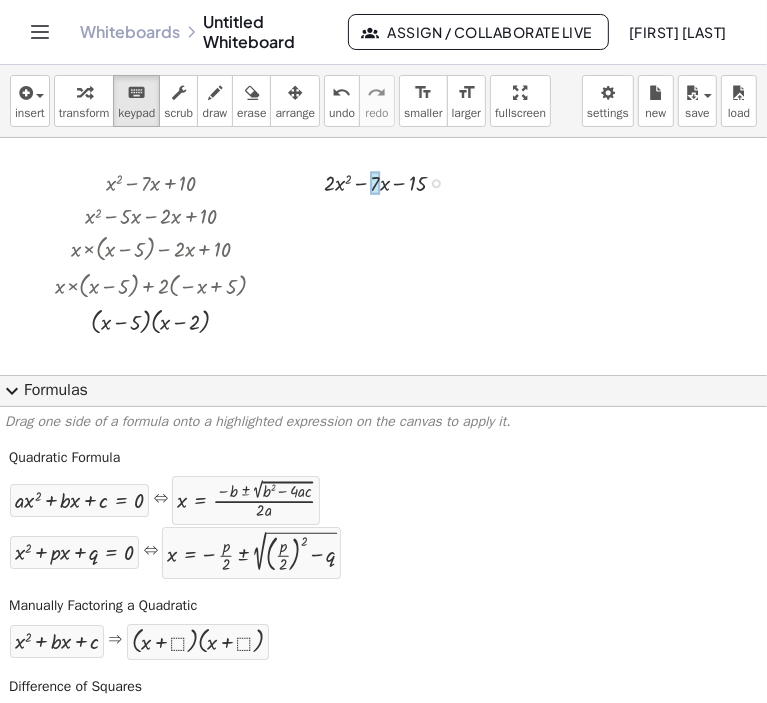 click at bounding box center (392, 181) 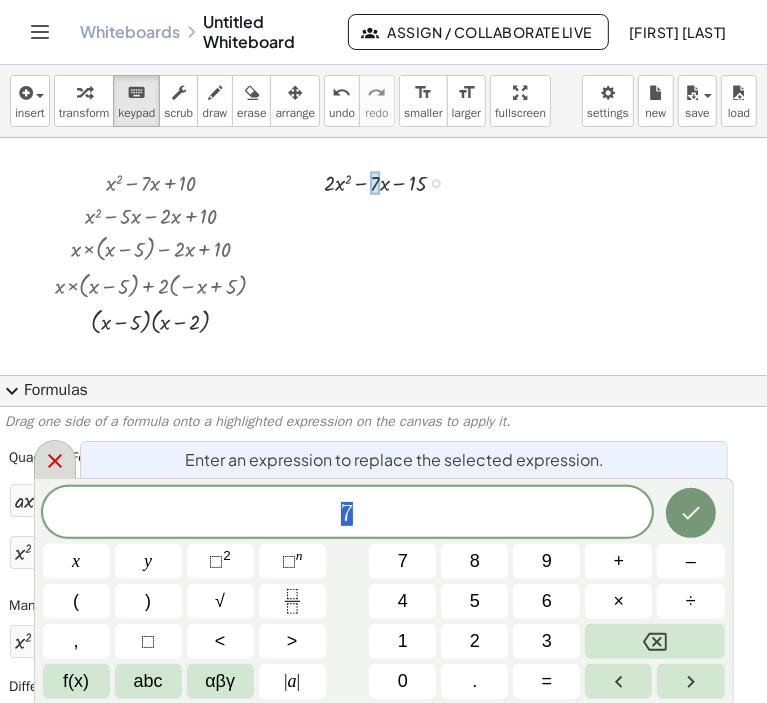 click 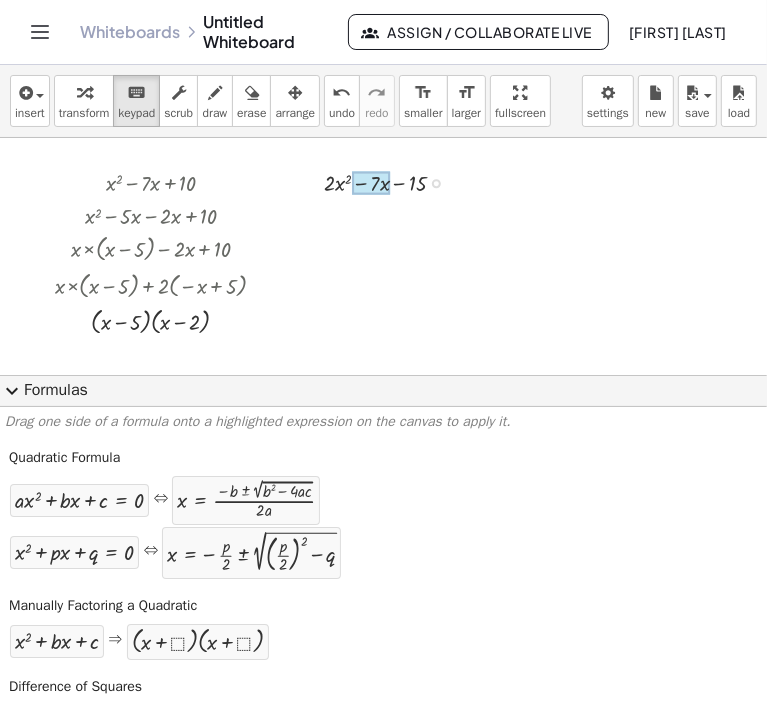 click at bounding box center (371, 183) 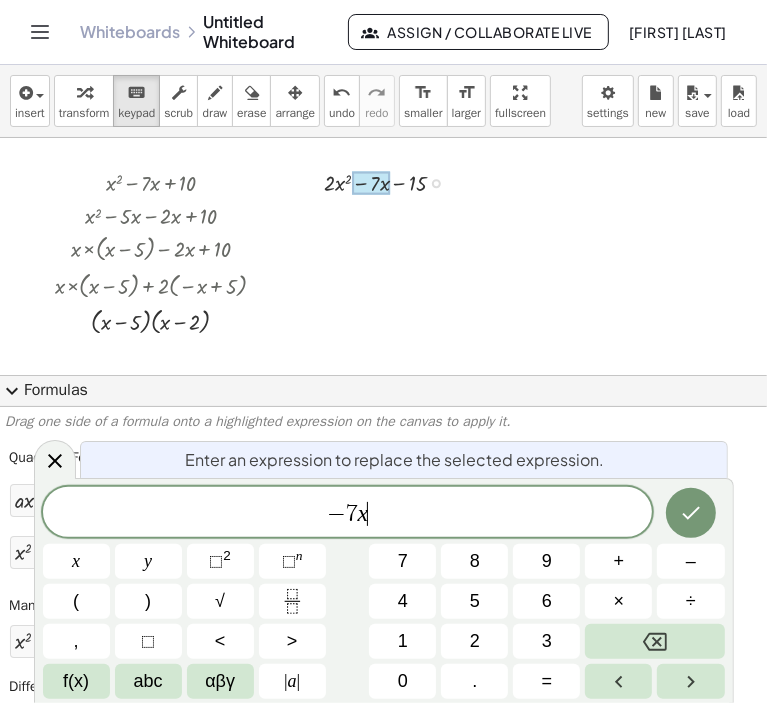 click on "− 7 x ​" at bounding box center (348, 514) 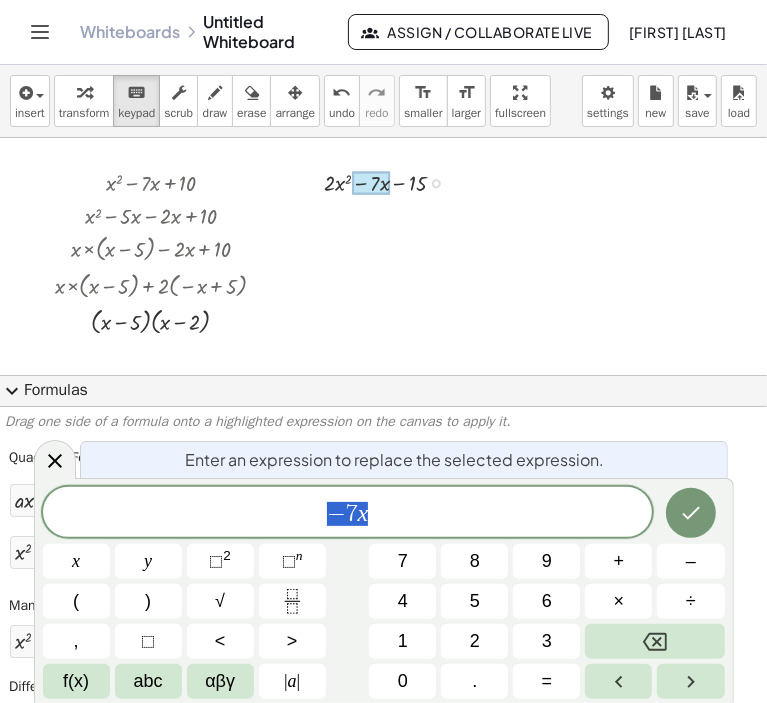 drag, startPoint x: 408, startPoint y: 510, endPoint x: 277, endPoint y: 502, distance: 131.24405 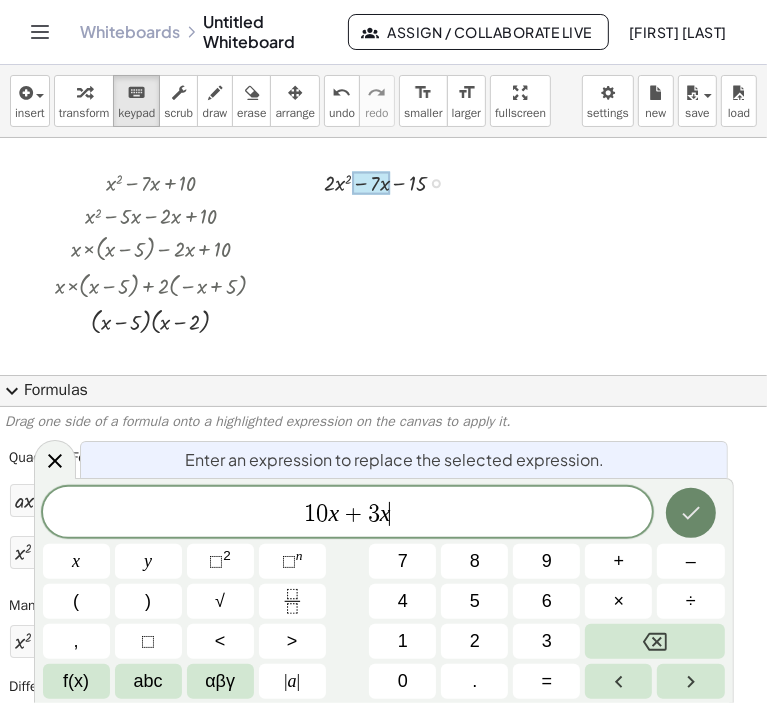 click 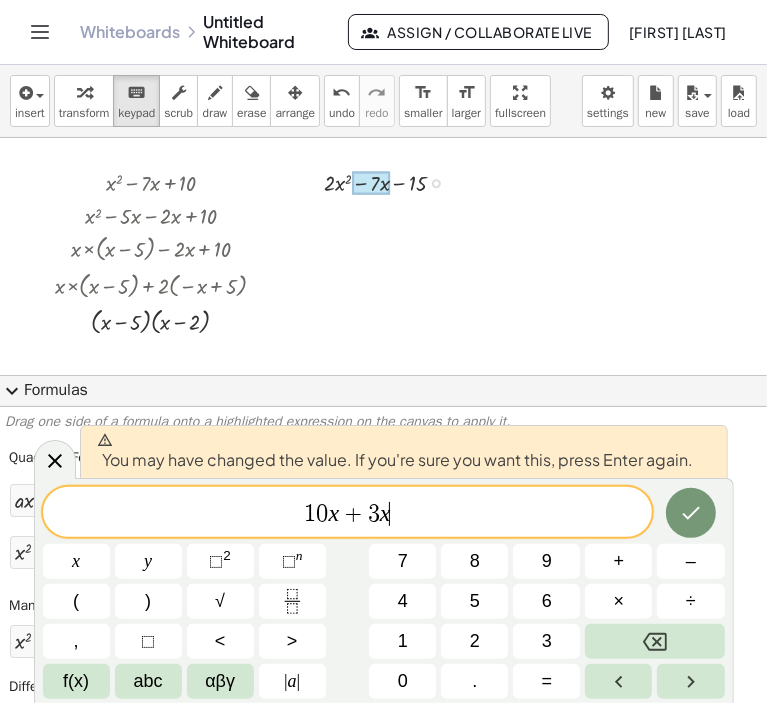 click on "+" at bounding box center [353, 514] 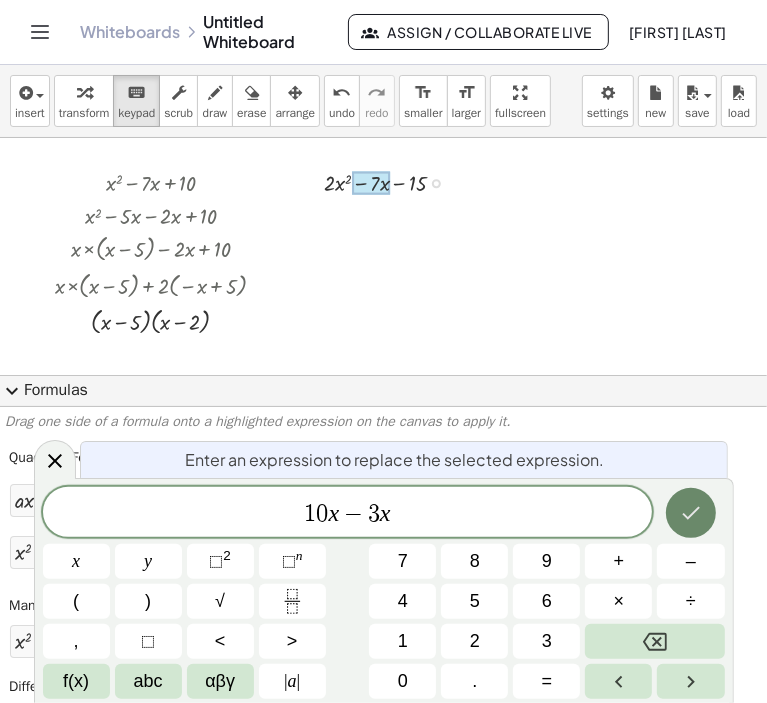 click 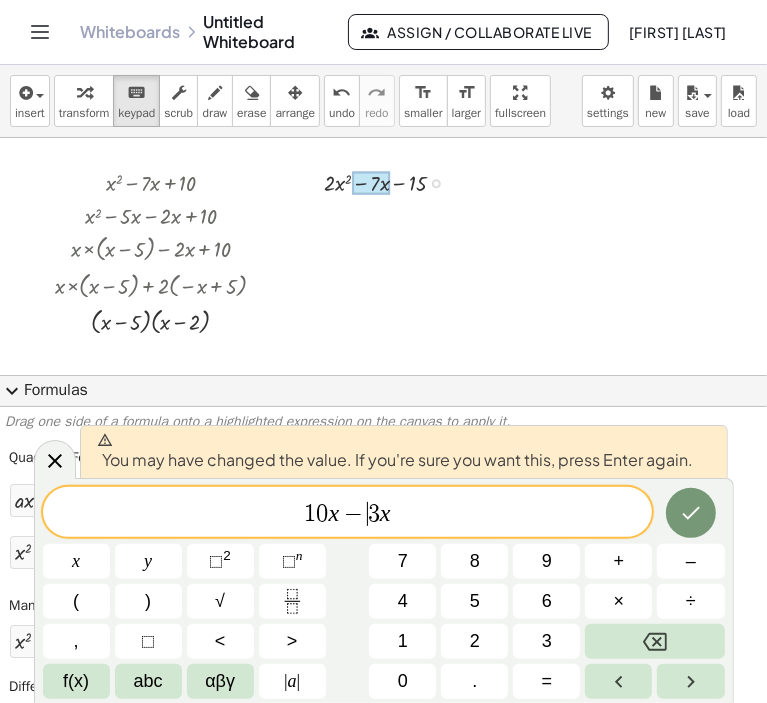 click on "3" at bounding box center [374, 514] 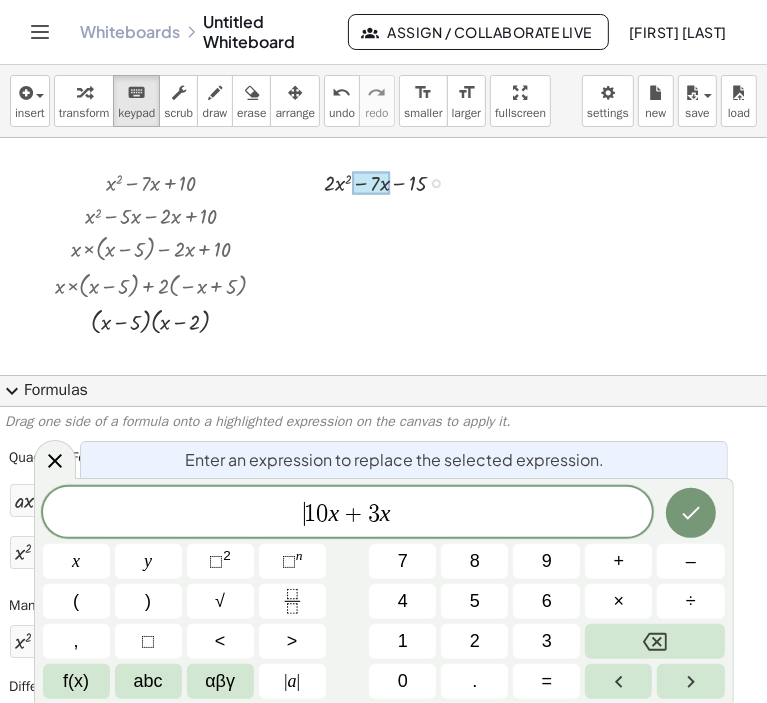 click on "​ 1 0 x + 3 x" at bounding box center [348, 514] 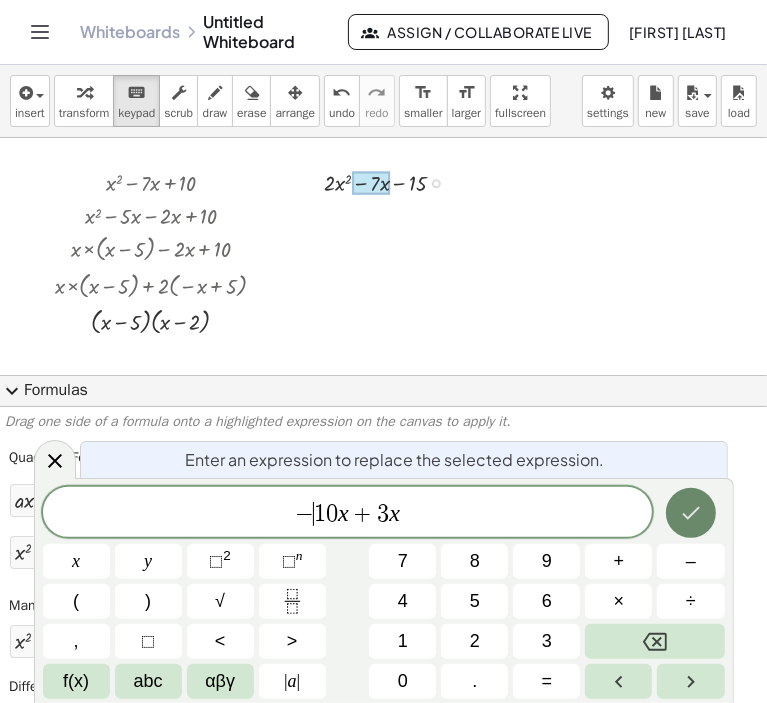 click 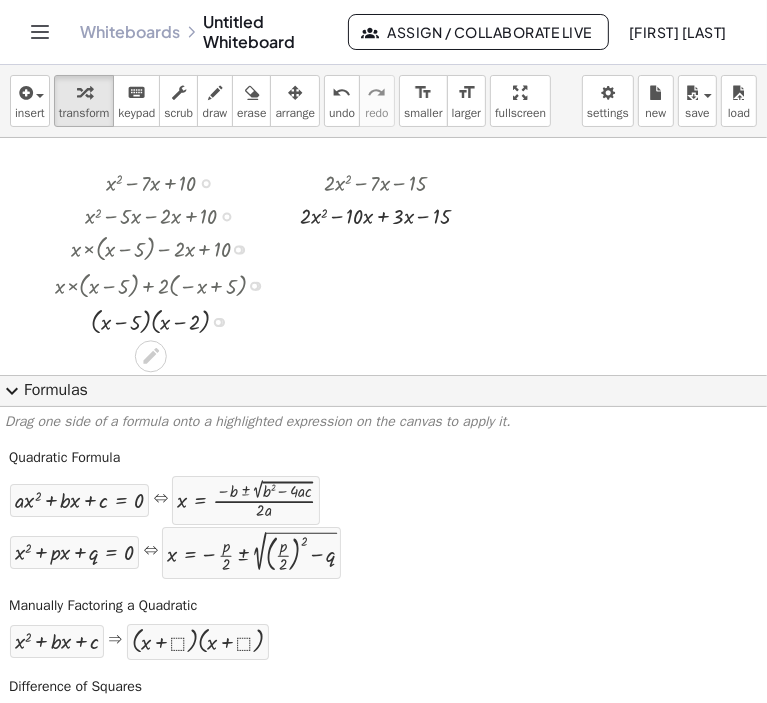 click at bounding box center (206, 183) 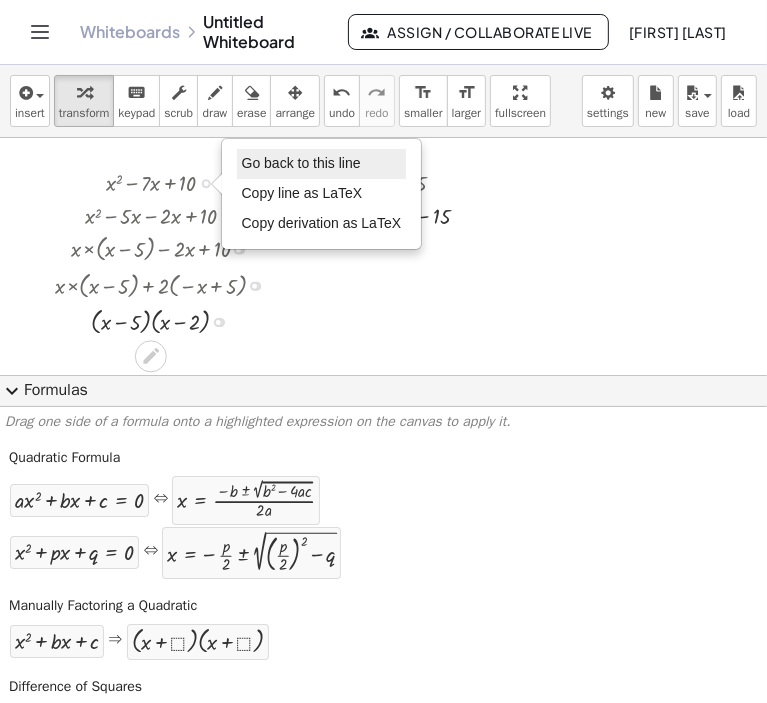 click on "Go back to this line" at bounding box center (301, 163) 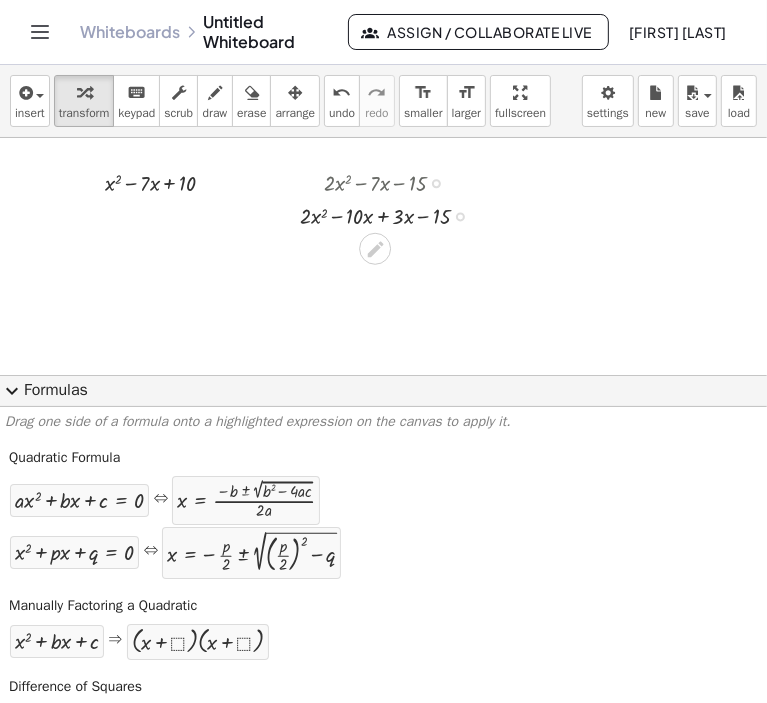click at bounding box center [436, 183] 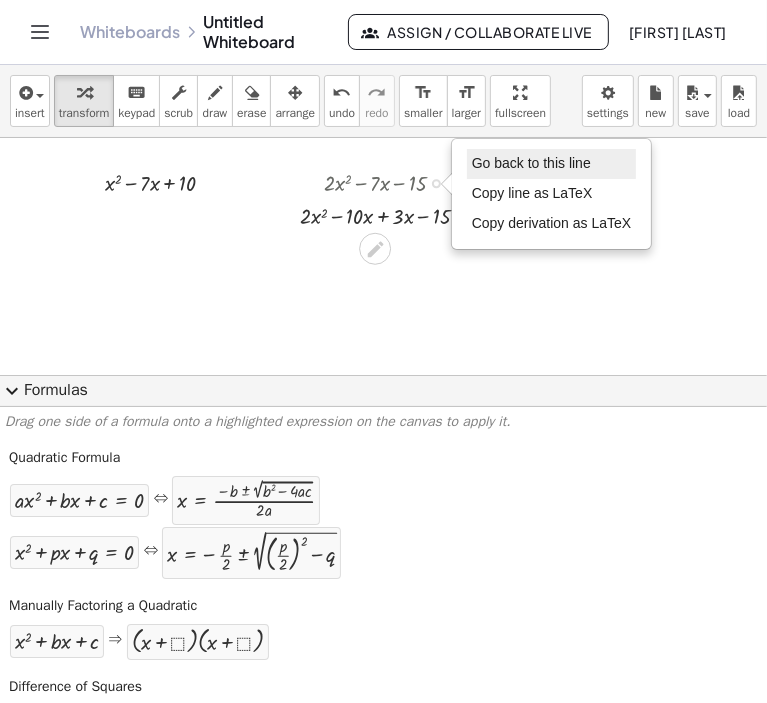 click on "Go back to this line" at bounding box center (531, 163) 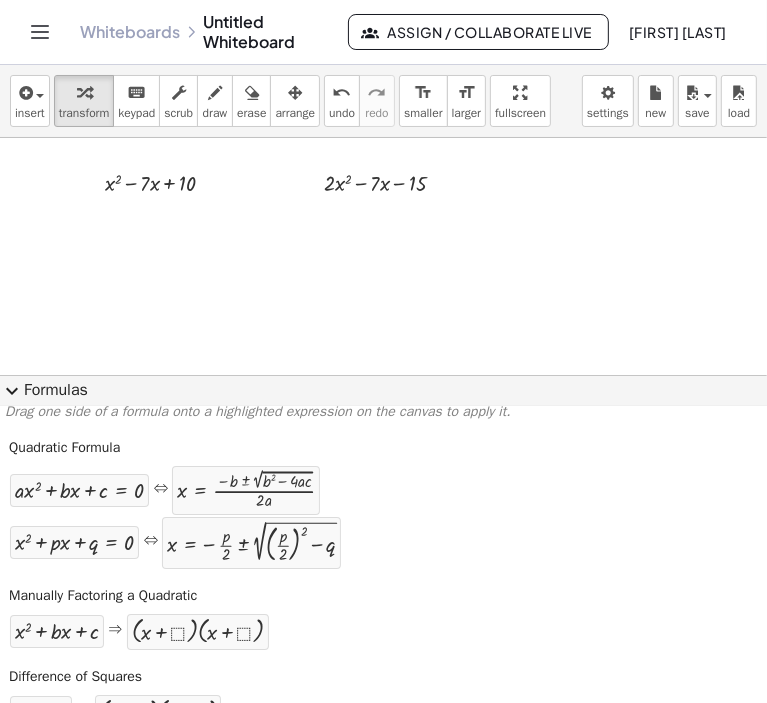 scroll, scrollTop: 0, scrollLeft: 0, axis: both 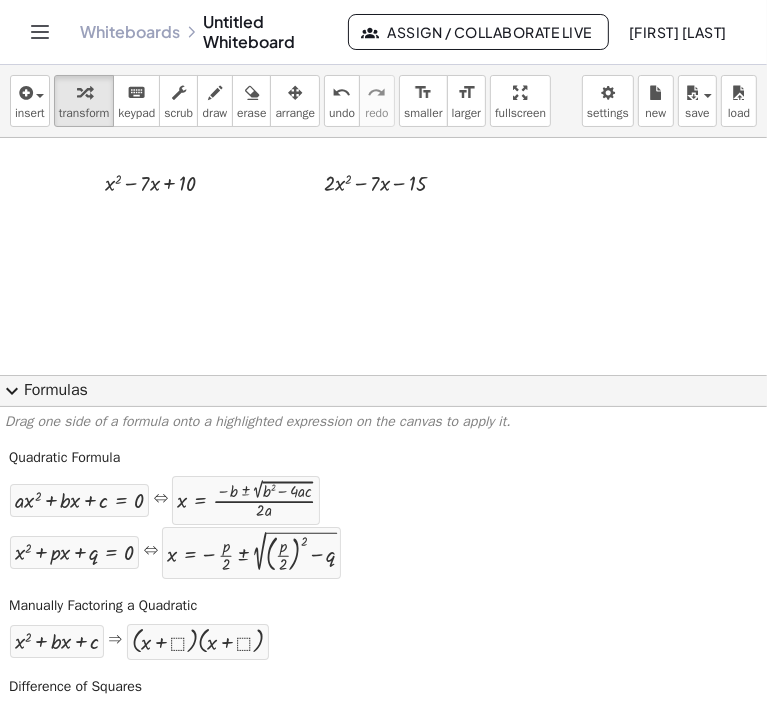 drag, startPoint x: 120, startPoint y: 647, endPoint x: 154, endPoint y: 347, distance: 301.92053 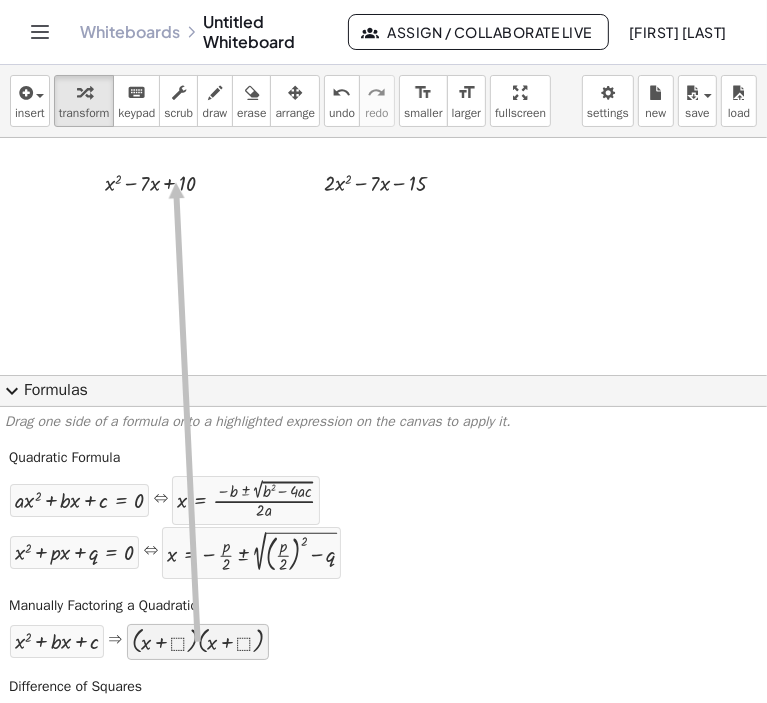 drag, startPoint x: 139, startPoint y: 635, endPoint x: 173, endPoint y: 181, distance: 455.27136 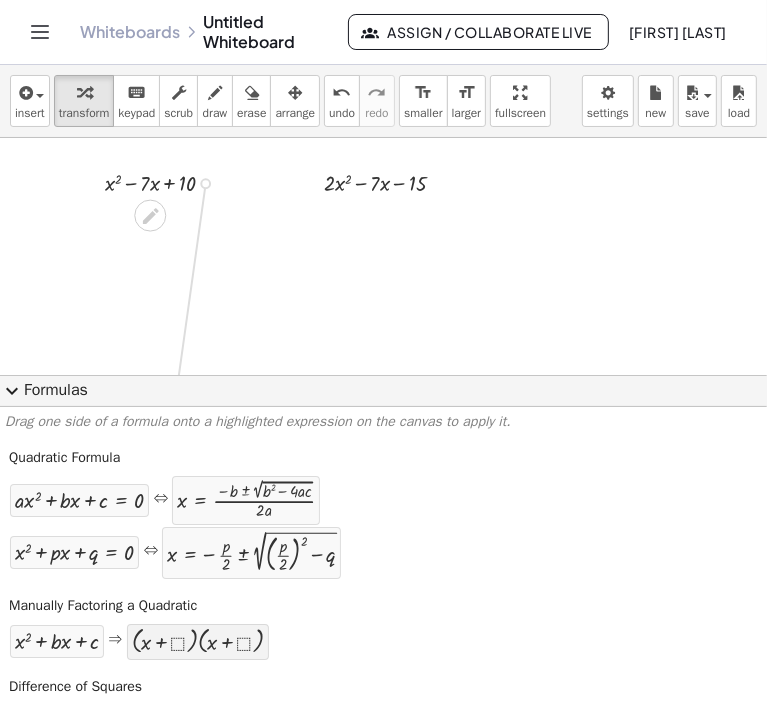 drag, startPoint x: 205, startPoint y: 183, endPoint x: 141, endPoint y: 639, distance: 460.46933 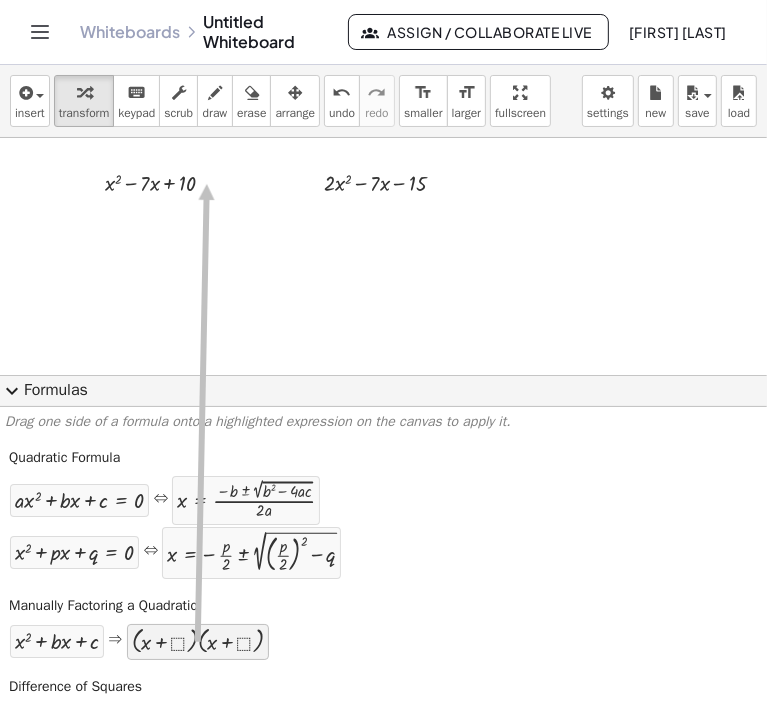 drag, startPoint x: 137, startPoint y: 640, endPoint x: 204, endPoint y: 183, distance: 461.88525 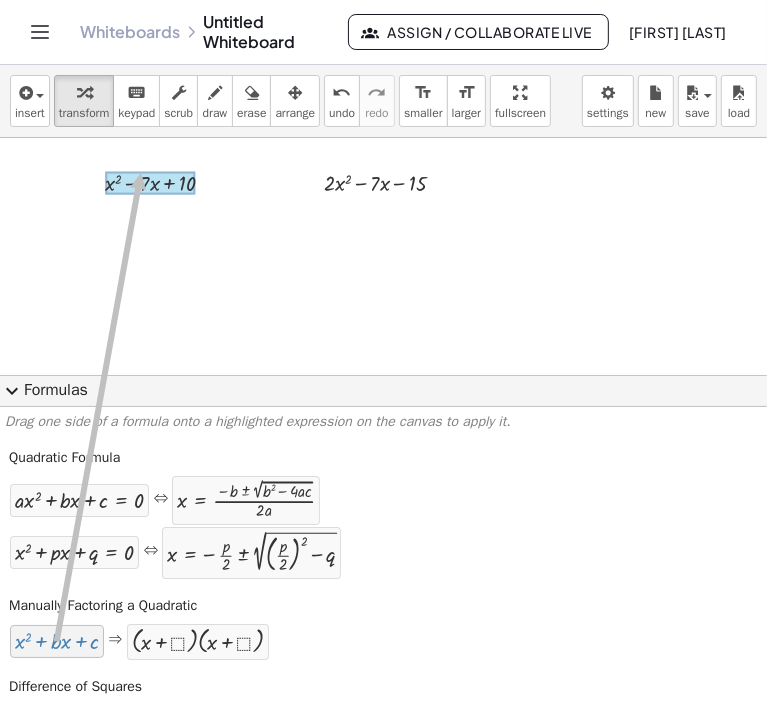 drag, startPoint x: 71, startPoint y: 644, endPoint x: 141, endPoint y: 172, distance: 477.16245 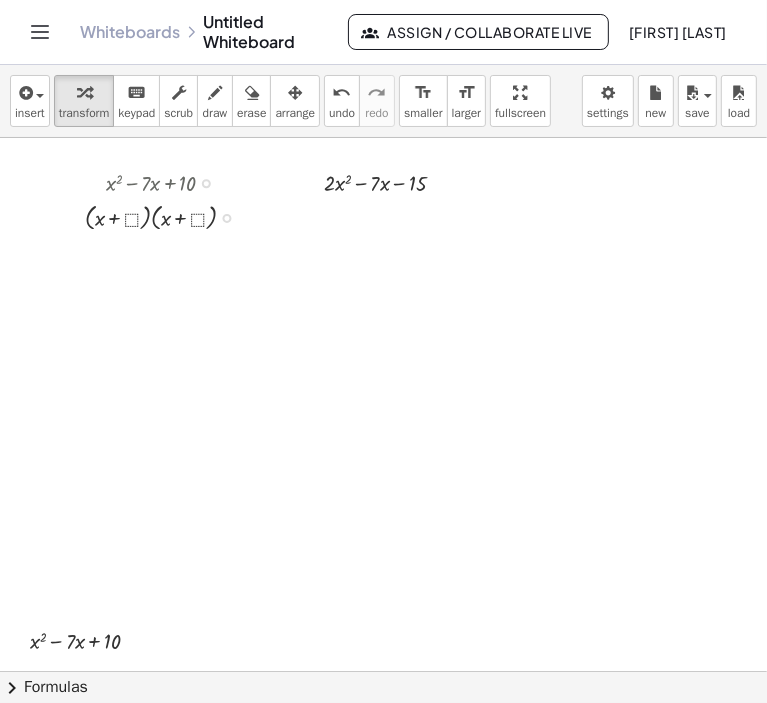 click at bounding box center [168, 216] 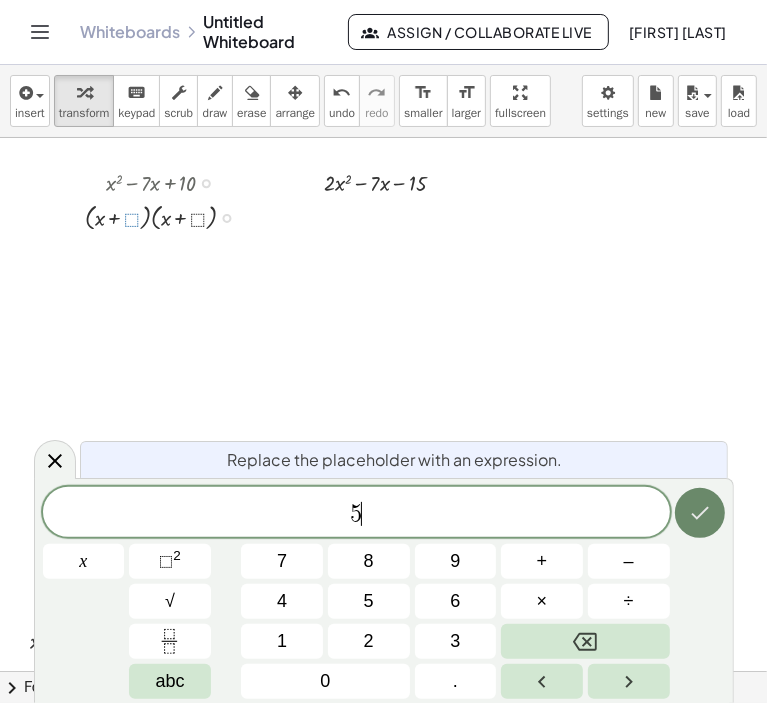 click at bounding box center [700, 513] 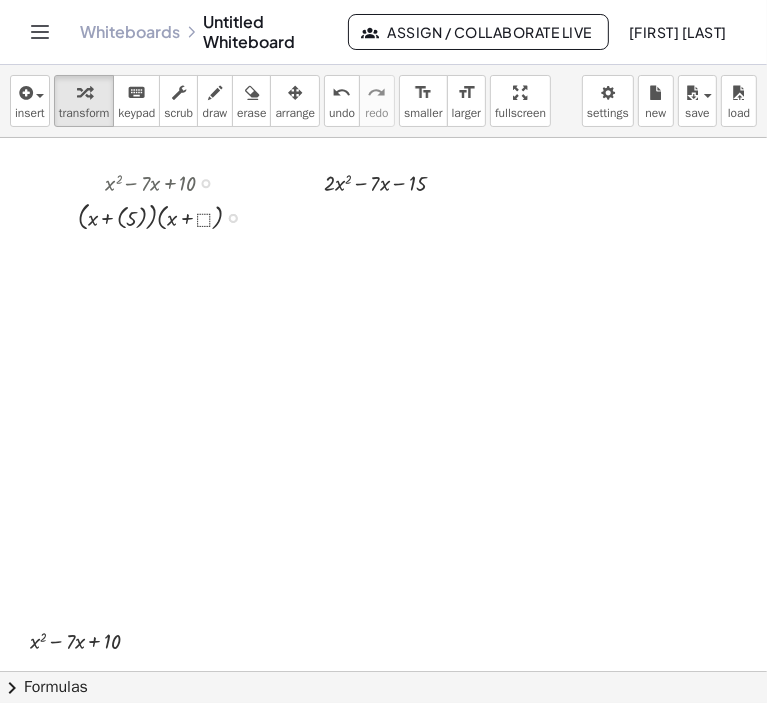 click at bounding box center (168, 216) 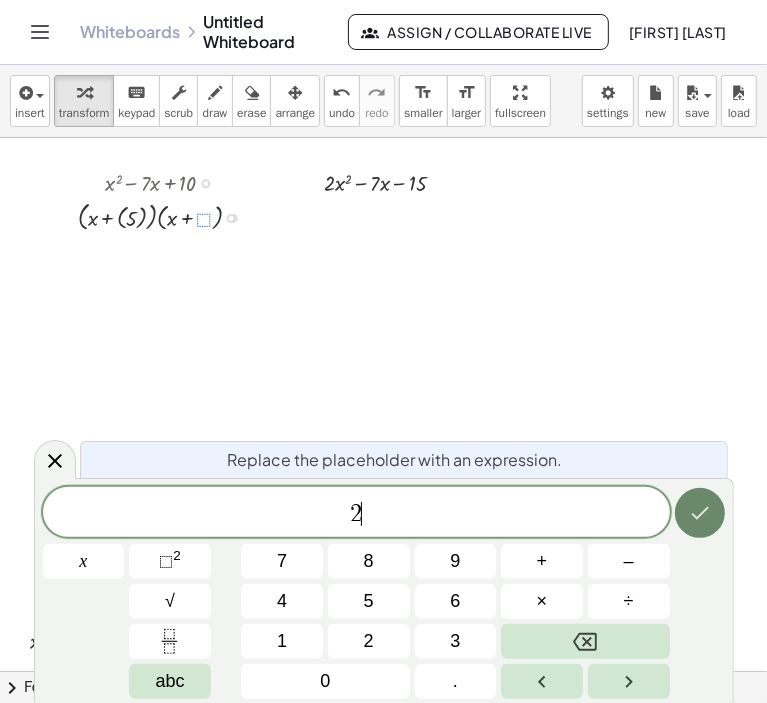 click 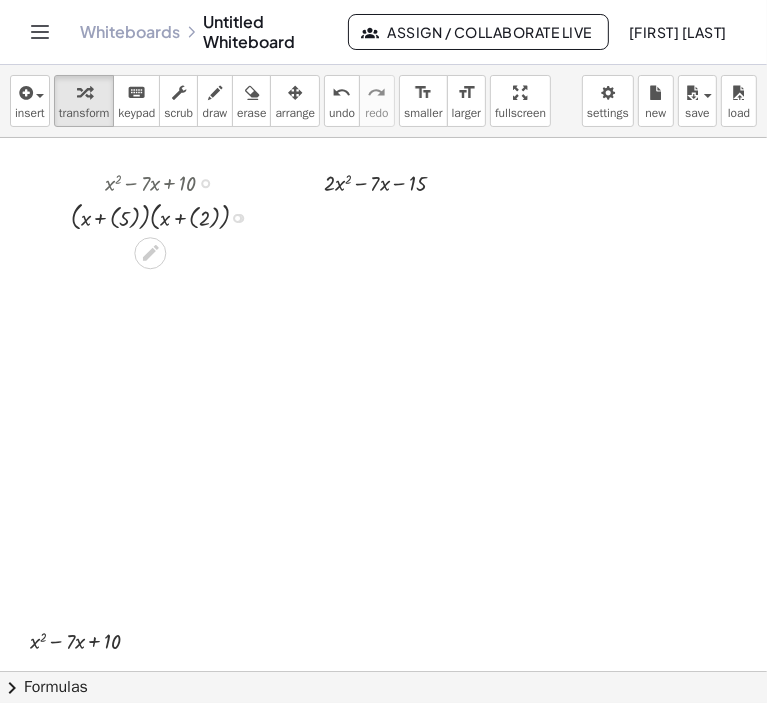 click at bounding box center (168, 216) 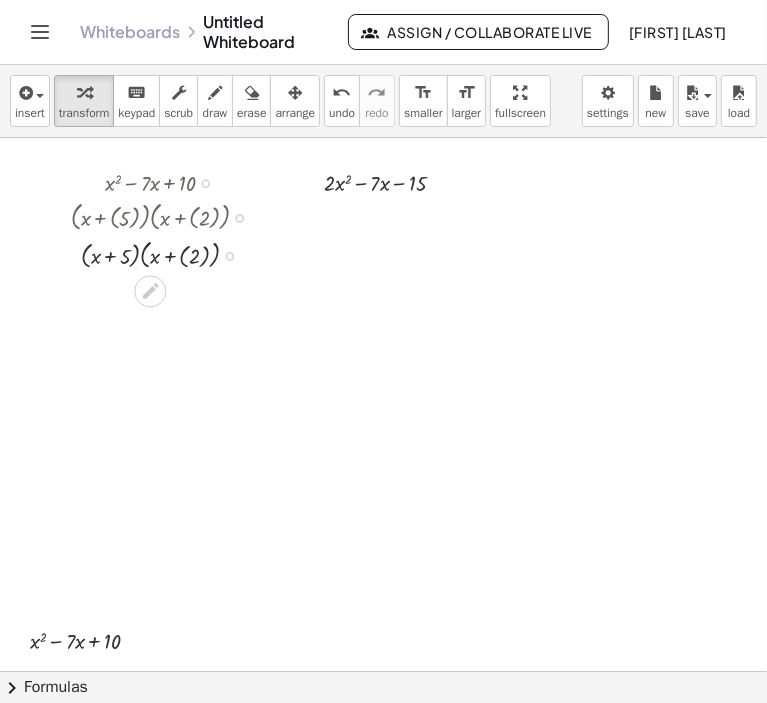 click at bounding box center [168, 254] 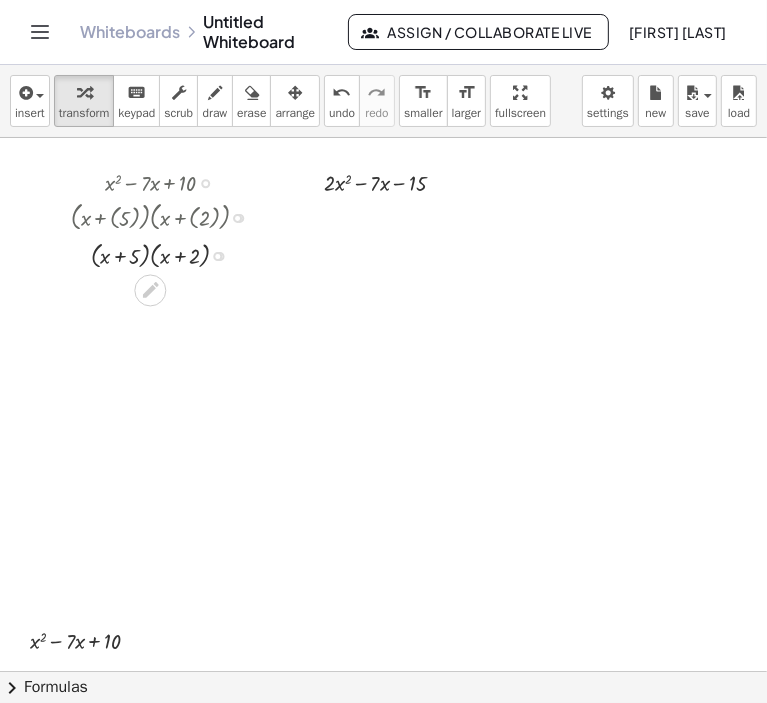 click at bounding box center (205, 183) 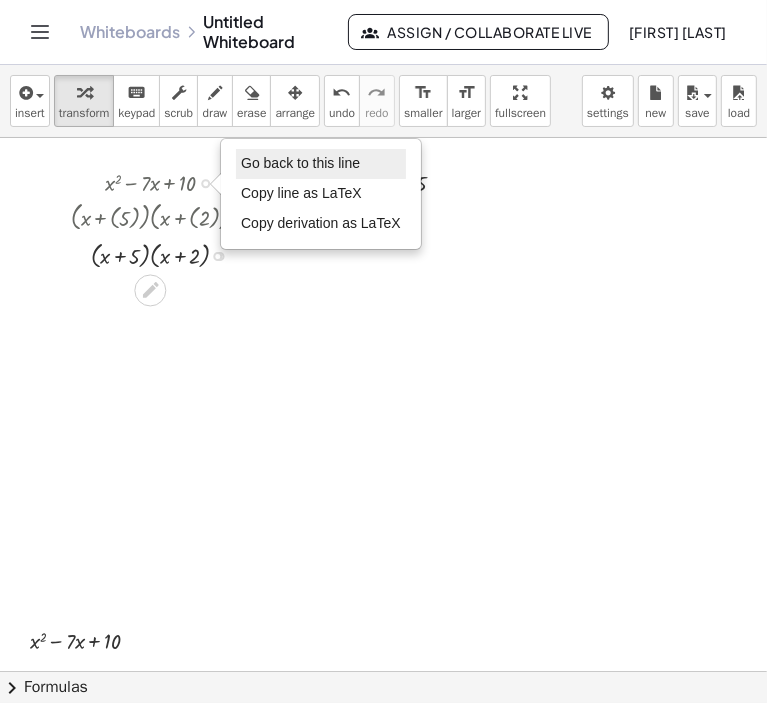 click on "Go back to this line" at bounding box center [300, 163] 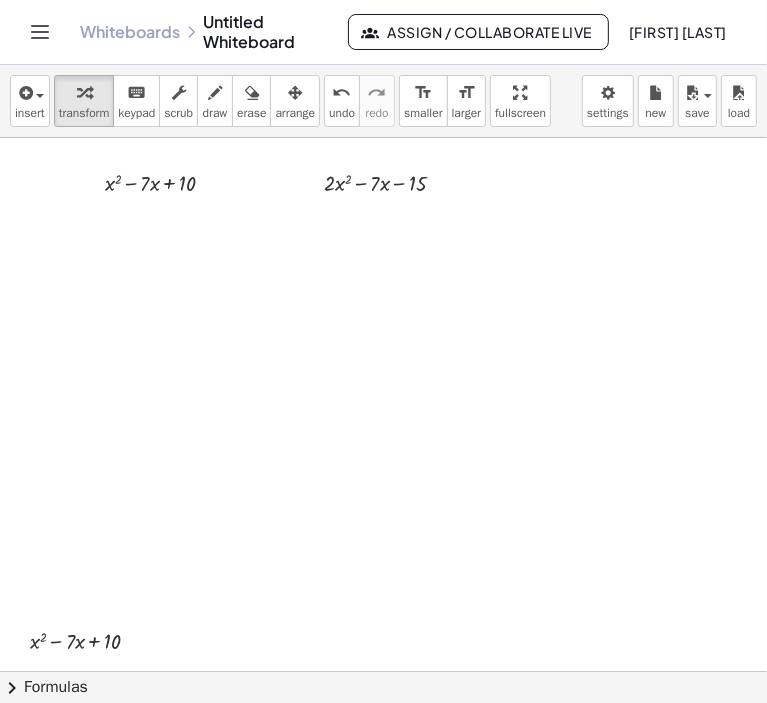 click on "chevron_right" at bounding box center [12, 688] 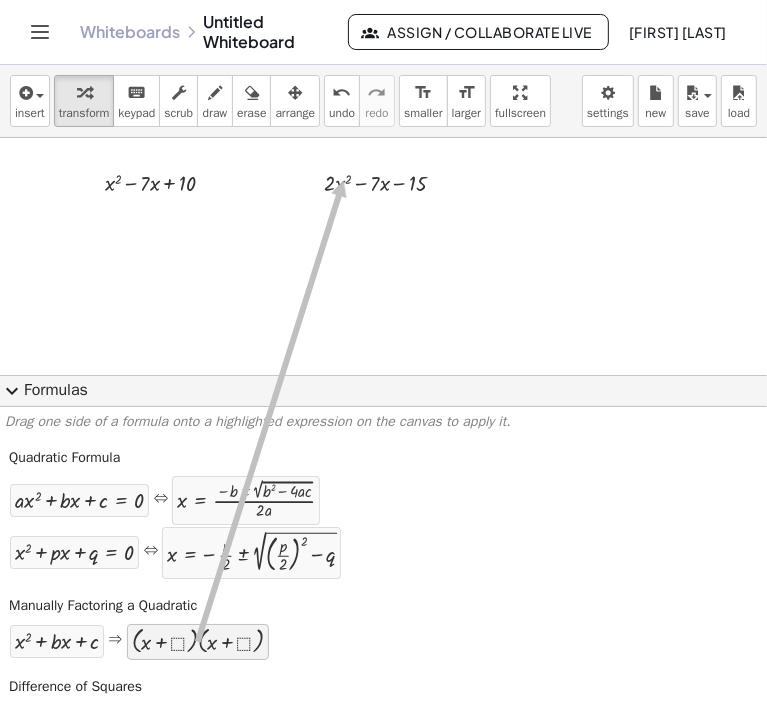 drag, startPoint x: 195, startPoint y: 642, endPoint x: 341, endPoint y: 179, distance: 485.474 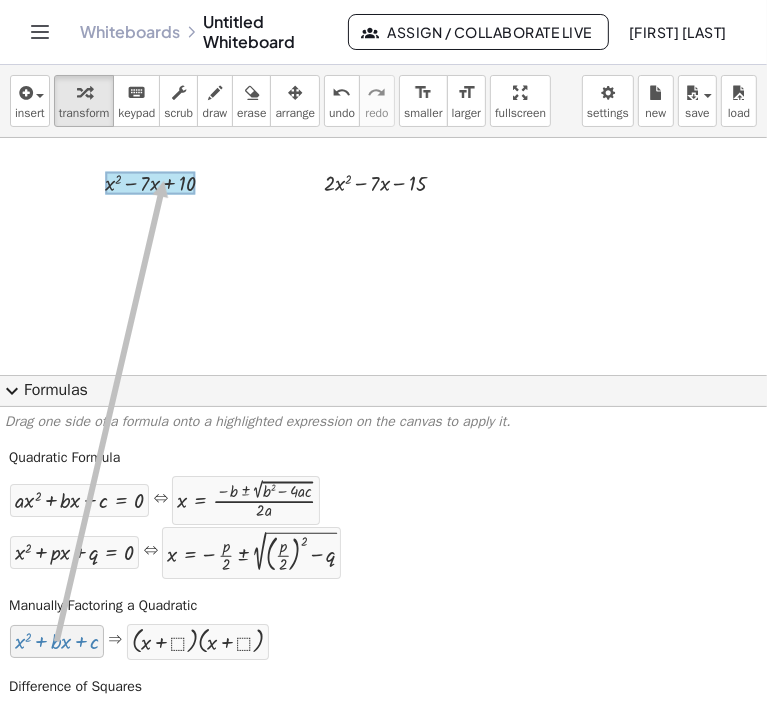 drag, startPoint x: 56, startPoint y: 643, endPoint x: 164, endPoint y: 180, distance: 475.4293 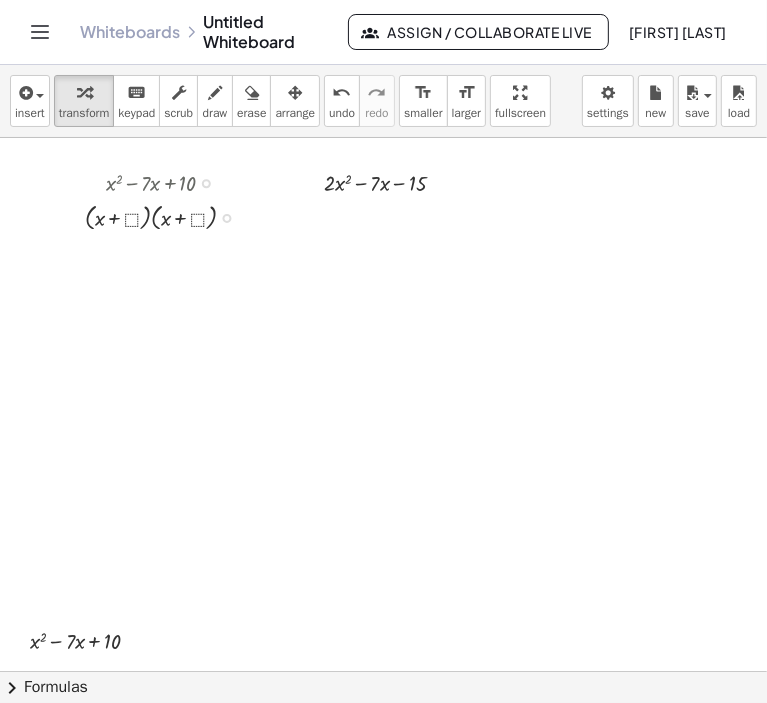 click at bounding box center [168, 216] 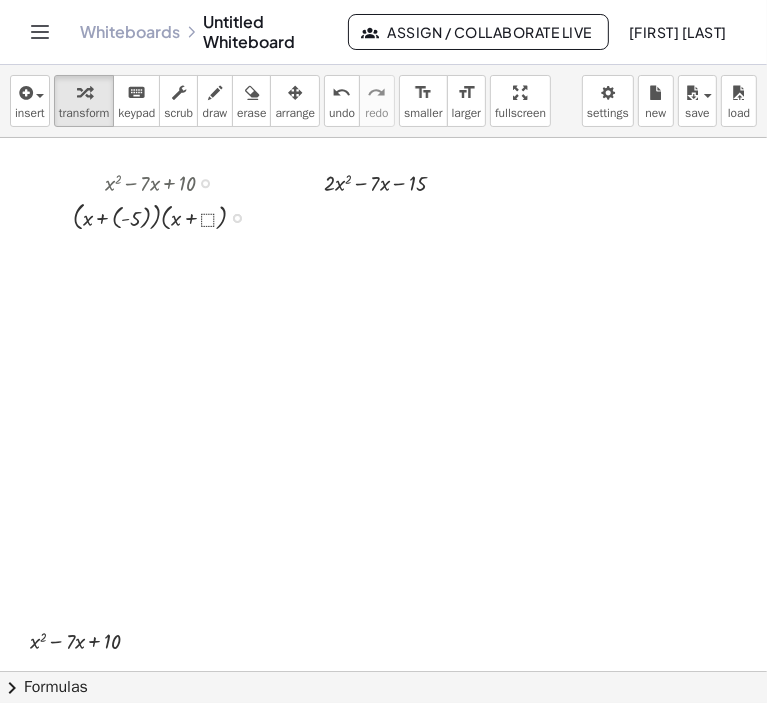 click at bounding box center (167, 216) 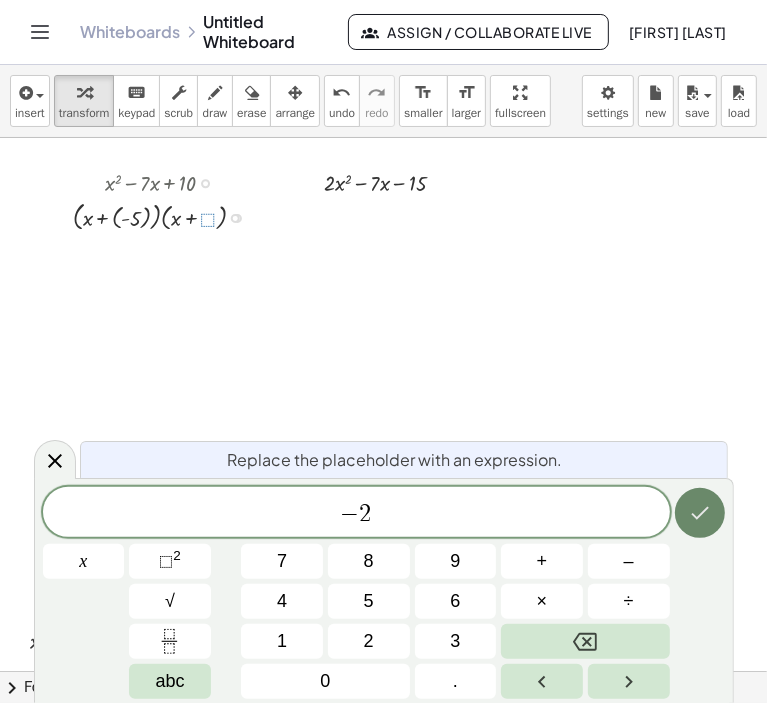 click 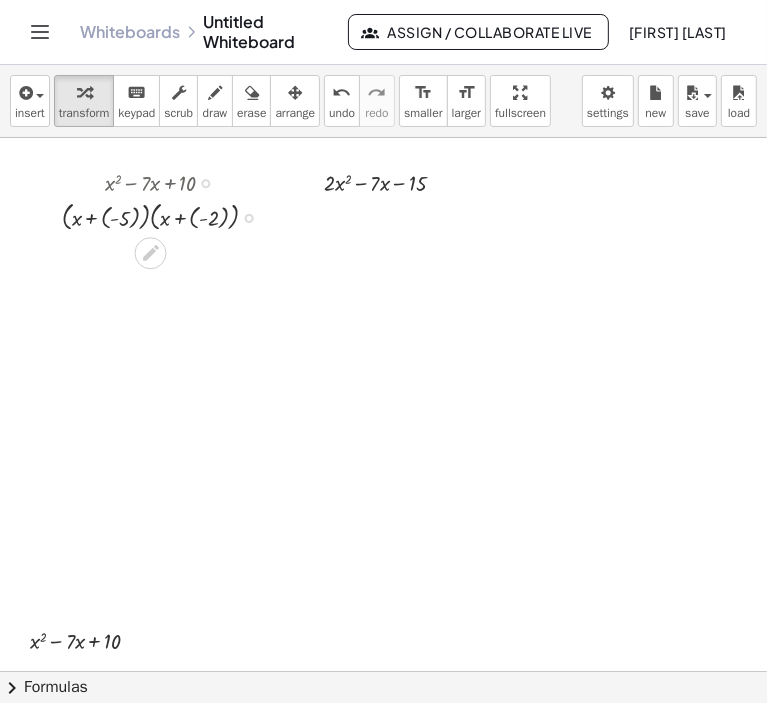 click at bounding box center (168, 216) 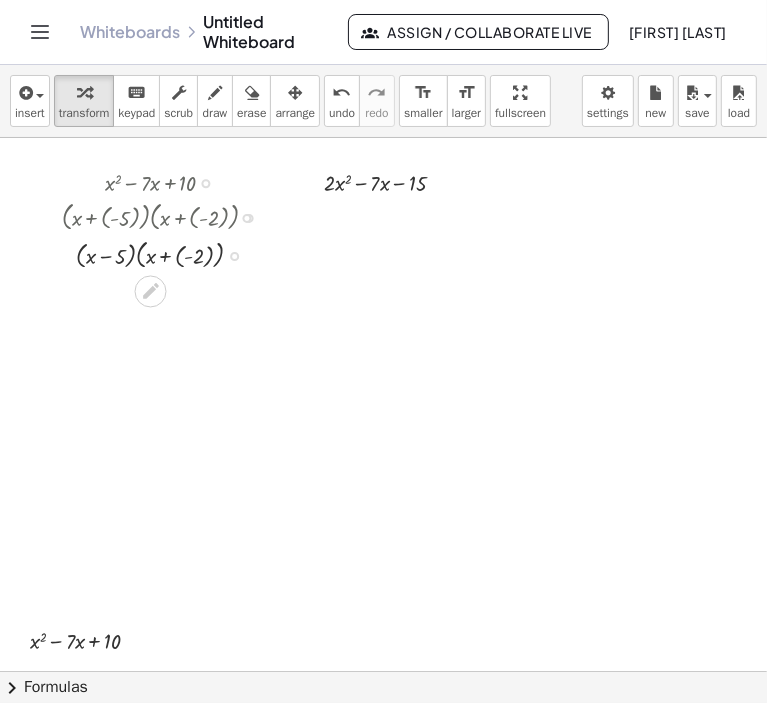 click at bounding box center (168, 254) 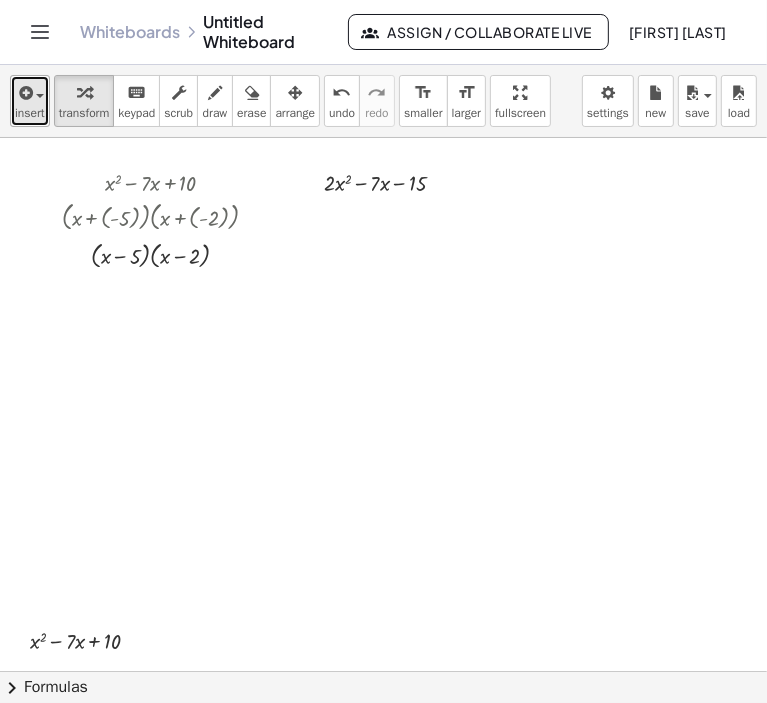 click at bounding box center (24, 93) 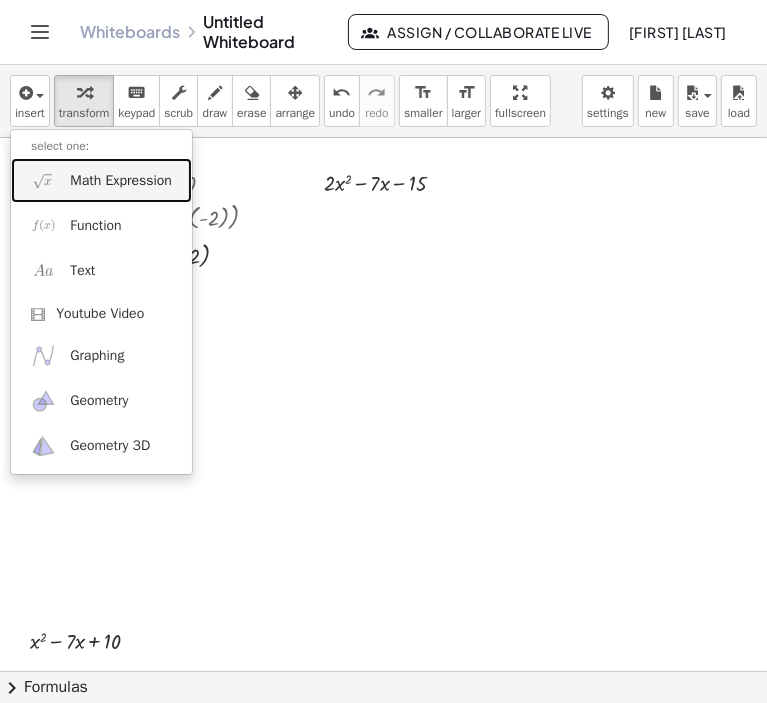 click on "Math Expression" at bounding box center (121, 181) 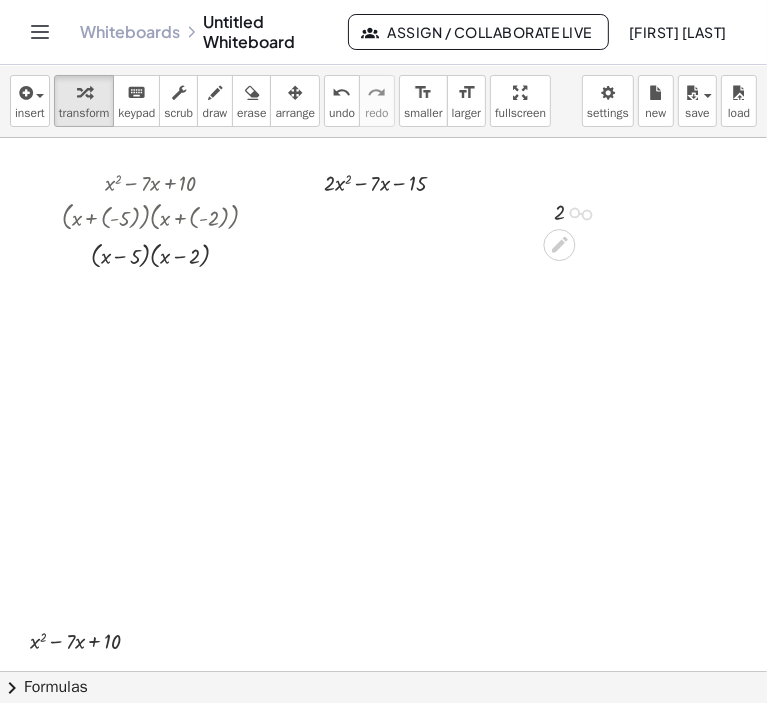 click at bounding box center [575, 212] 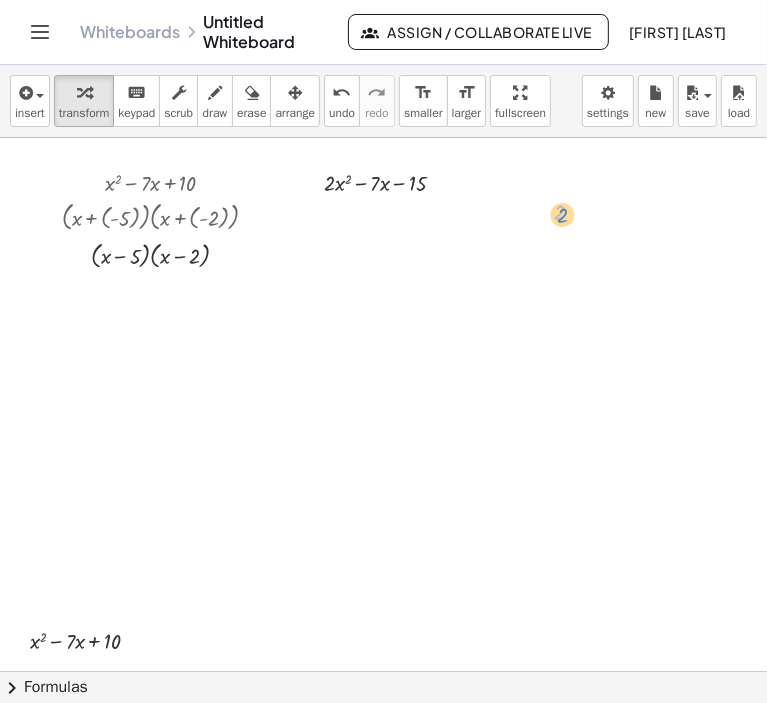 click at bounding box center [577, 211] 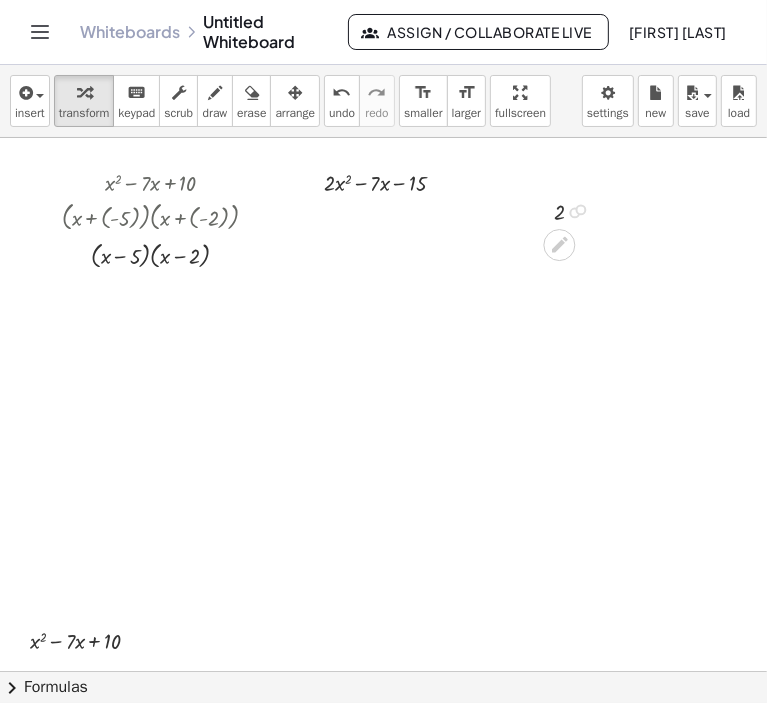 click at bounding box center (575, 212) 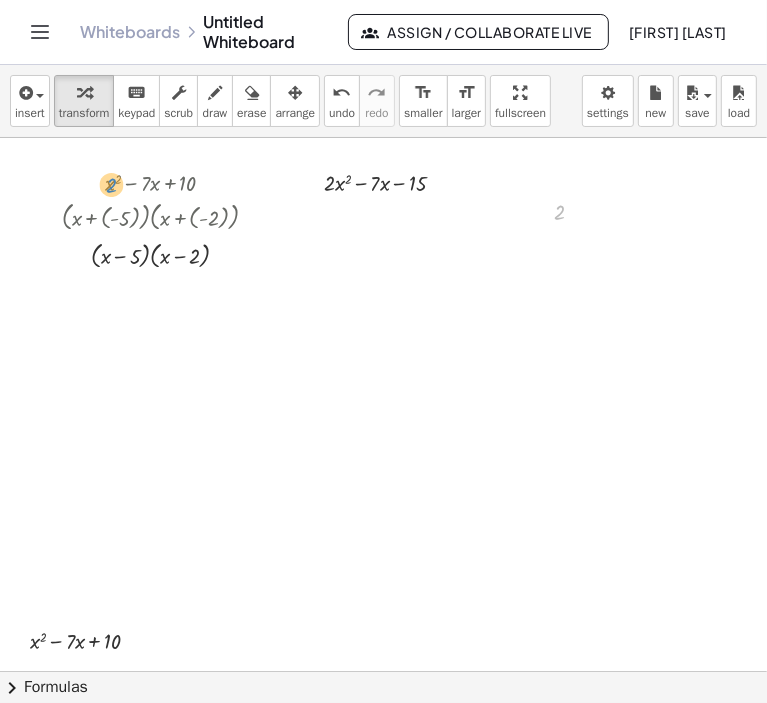 drag, startPoint x: 559, startPoint y: 213, endPoint x: 111, endPoint y: 186, distance: 448.81287 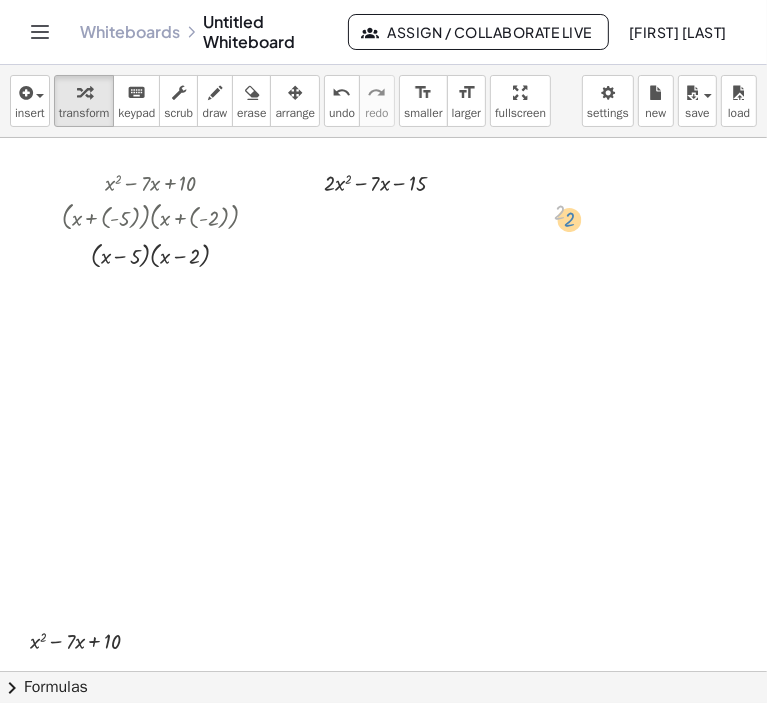 drag, startPoint x: 558, startPoint y: 211, endPoint x: 568, endPoint y: 218, distance: 12.206555 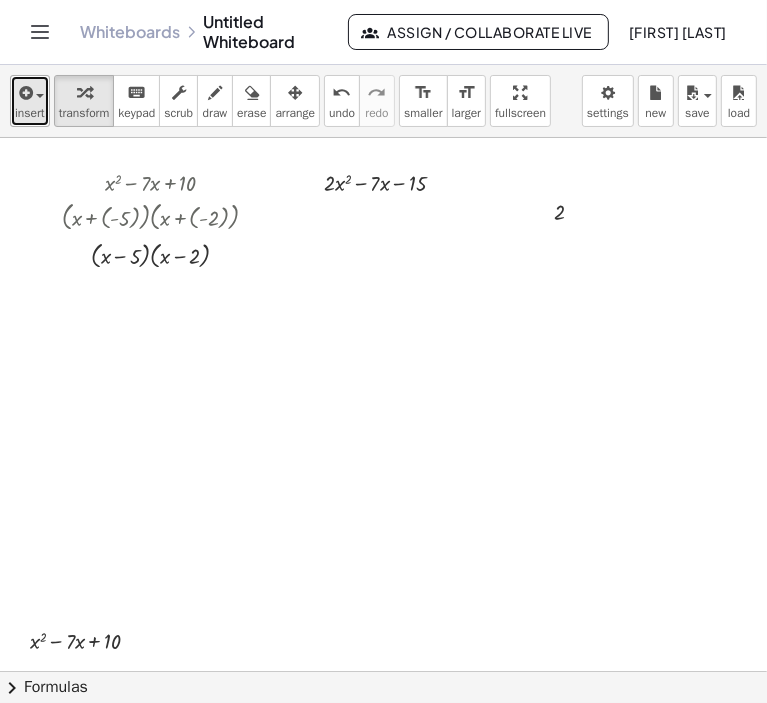 click on "insert" at bounding box center (30, 113) 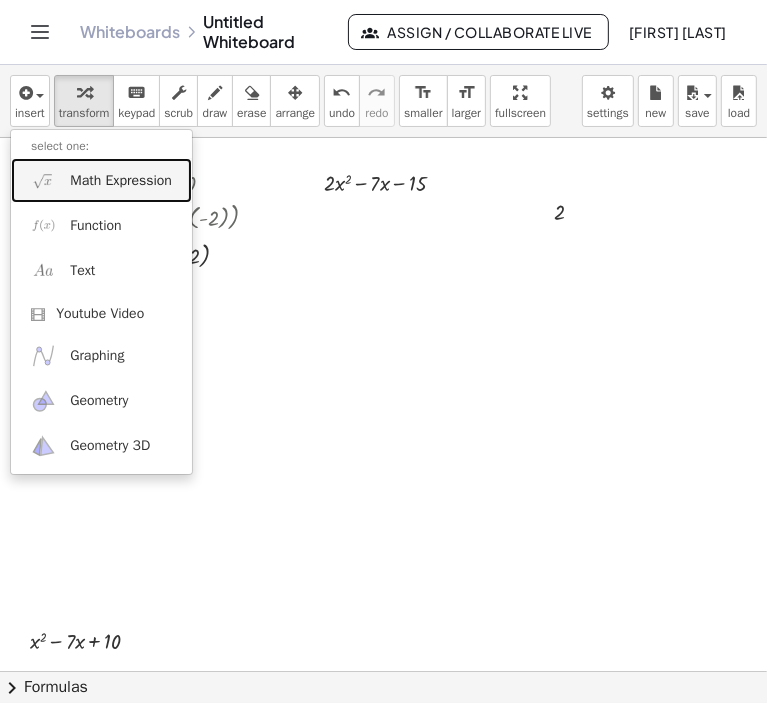 click on "Math Expression" at bounding box center (121, 181) 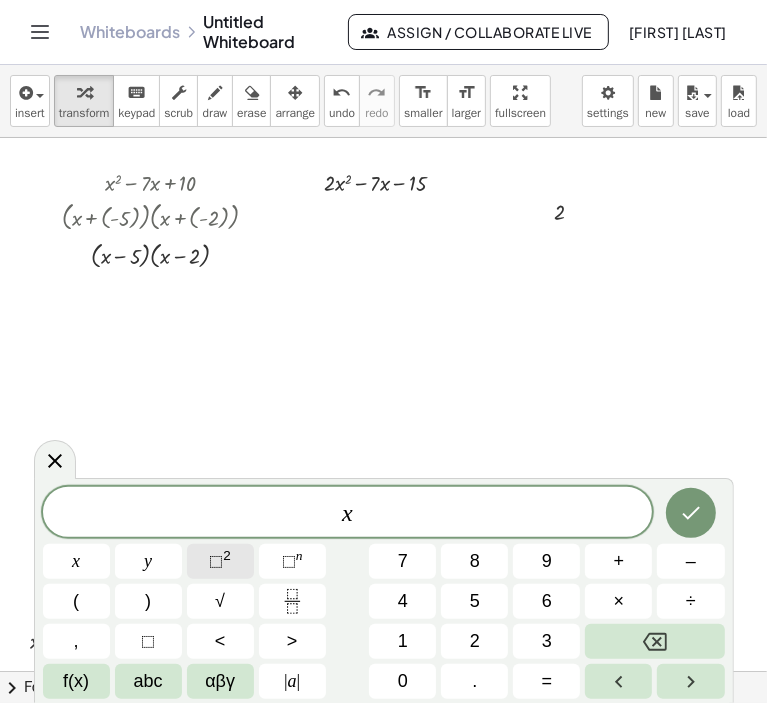 click on "⬚" at bounding box center [216, 561] 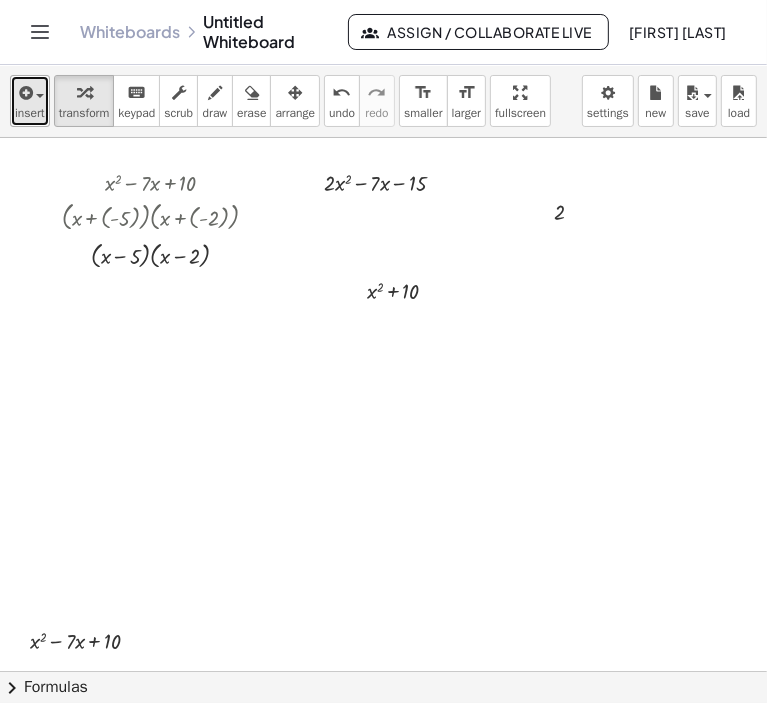 click at bounding box center (24, 93) 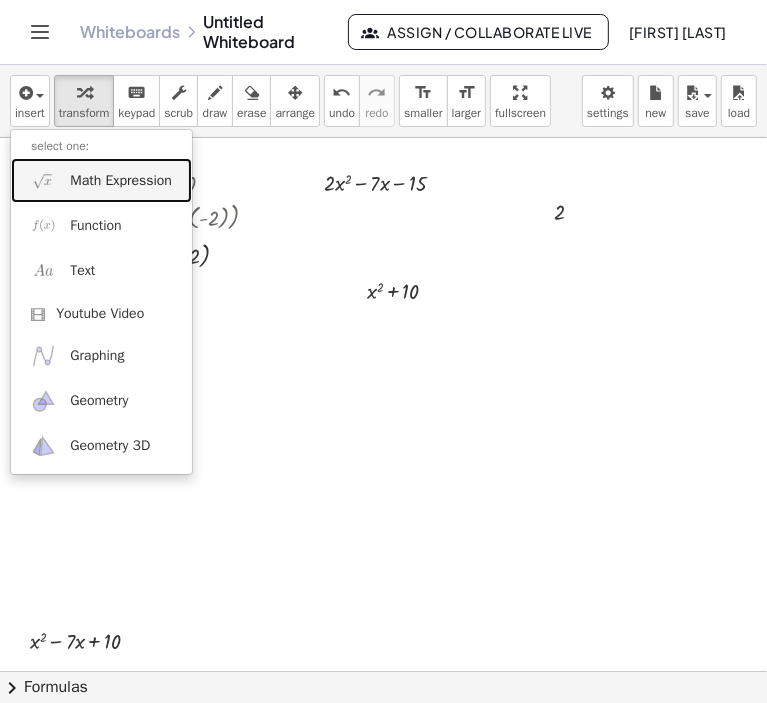click on "Math Expression" at bounding box center [101, 180] 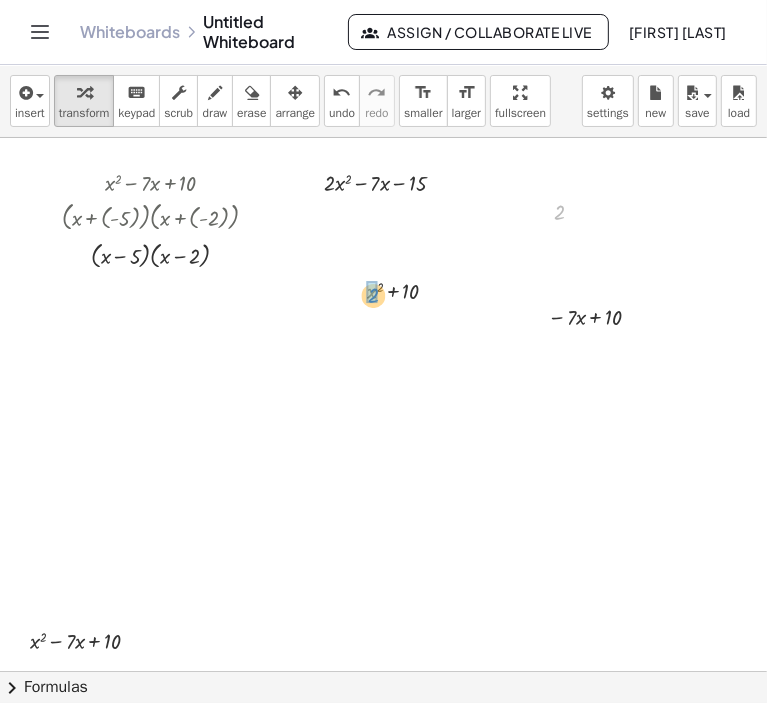 drag, startPoint x: 561, startPoint y: 211, endPoint x: 368, endPoint y: 296, distance: 210.8886 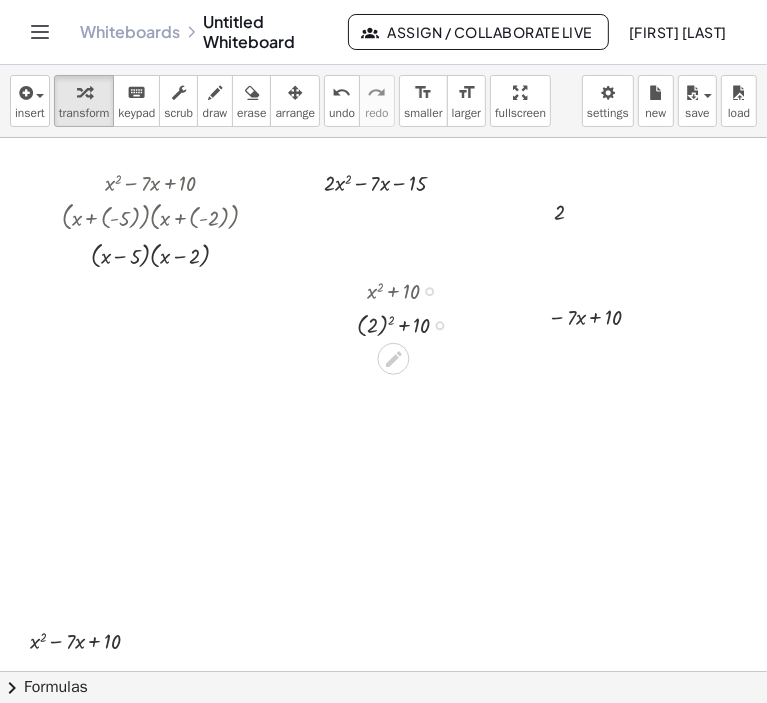 click at bounding box center (411, 323) 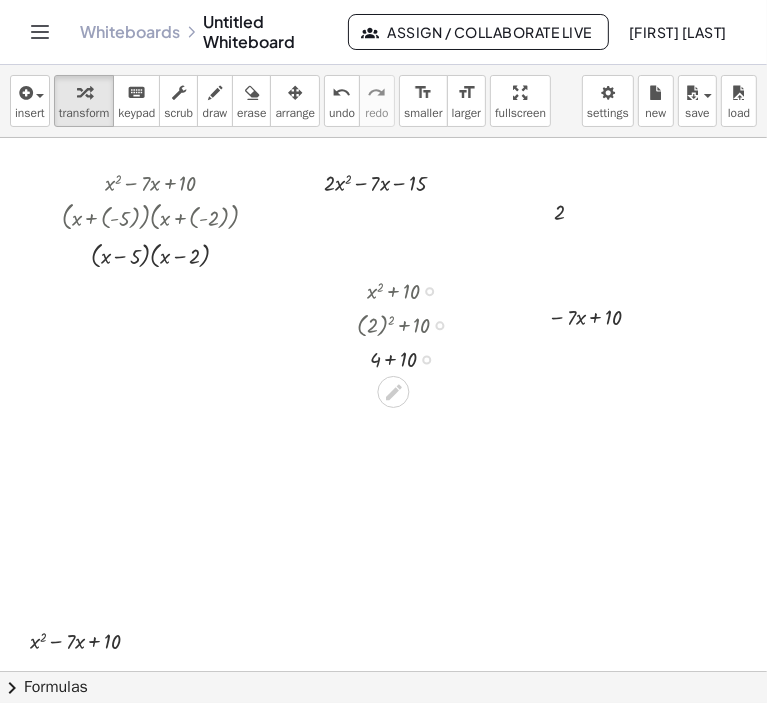 click at bounding box center (411, 357) 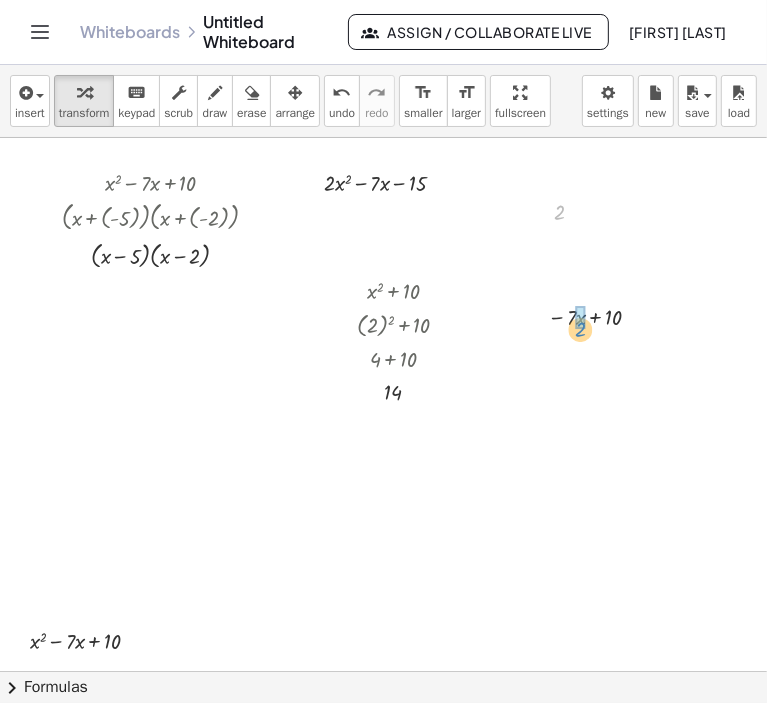 drag, startPoint x: 562, startPoint y: 214, endPoint x: 583, endPoint y: 331, distance: 118.869675 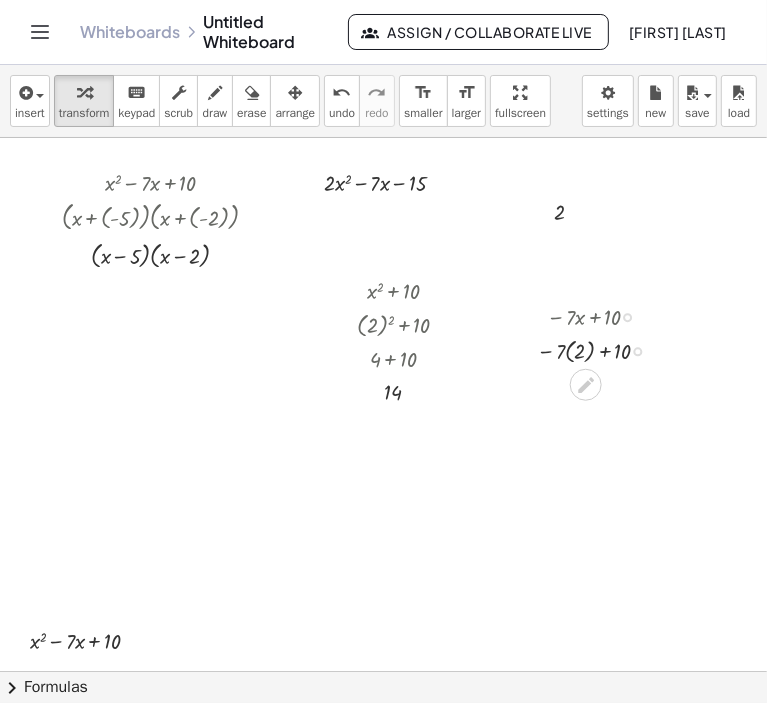 click at bounding box center [600, 349] 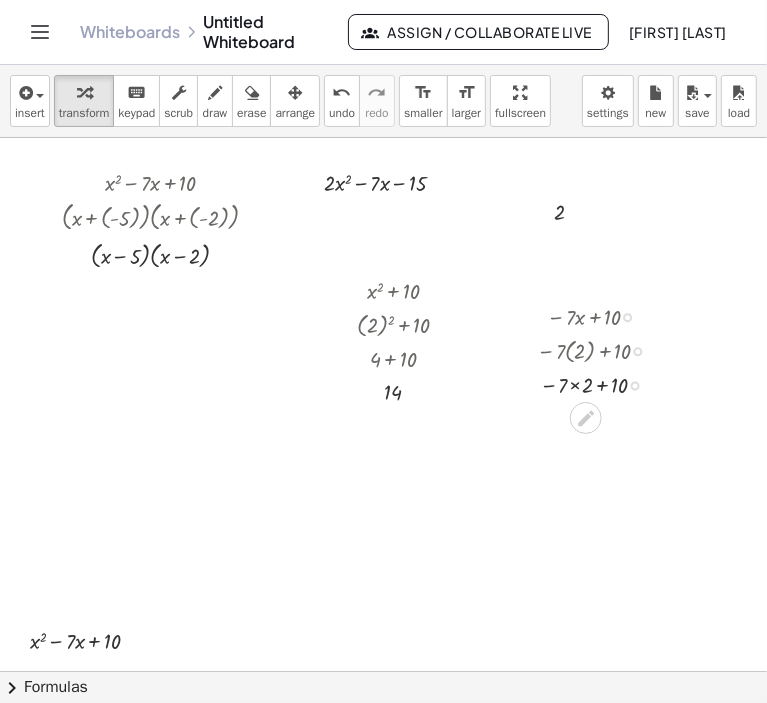 click at bounding box center (600, 383) 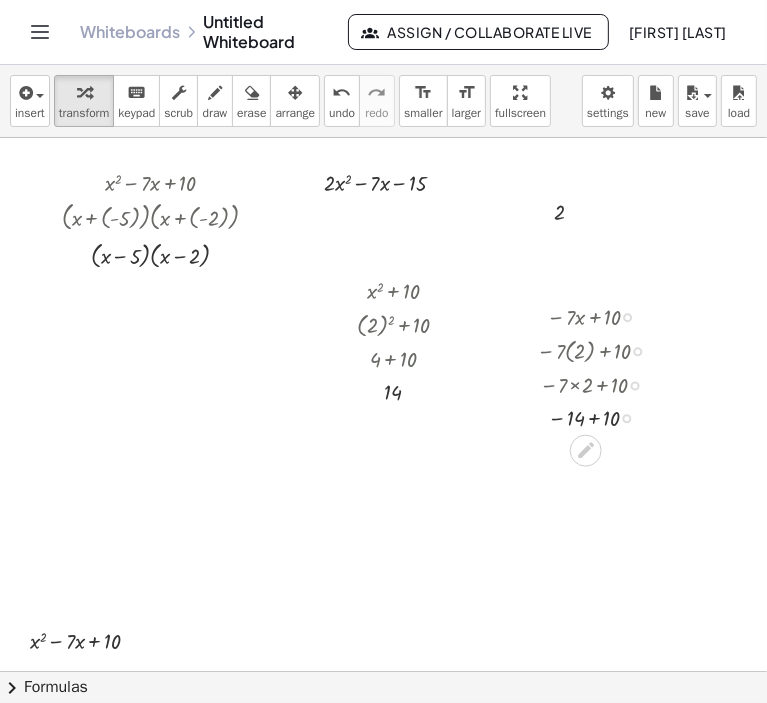 click at bounding box center [600, 416] 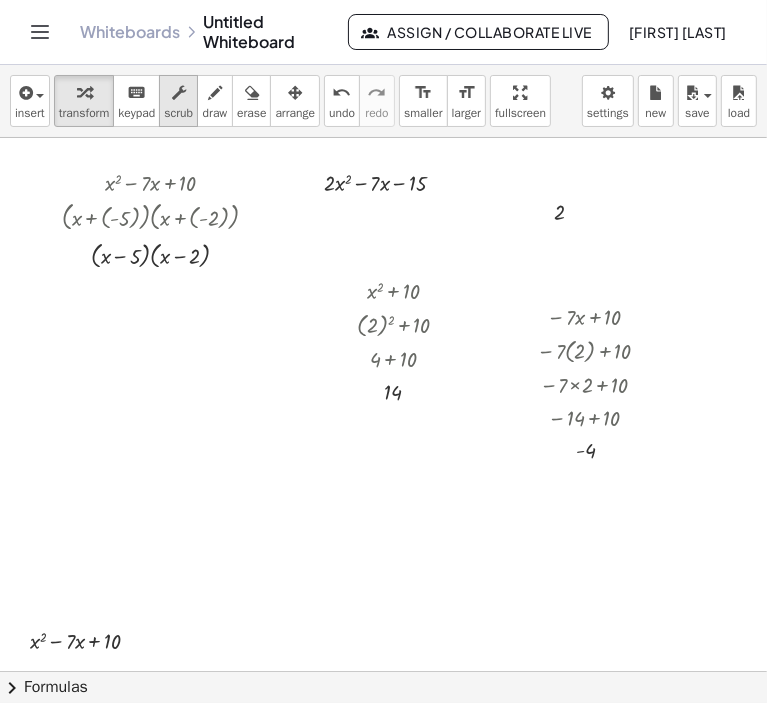 click on "scrub" at bounding box center [178, 113] 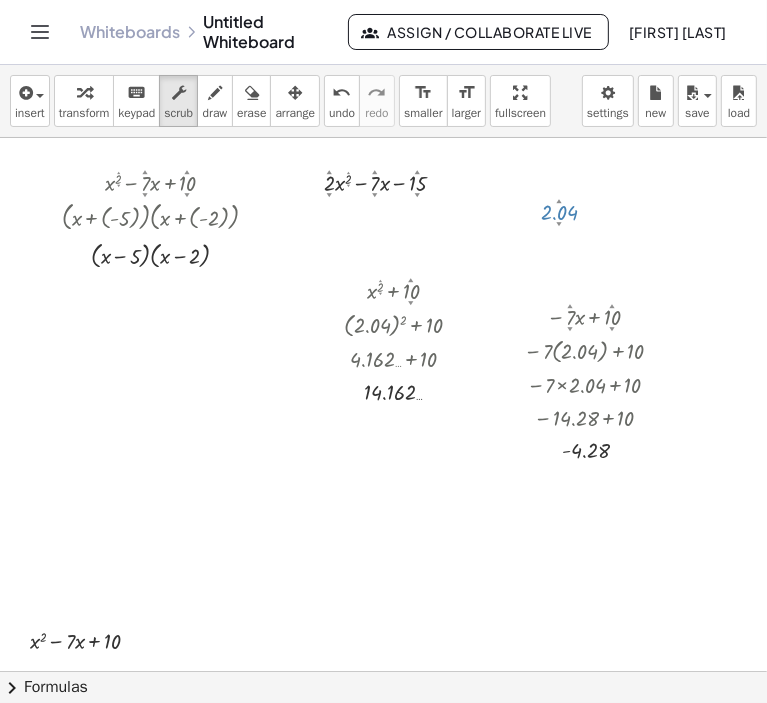 drag, startPoint x: 556, startPoint y: 200, endPoint x: 565, endPoint y: 155, distance: 45.891174 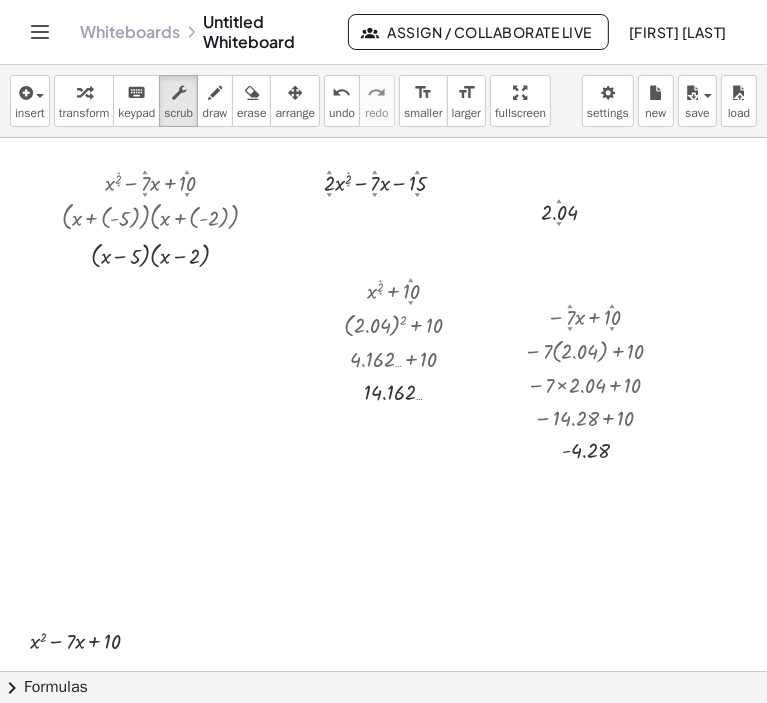 click at bounding box center [448, 671] 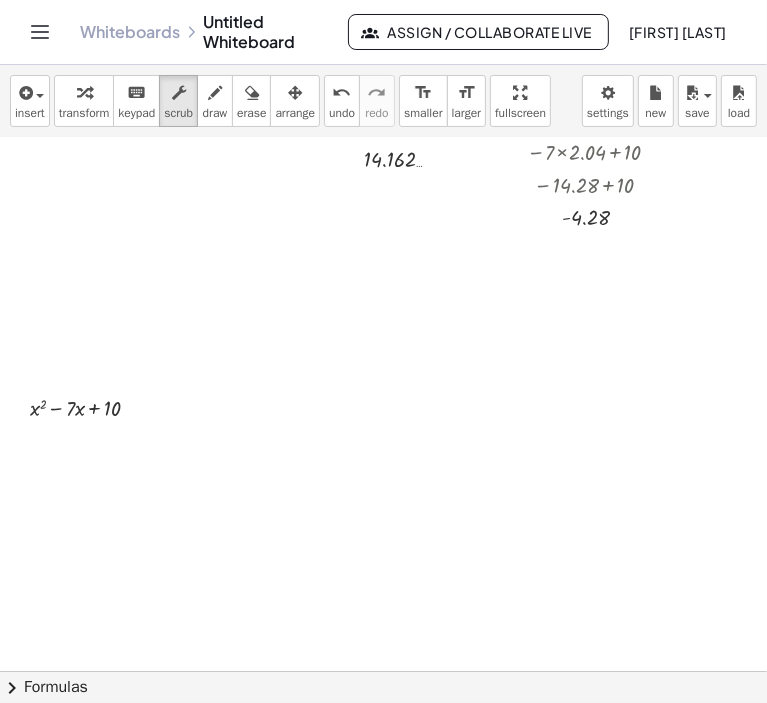 click on "chevron_right" at bounding box center [12, 688] 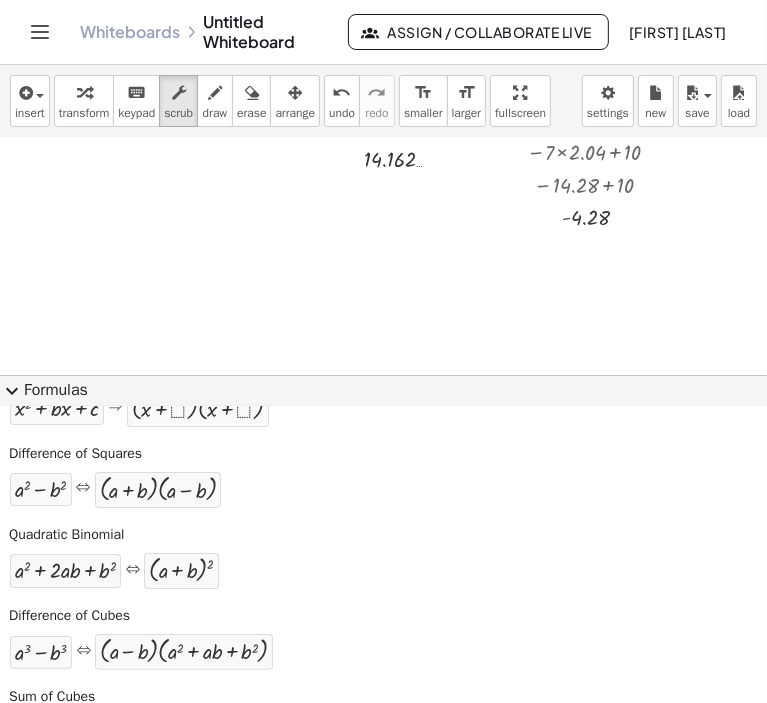 scroll, scrollTop: 0, scrollLeft: 0, axis: both 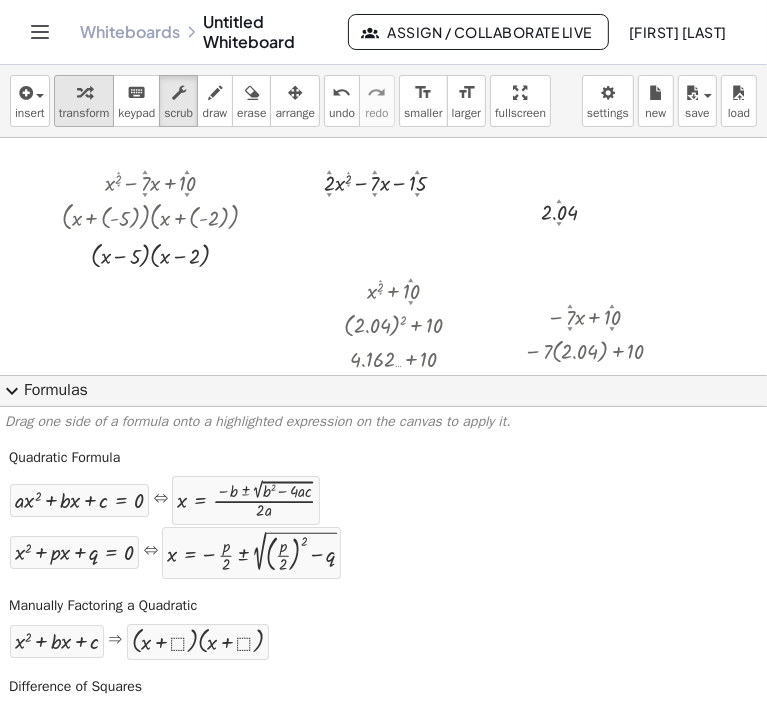 click on "transform" at bounding box center (84, 113) 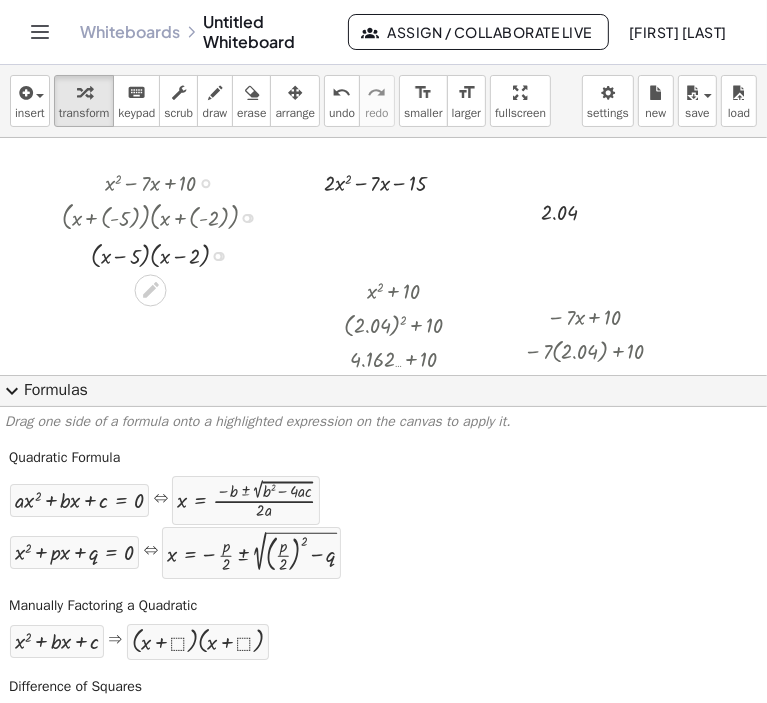click at bounding box center (168, 181) 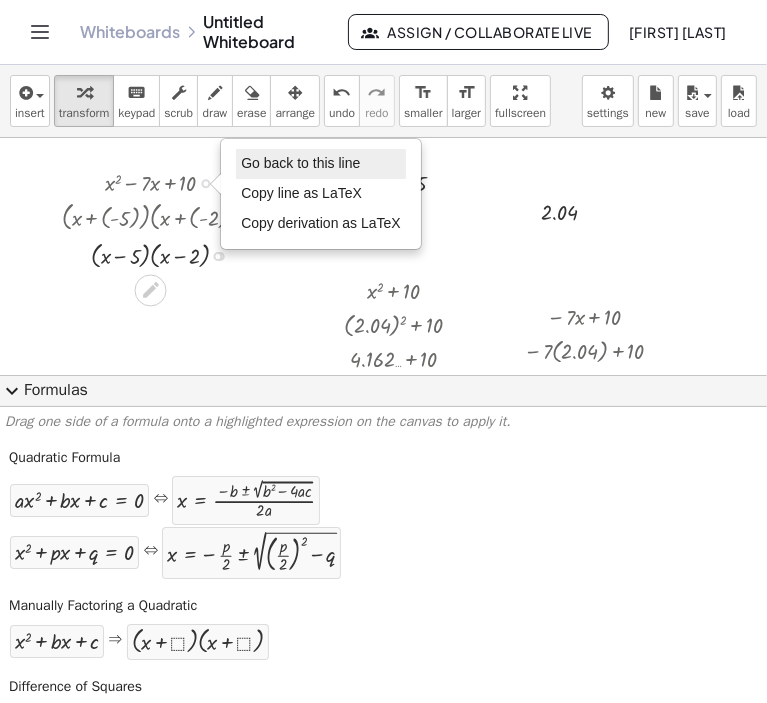 click on "Go back to this line" at bounding box center (300, 163) 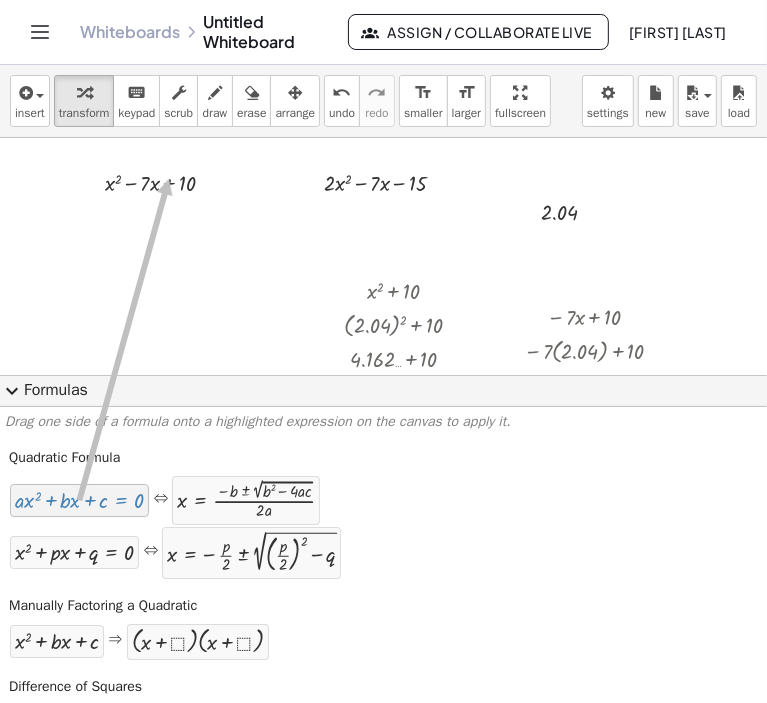 drag, startPoint x: 100, startPoint y: 510, endPoint x: 169, endPoint y: 179, distance: 338.11536 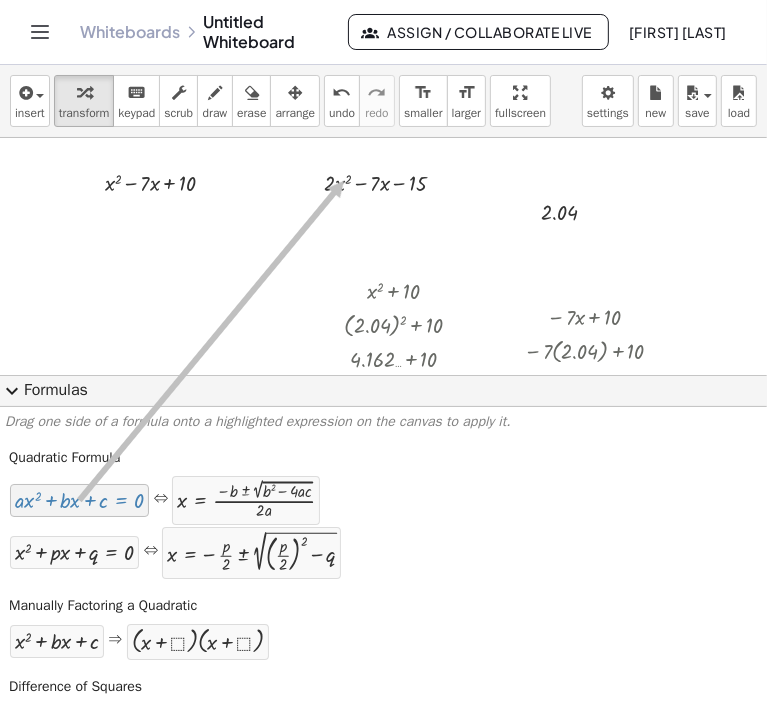 drag, startPoint x: 95, startPoint y: 501, endPoint x: 344, endPoint y: 181, distance: 405.46393 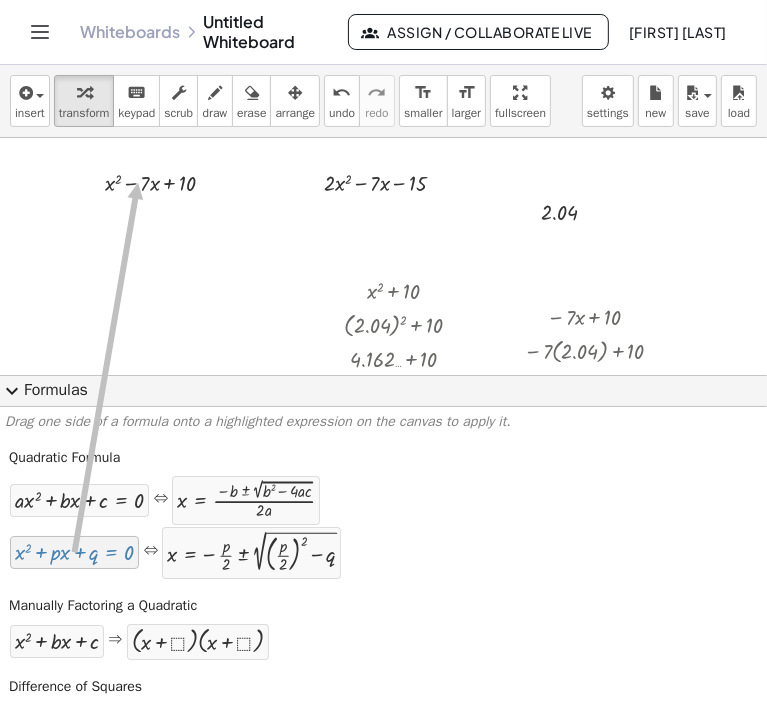 drag, startPoint x: 72, startPoint y: 558, endPoint x: 138, endPoint y: 183, distance: 380.7637 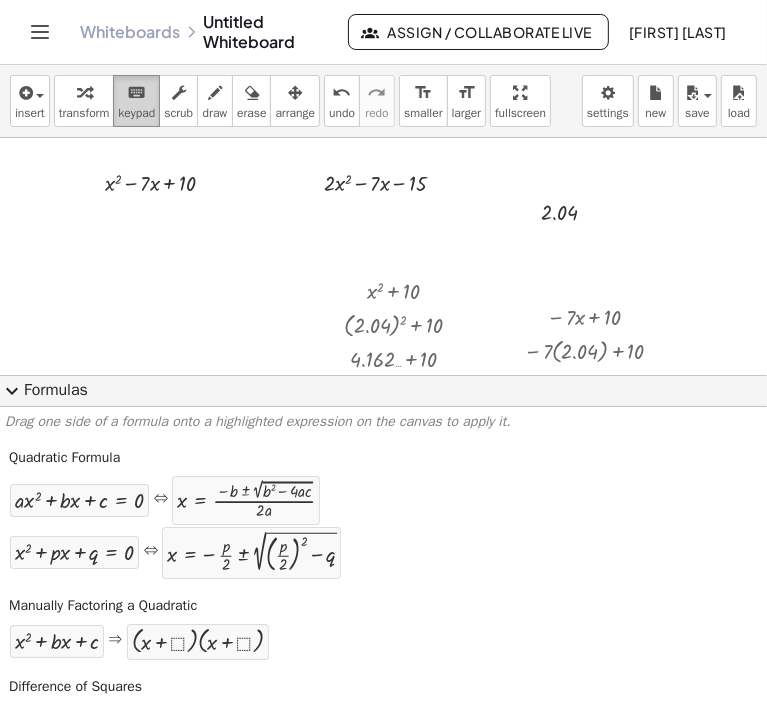 click on "keypad" at bounding box center [136, 113] 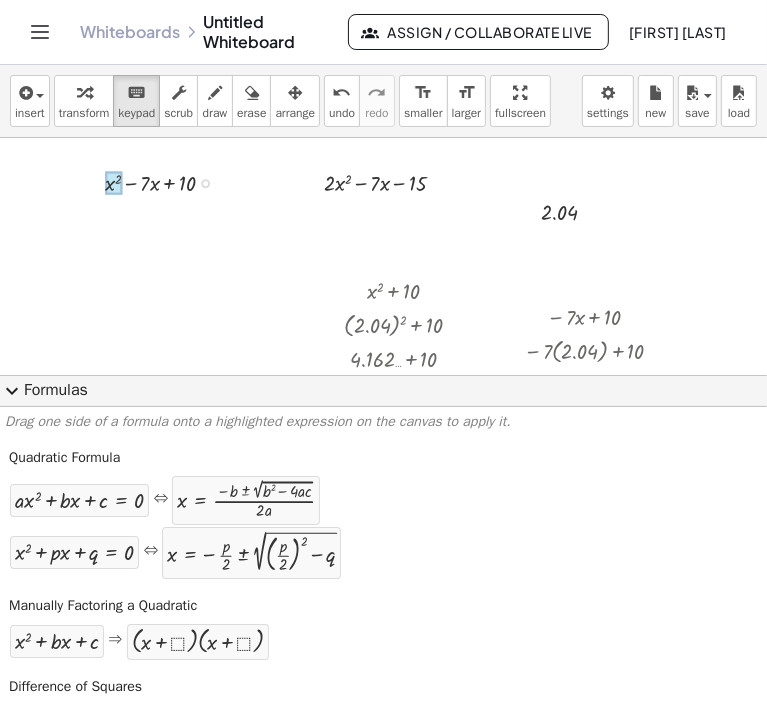drag, startPoint x: 196, startPoint y: 181, endPoint x: 115, endPoint y: 187, distance: 81.22192 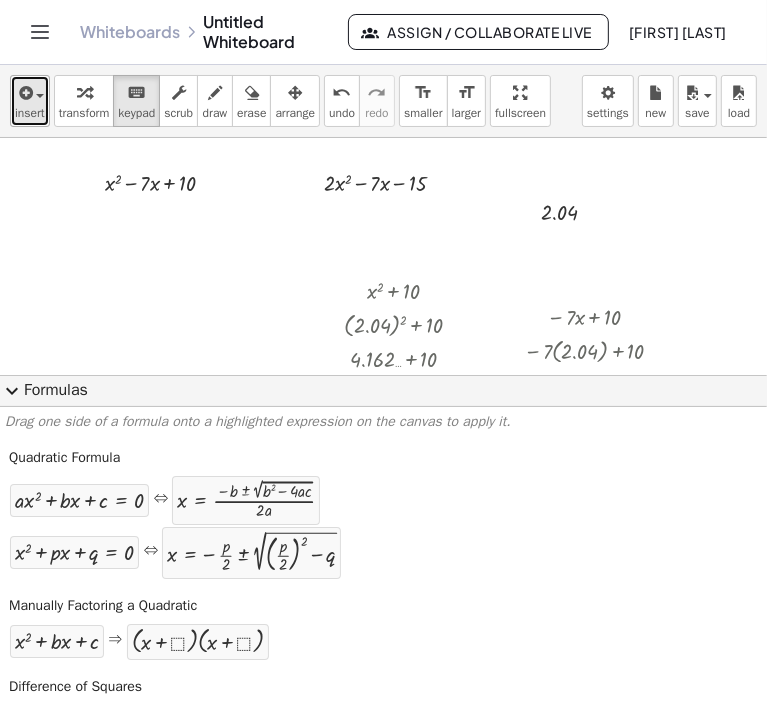 click on "insert" at bounding box center [30, 113] 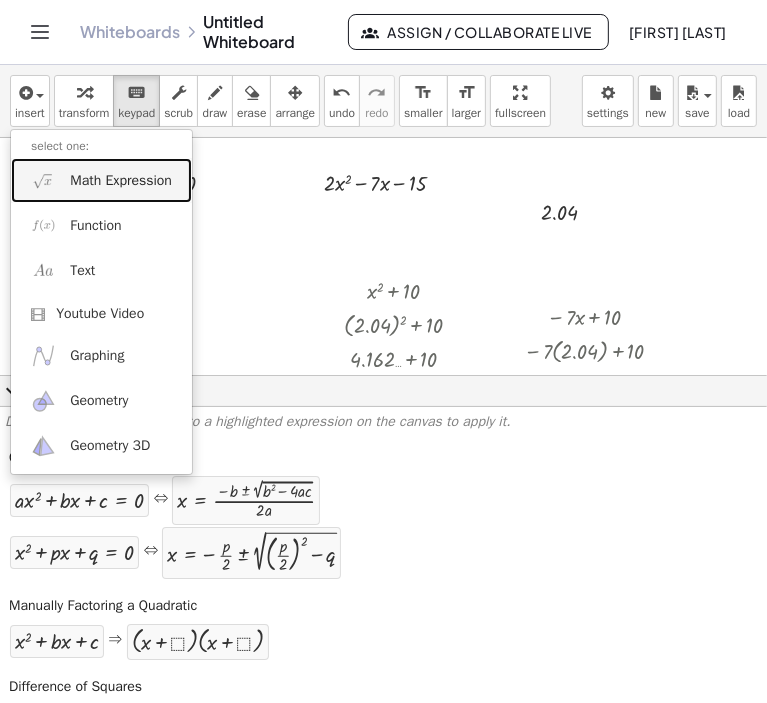 click on "Math Expression" at bounding box center [121, 181] 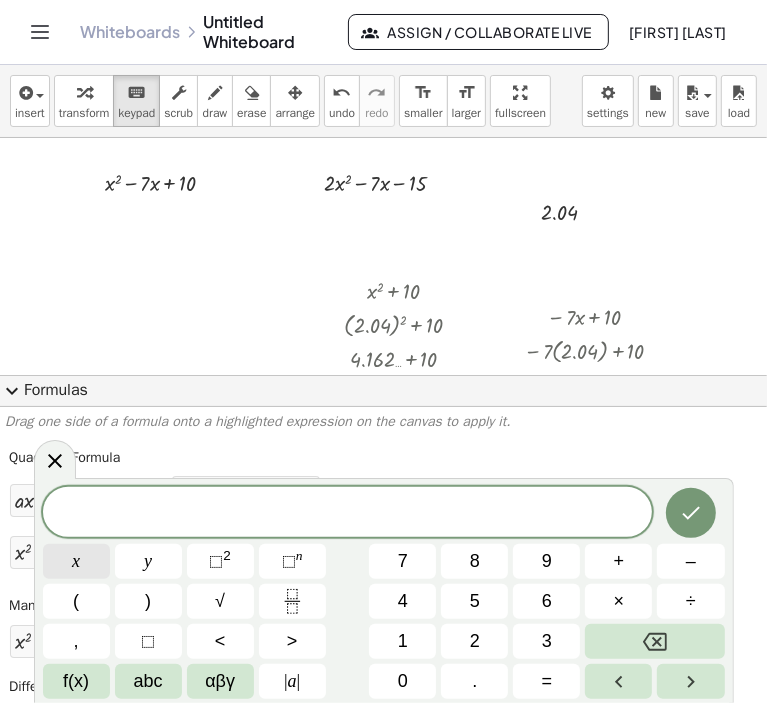 click on "x" at bounding box center (76, 561) 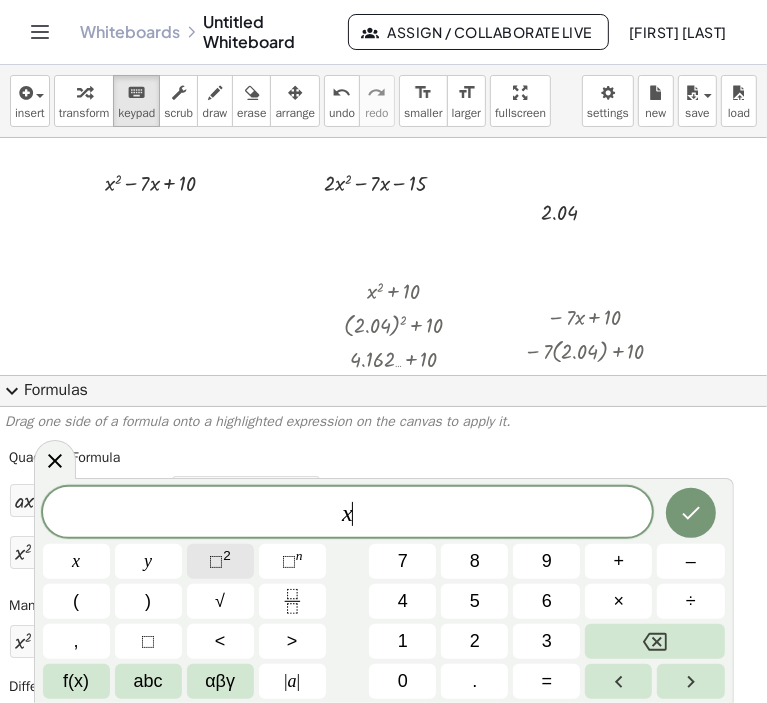 click on "⬚" at bounding box center [216, 561] 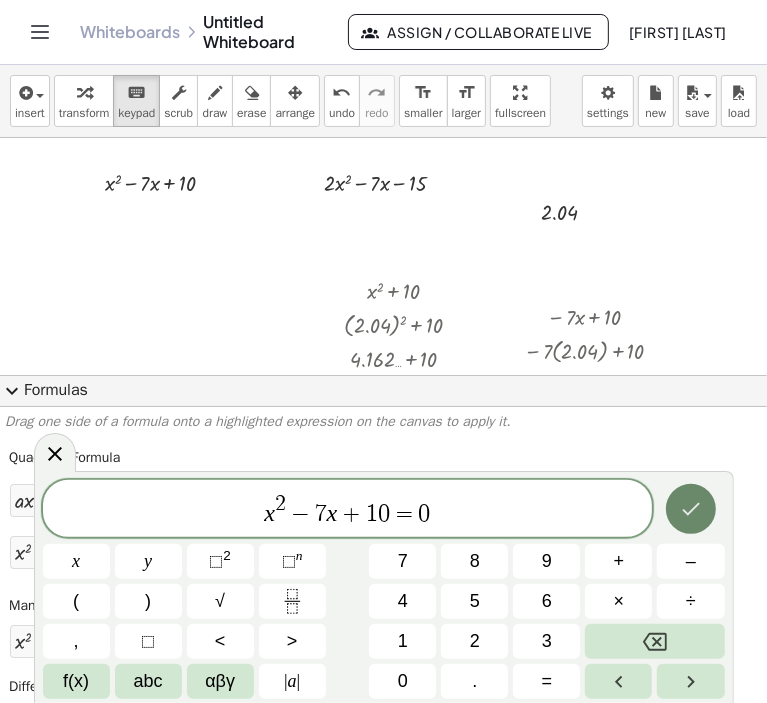 click 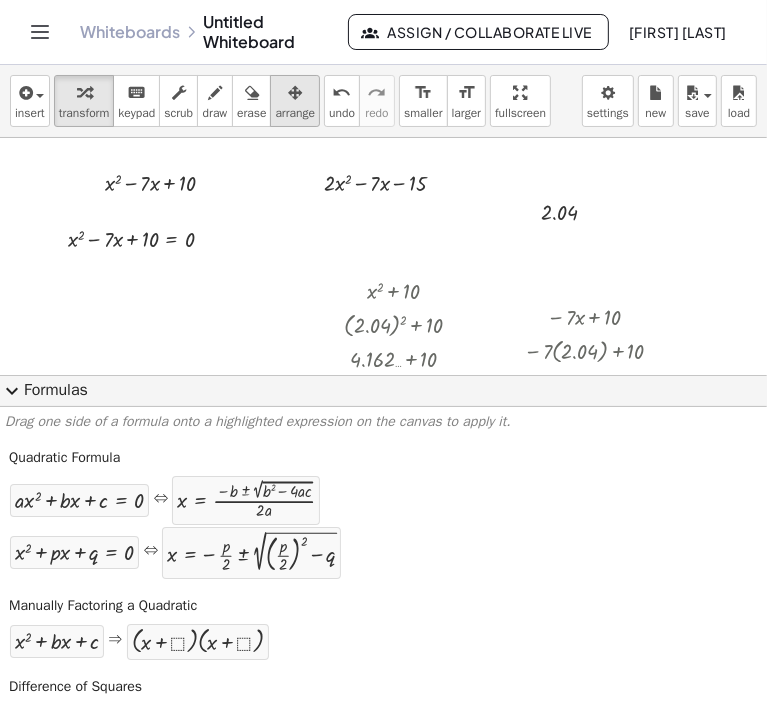 click at bounding box center (295, 93) 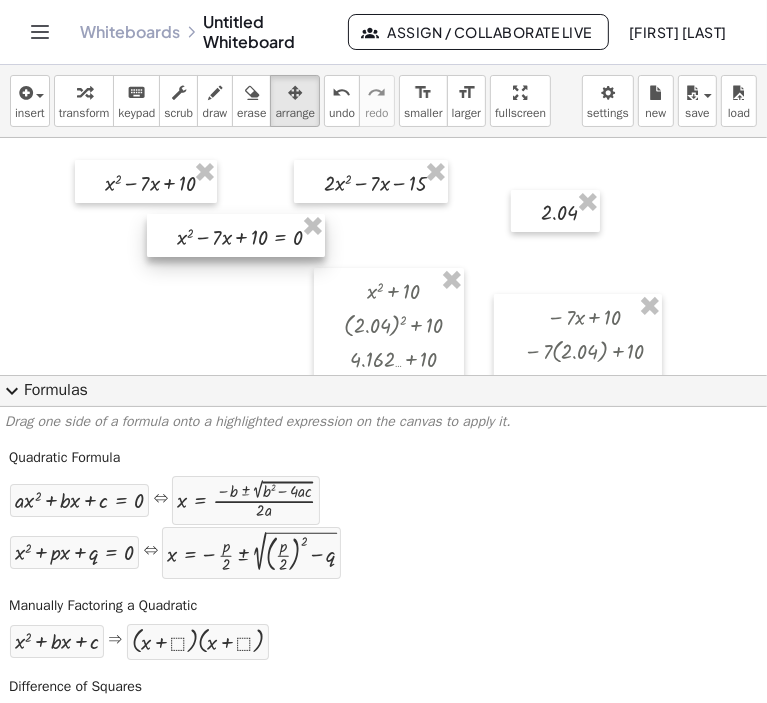drag, startPoint x: 158, startPoint y: 246, endPoint x: 268, endPoint y: 244, distance: 110.01818 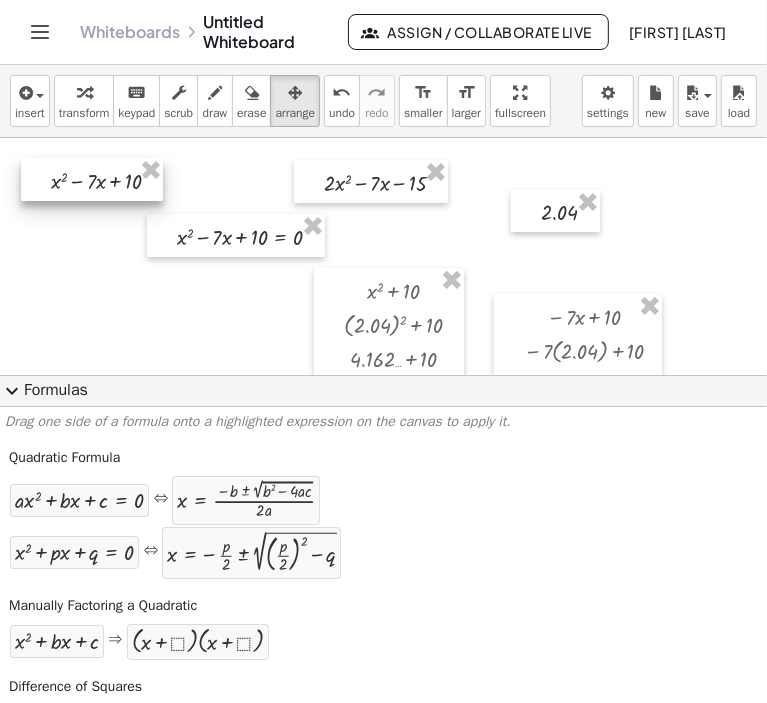 drag, startPoint x: 181, startPoint y: 183, endPoint x: 127, endPoint y: 181, distance: 54.037025 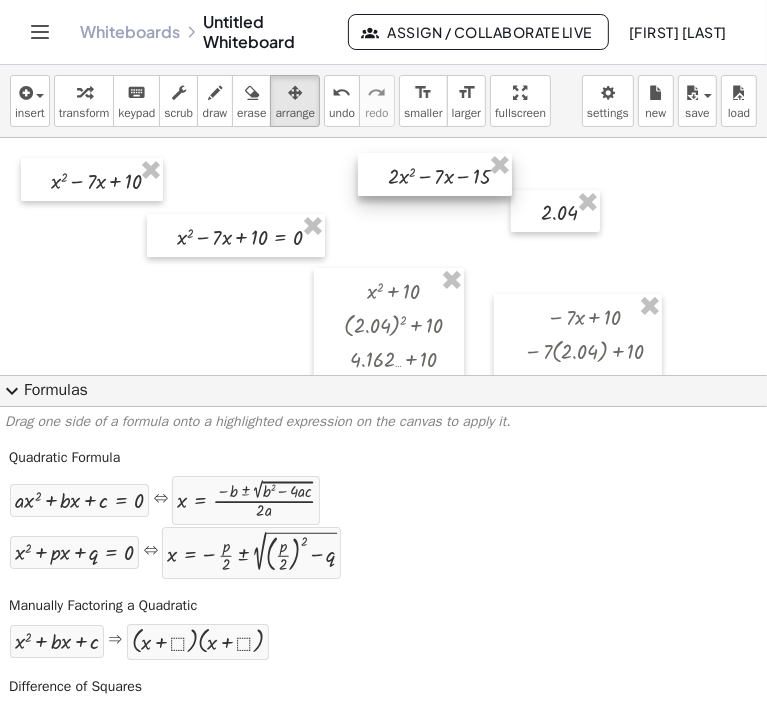 drag, startPoint x: 388, startPoint y: 186, endPoint x: 452, endPoint y: 179, distance: 64.381676 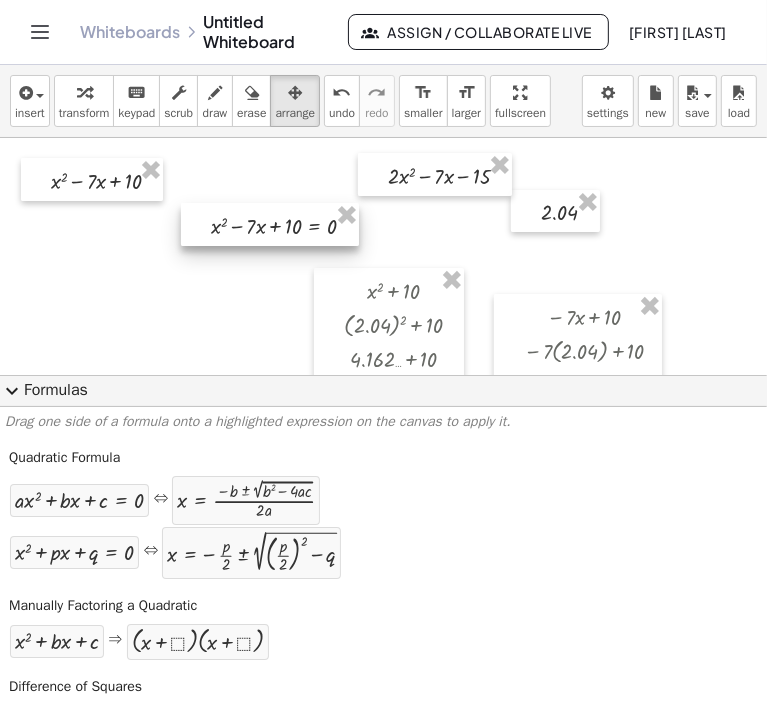 drag, startPoint x: 238, startPoint y: 247, endPoint x: 272, endPoint y: 236, distance: 35.735138 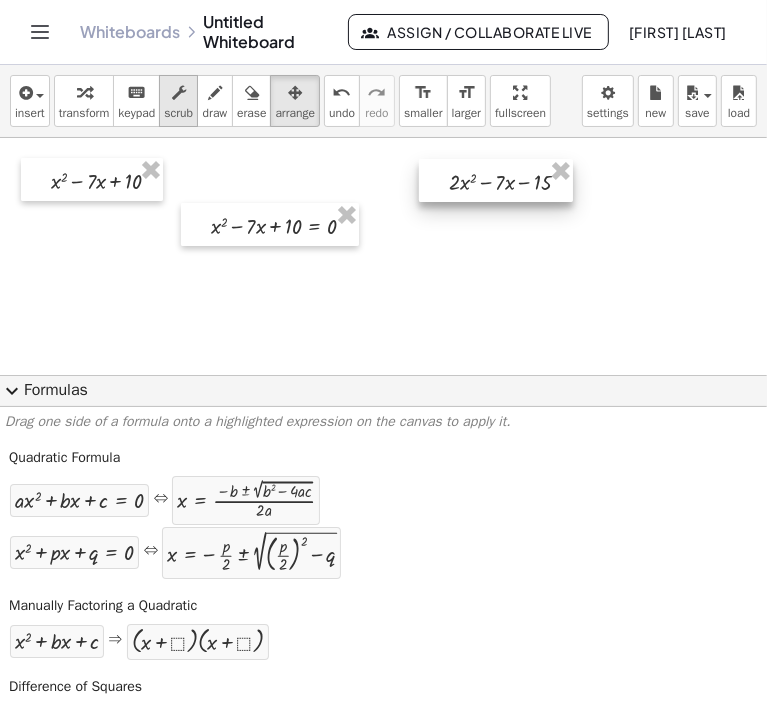 drag, startPoint x: 422, startPoint y: 179, endPoint x: 192, endPoint y: 123, distance: 236.71924 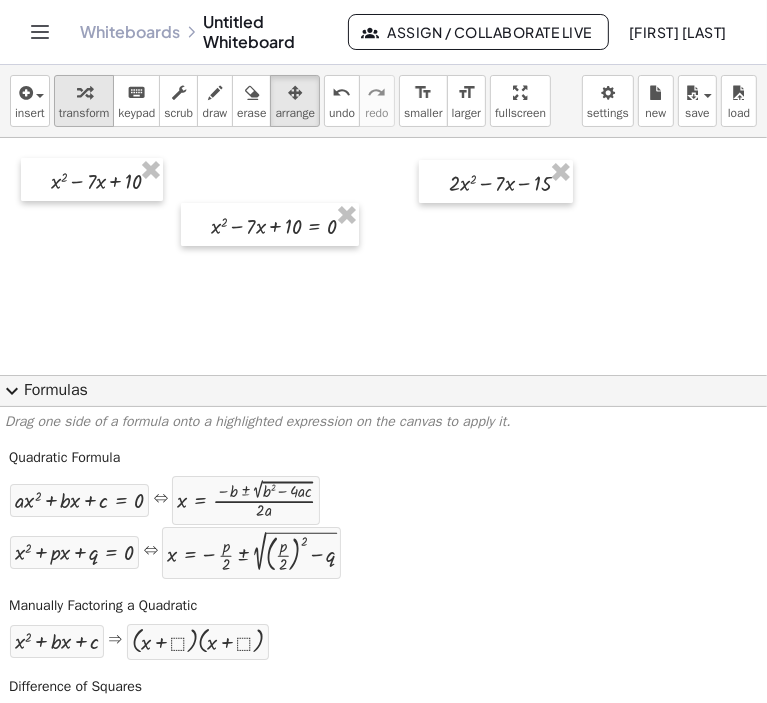 click at bounding box center [84, 93] 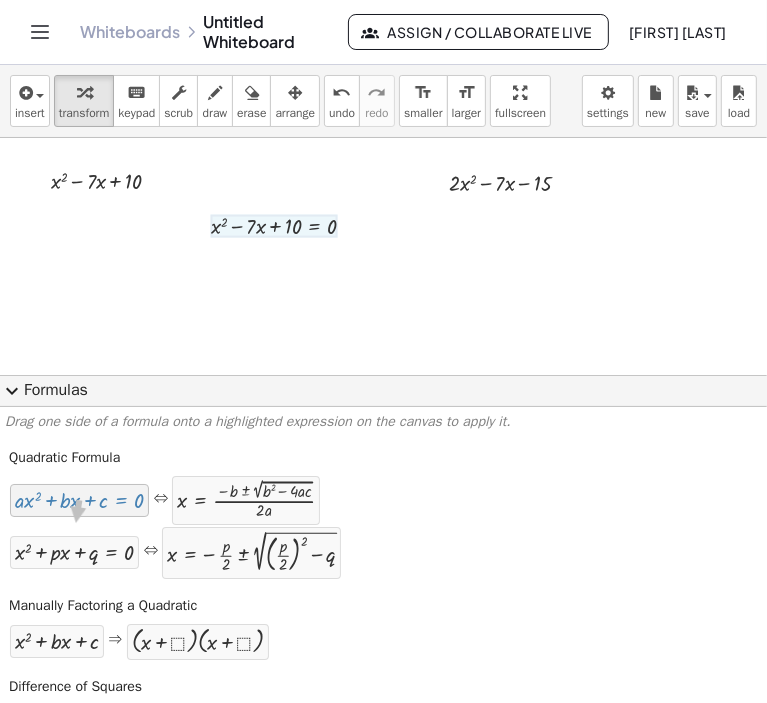 drag, startPoint x: 104, startPoint y: 507, endPoint x: 76, endPoint y: 523, distance: 32.24903 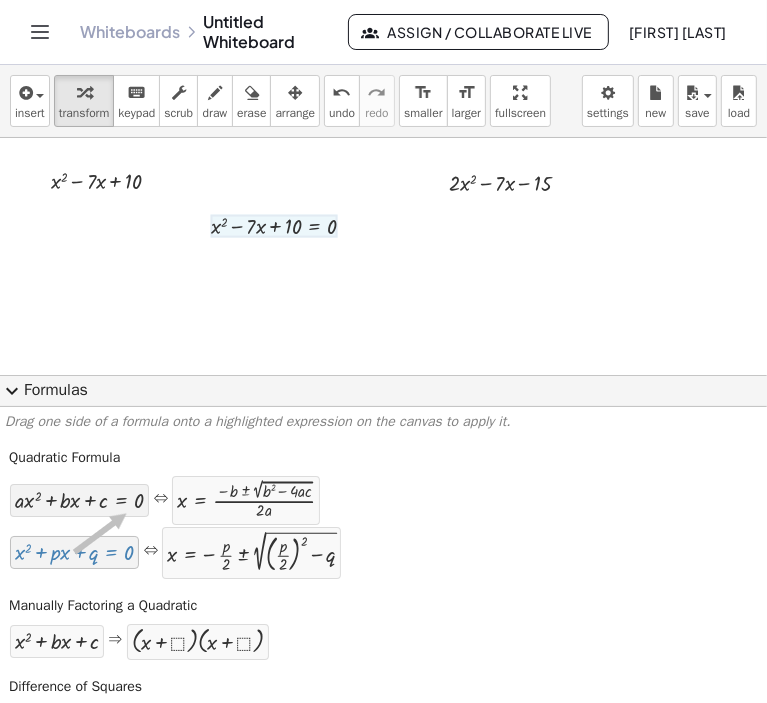 drag, startPoint x: 94, startPoint y: 562, endPoint x: 127, endPoint y: 505, distance: 65.863495 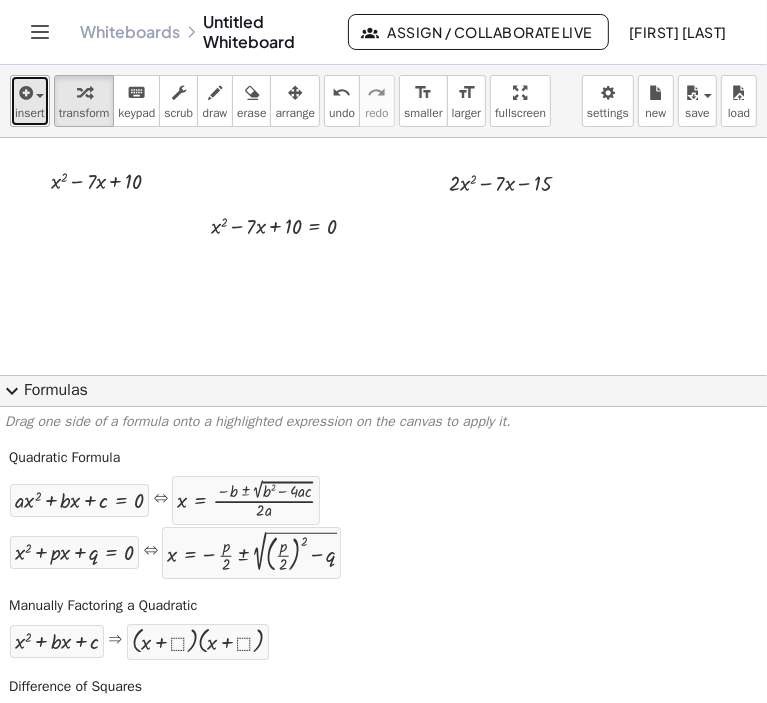 click at bounding box center [24, 93] 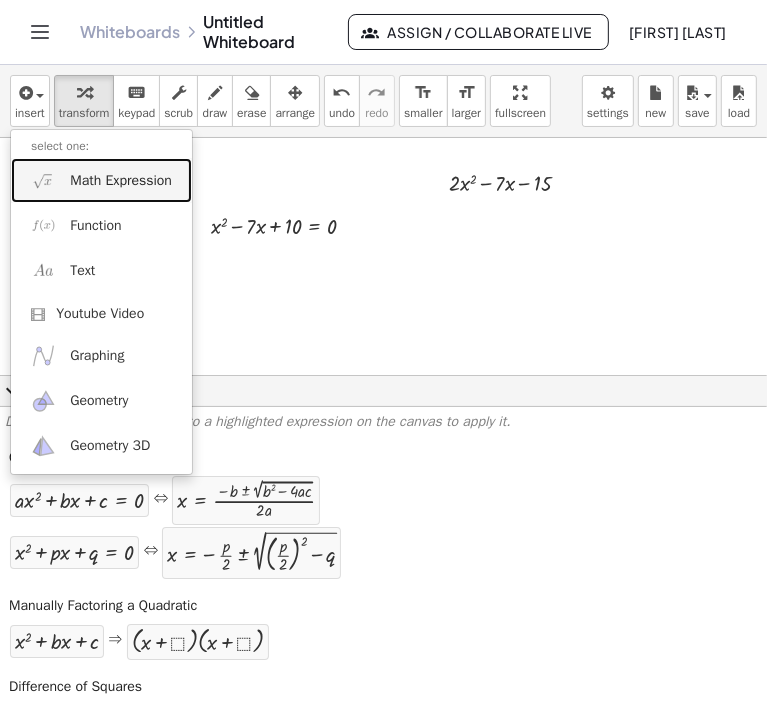 click on "Math Expression" at bounding box center (101, 180) 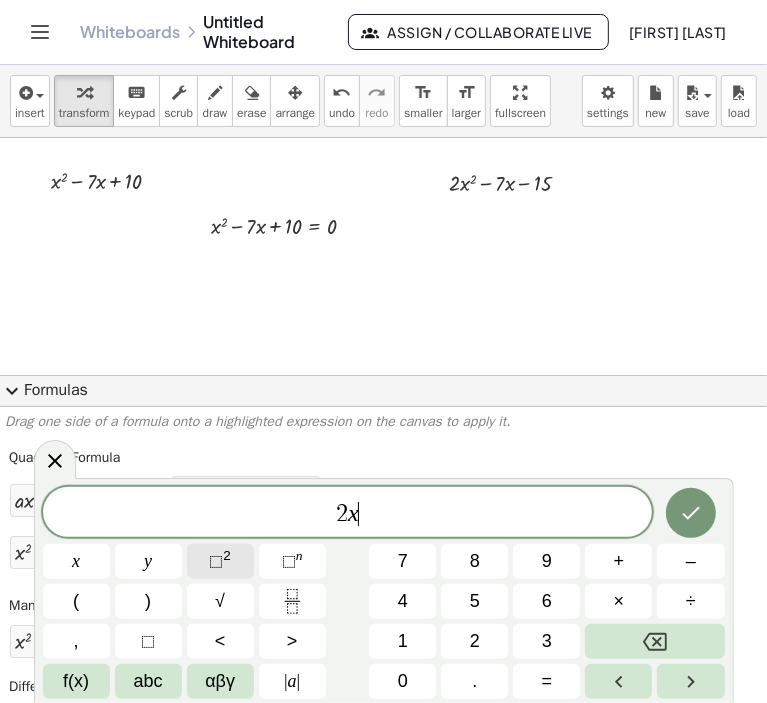 click on "⬚" at bounding box center [216, 561] 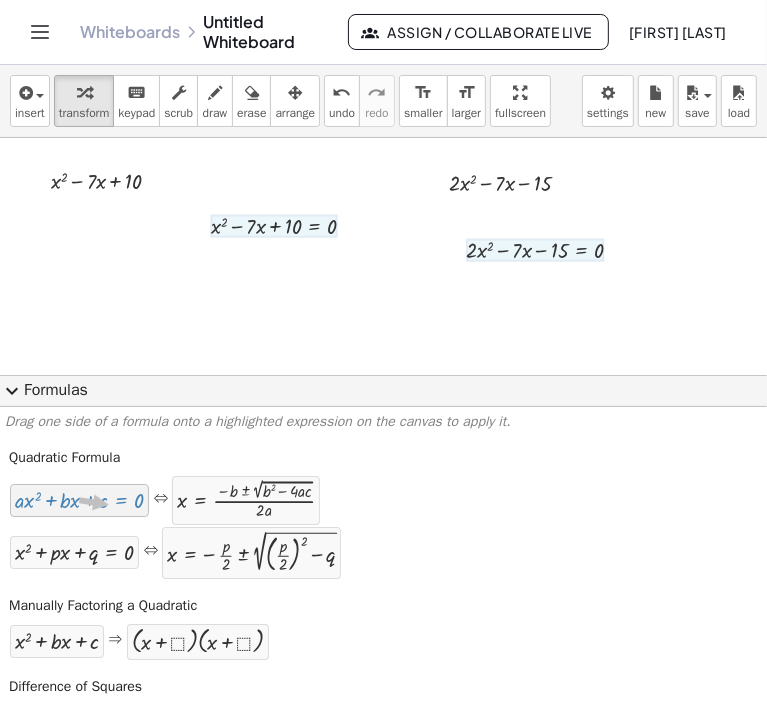 click at bounding box center (79, 500) 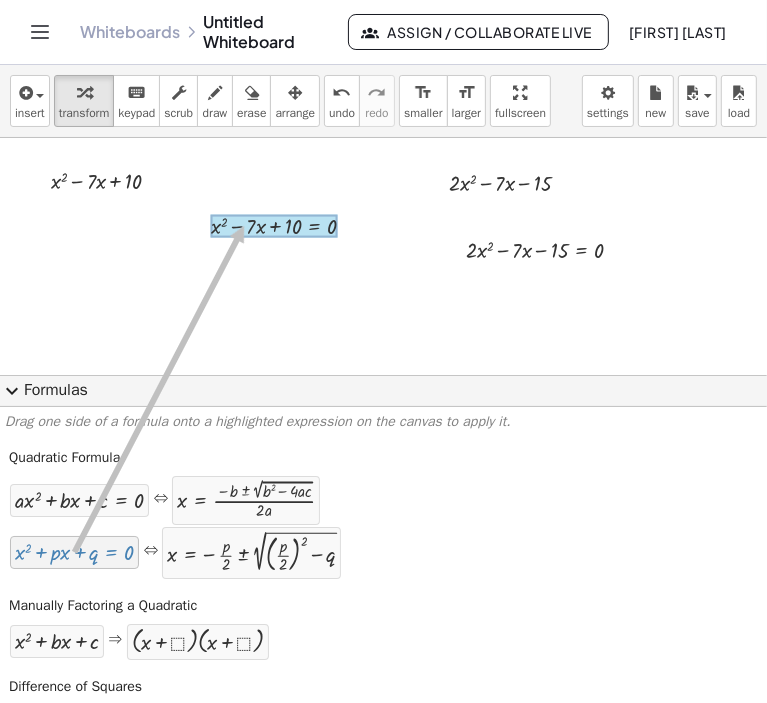 drag, startPoint x: 79, startPoint y: 556, endPoint x: 244, endPoint y: 226, distance: 368.9512 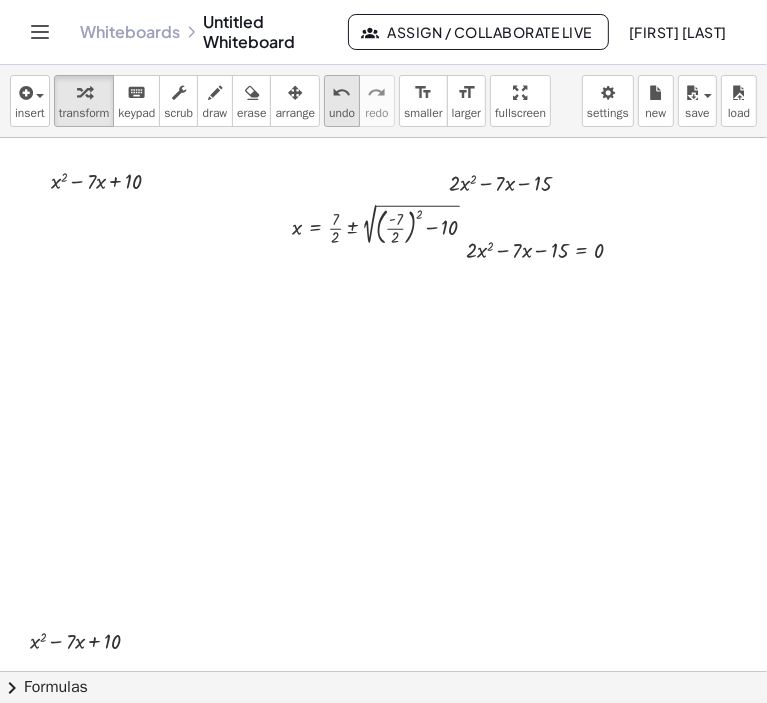 click on "undo" at bounding box center [342, 93] 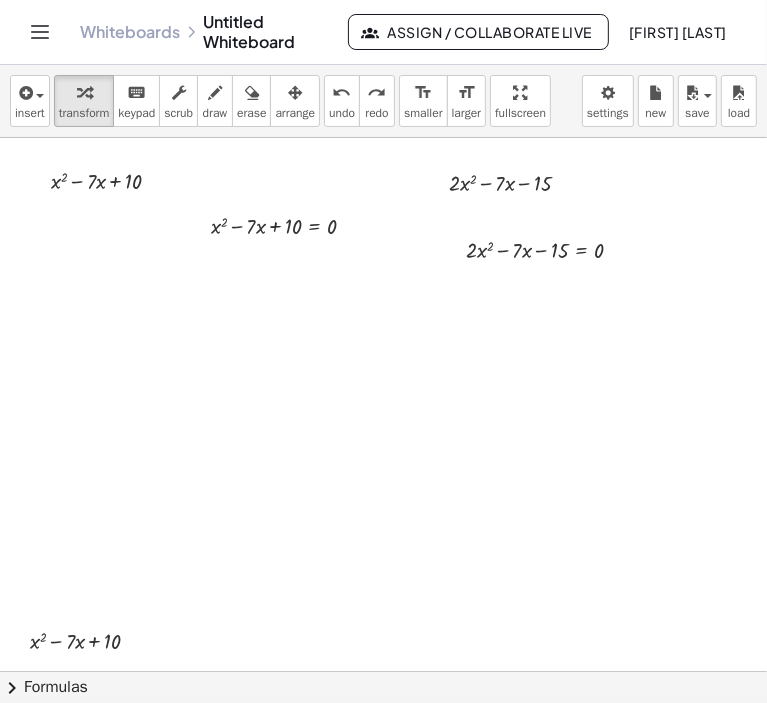 click on "chevron_right" at bounding box center (12, 688) 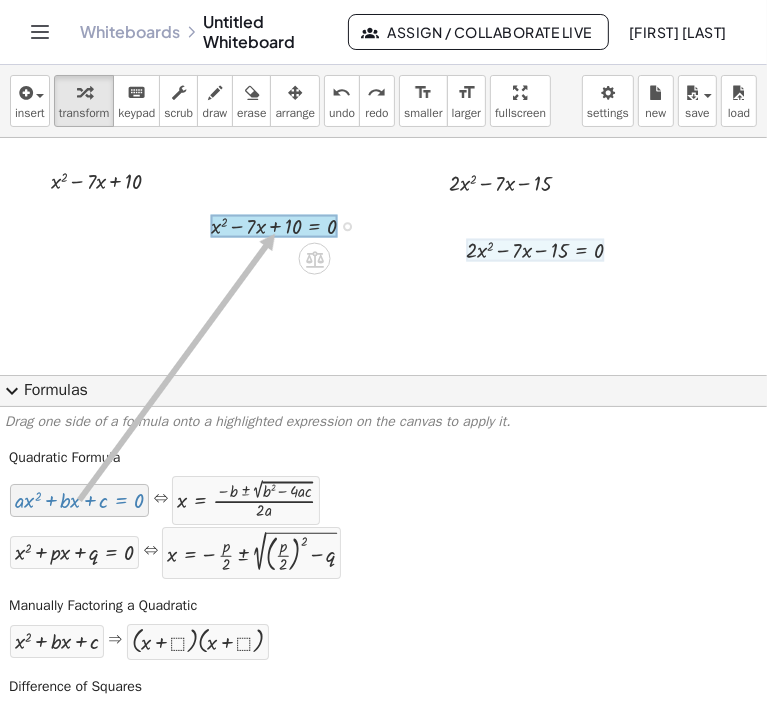 drag, startPoint x: 57, startPoint y: 507, endPoint x: 276, endPoint y: 233, distance: 350.7663 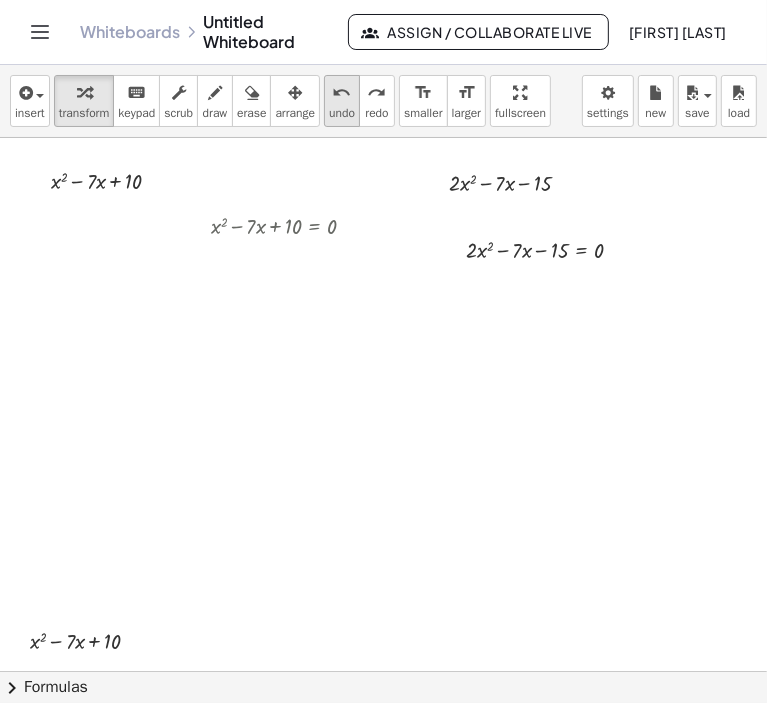 click on "undo" at bounding box center [342, 113] 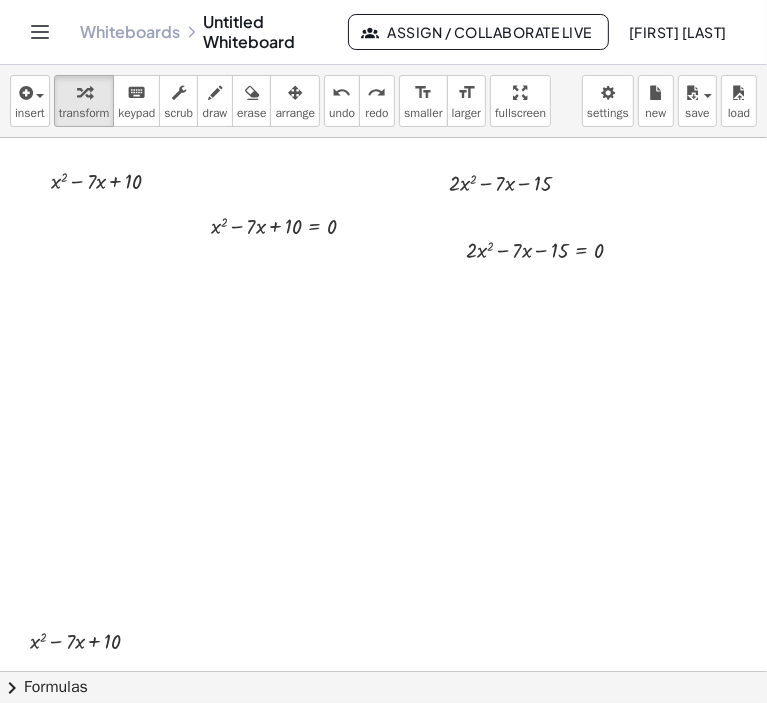 click on "chevron_right" at bounding box center [12, 688] 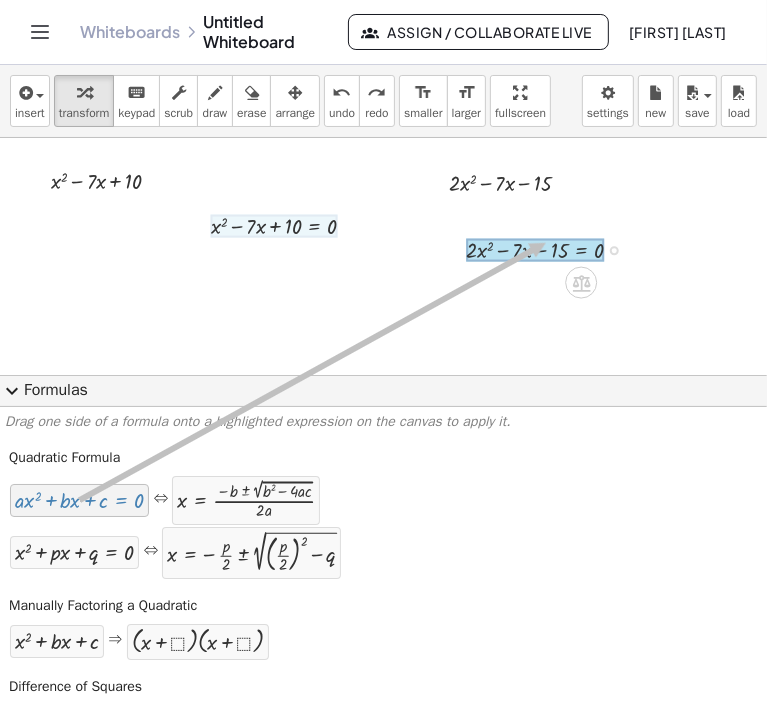 drag, startPoint x: 116, startPoint y: 503, endPoint x: 546, endPoint y: 243, distance: 502.49377 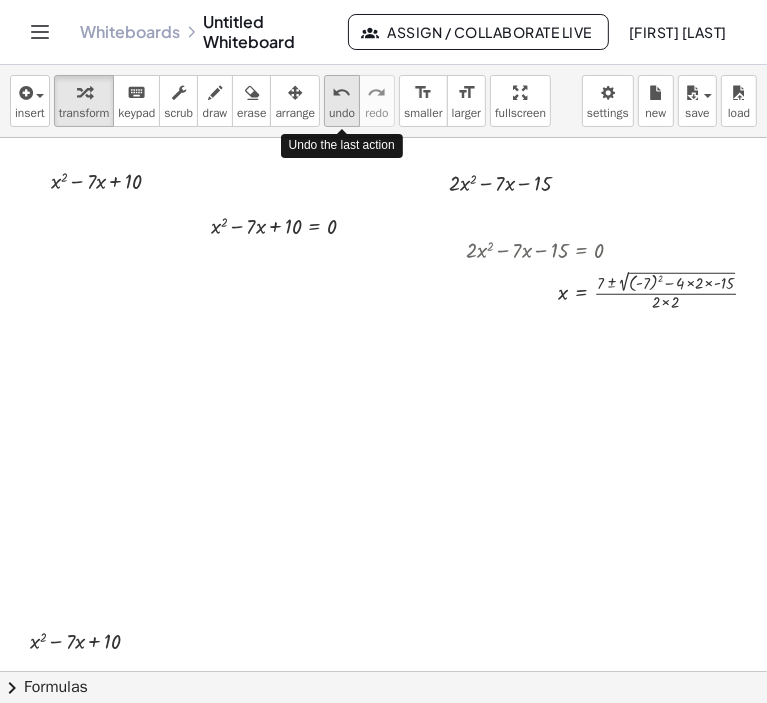 click on "undo" at bounding box center [342, 113] 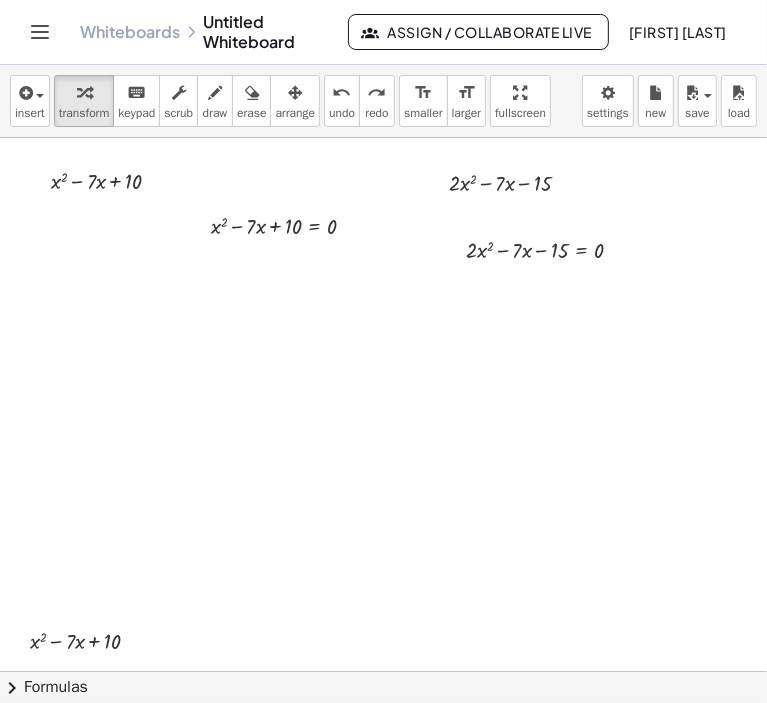 click on "chevron_right" at bounding box center [12, 688] 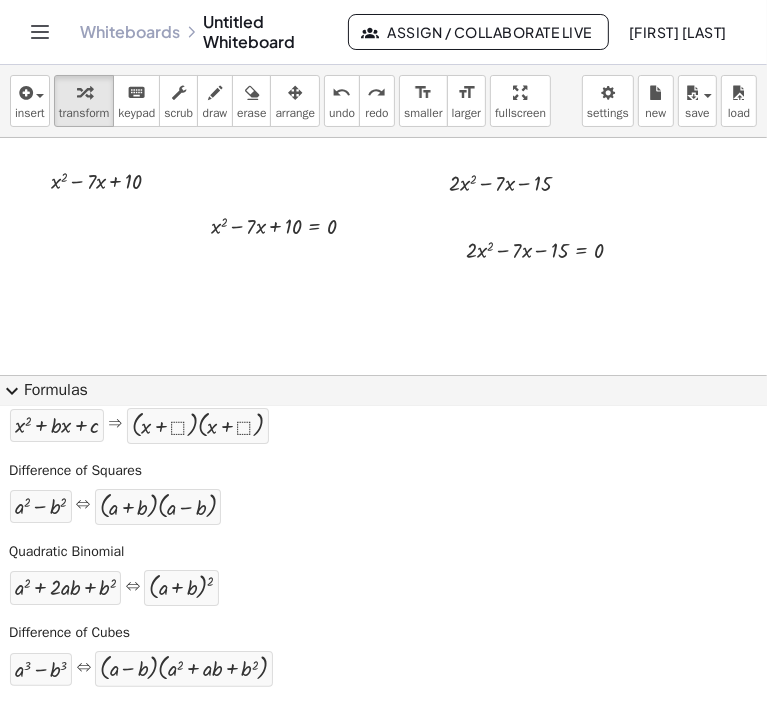 scroll, scrollTop: 233, scrollLeft: 0, axis: vertical 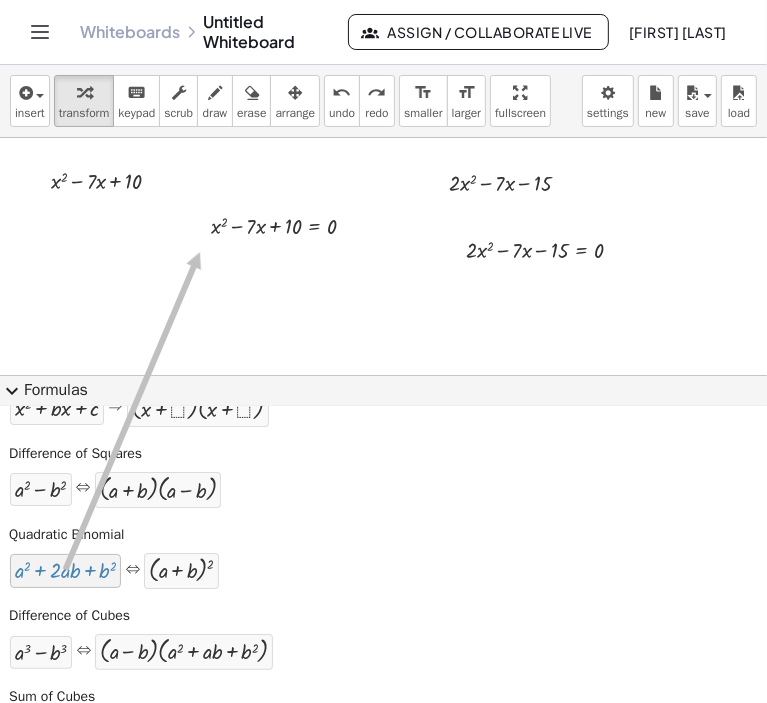 drag, startPoint x: 92, startPoint y: 575, endPoint x: 200, endPoint y: 251, distance: 341.526 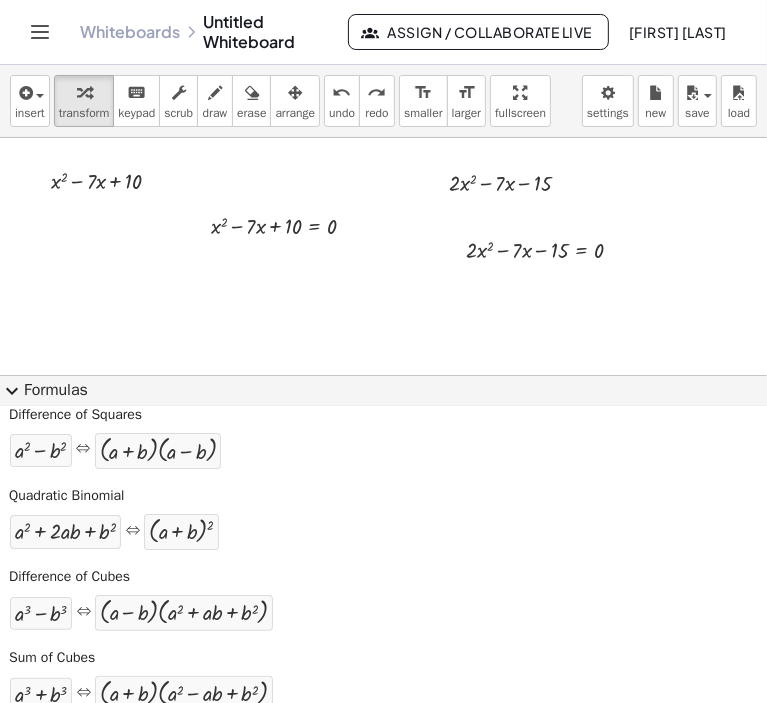 scroll, scrollTop: 233, scrollLeft: 0, axis: vertical 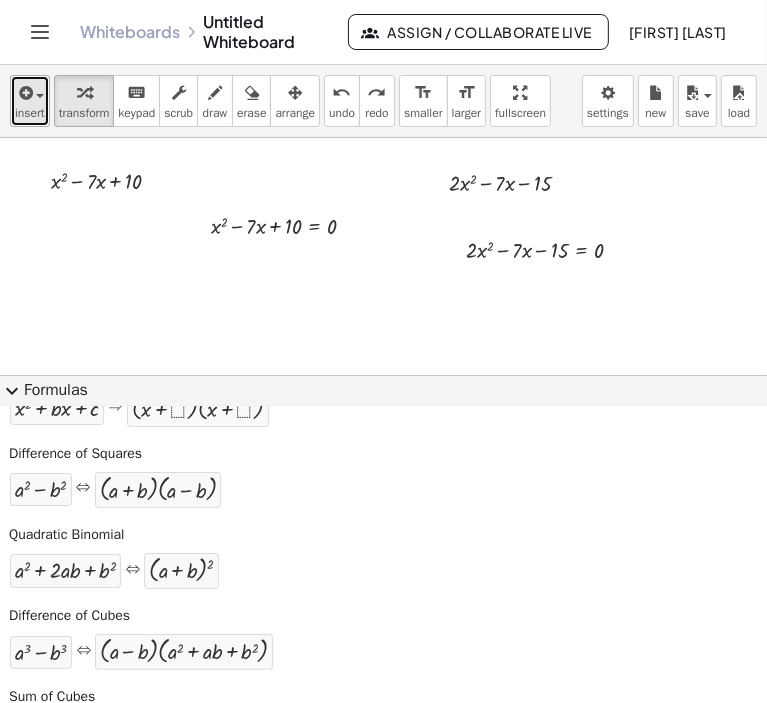 click at bounding box center [24, 93] 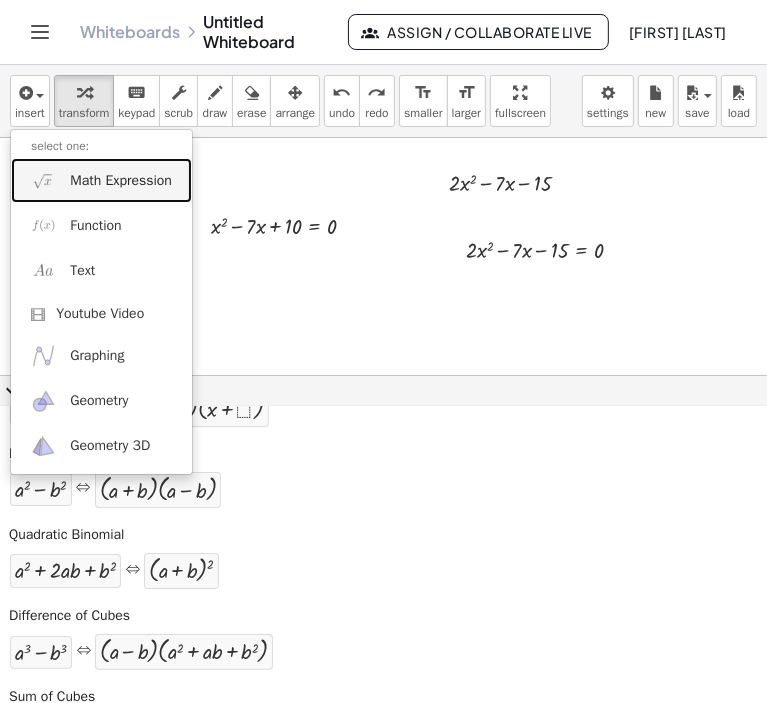 click on "Math Expression" at bounding box center (121, 181) 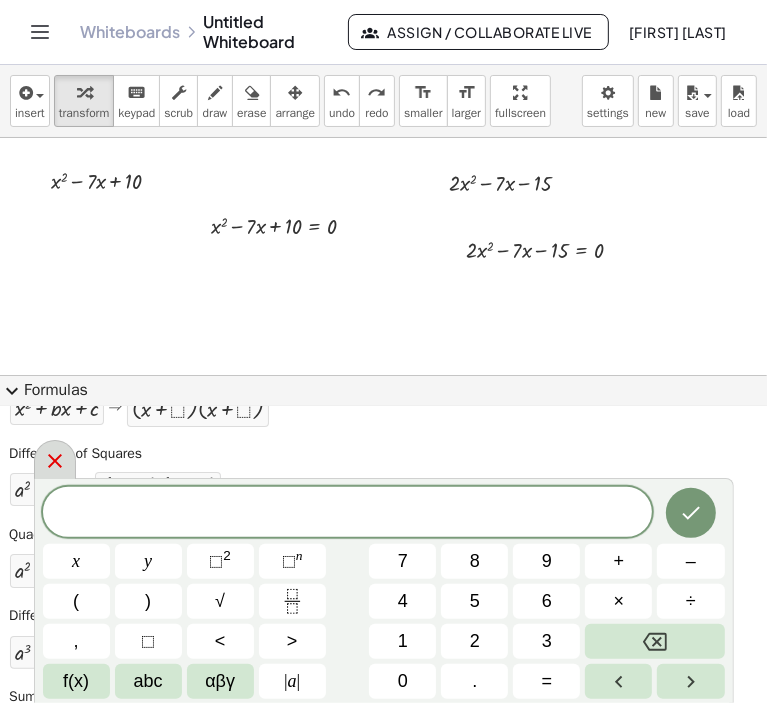click 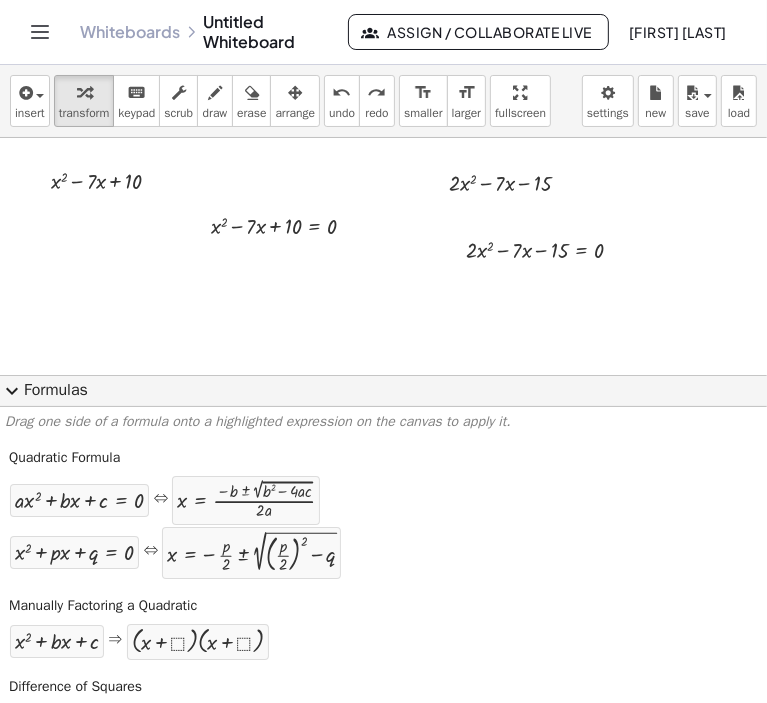 scroll, scrollTop: 233, scrollLeft: 0, axis: vertical 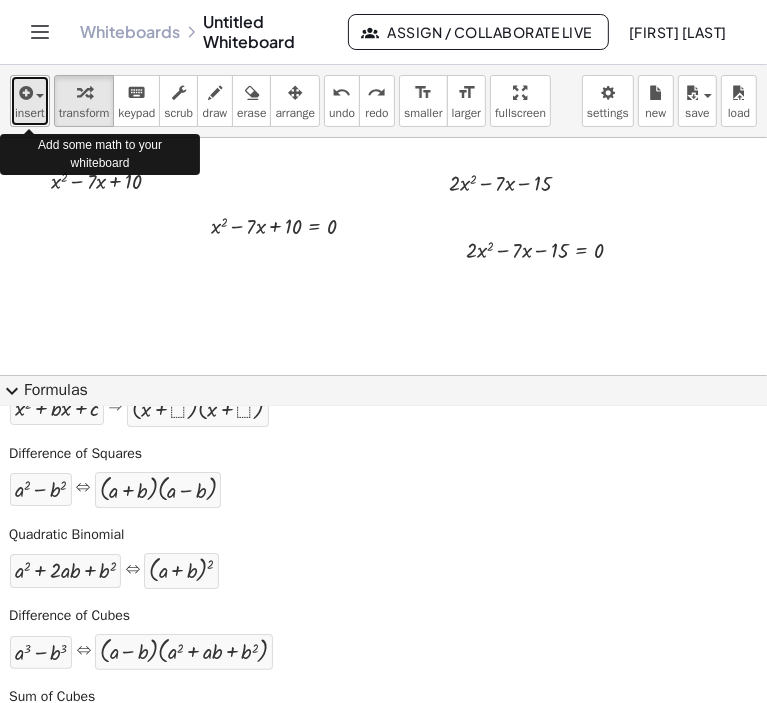 click at bounding box center [35, 95] 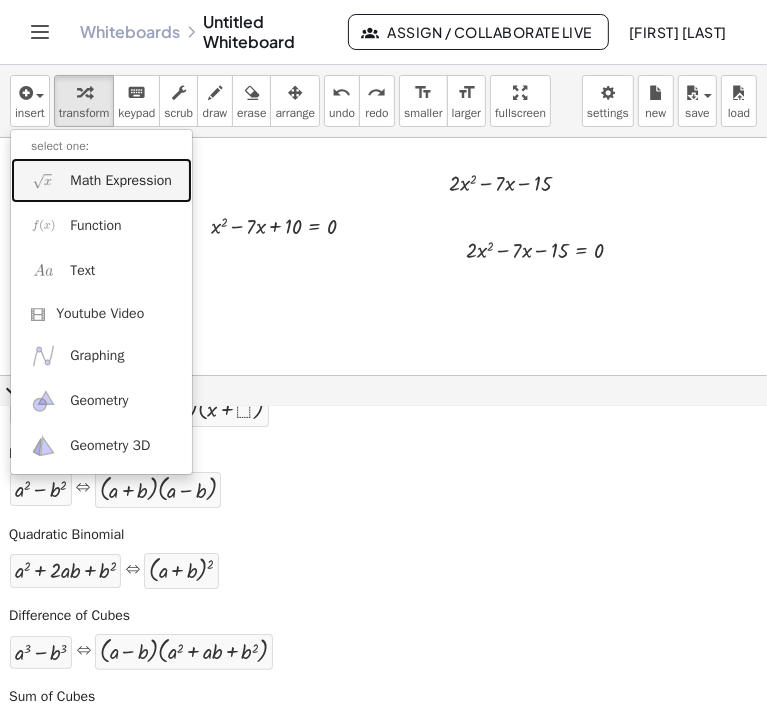 click on "Math Expression" at bounding box center [121, 181] 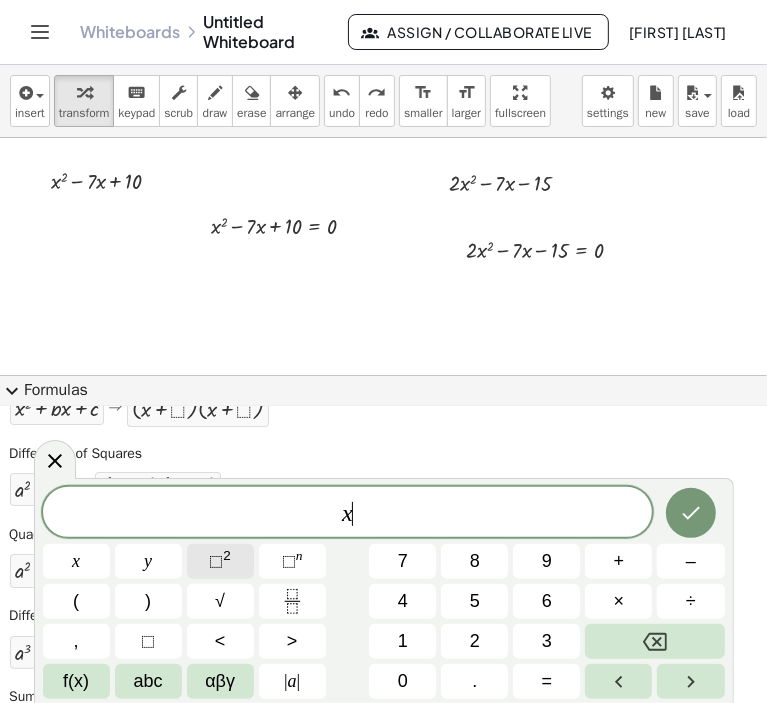 click on "2" at bounding box center (227, 555) 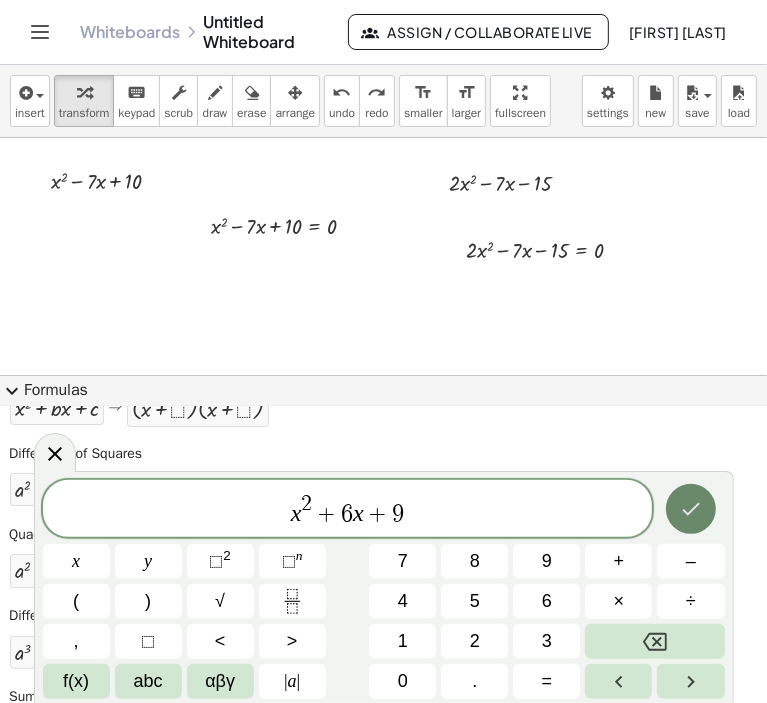 click 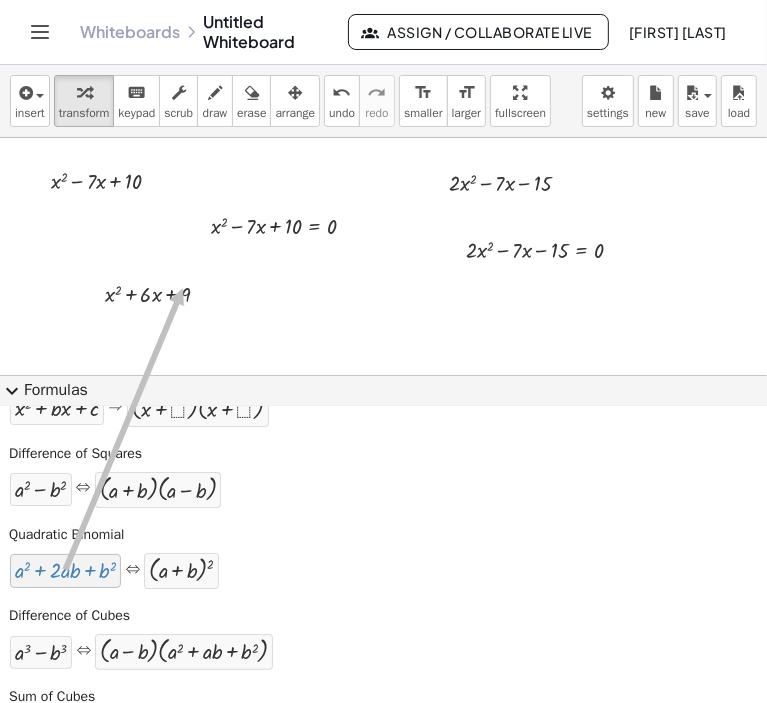 drag, startPoint x: 88, startPoint y: 572, endPoint x: 183, endPoint y: 287, distance: 300.41638 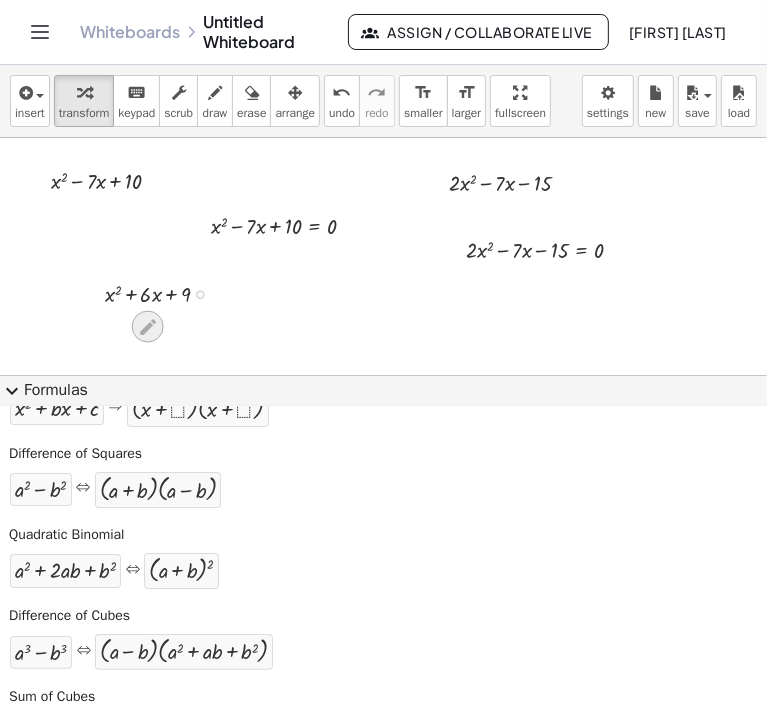 click 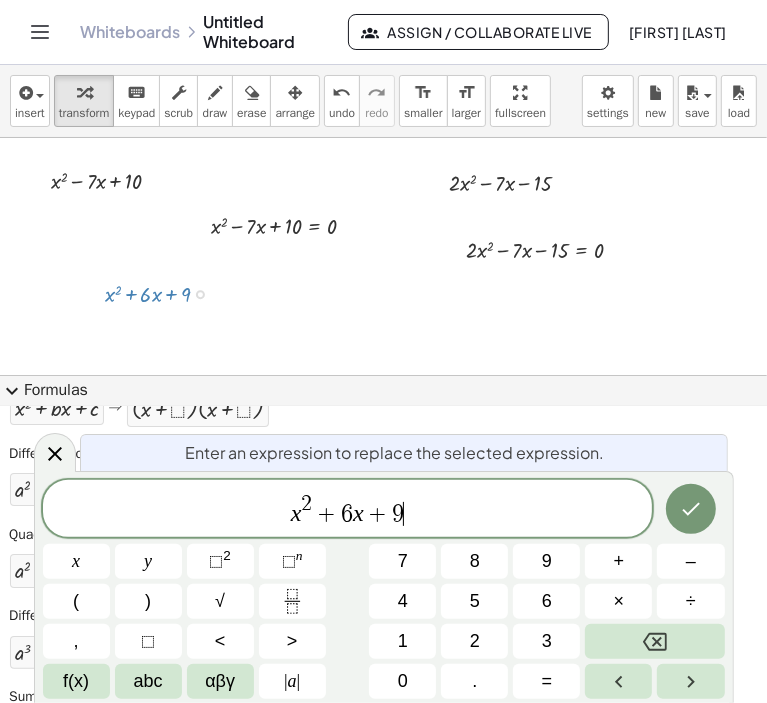 click on "x 2 + 6 x + 9 ​" at bounding box center (348, 510) 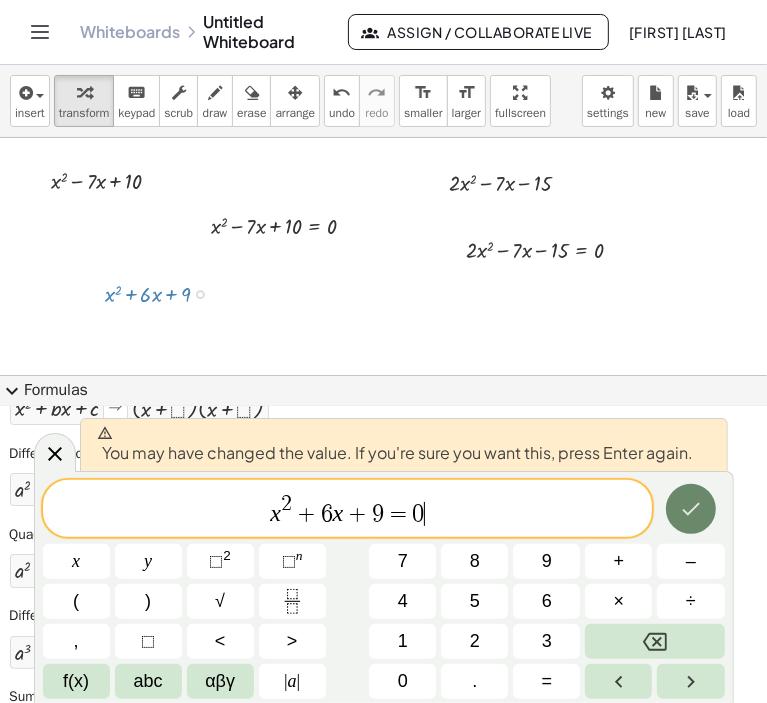 click 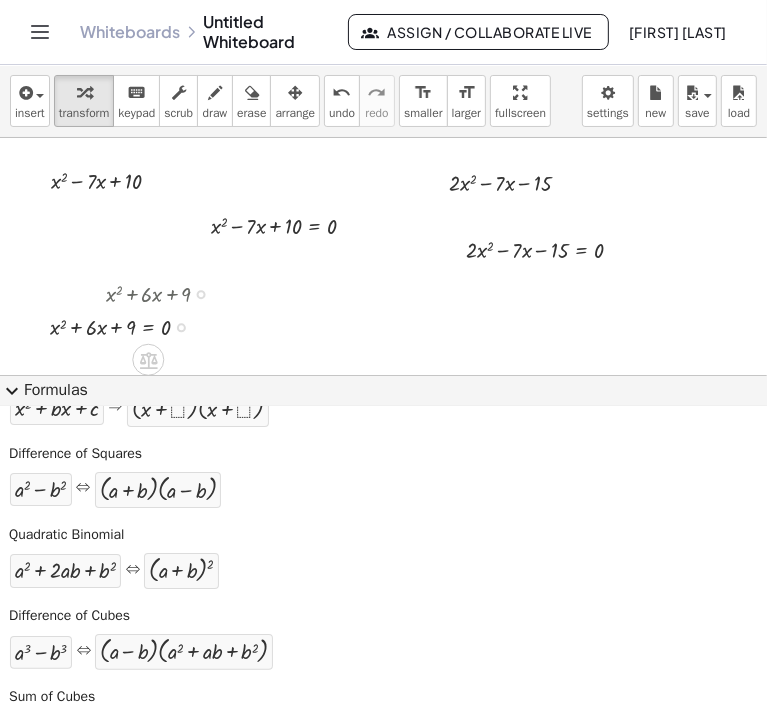 click at bounding box center [201, 294] 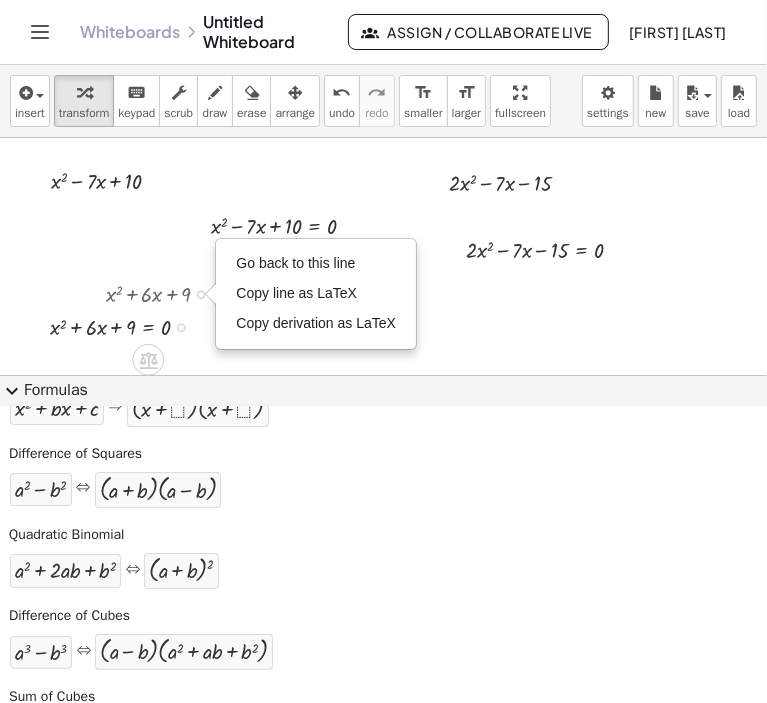click at bounding box center [181, 327] 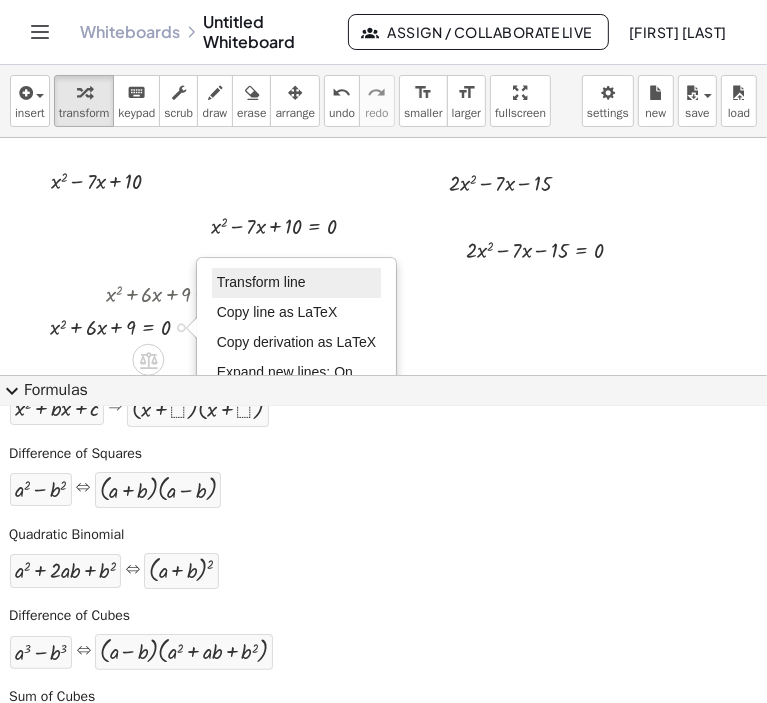 click on "Transform line" at bounding box center [261, 282] 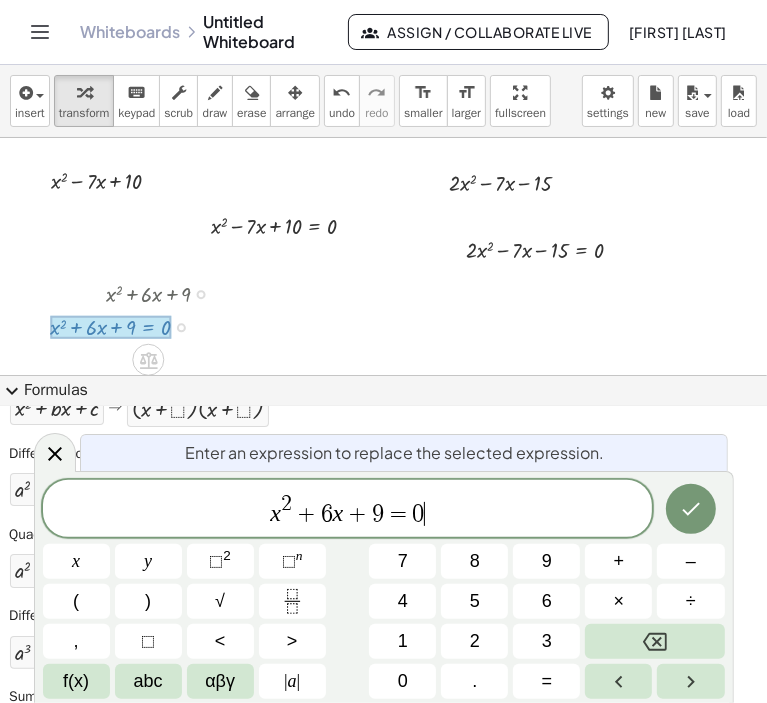 click on "x 2 + 6 x + 9 = 0 ​" at bounding box center (348, 510) 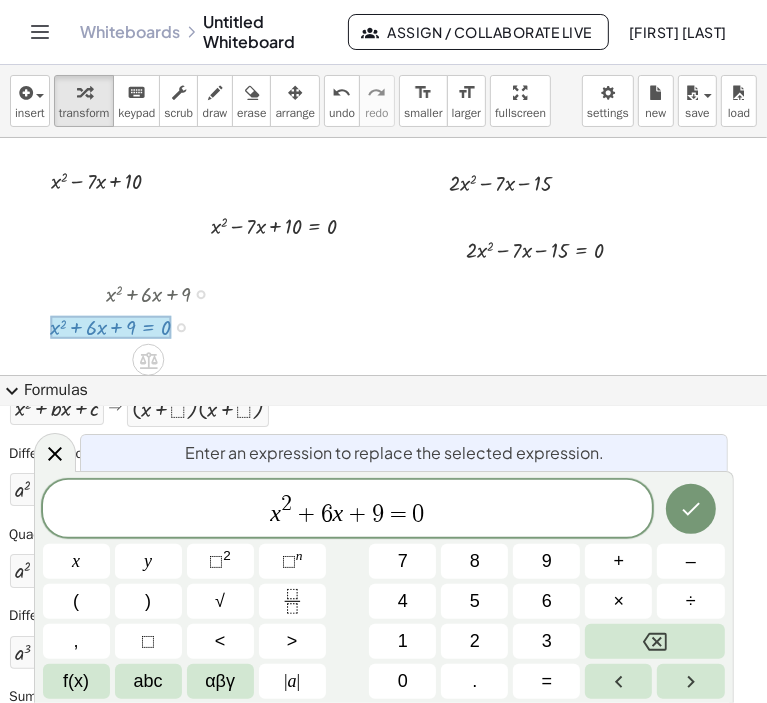 click at bounding box center [448, 617] 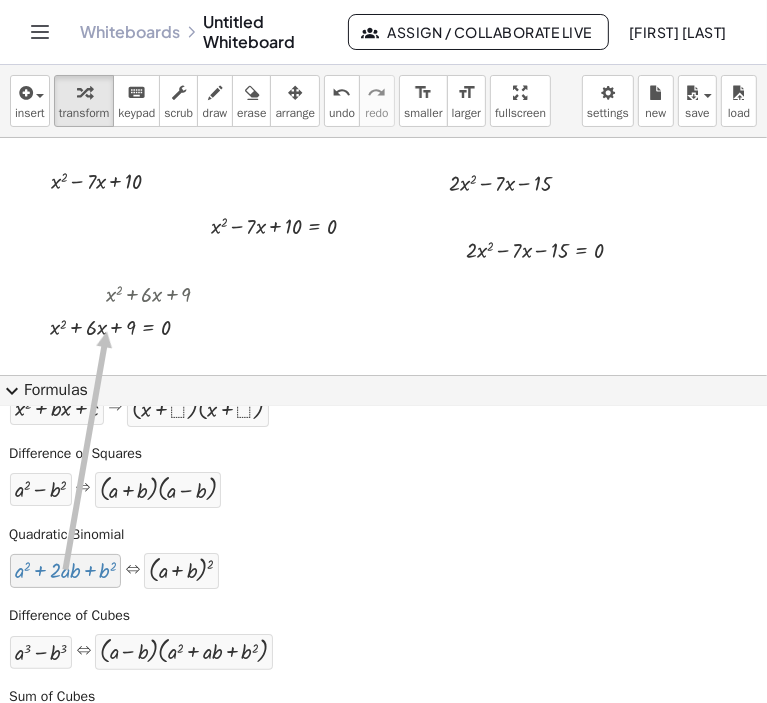 drag, startPoint x: 72, startPoint y: 572, endPoint x: 107, endPoint y: 330, distance: 244.5179 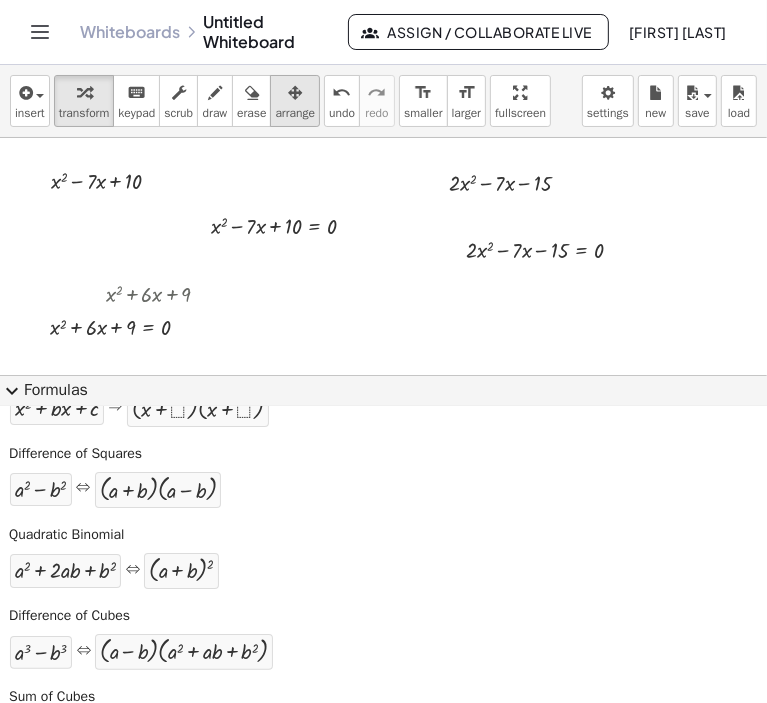 click on "arrange" at bounding box center [295, 113] 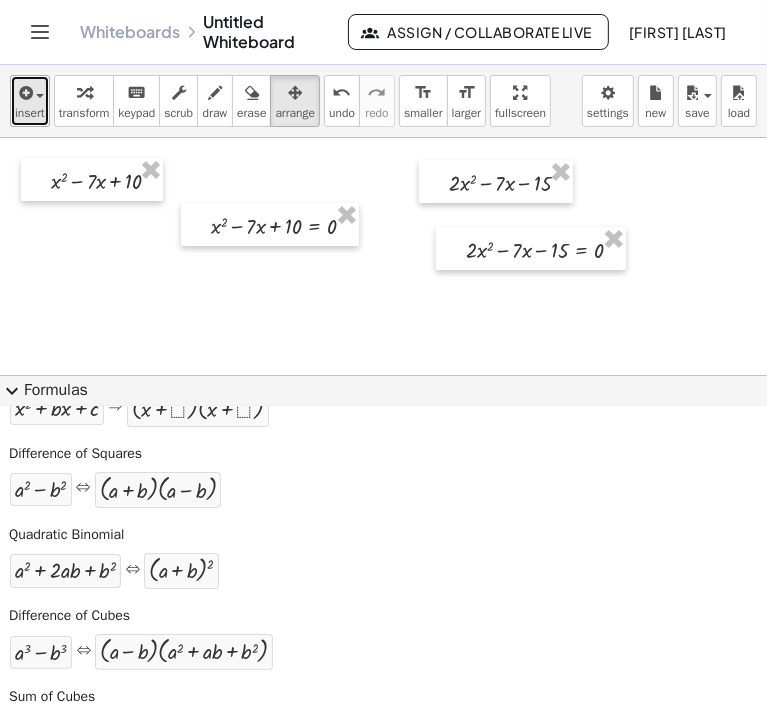 click at bounding box center (30, 92) 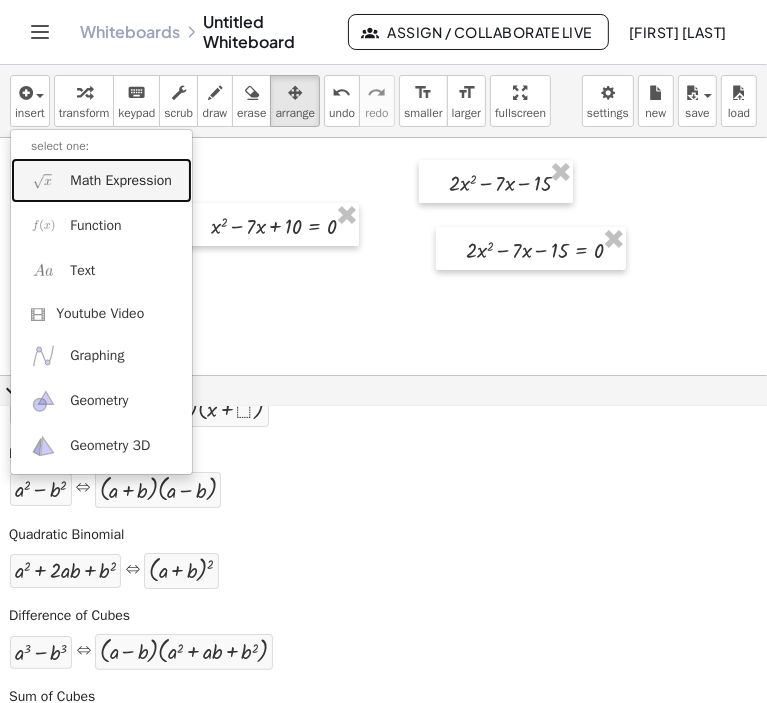 click on "Math Expression" at bounding box center (101, 180) 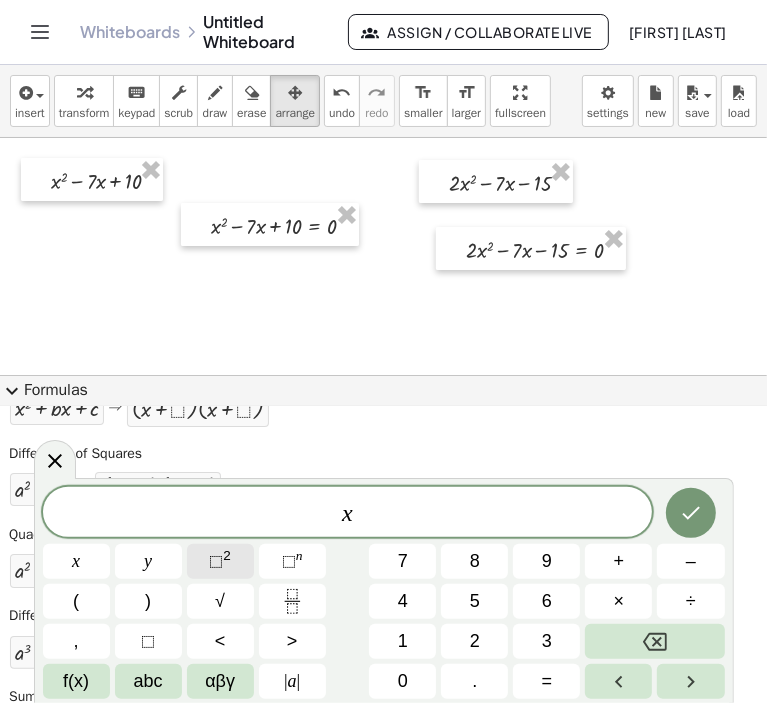 click on "⬚" at bounding box center (216, 561) 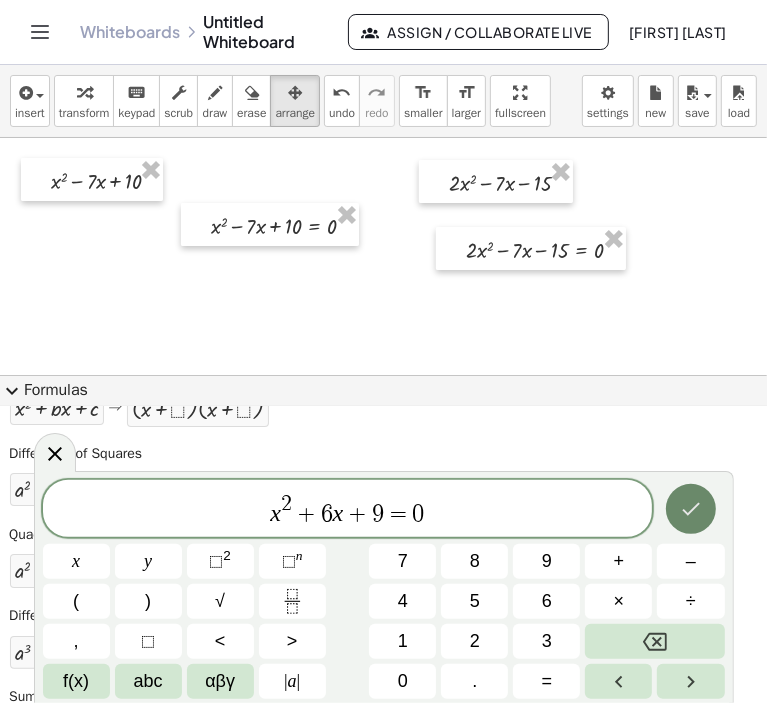 click 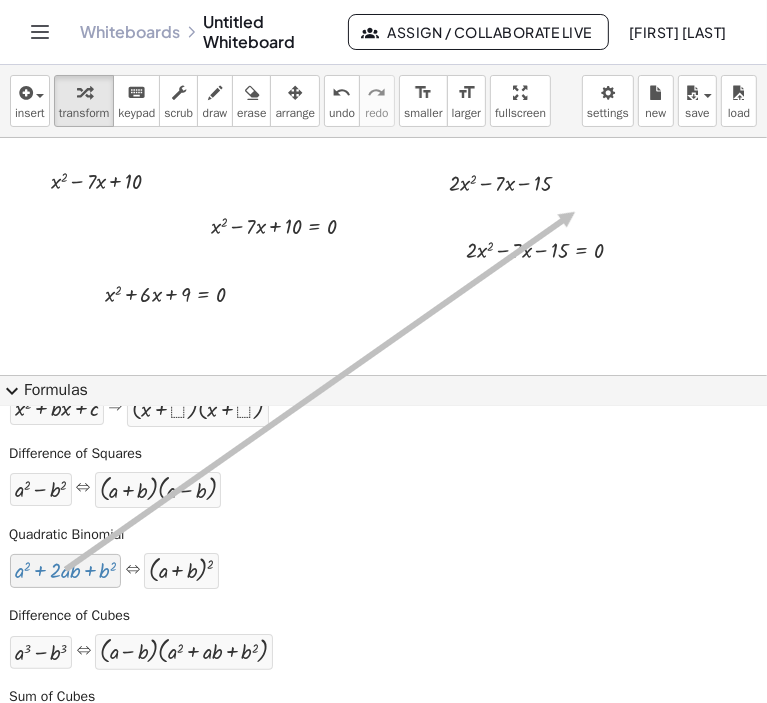 drag, startPoint x: 73, startPoint y: 563, endPoint x: 575, endPoint y: 211, distance: 613.11334 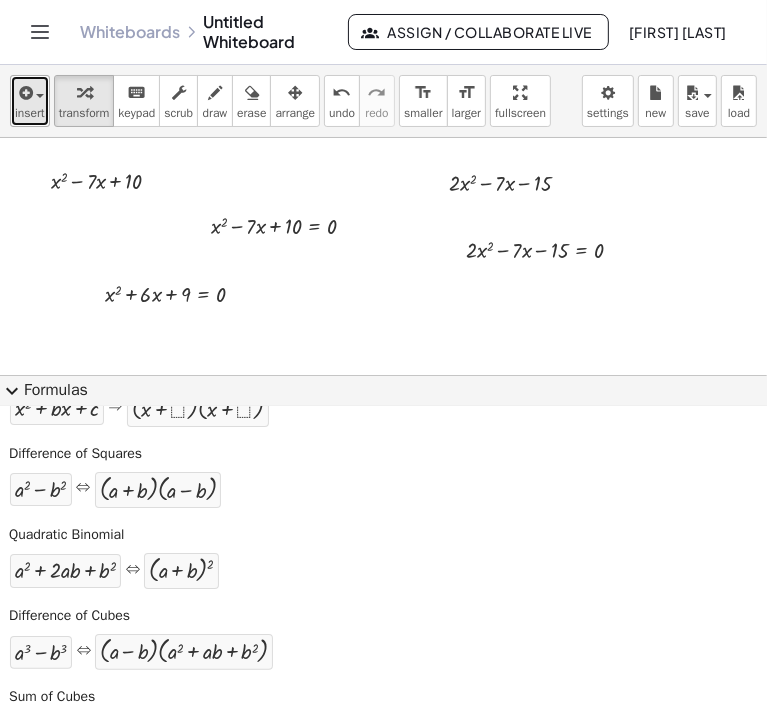 click at bounding box center (24, 93) 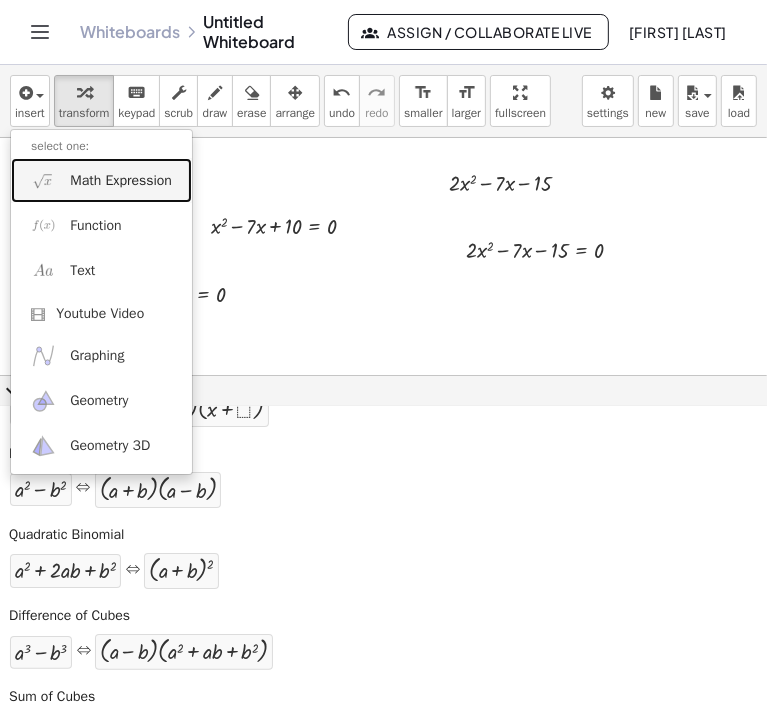 click on "Math Expression" at bounding box center [121, 181] 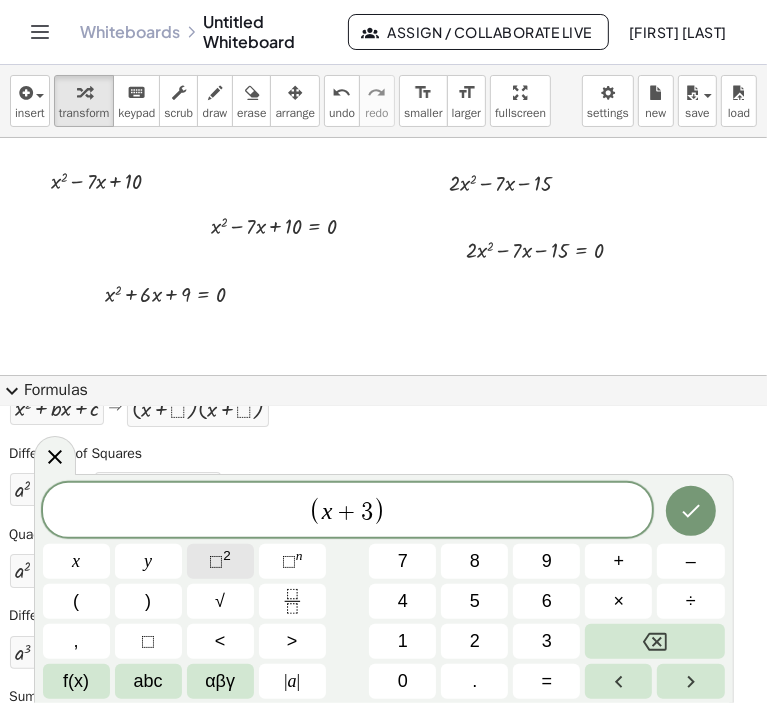 click on "⬚ 2" at bounding box center (220, 561) 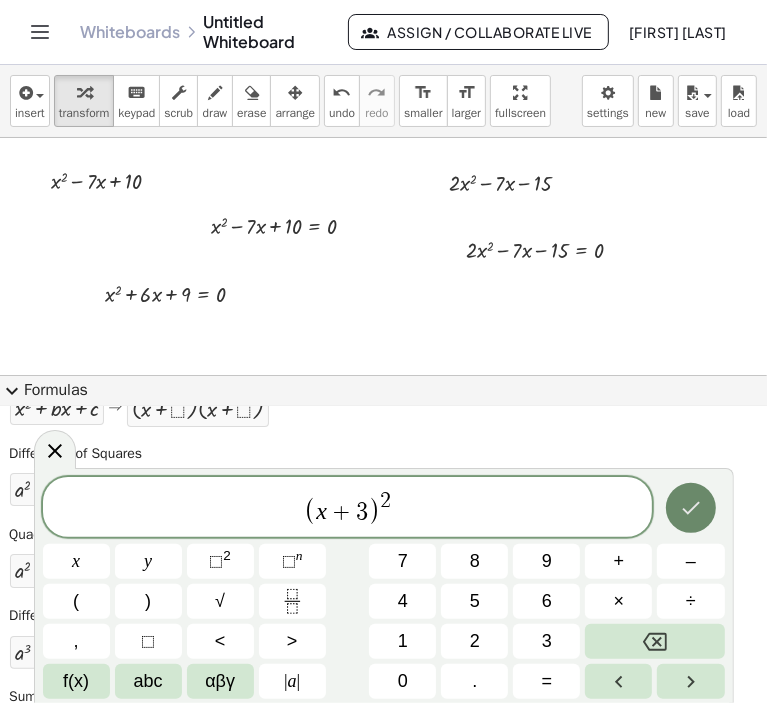 click 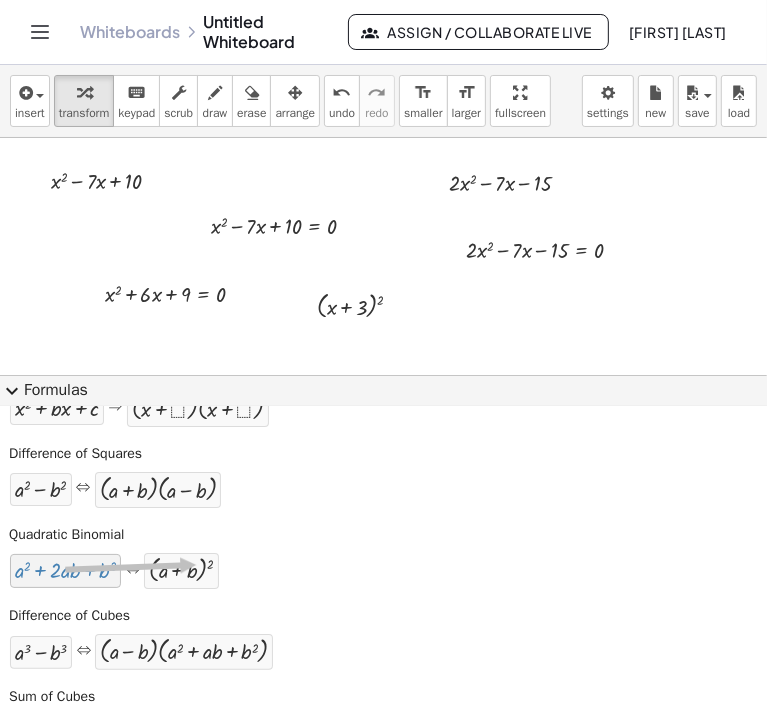 drag, startPoint x: 84, startPoint y: 568, endPoint x: 196, endPoint y: 564, distance: 112.0714 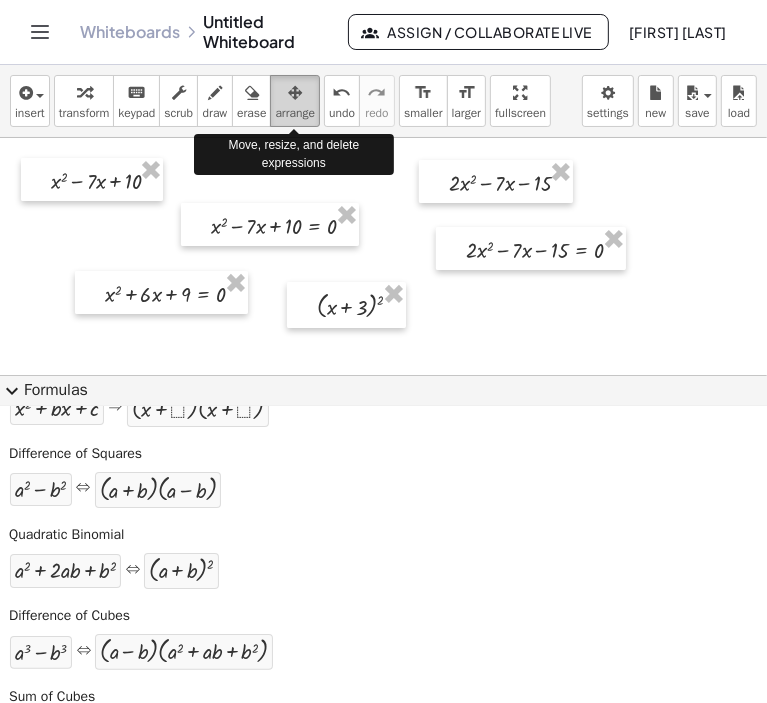 click on "arrange" at bounding box center (295, 113) 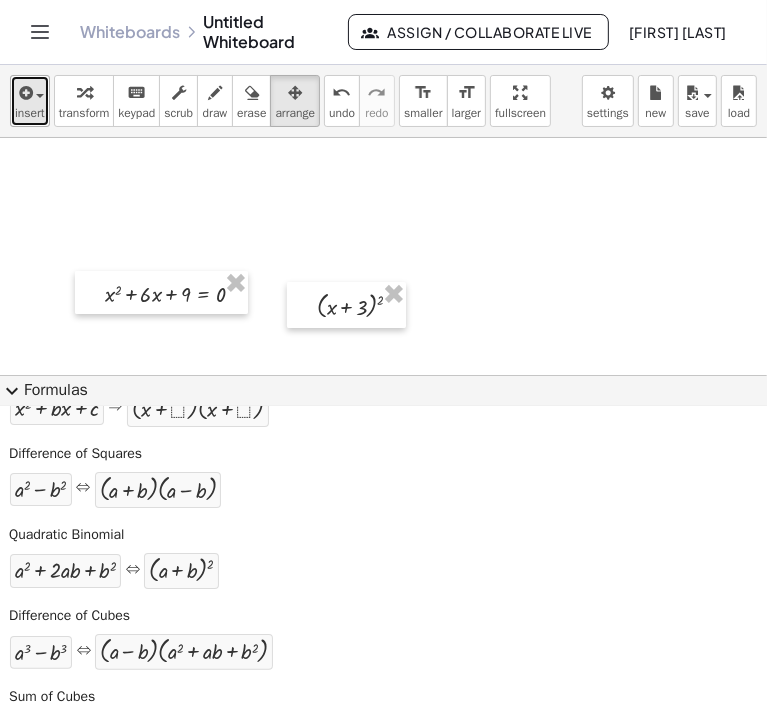 click at bounding box center (35, 95) 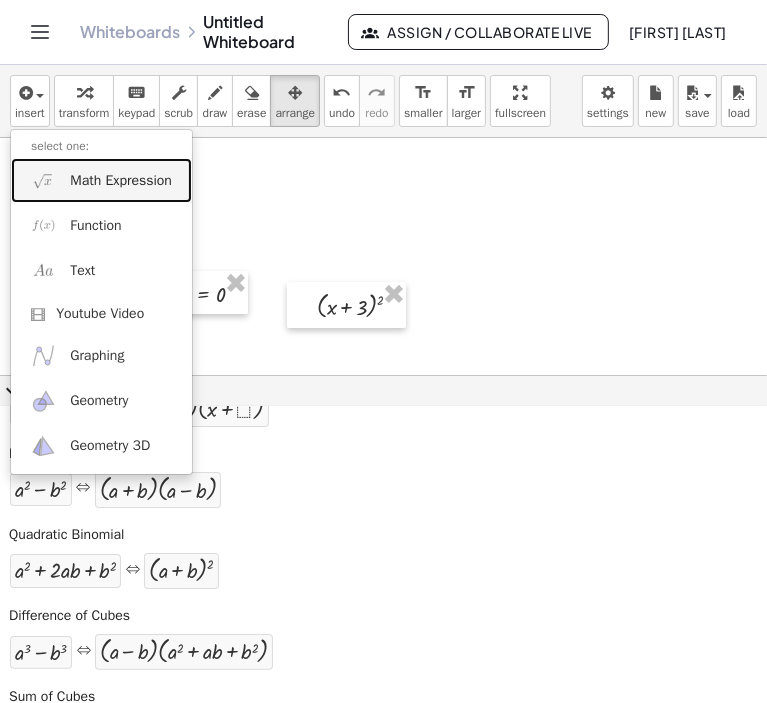 click on "Math Expression" at bounding box center [121, 181] 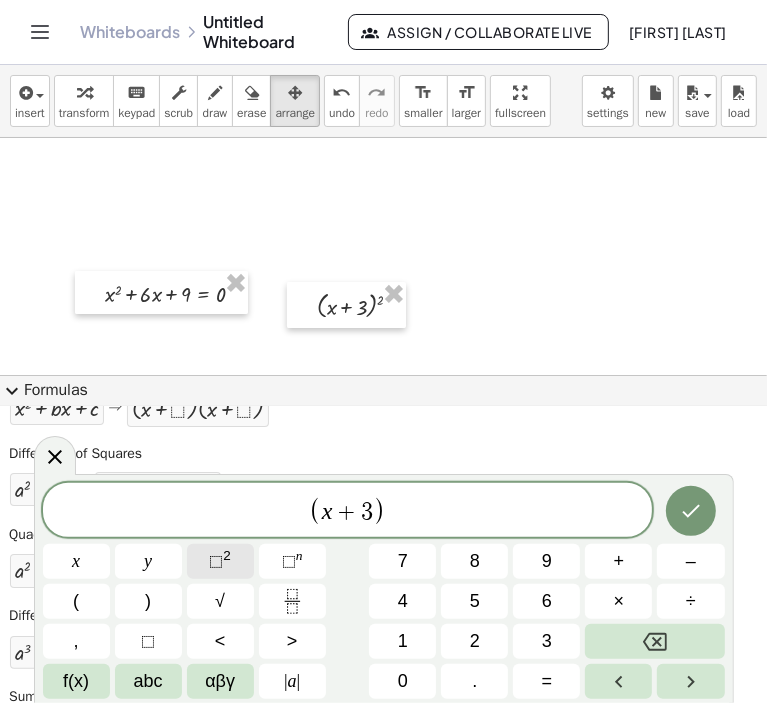 click on "⬚ 2" at bounding box center (220, 561) 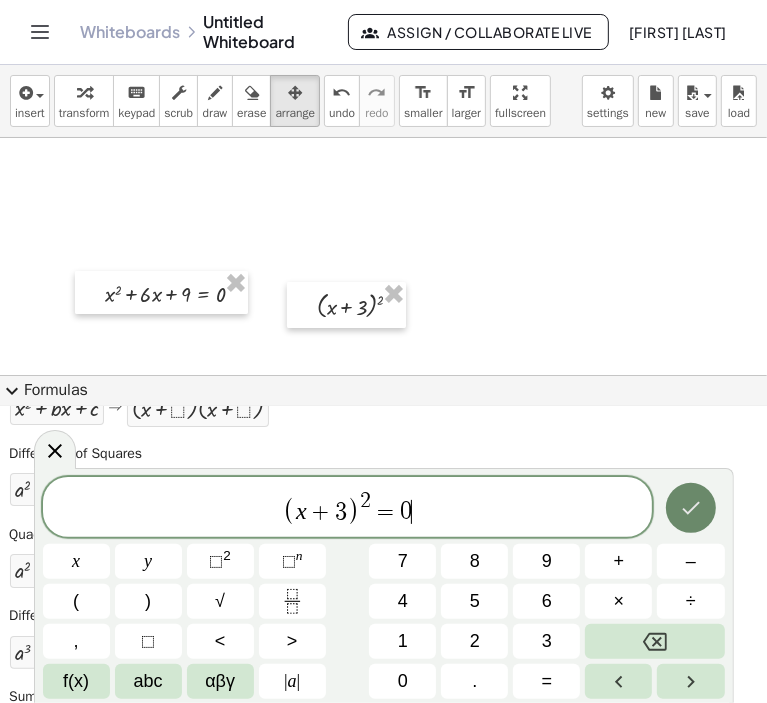 click 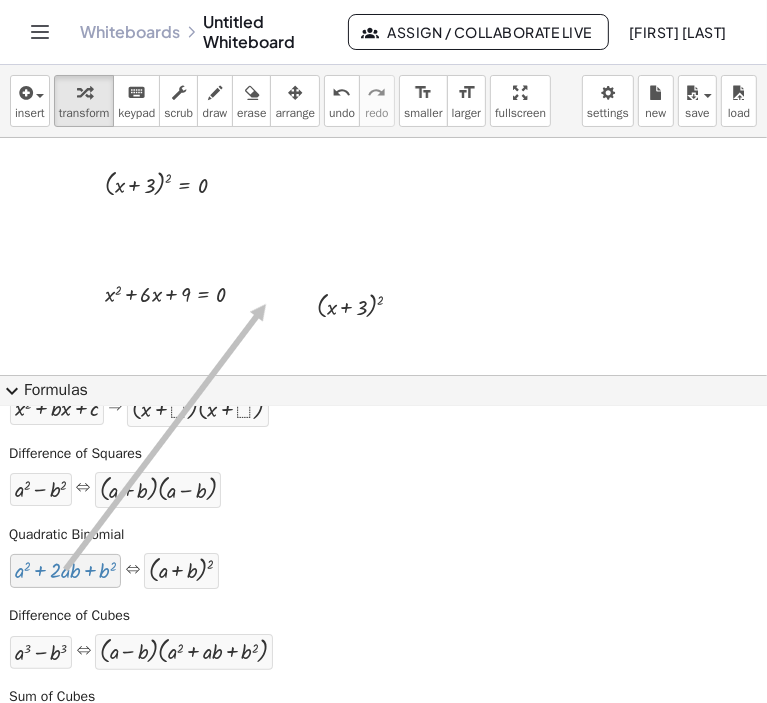 drag, startPoint x: 90, startPoint y: 575, endPoint x: 266, endPoint y: 303, distance: 323.9753 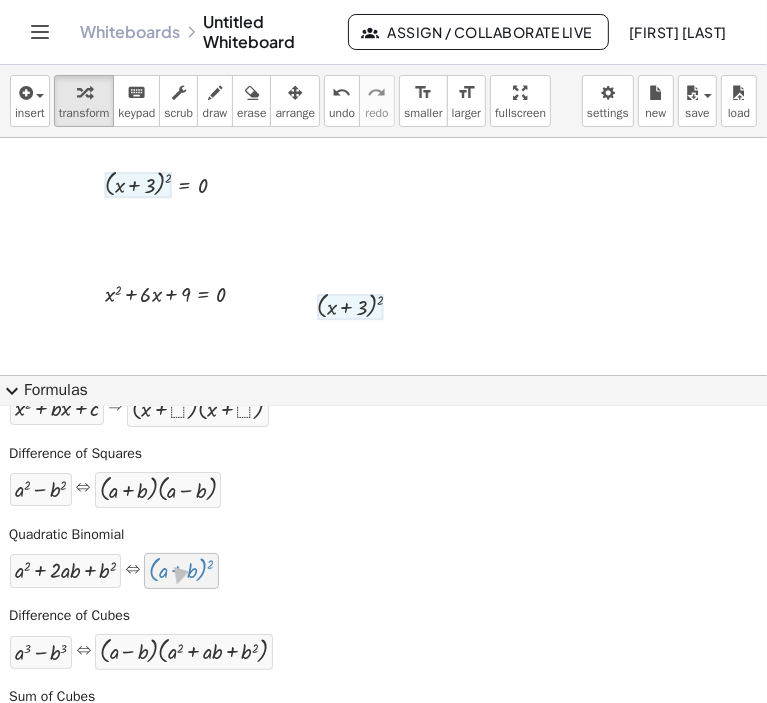 drag, startPoint x: 187, startPoint y: 570, endPoint x: 179, endPoint y: 577, distance: 10.630146 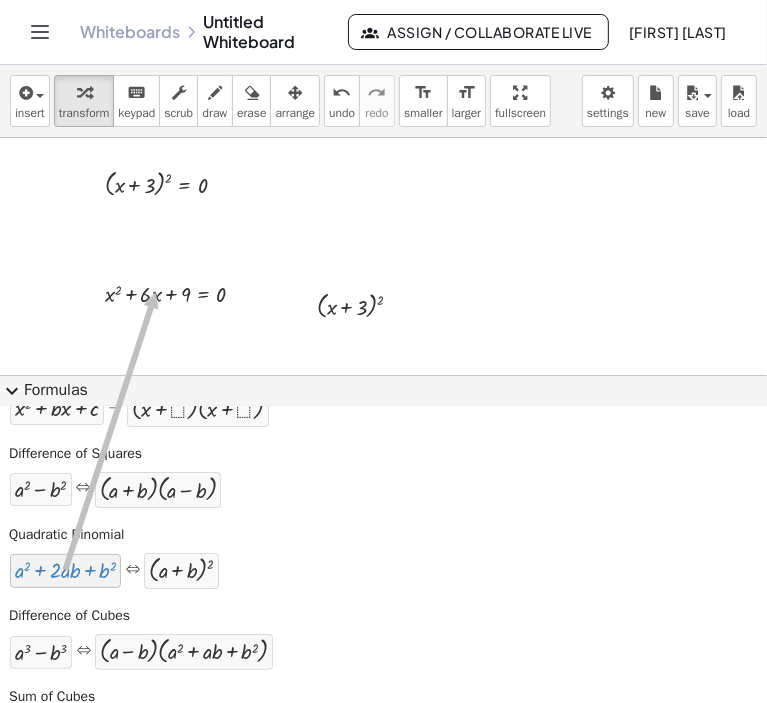 drag, startPoint x: 76, startPoint y: 574, endPoint x: 156, endPoint y: 291, distance: 294.09012 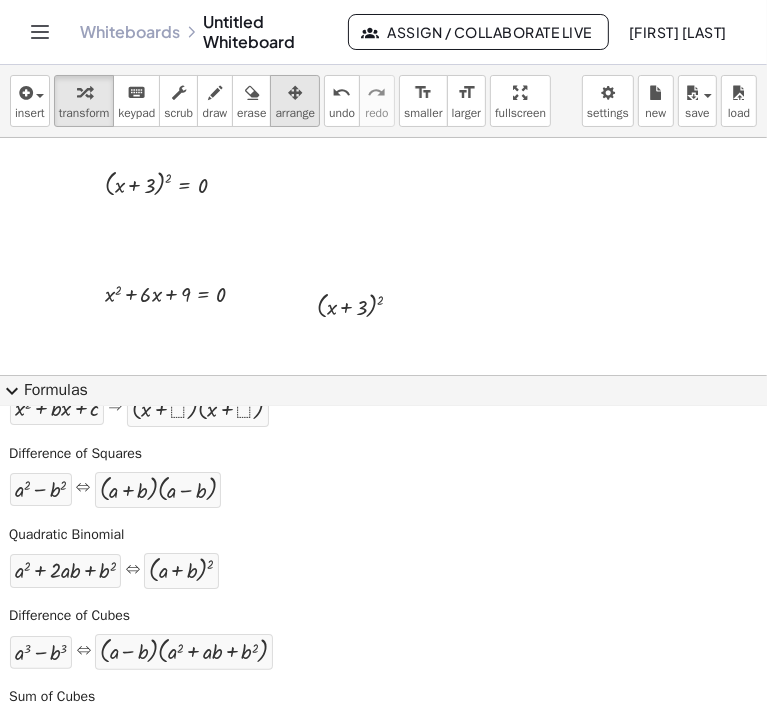click on "arrange" at bounding box center (295, 113) 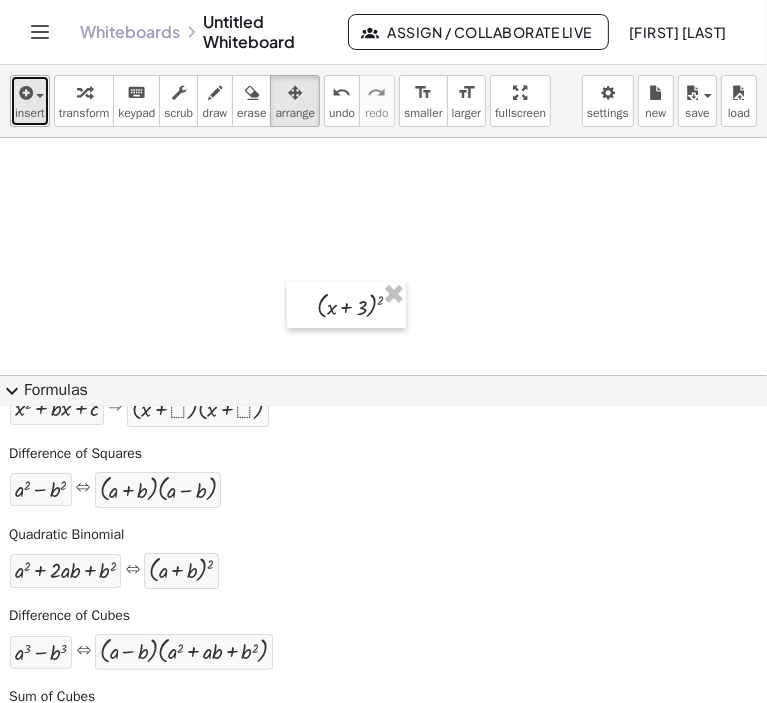 click on "insert" at bounding box center [30, 101] 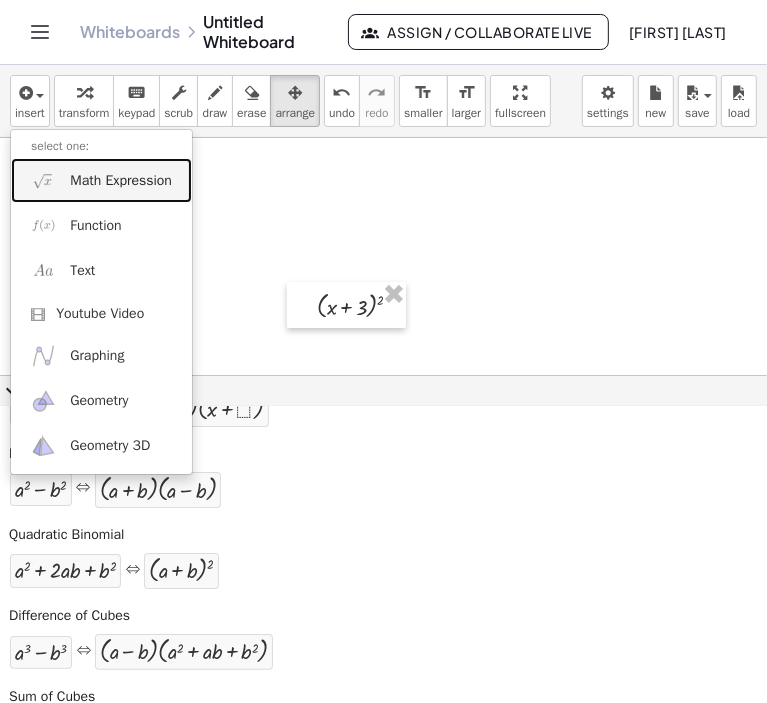 click on "Math Expression" at bounding box center [121, 181] 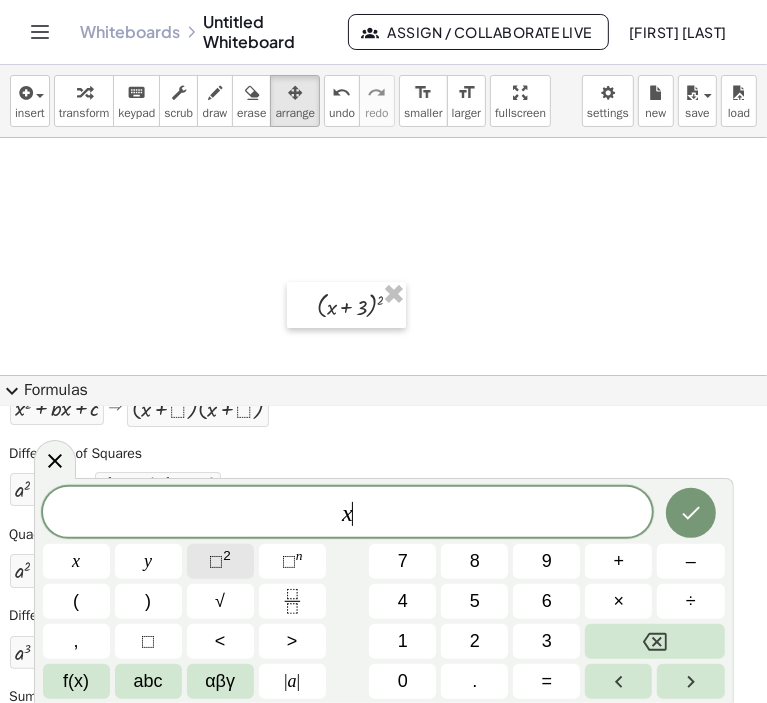click on "2" at bounding box center [227, 555] 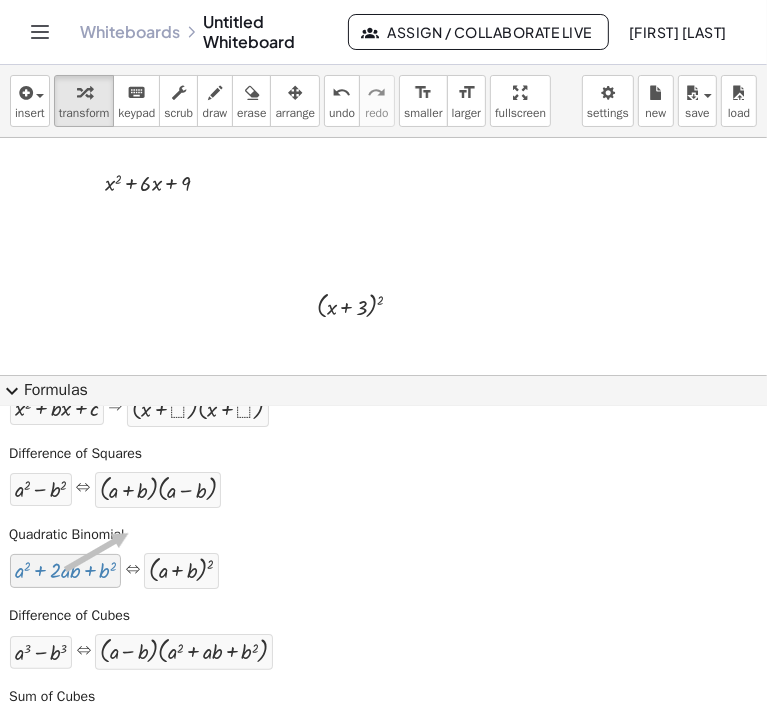 drag, startPoint x: 75, startPoint y: 569, endPoint x: 128, endPoint y: 558, distance: 54.129475 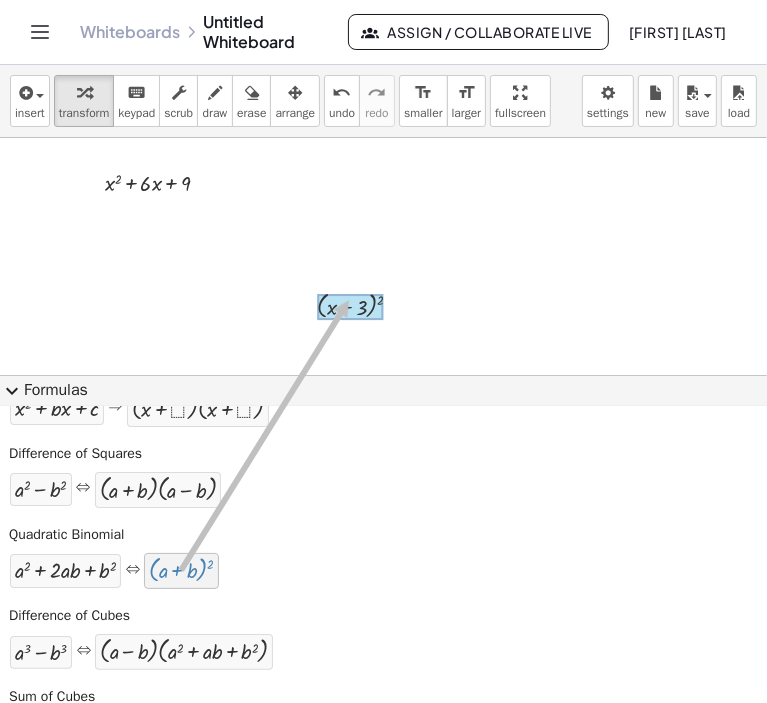 drag, startPoint x: 177, startPoint y: 573, endPoint x: 349, endPoint y: 299, distance: 323.51196 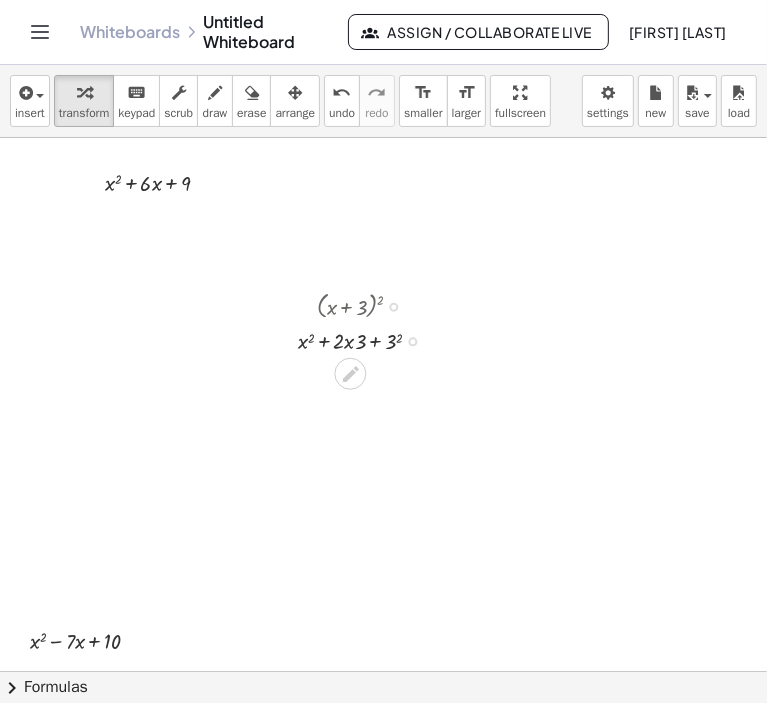 click at bounding box center [368, 339] 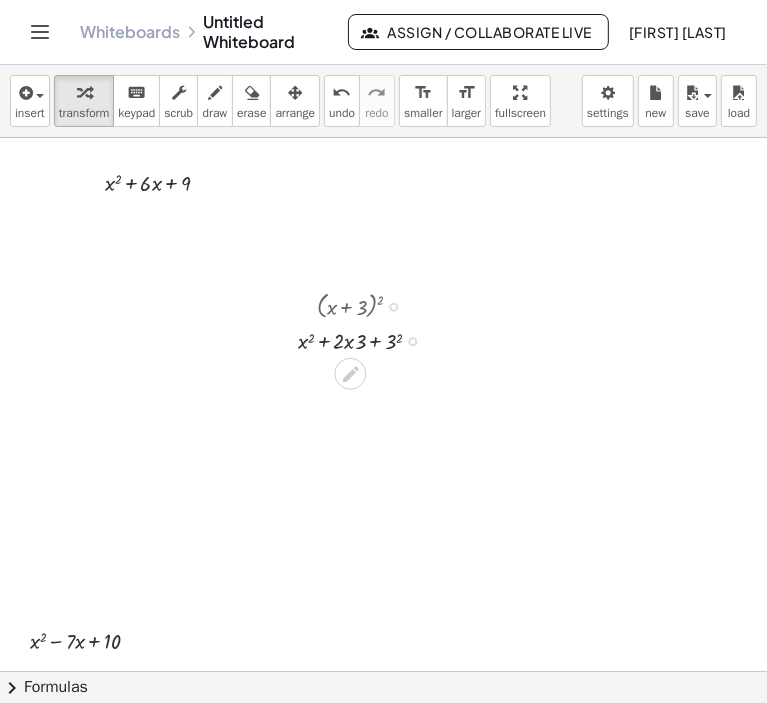 click at bounding box center [368, 339] 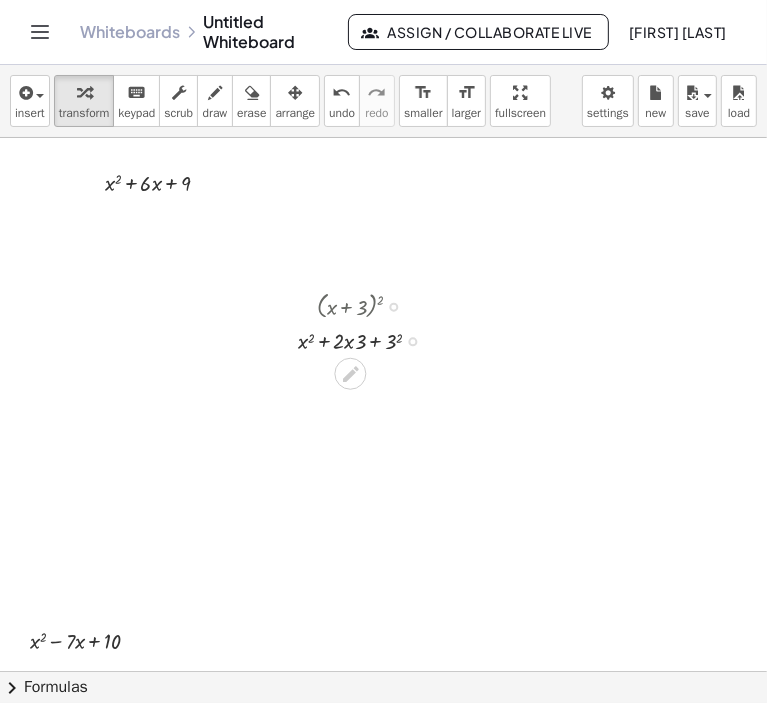 click at bounding box center [368, 339] 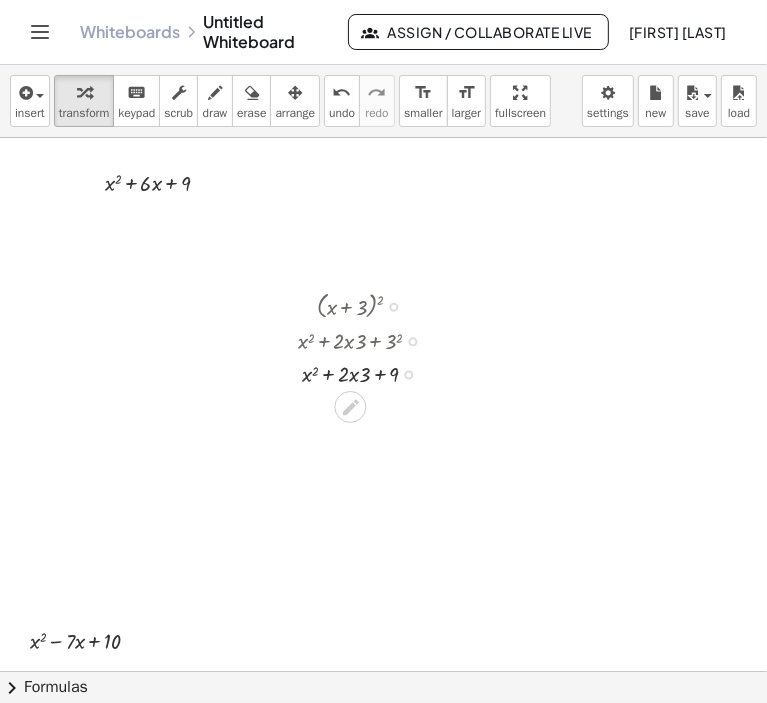 click at bounding box center (368, 372) 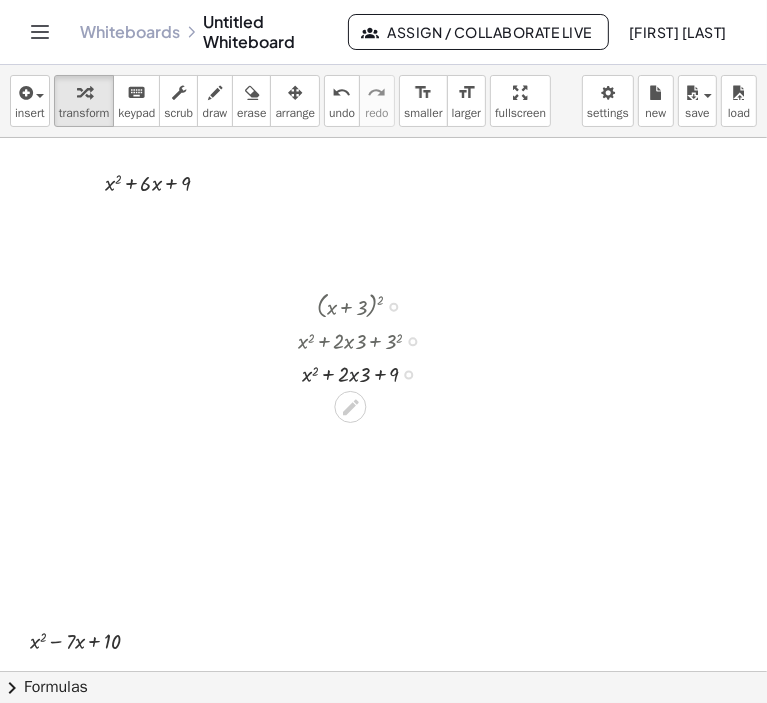 click at bounding box center [368, 372] 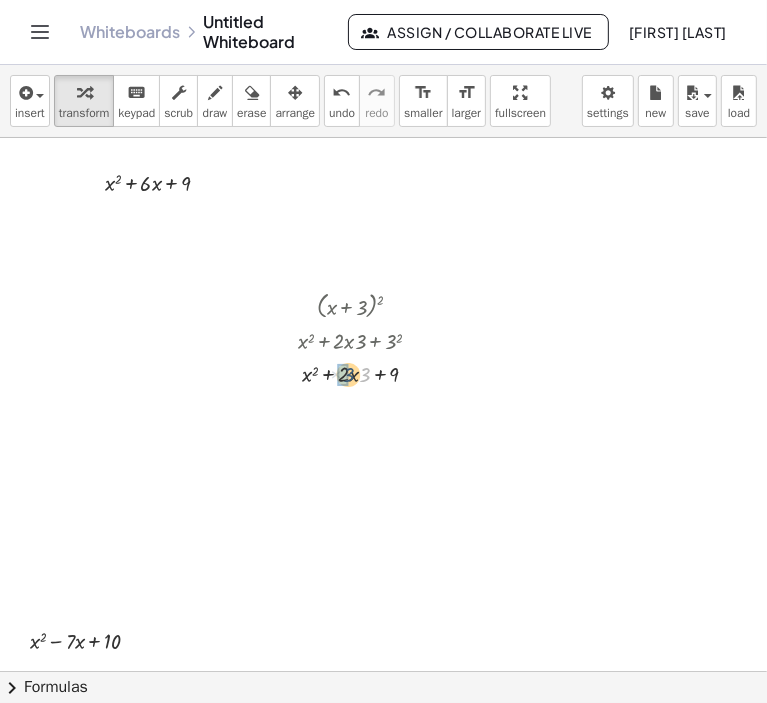 drag, startPoint x: 360, startPoint y: 375, endPoint x: 345, endPoint y: 375, distance: 15 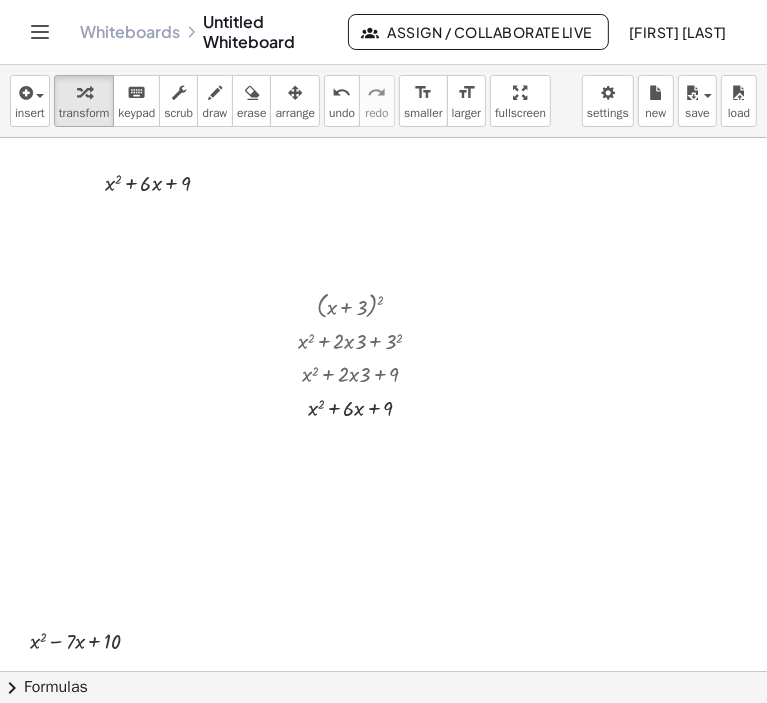 drag, startPoint x: 15, startPoint y: 683, endPoint x: 52, endPoint y: 675, distance: 37.85499 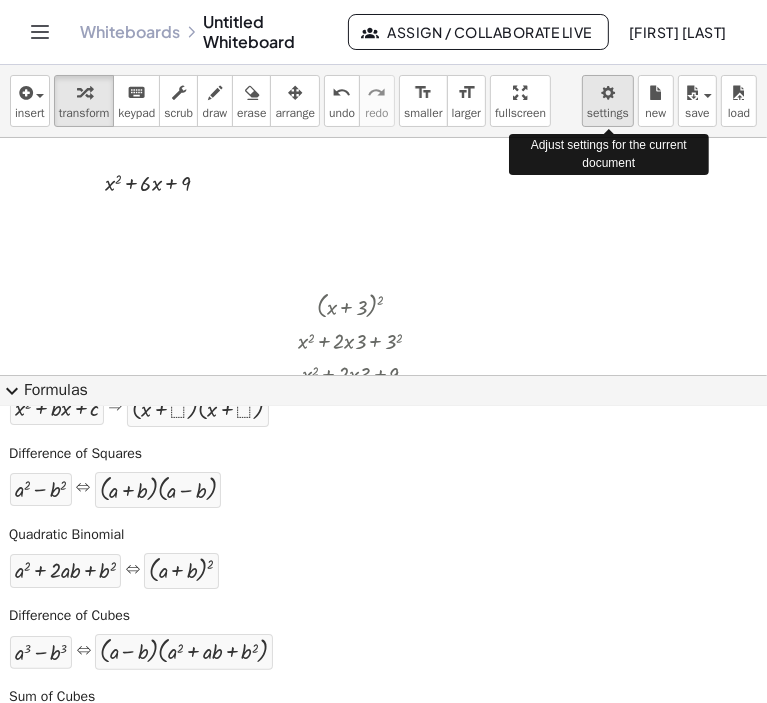 click on "Graspable Math Activities Get Started Activity Bank Assigned Work Classes Whiteboards Go Premium! Reference Account v1.28.3 | Privacy policy © 2025 | Graspable, Inc. Whiteboards Untitled Whiteboard Assign / Collaborate Live  Mazhar S   insert select one: Math Expression Function Text Youtube Video Graphing Geometry Geometry 3D transform keyboard keypad scrub draw erase arrange undo undo redo redo format_size smaller format_size larger fullscreen load   save new settings Adjust settings for the current document + x 2 − × 7 × x + 10 ( + x + 3 ) 2 + x 2 + × 2 × x × 3 + 3 2 + x 2 + × 2 × x × 3 + 9 + x 2 + × × x + 9 6 + x 2 + × 6 × x + 9 × expand_more  Formulas
Drag one side of a formula onto a highlighted expression on the canvas to apply it.
Quadratic Formula
+ × a × x 2 + × b × x + c = 0
⇔
x = × ( − b ± 2 √ ( + b 2 − × 4 × a × c" at bounding box center (383, 351) 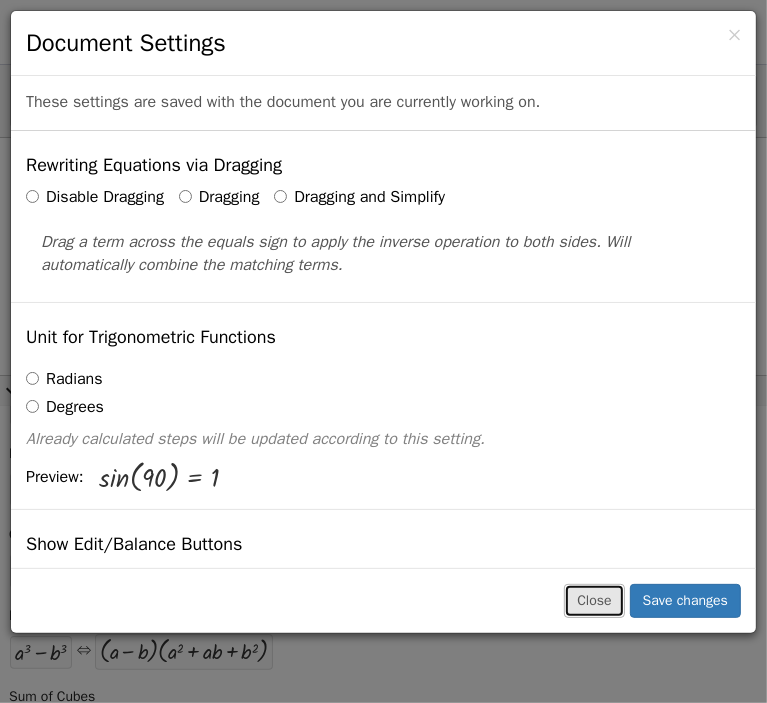 click on "Close" at bounding box center [594, 601] 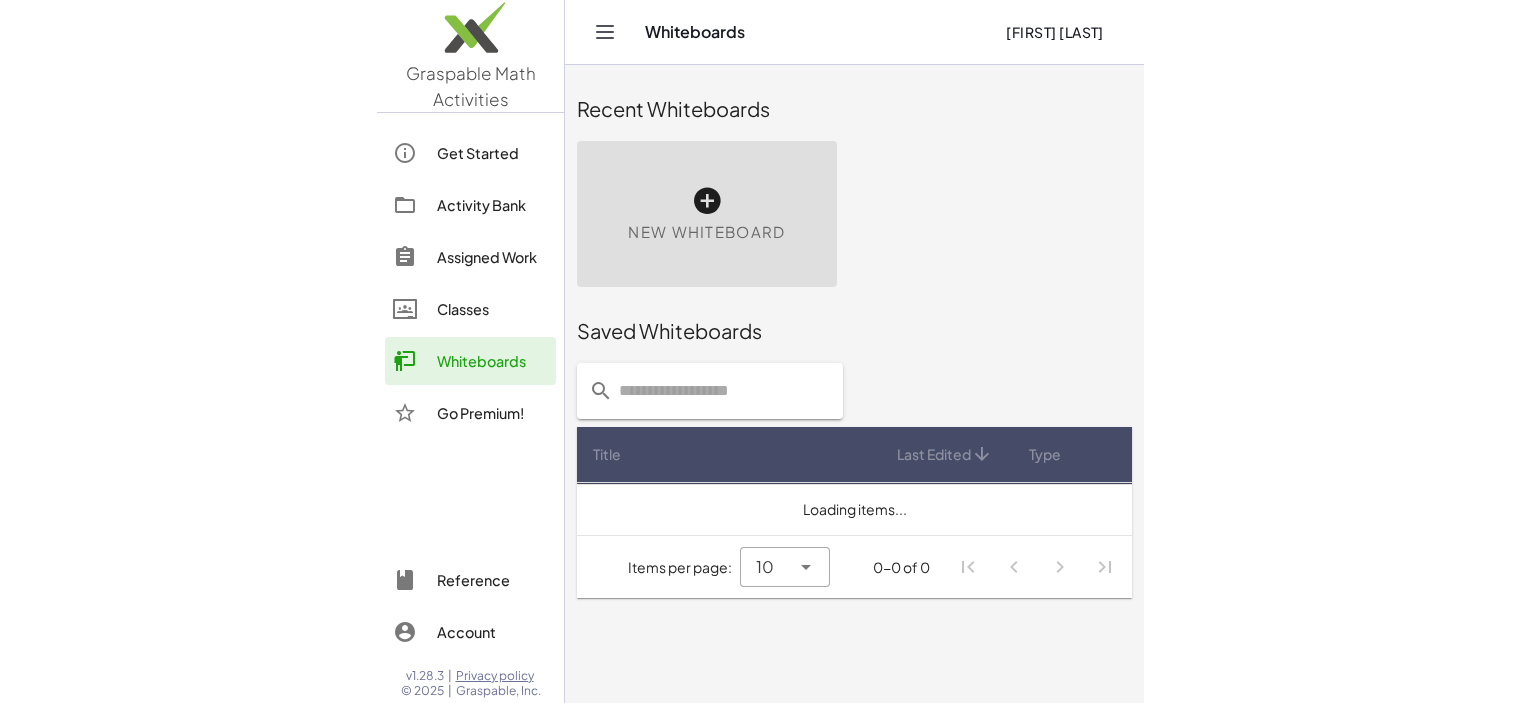 scroll, scrollTop: 0, scrollLeft: 0, axis: both 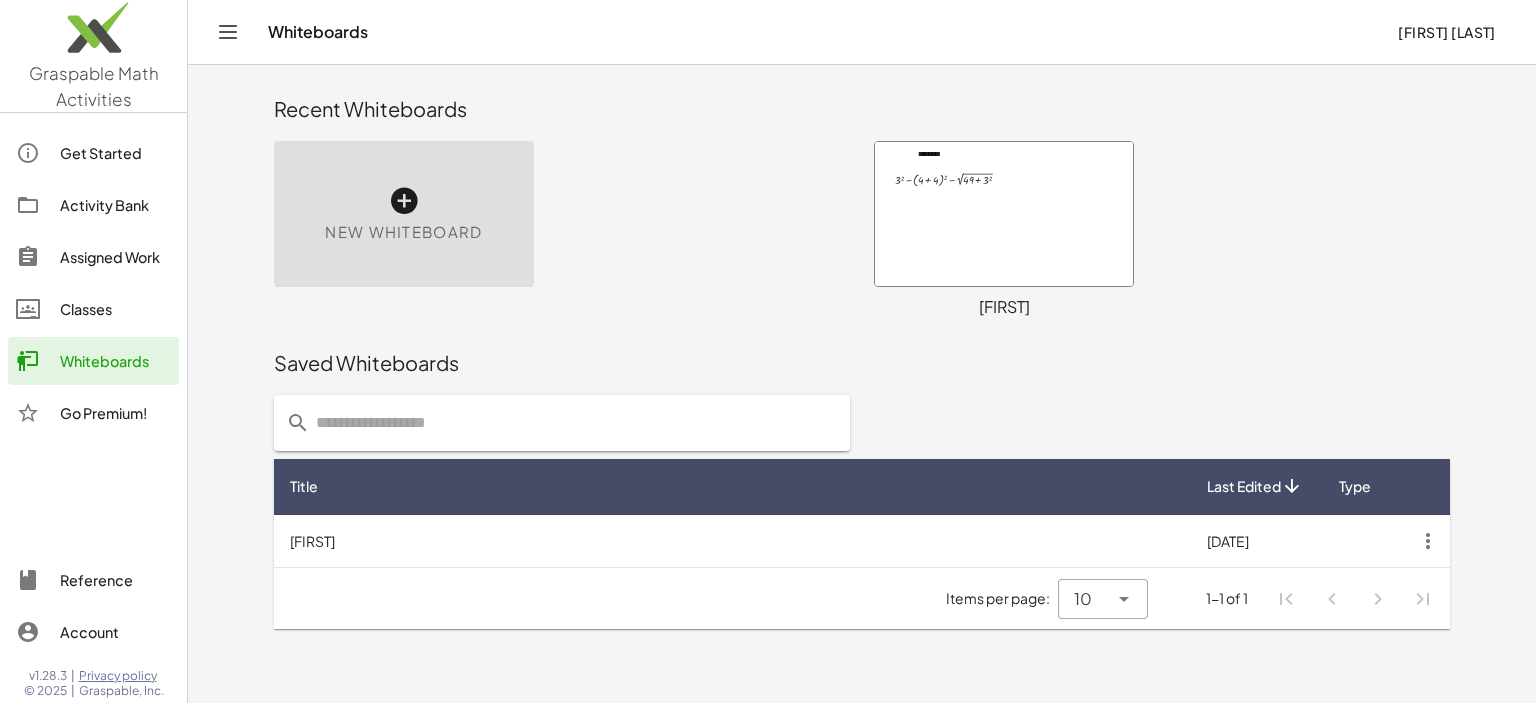 click on "Activity Bank" 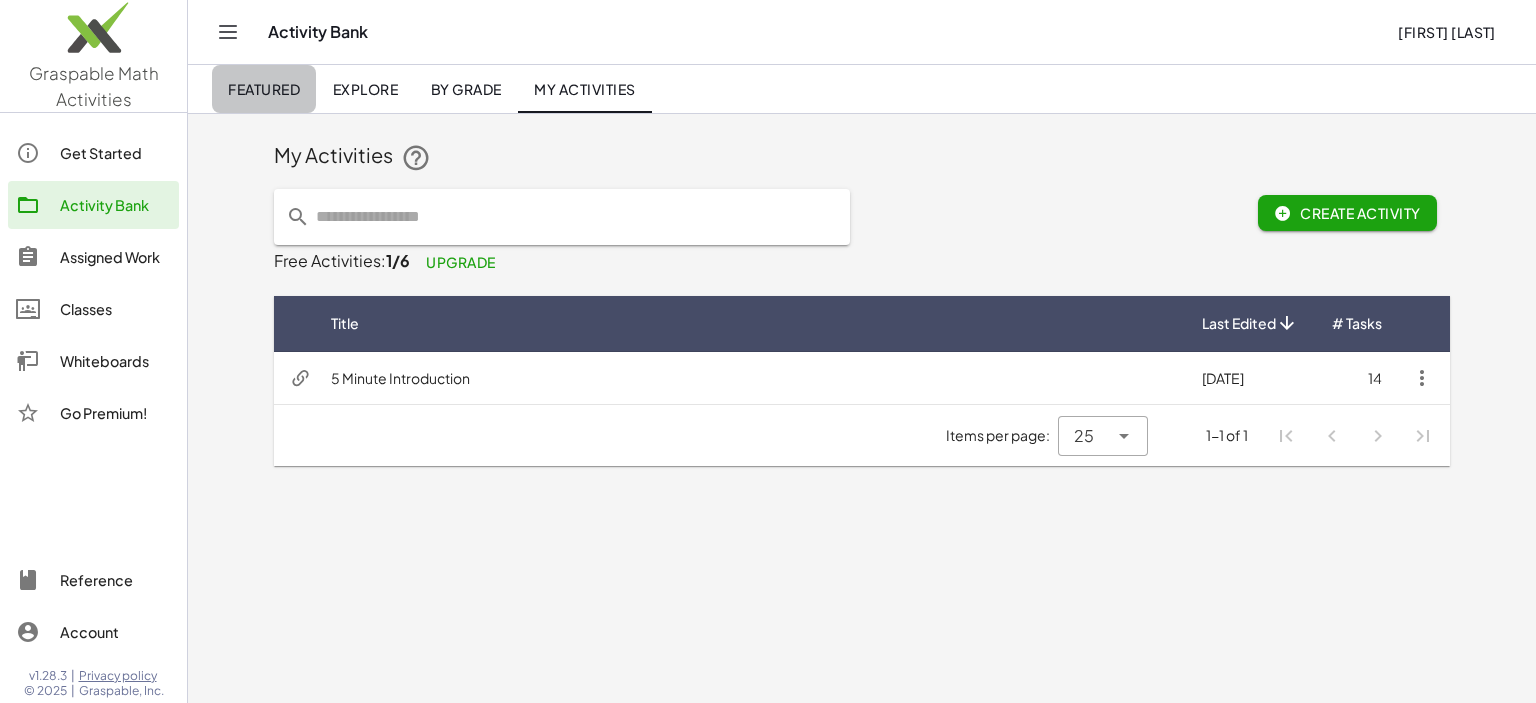 click on "Featured" 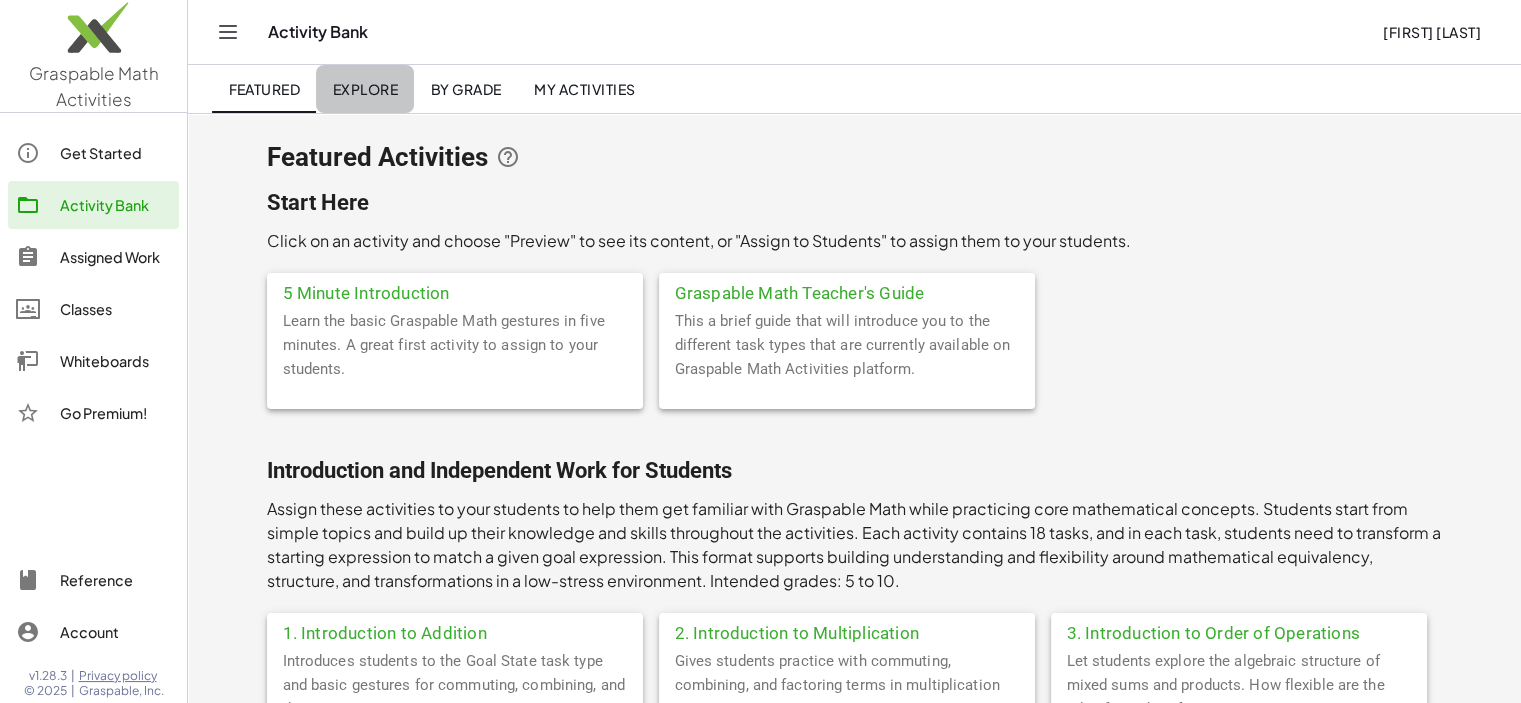 click on "Explore" 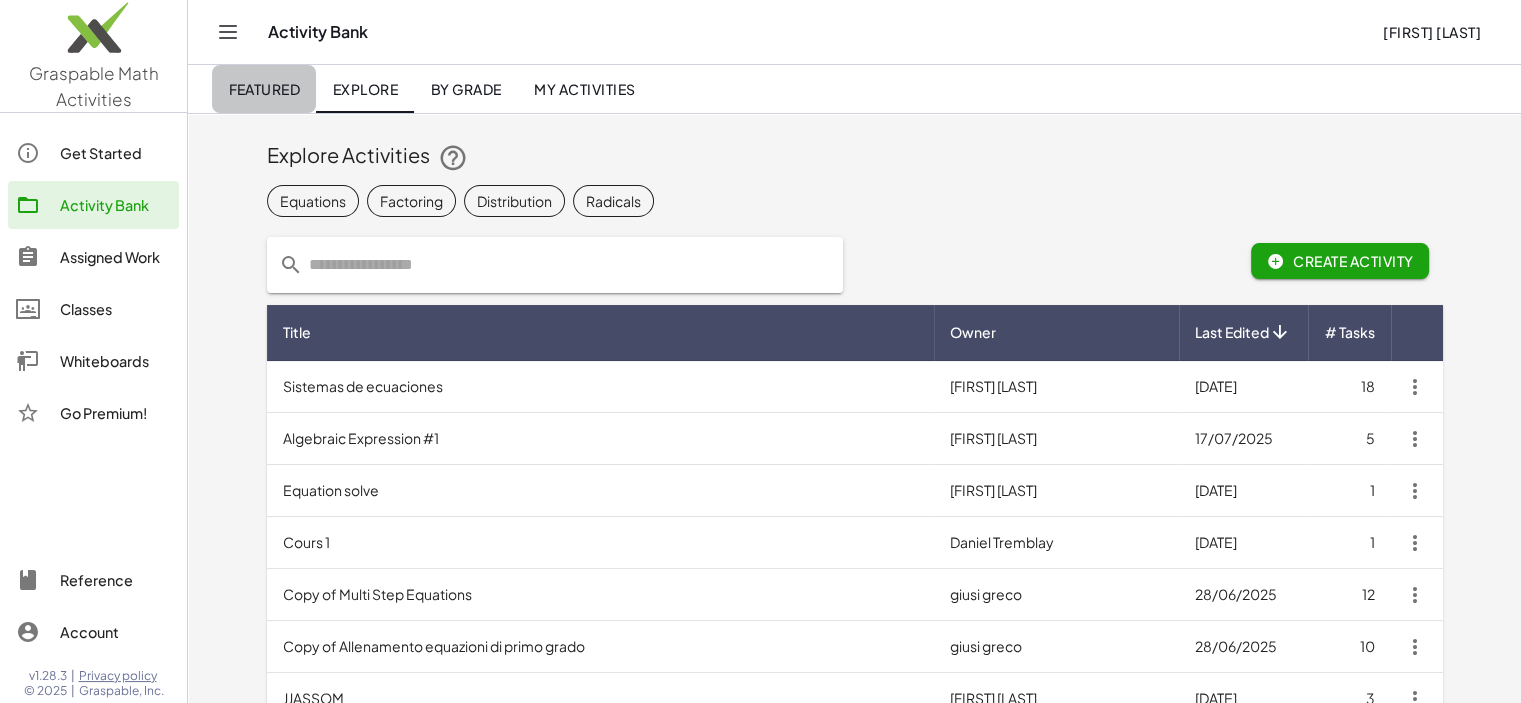 click on "Featured" 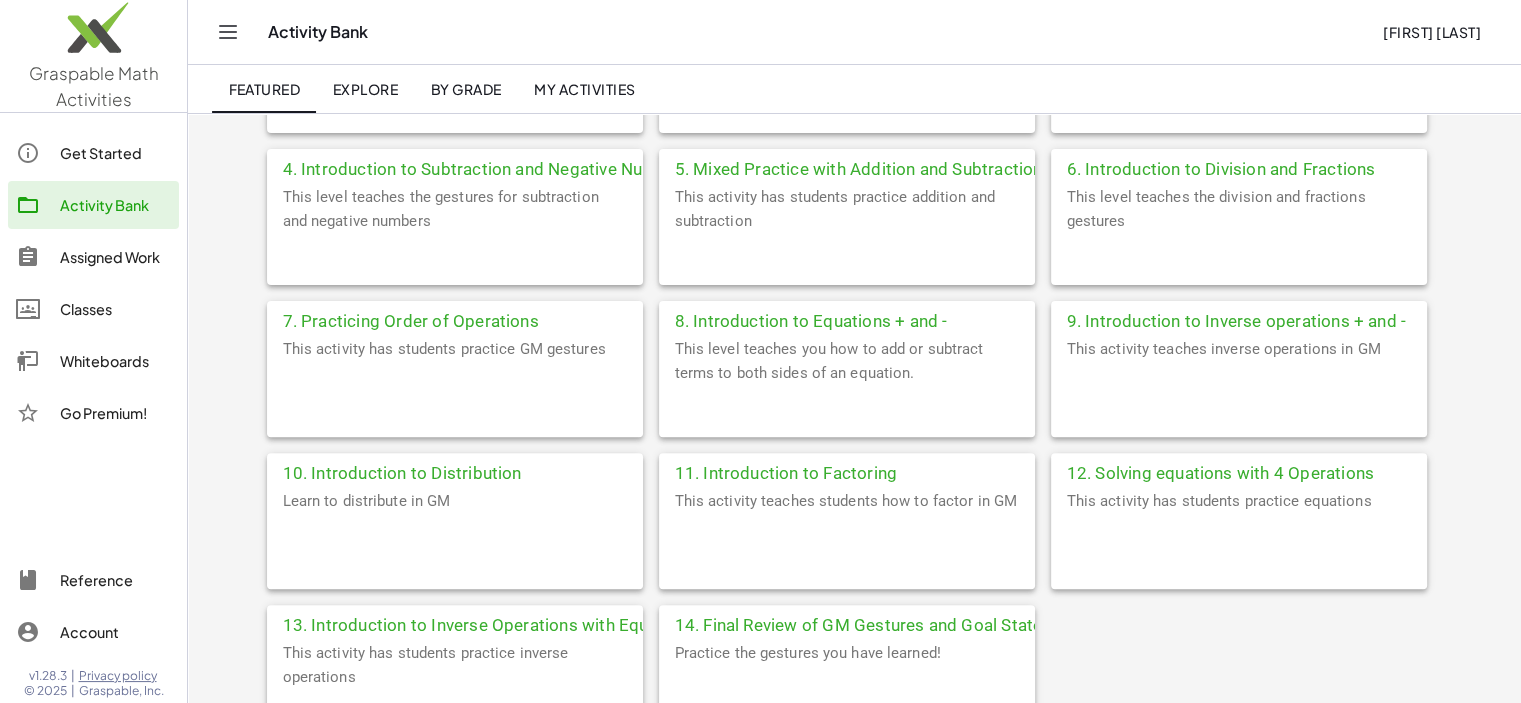 scroll, scrollTop: 700, scrollLeft: 0, axis: vertical 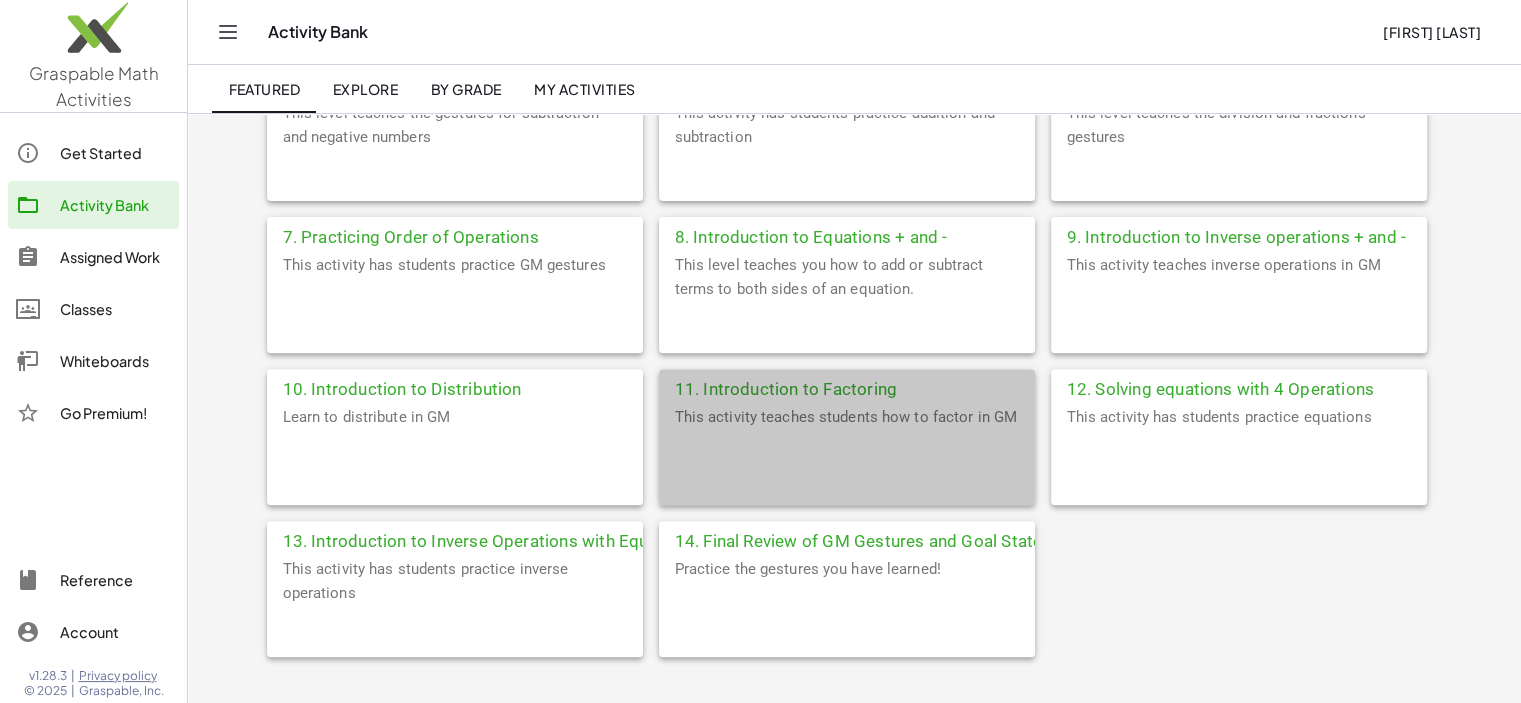 click on "11. Introduction to Factoring" 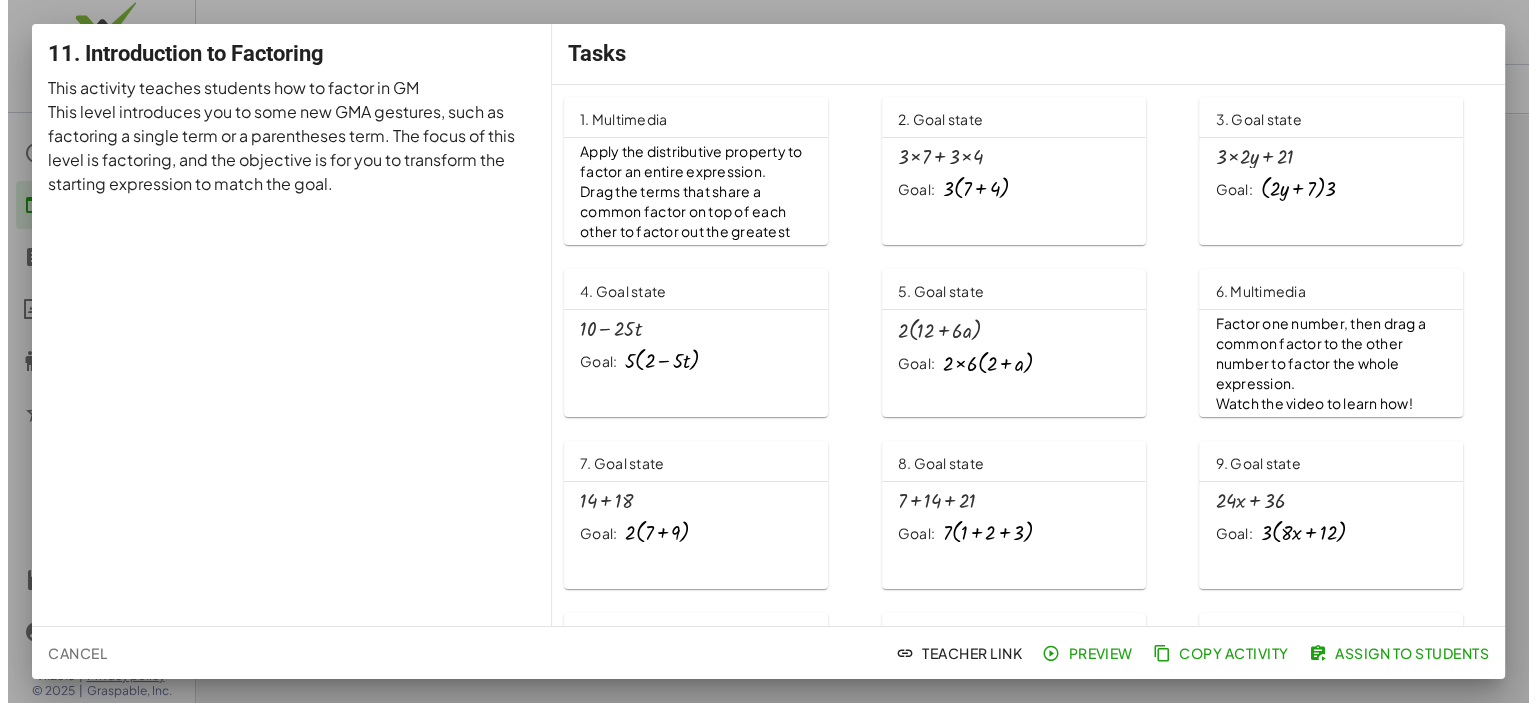 scroll, scrollTop: 0, scrollLeft: 0, axis: both 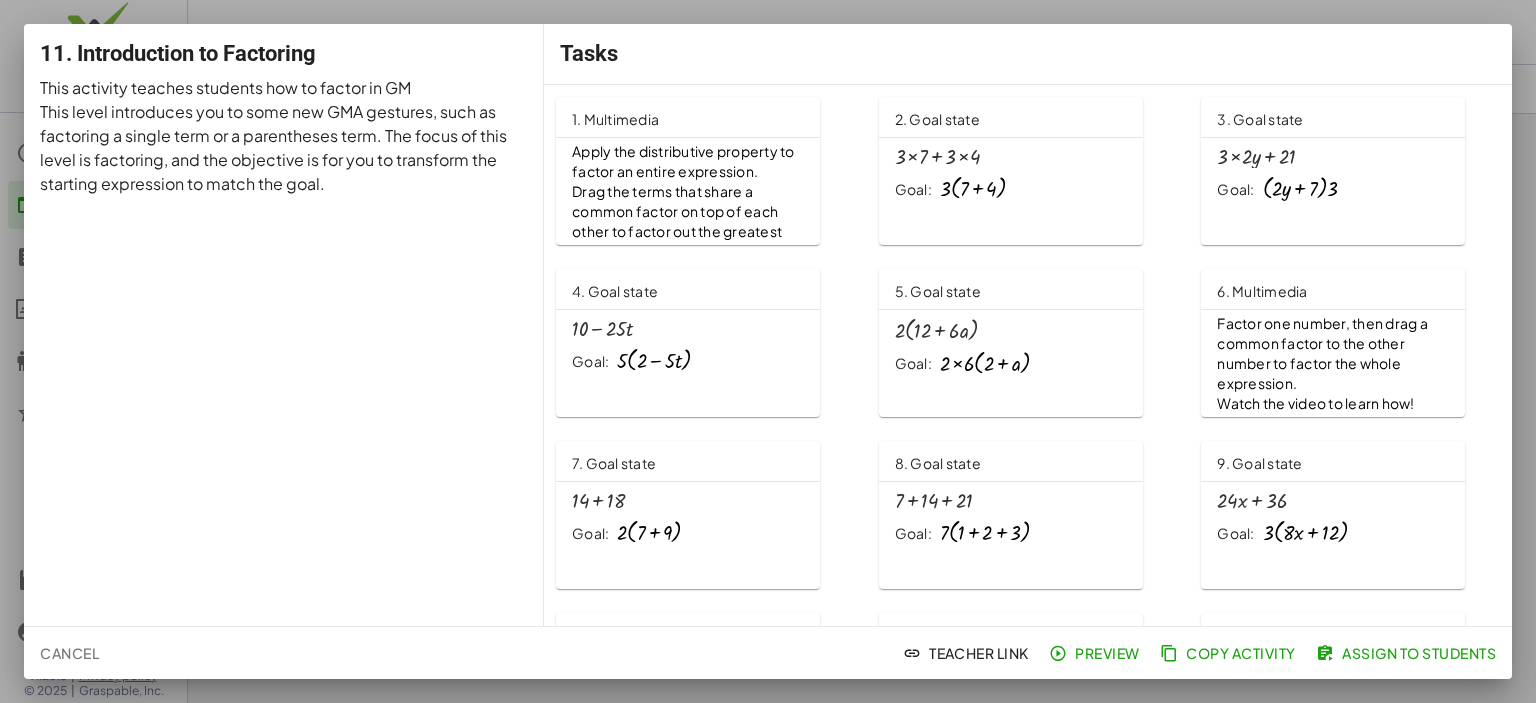 click on "+ × 24 × x + 36 Goal: × 3 × ( + × 8 × x + 12 )" at bounding box center (1333, 517) 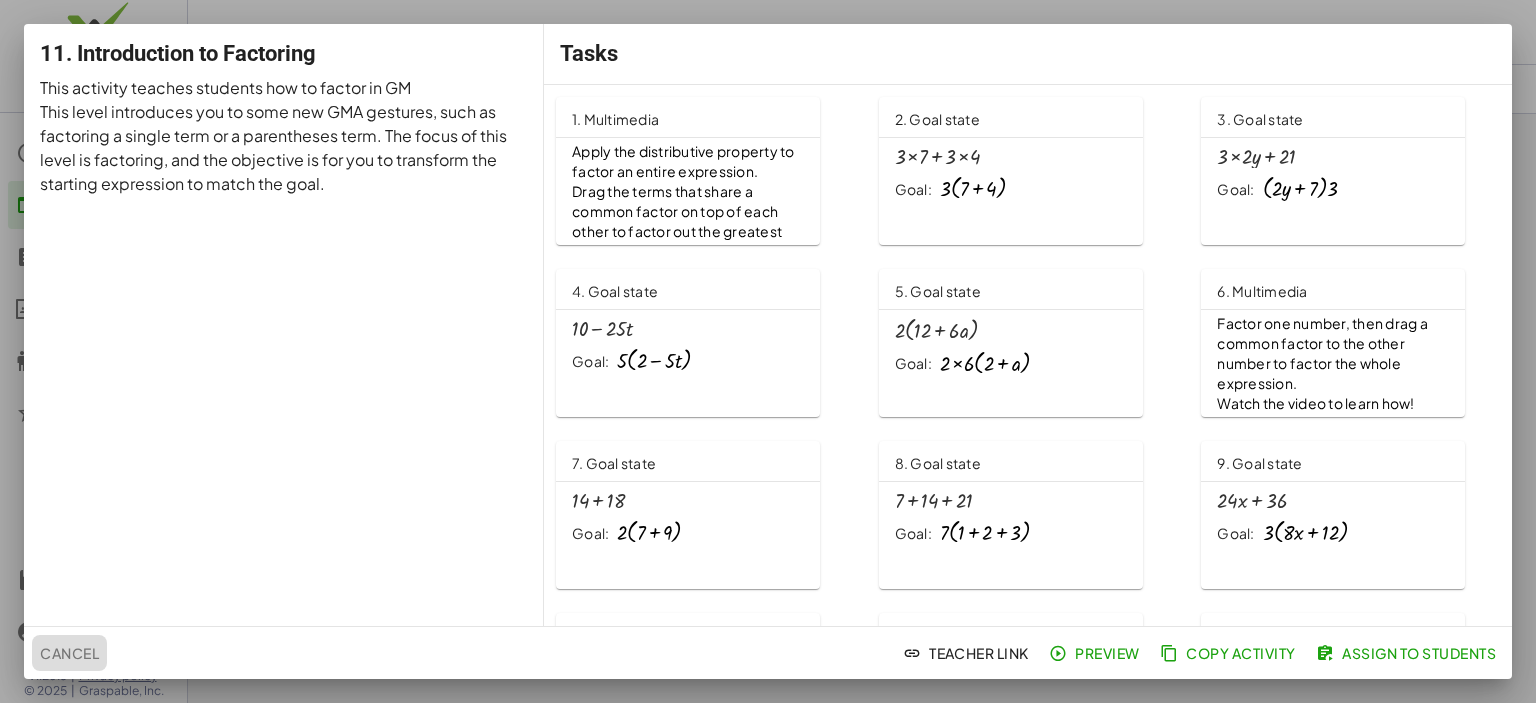 click on "Cancel" 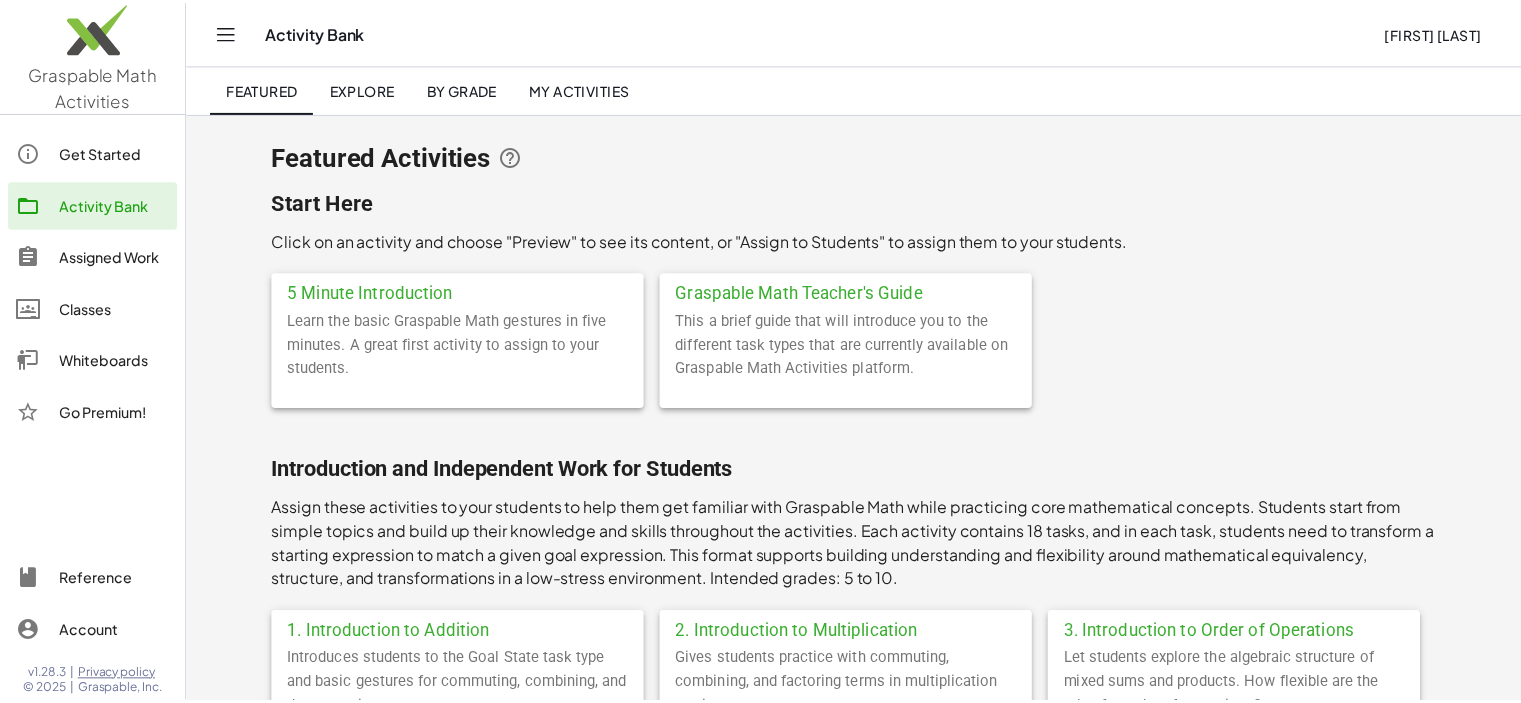 scroll, scrollTop: 700, scrollLeft: 0, axis: vertical 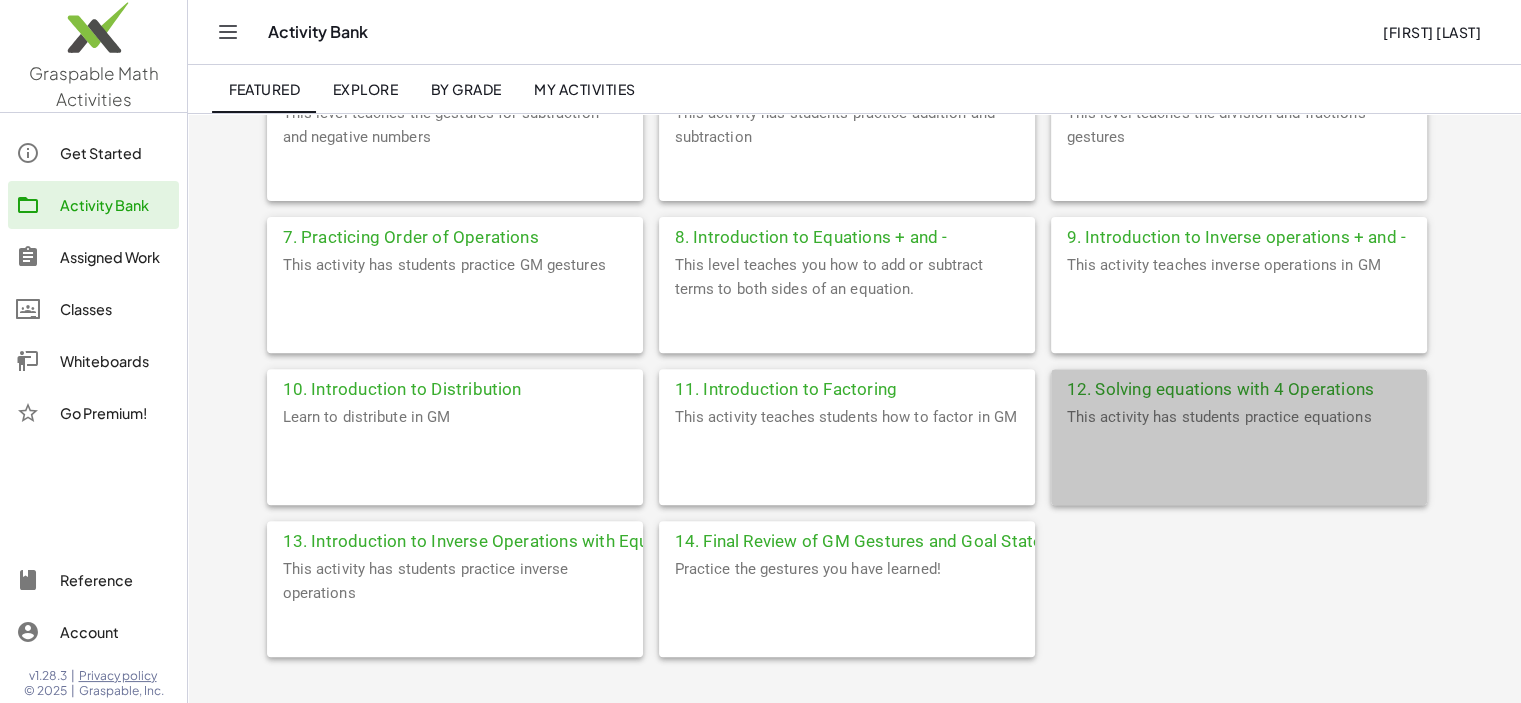 click on "12. Solving equations with 4 Operations" 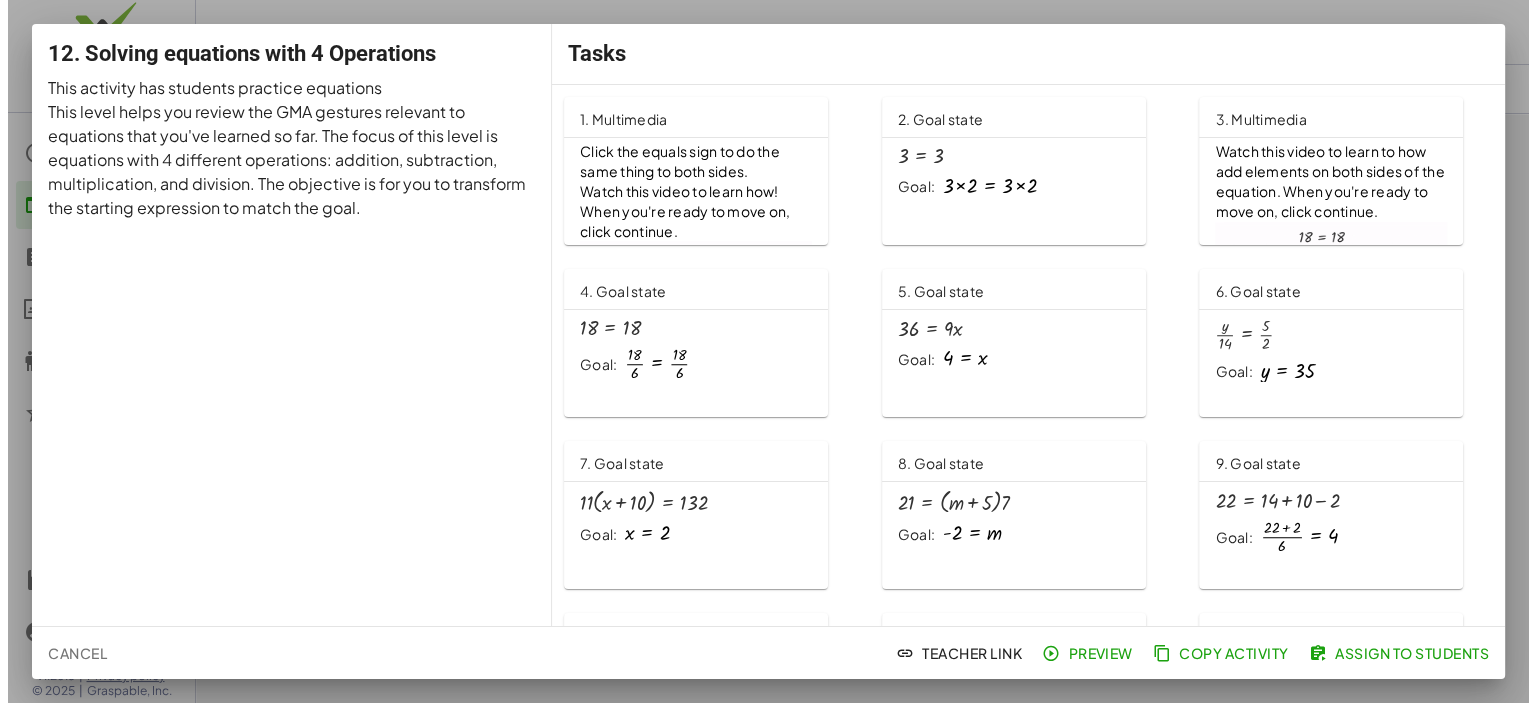 scroll, scrollTop: 0, scrollLeft: 0, axis: both 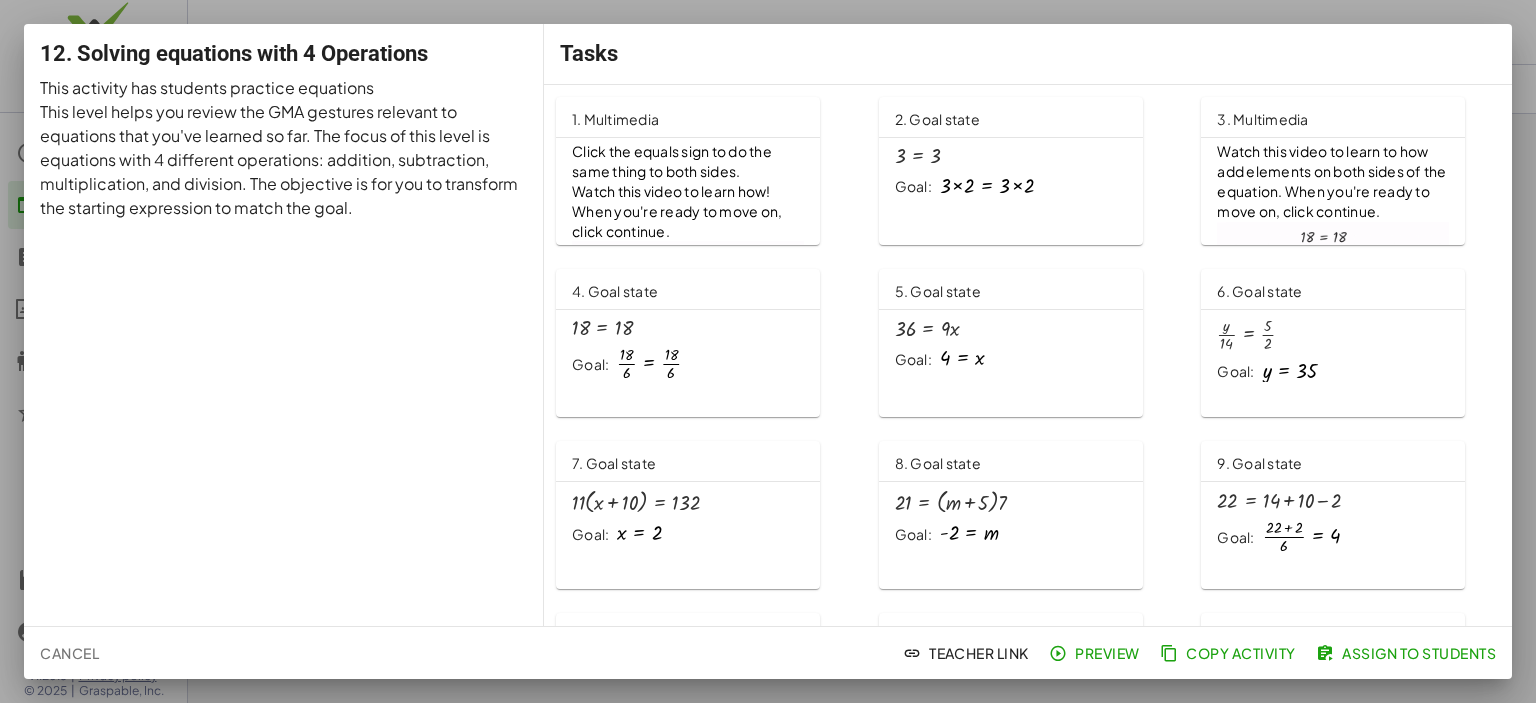 click on "Cancel" 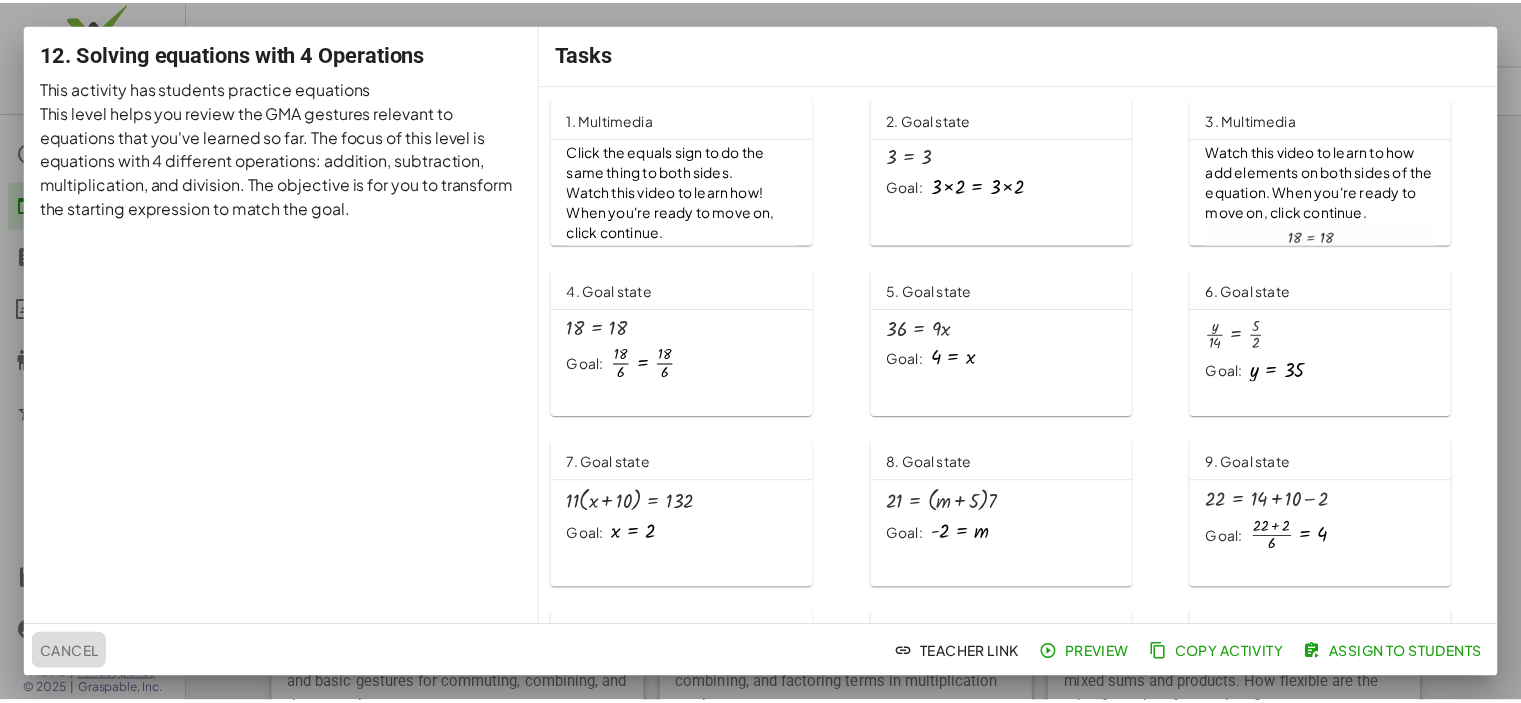 scroll, scrollTop: 700, scrollLeft: 0, axis: vertical 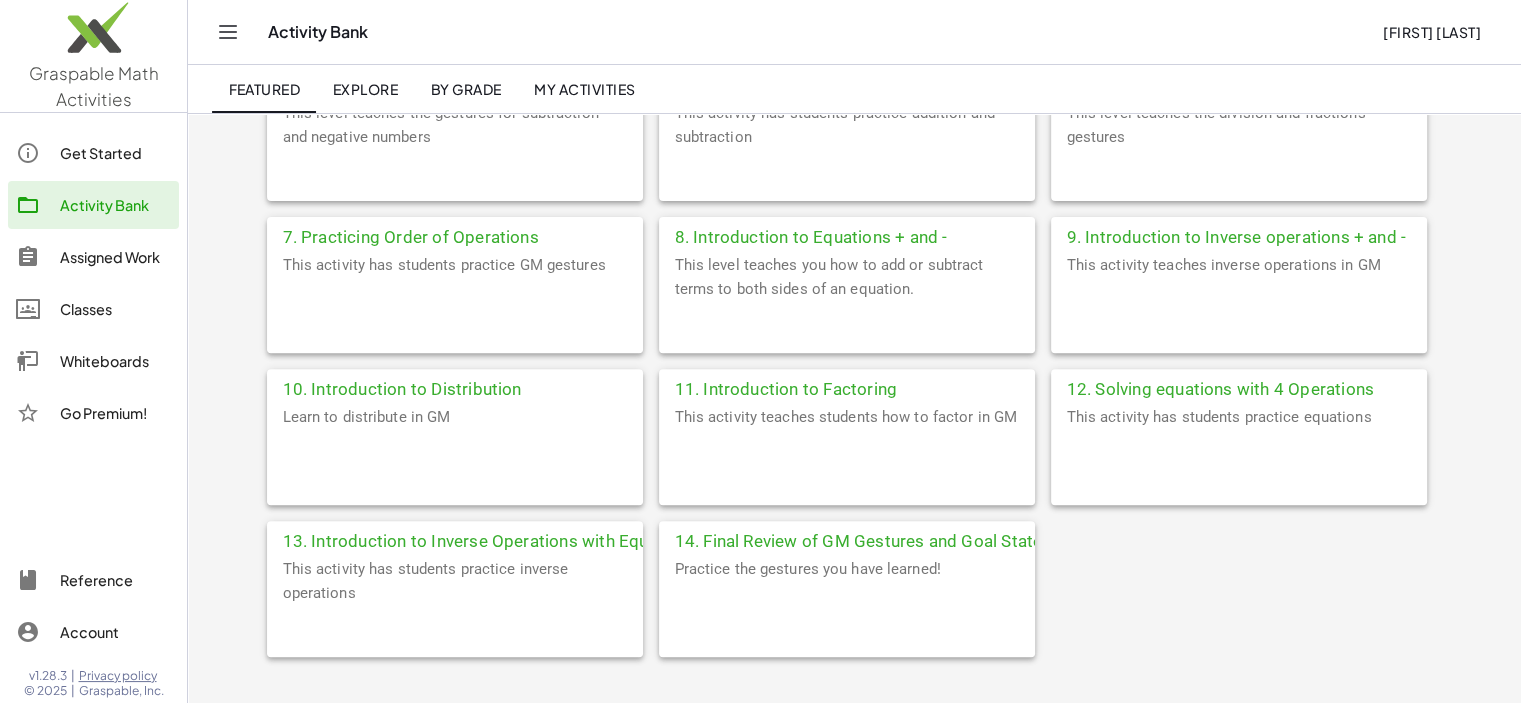 click on "14. Final Review of GM Gestures and Goal State" 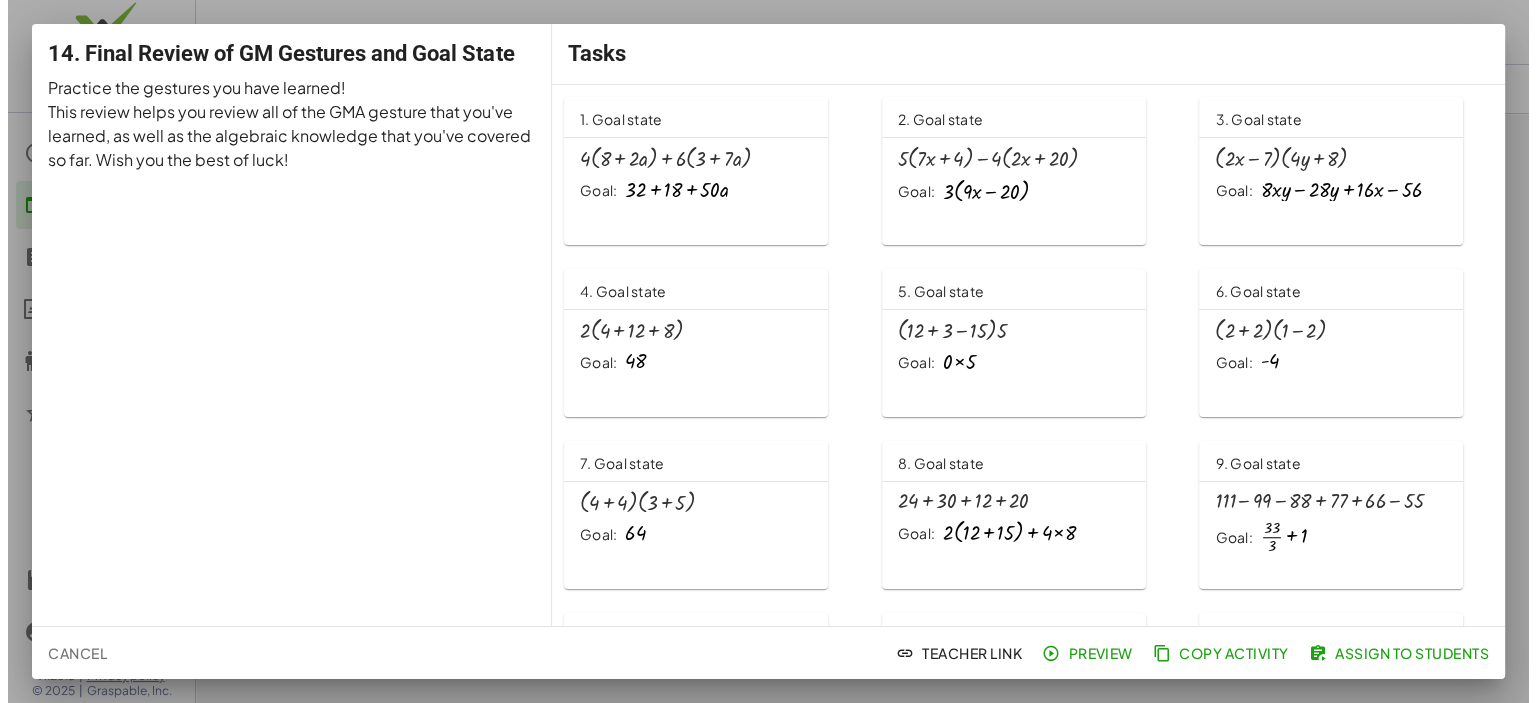 scroll, scrollTop: 0, scrollLeft: 0, axis: both 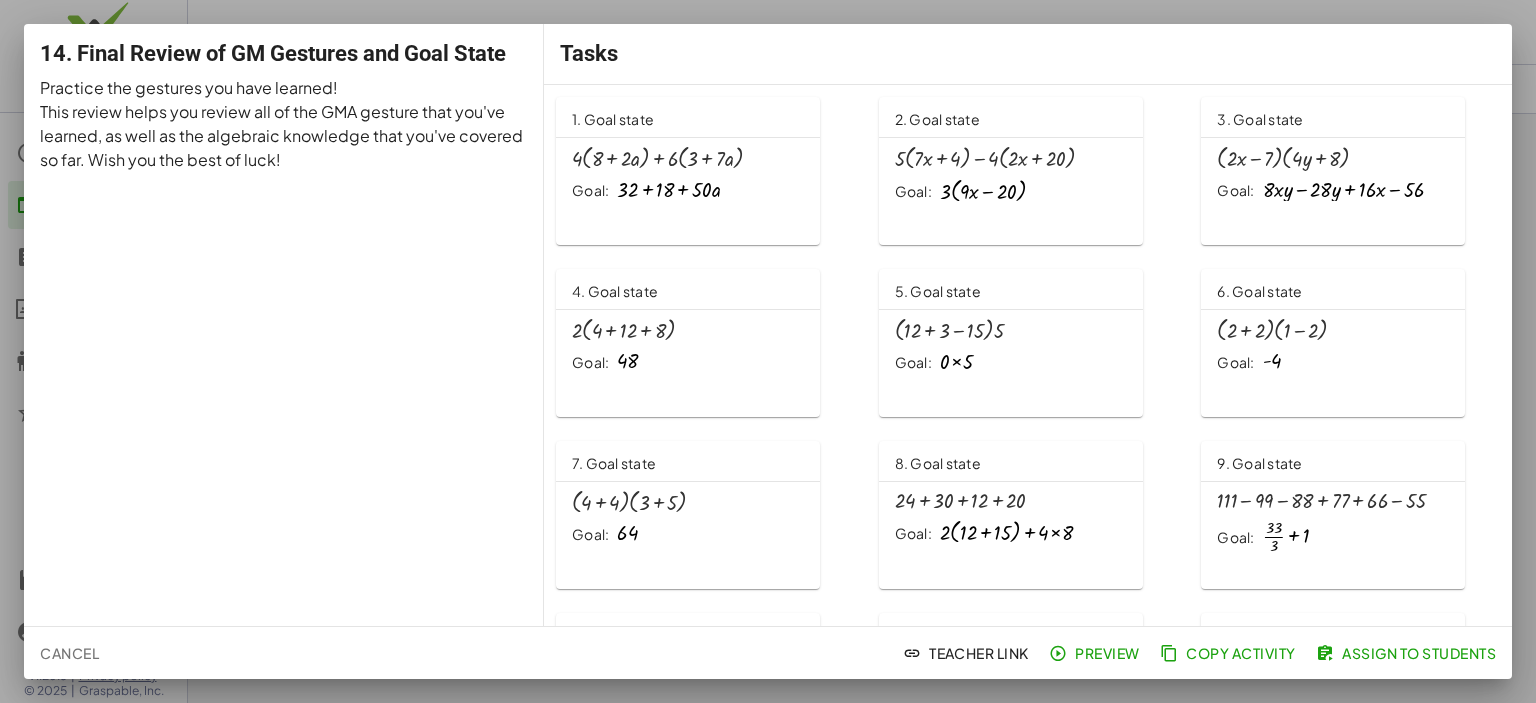 click at bounding box center [668, 190] 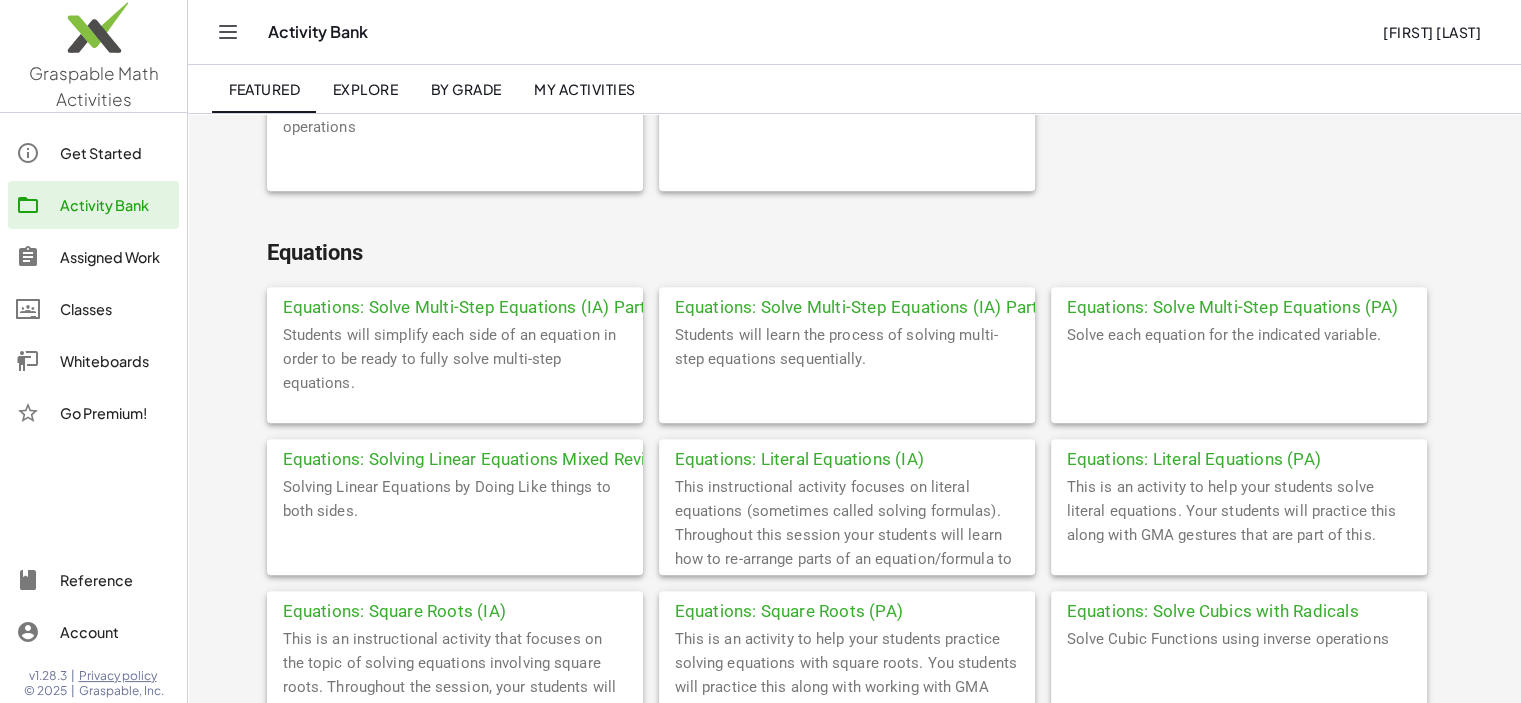 scroll, scrollTop: 1400, scrollLeft: 0, axis: vertical 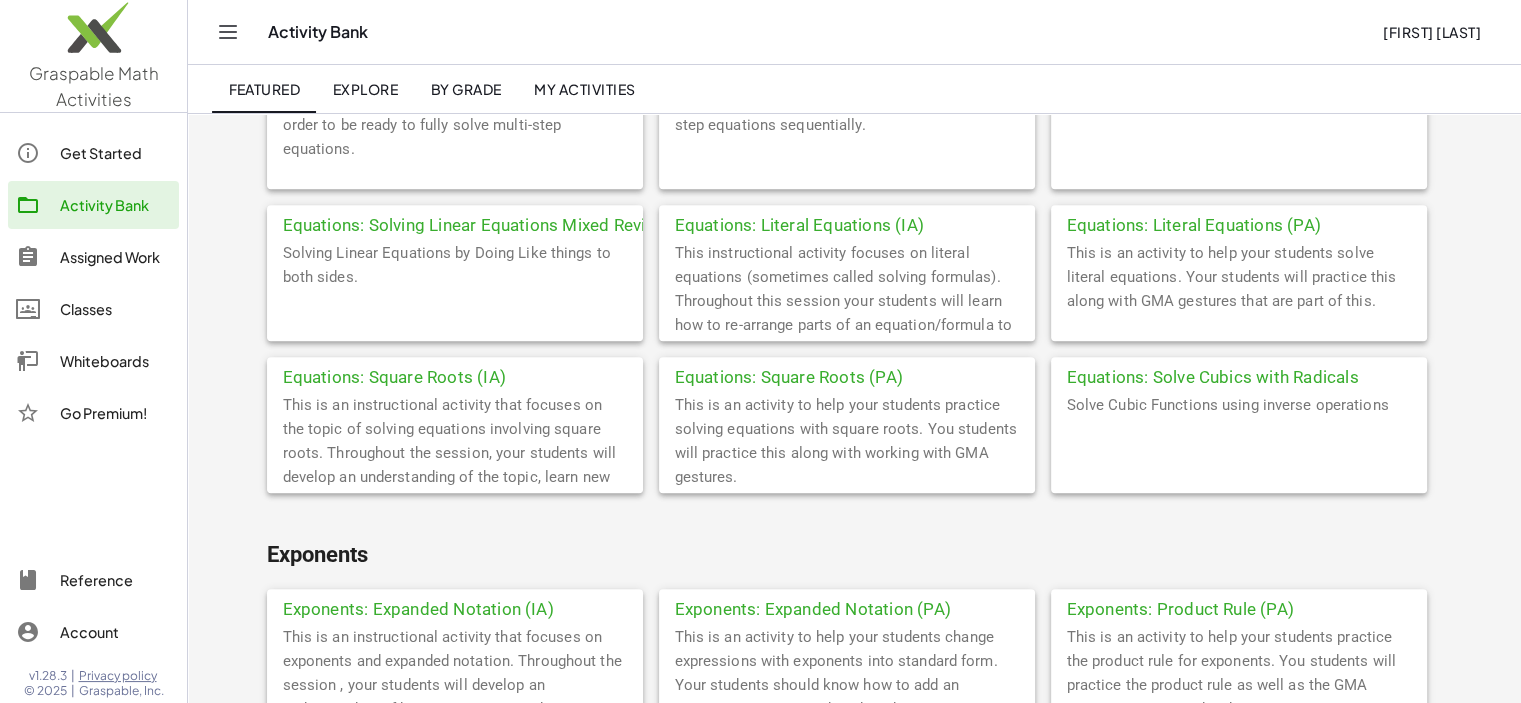 click on "Equations:  Square Roots (IA)" 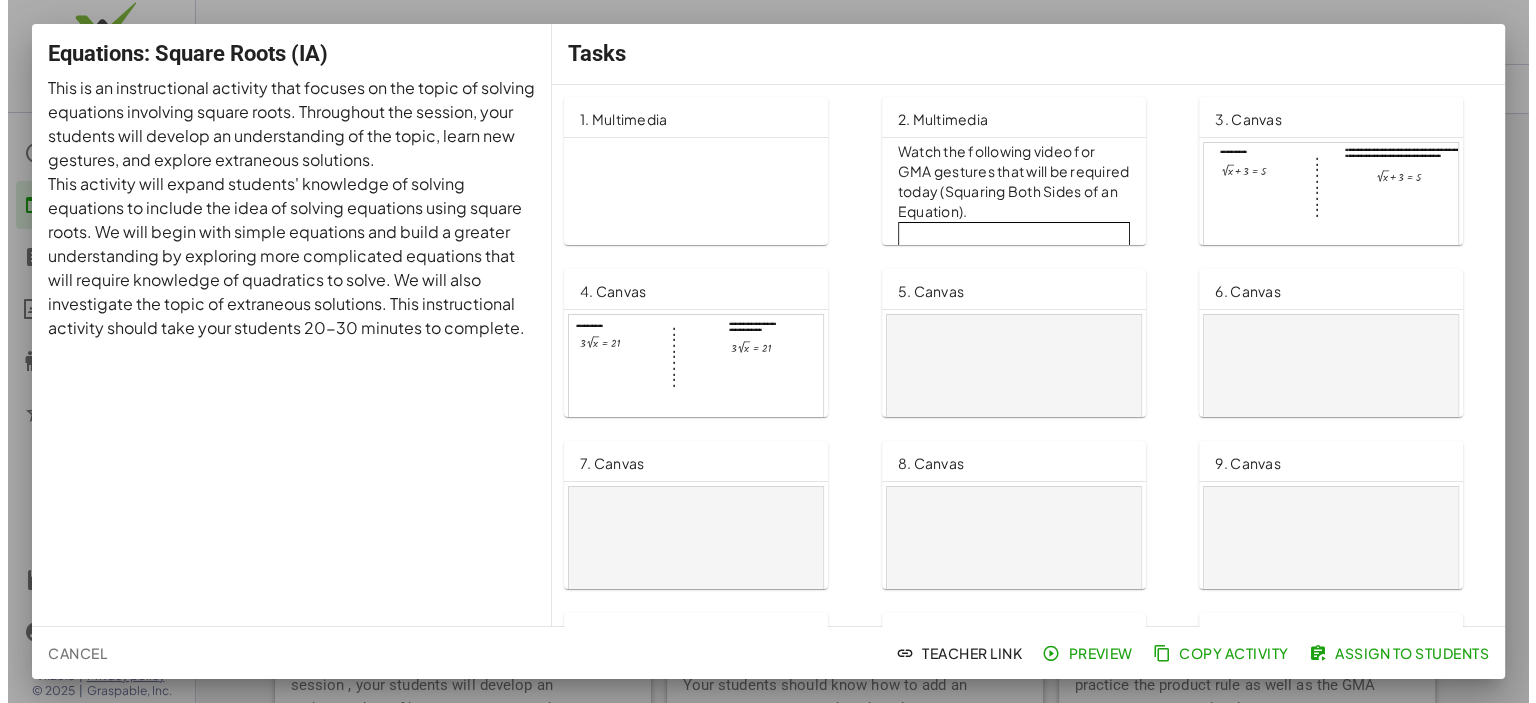 scroll, scrollTop: 0, scrollLeft: 0, axis: both 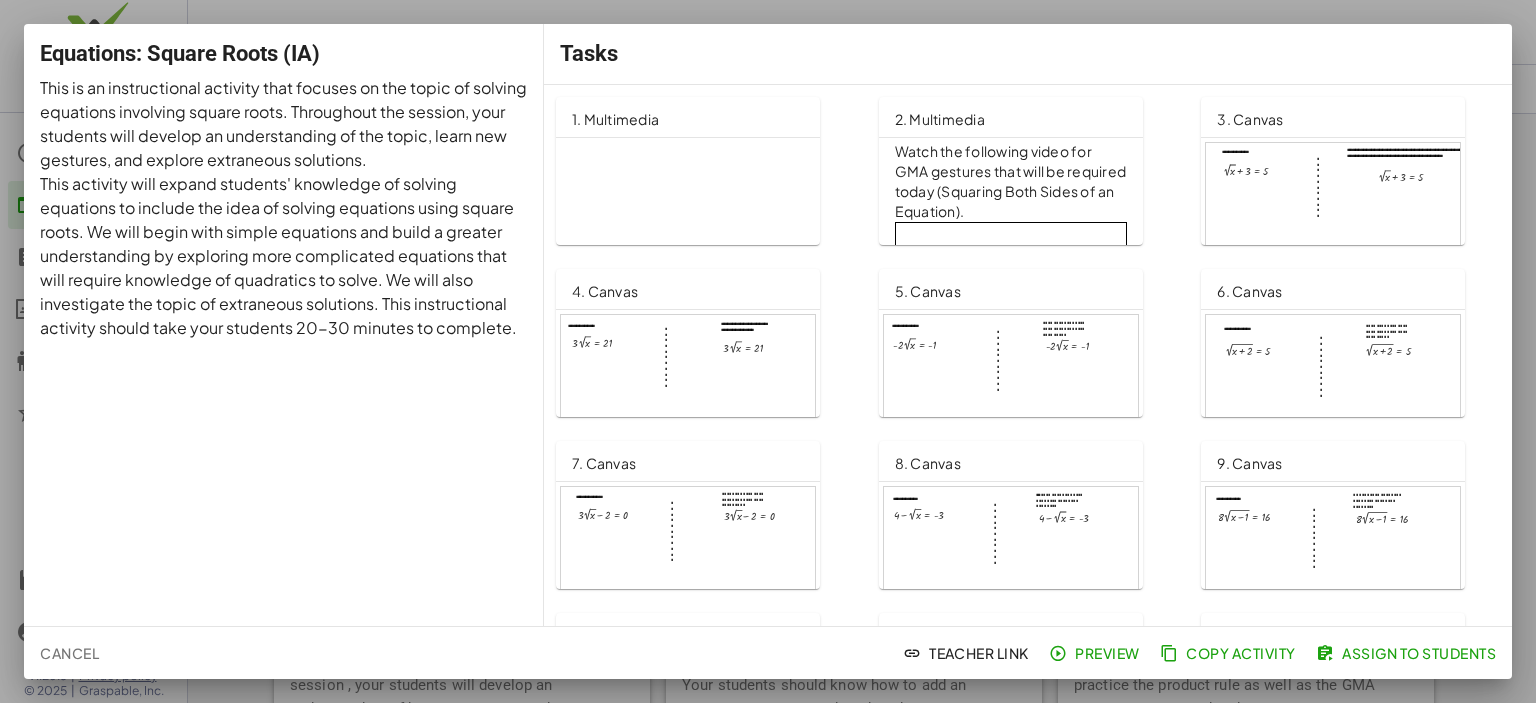 click on "Watch the following video for GMA gestures that will be required today (Squaring Both Sides of an Equation)." at bounding box center (1011, 182) 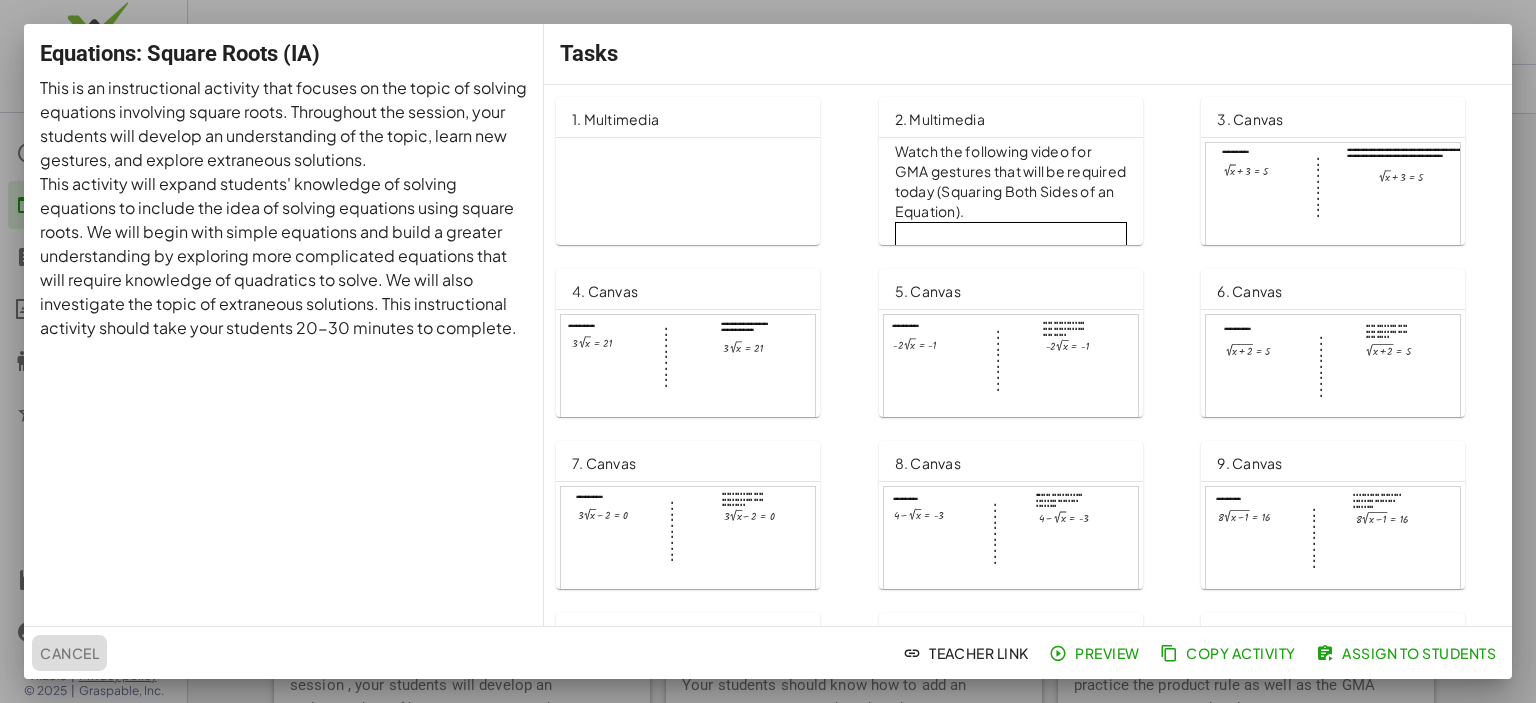 click on "Cancel" 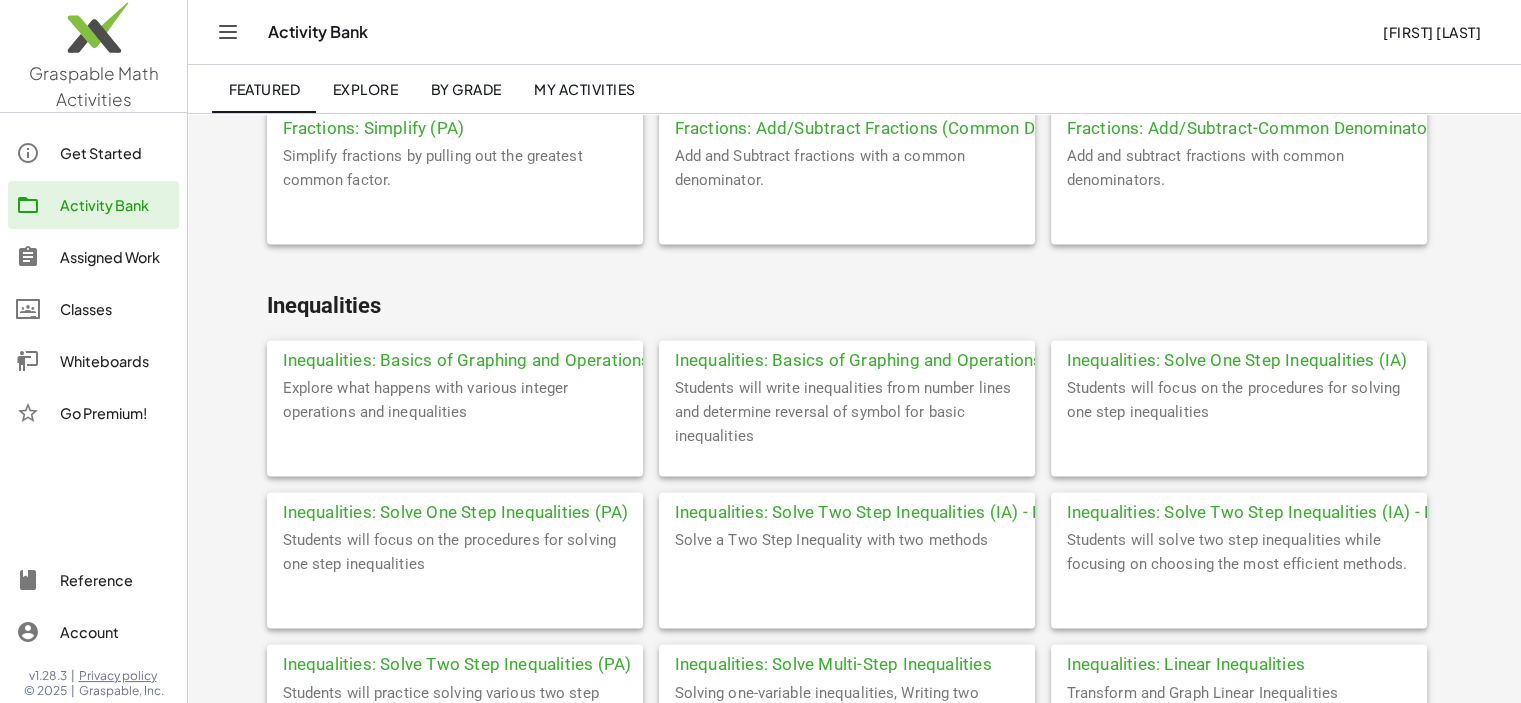 scroll, scrollTop: 3266, scrollLeft: 0, axis: vertical 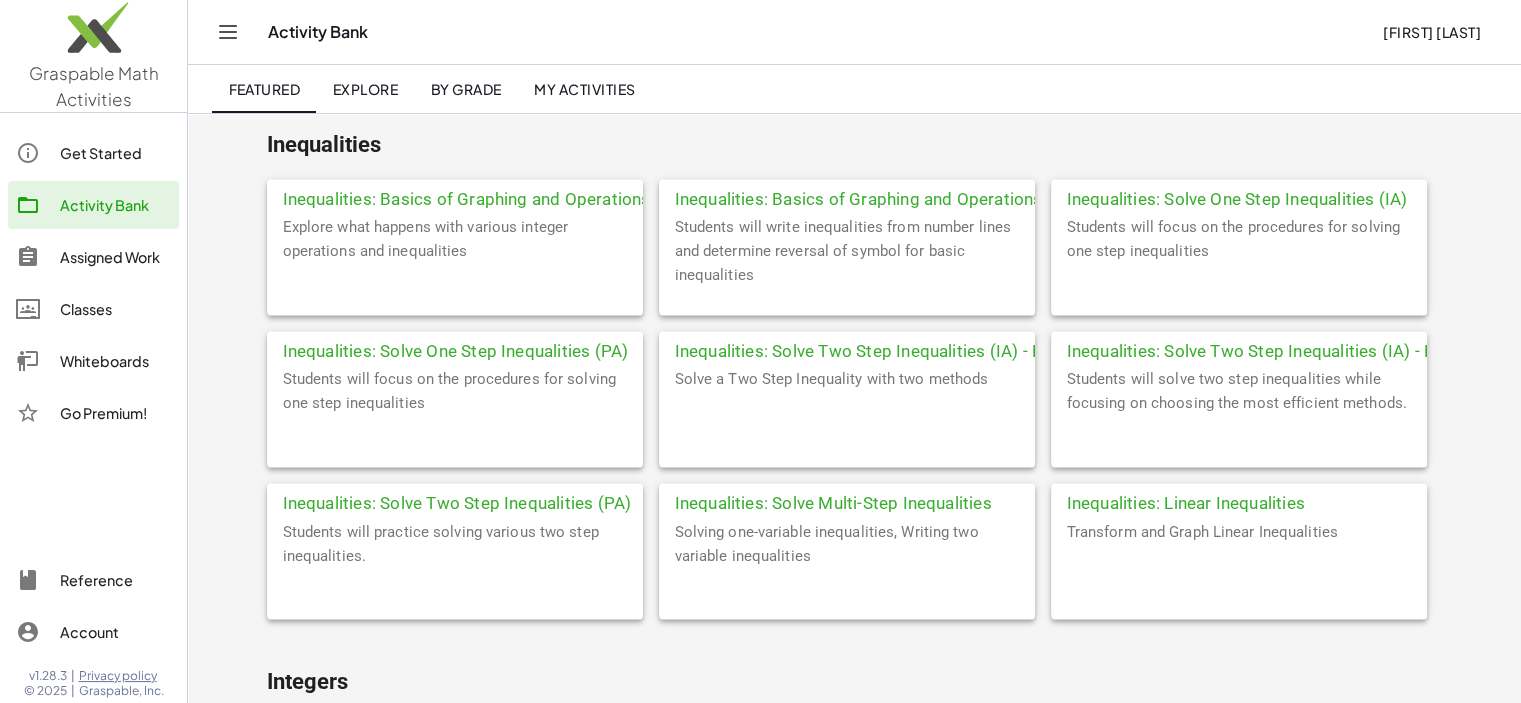 click on "Inequalities: Solve One Step Inequalities (PA)" 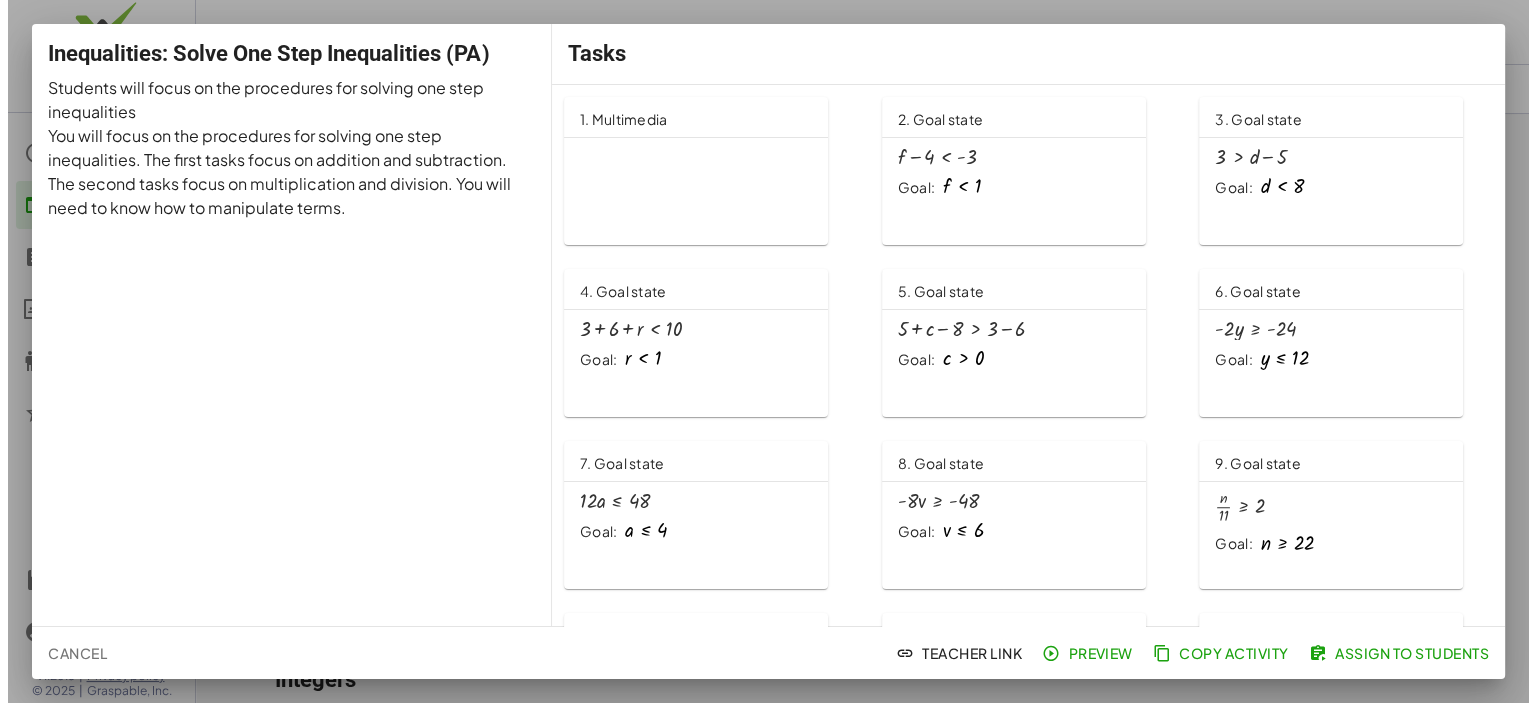scroll, scrollTop: 0, scrollLeft: 0, axis: both 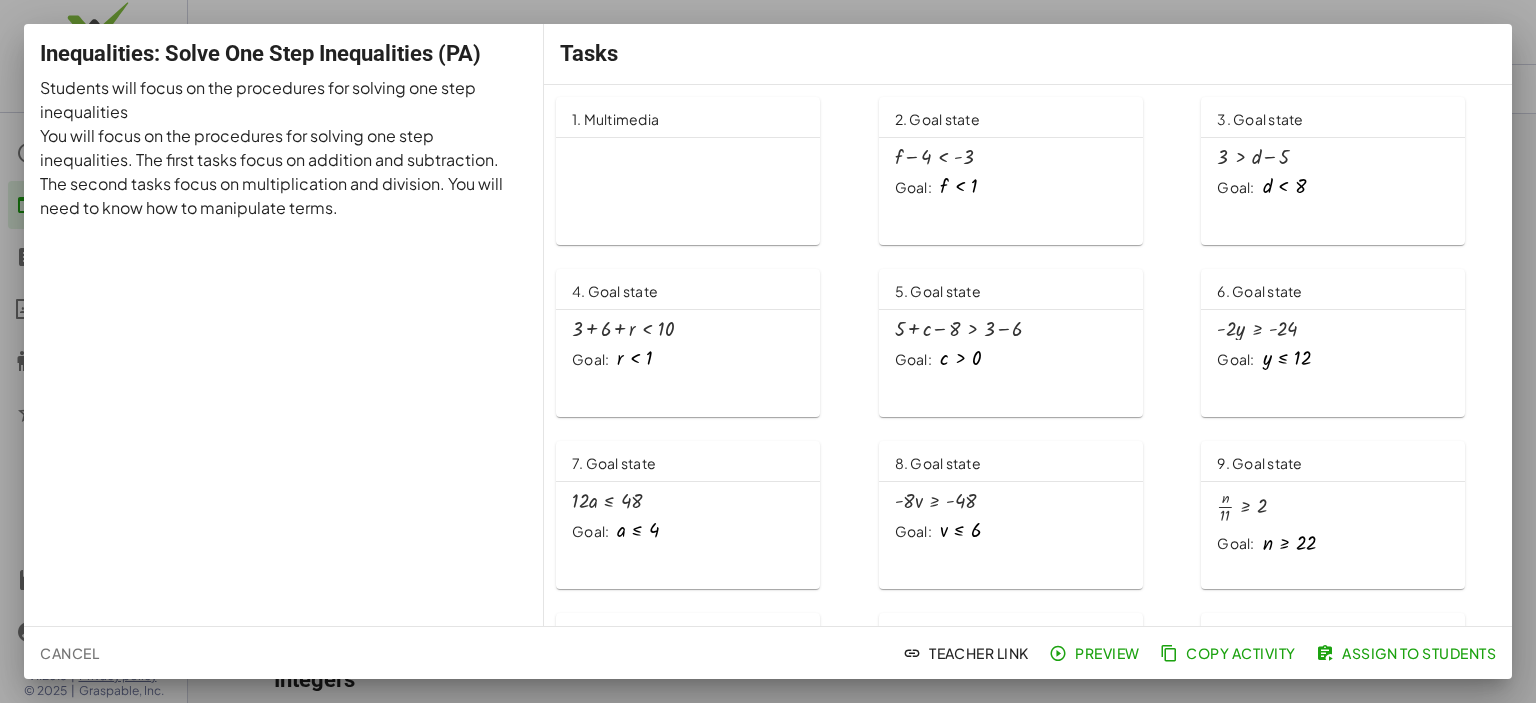 drag, startPoint x: 74, startPoint y: 651, endPoint x: 139, endPoint y: 635, distance: 66.94027 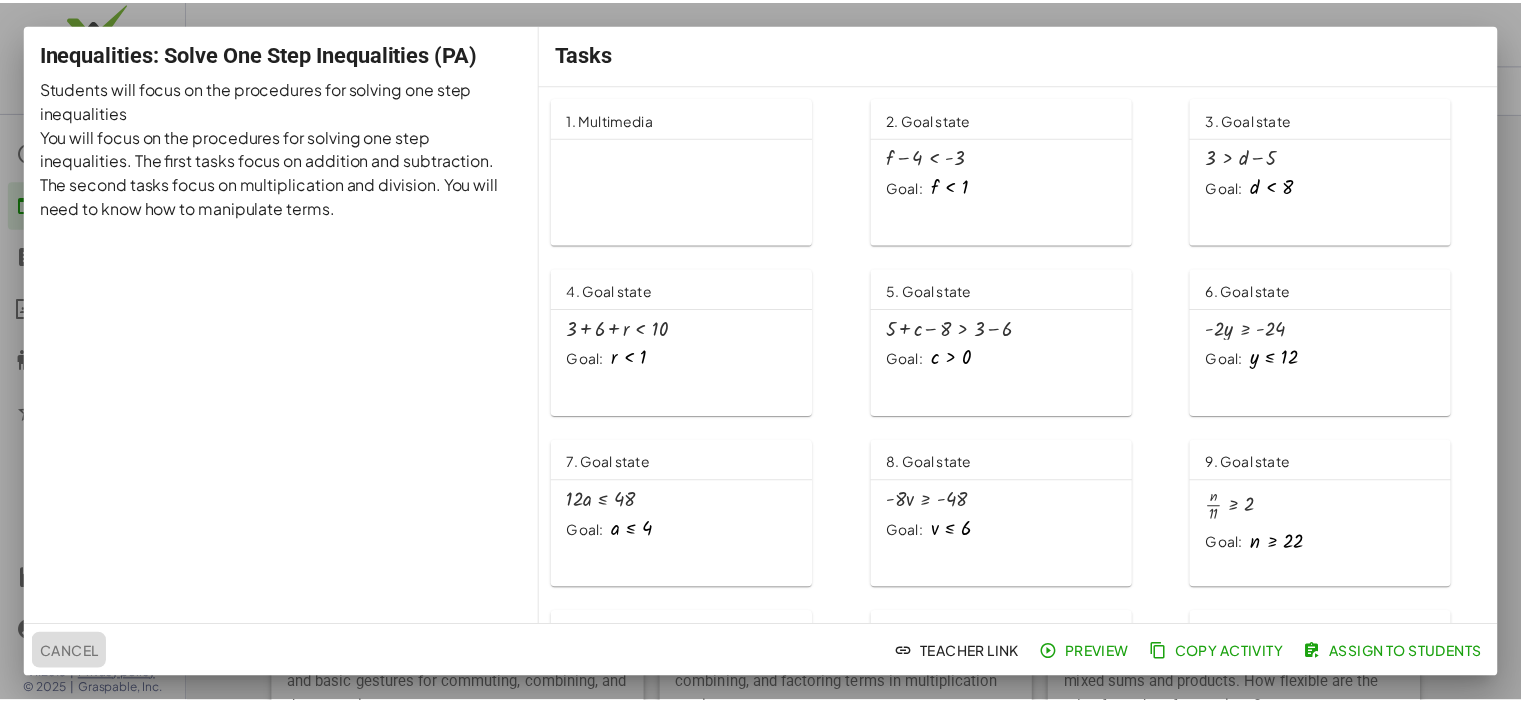 scroll, scrollTop: 3266, scrollLeft: 0, axis: vertical 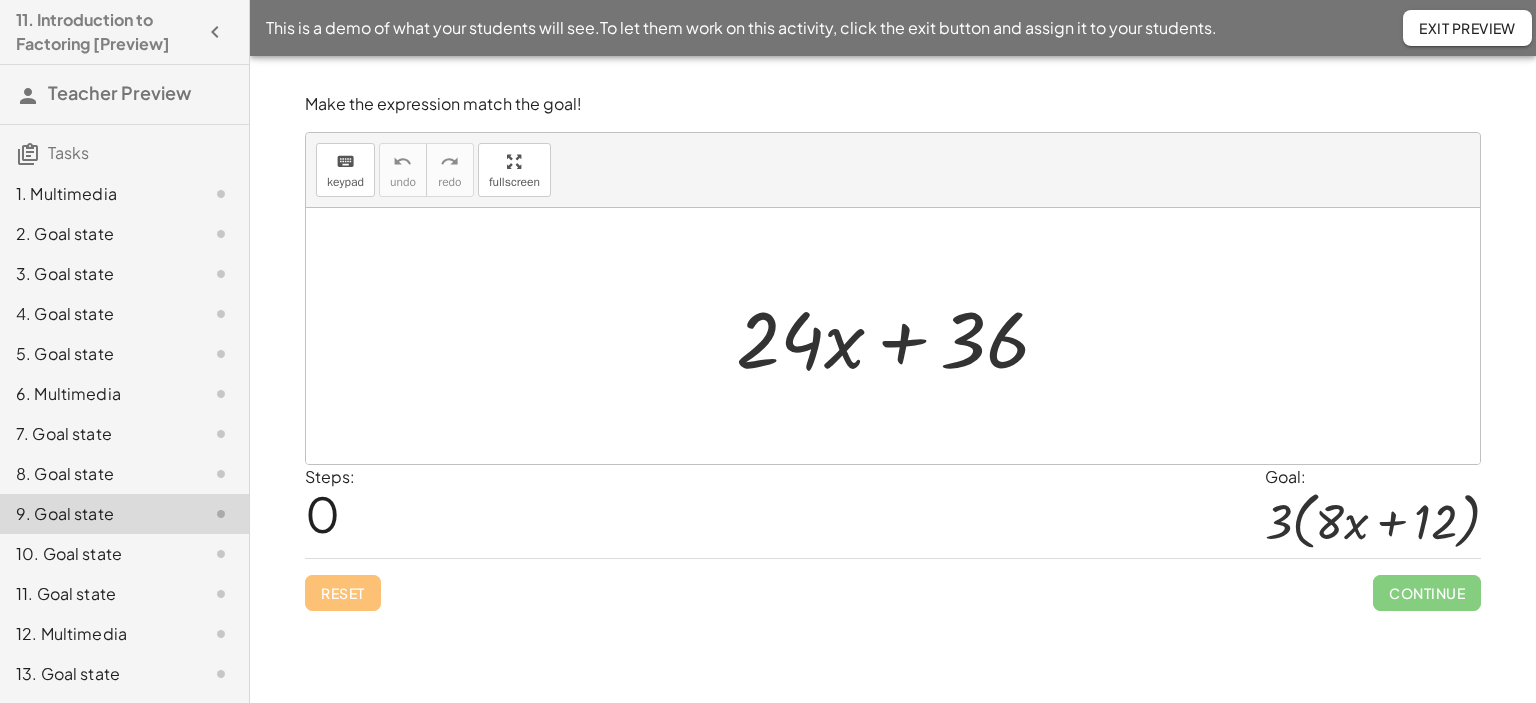 click at bounding box center [900, 336] 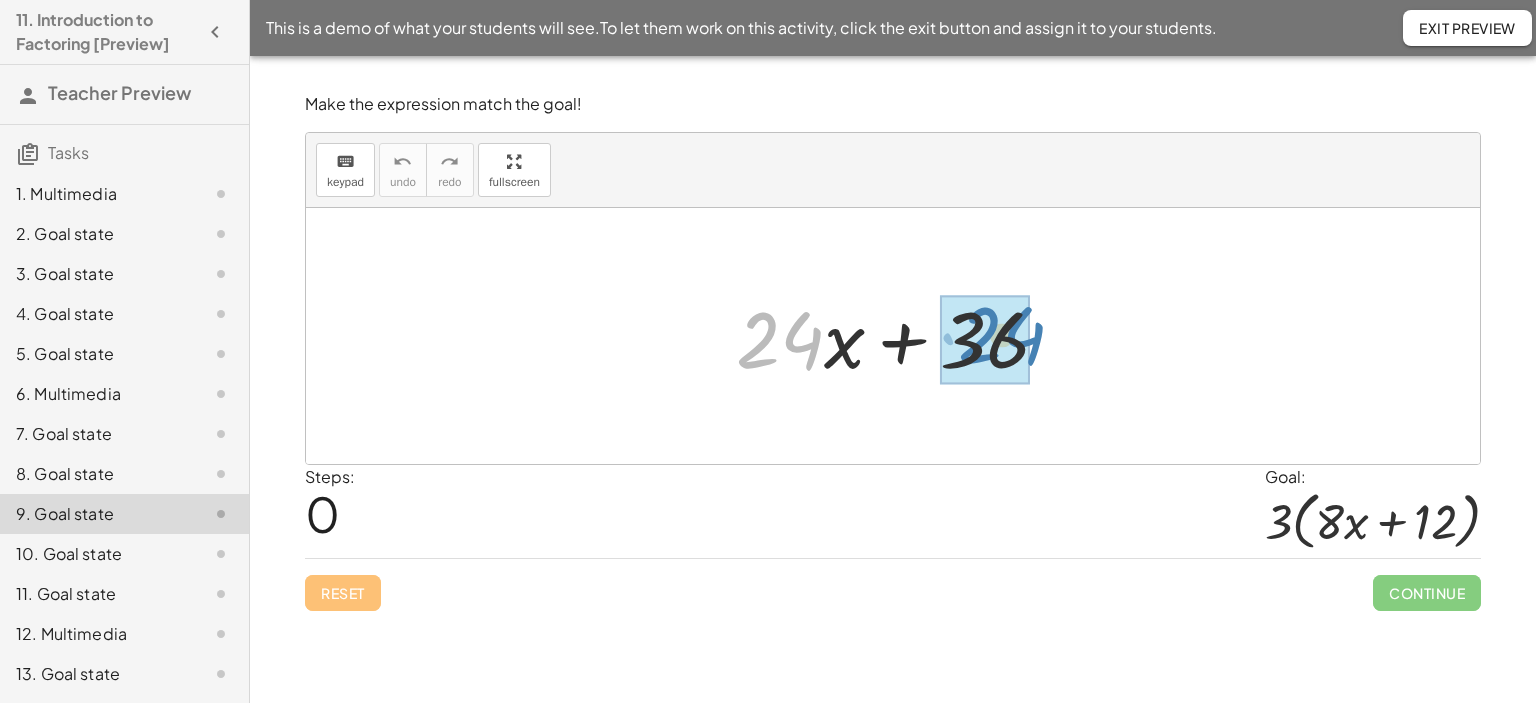 drag, startPoint x: 810, startPoint y: 339, endPoint x: 1032, endPoint y: 334, distance: 222.0563 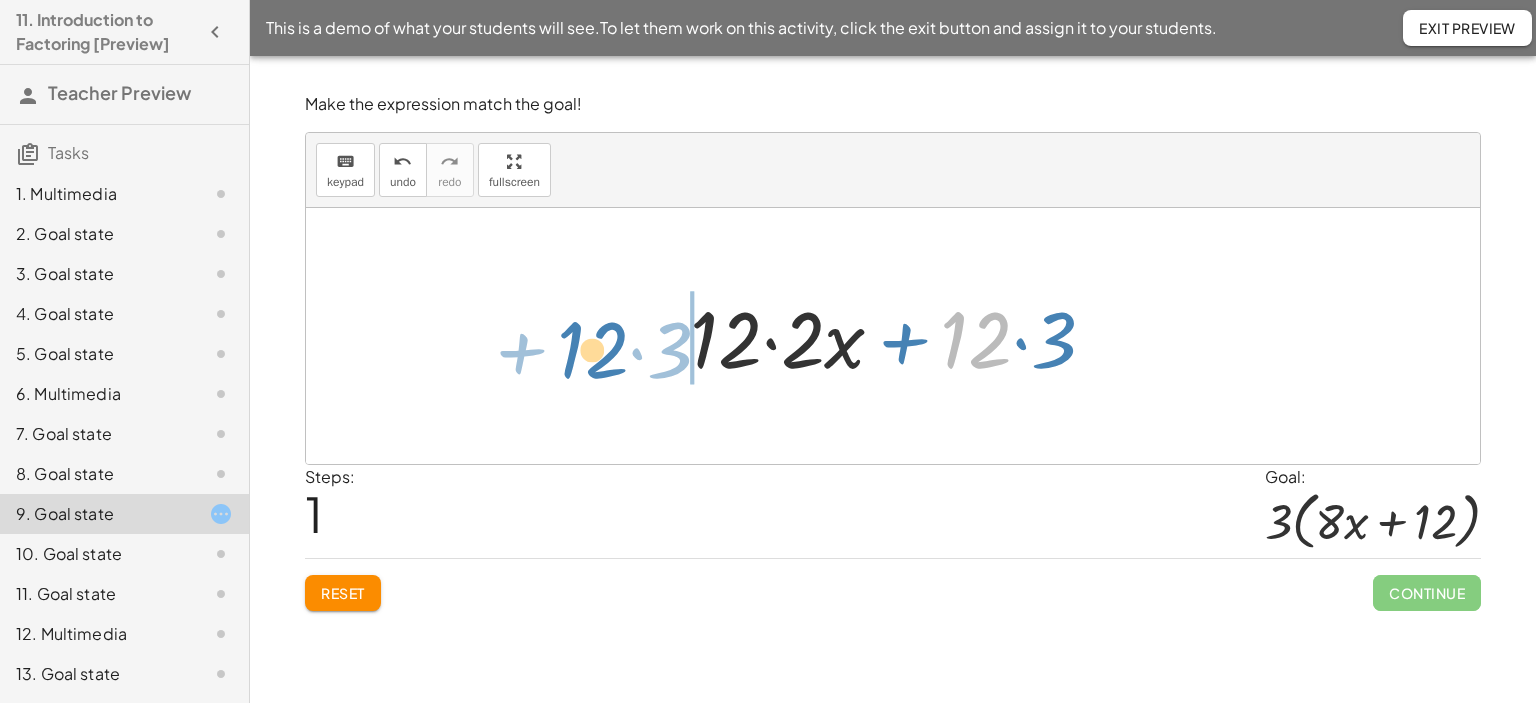 drag, startPoint x: 970, startPoint y: 335, endPoint x: 587, endPoint y: 347, distance: 383.18796 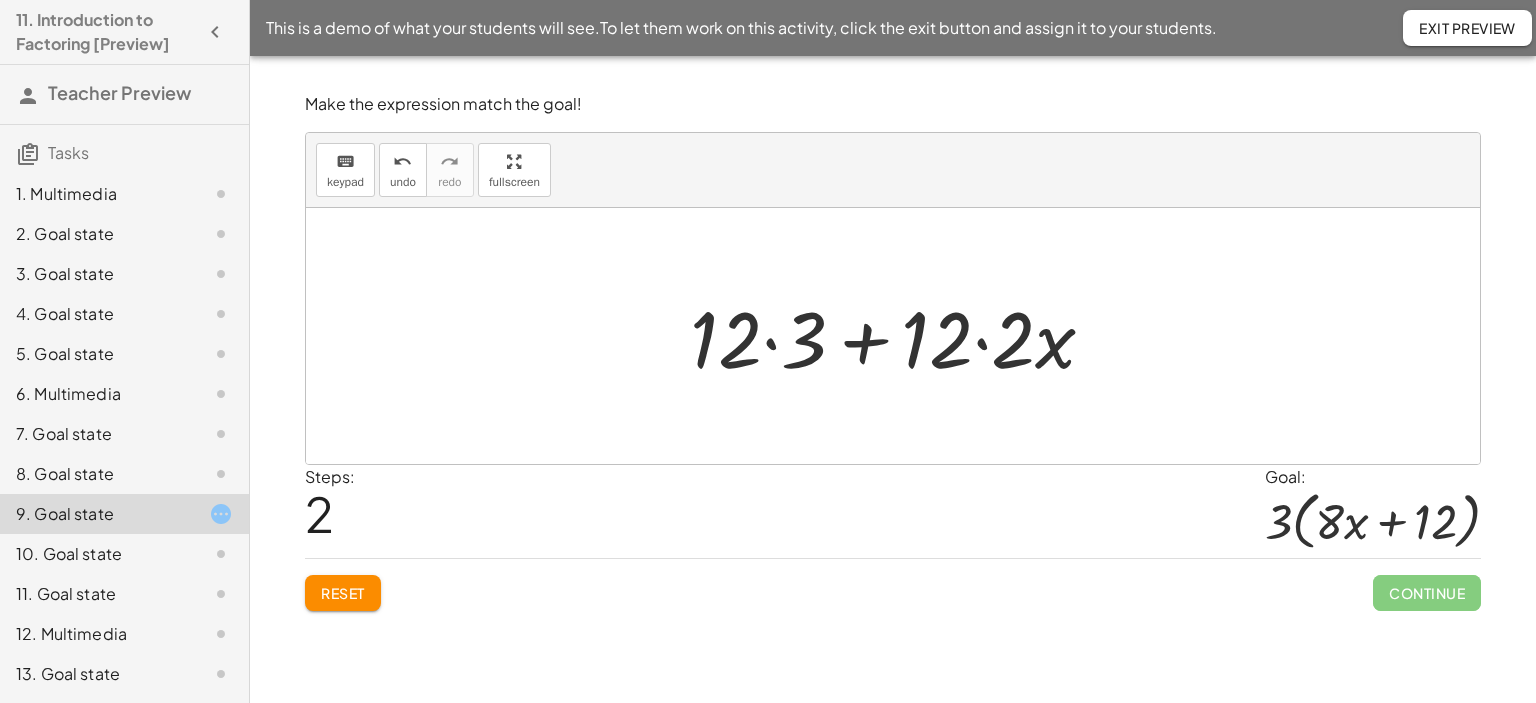 click at bounding box center (900, 336) 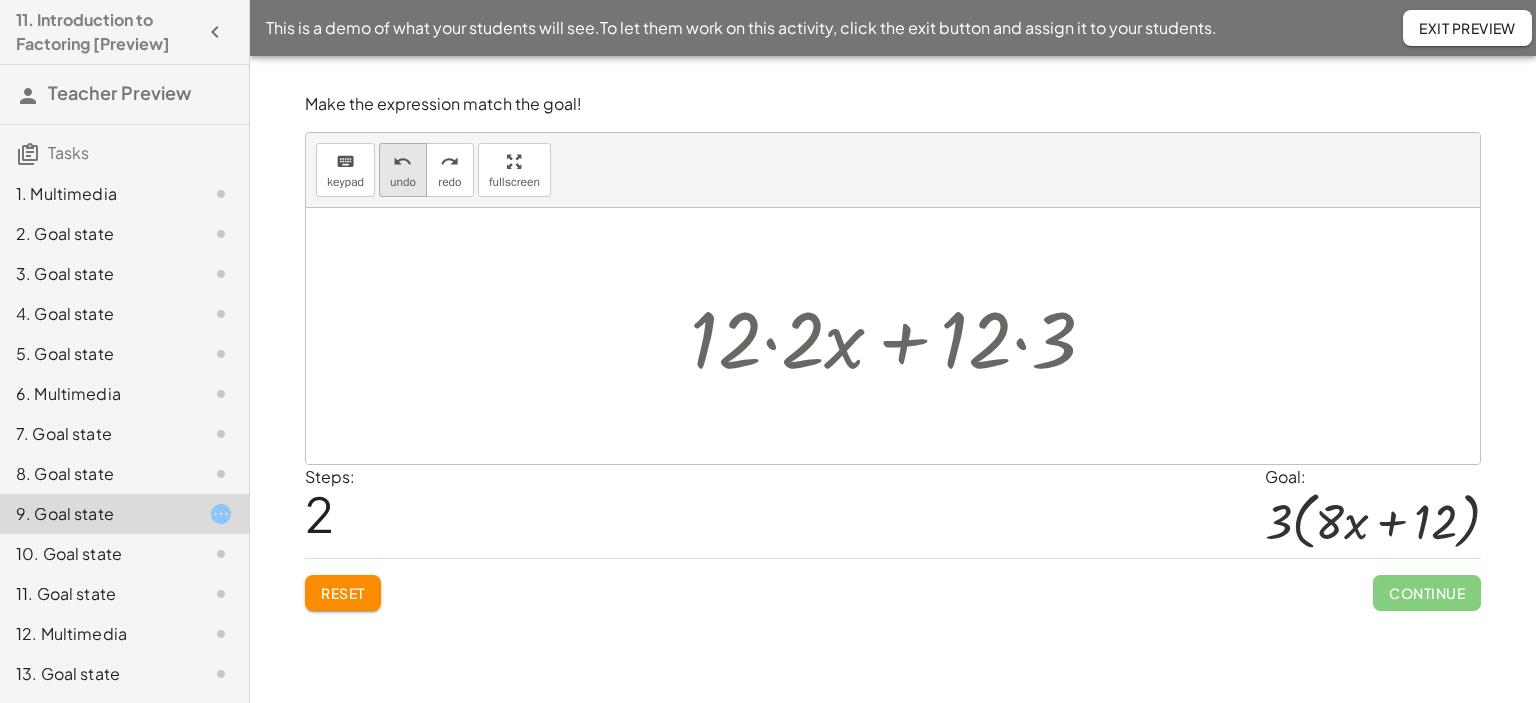 click on "undo" at bounding box center (403, 182) 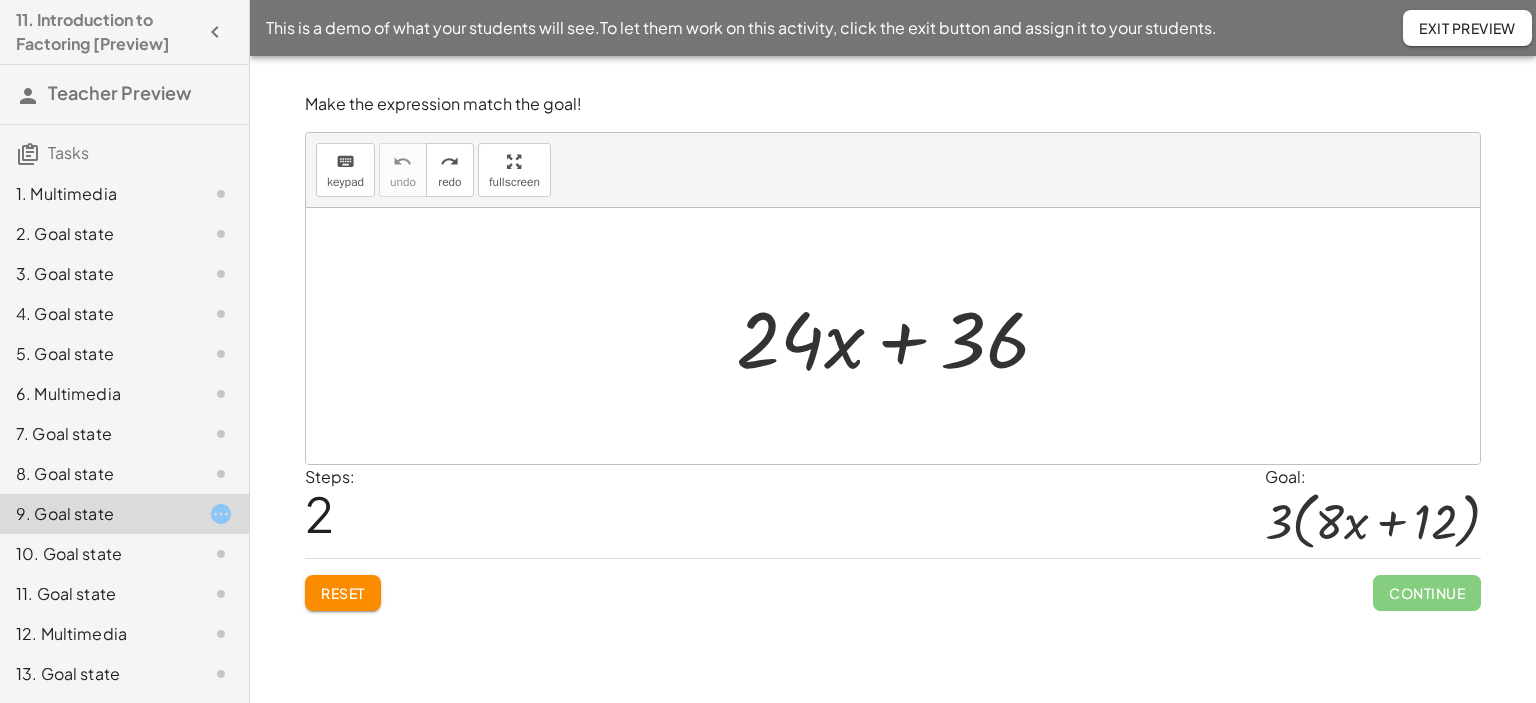 click at bounding box center (900, 336) 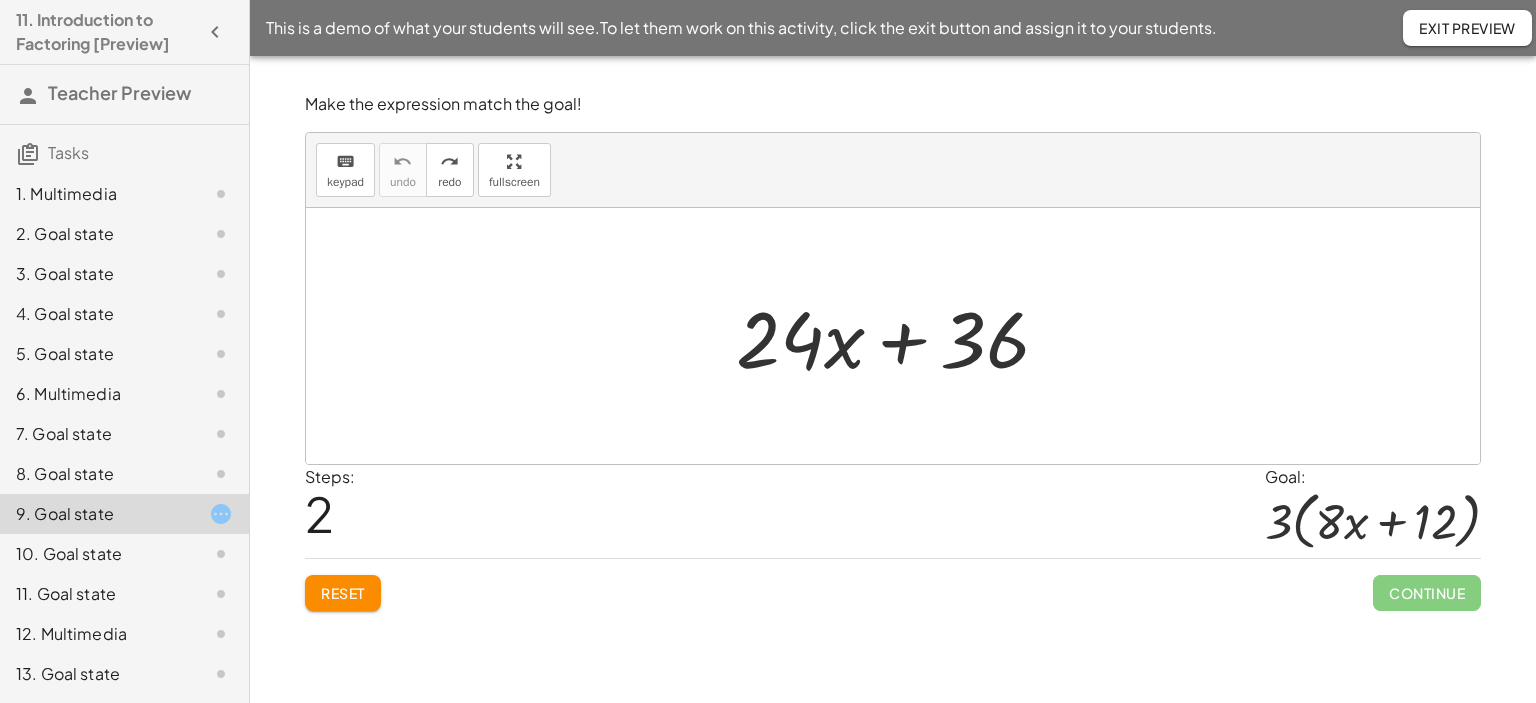 click at bounding box center [900, 336] 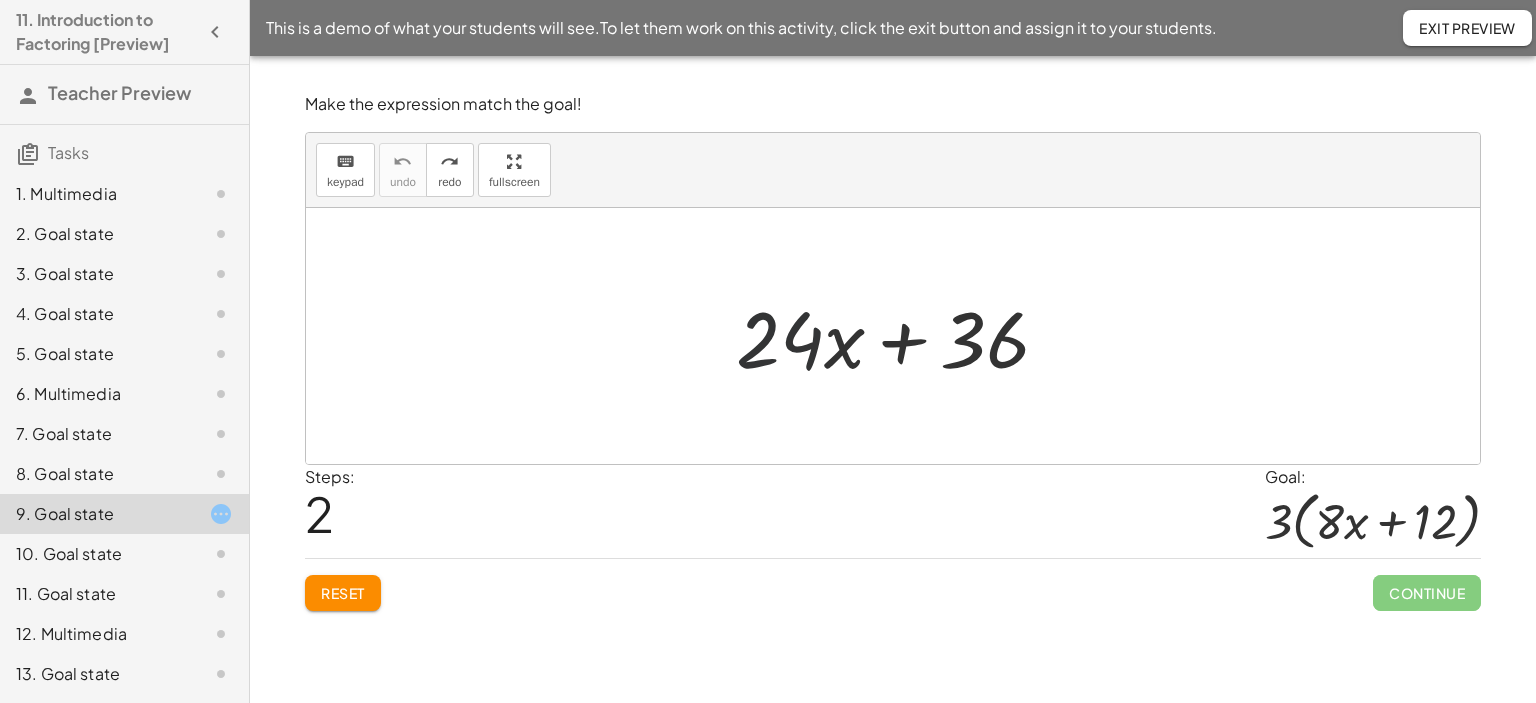 click at bounding box center [900, 336] 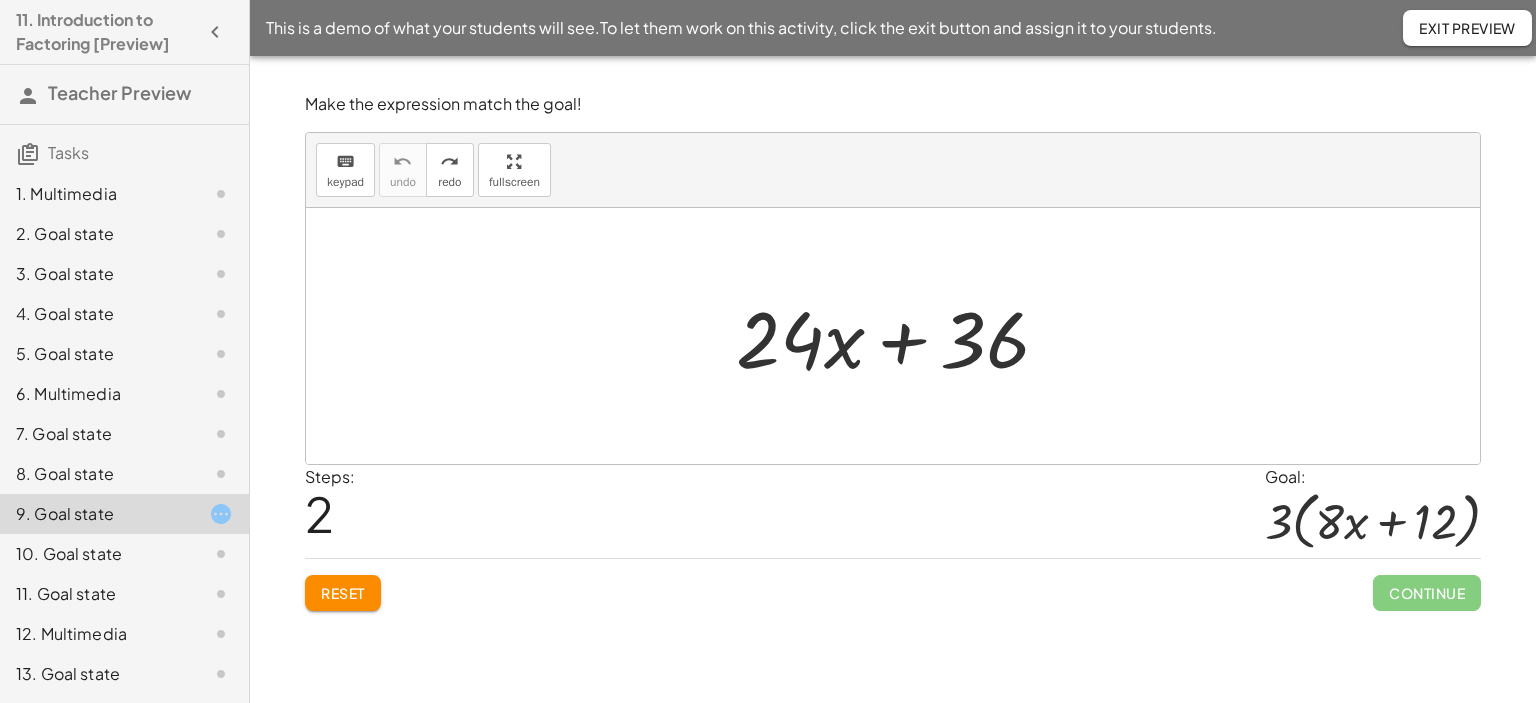 click at bounding box center [900, 336] 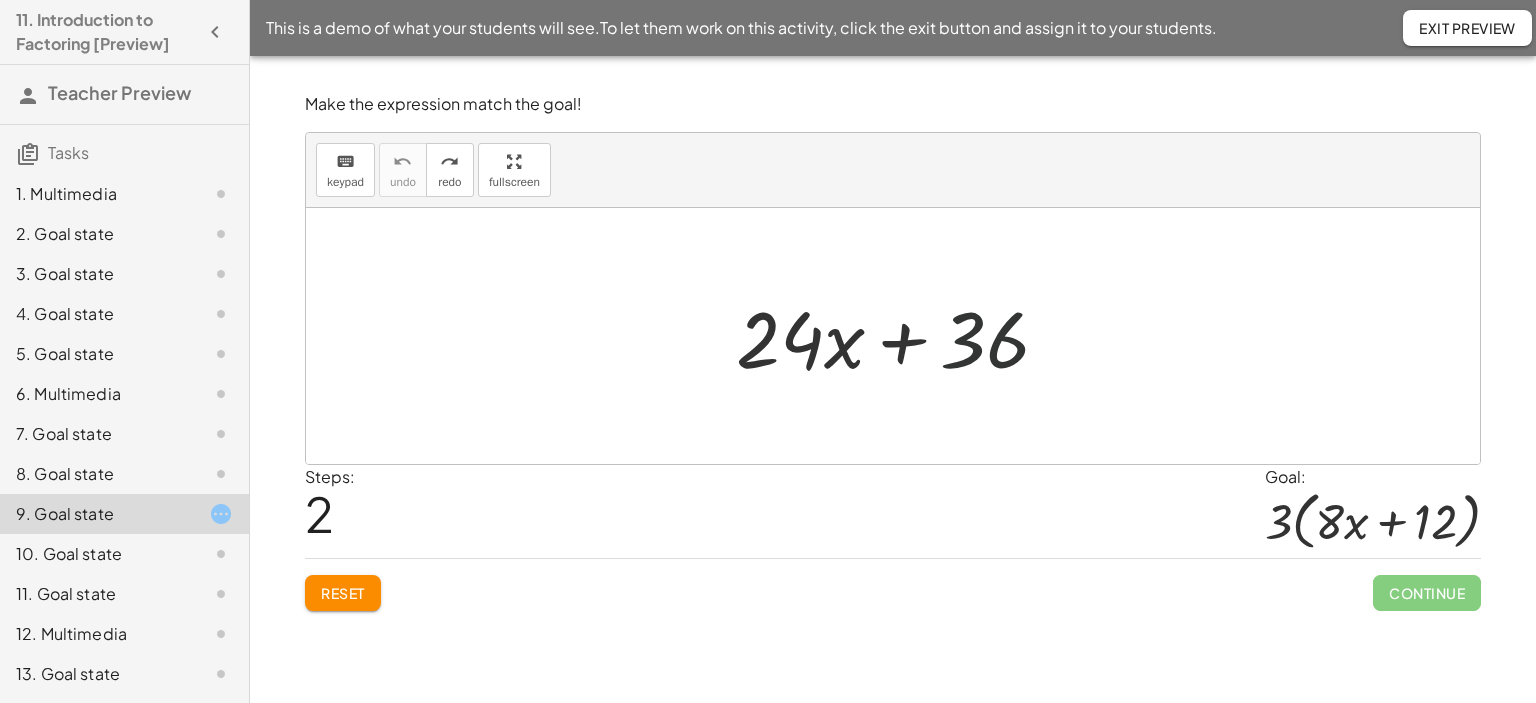 click at bounding box center (900, 336) 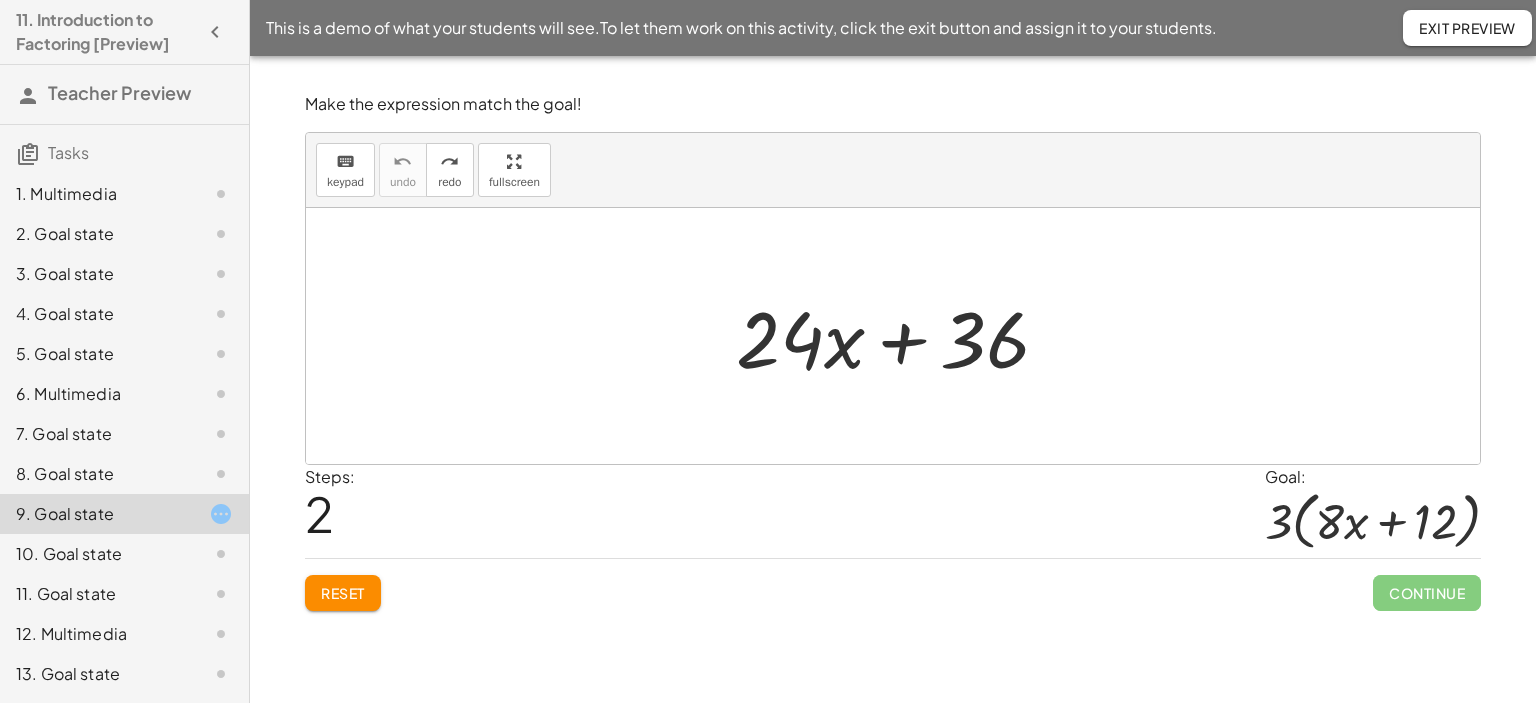click at bounding box center [900, 336] 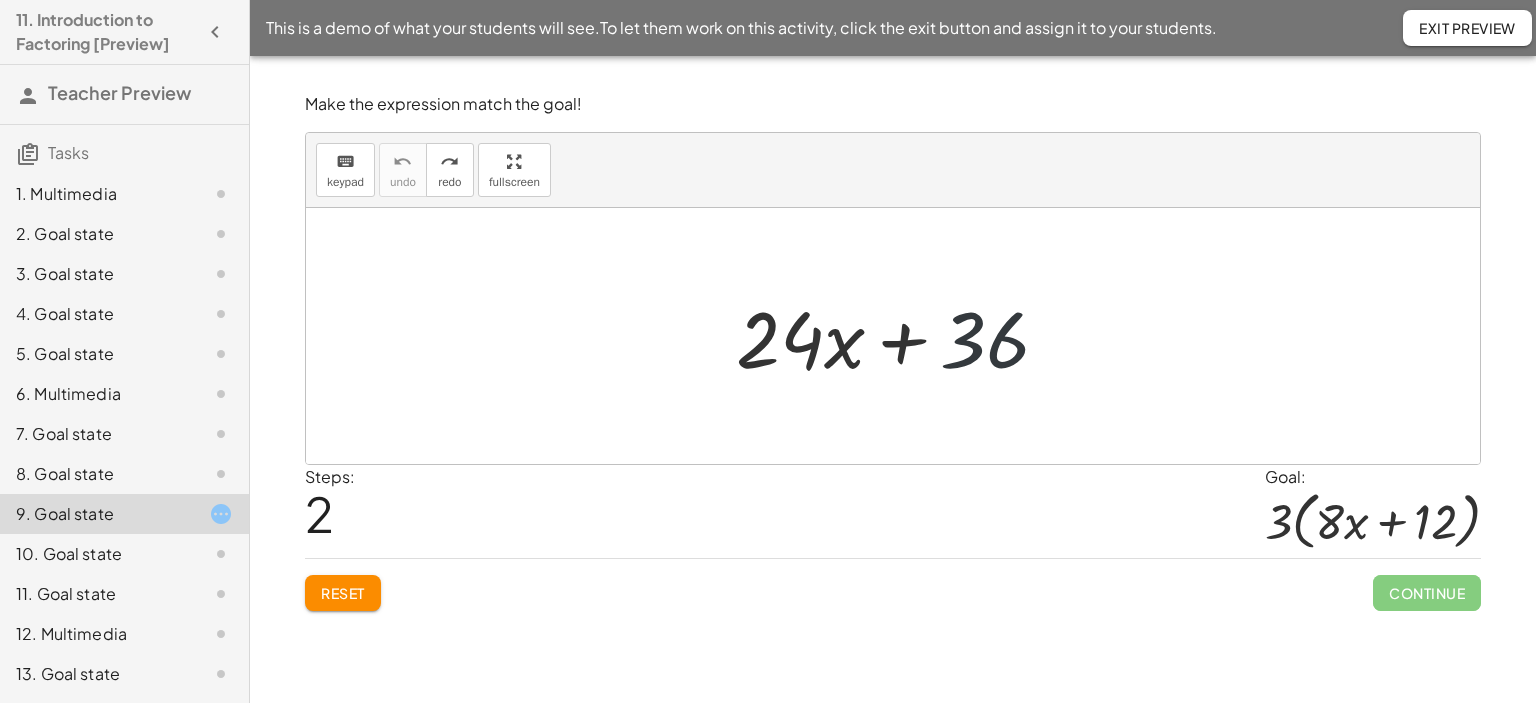 click at bounding box center (900, 336) 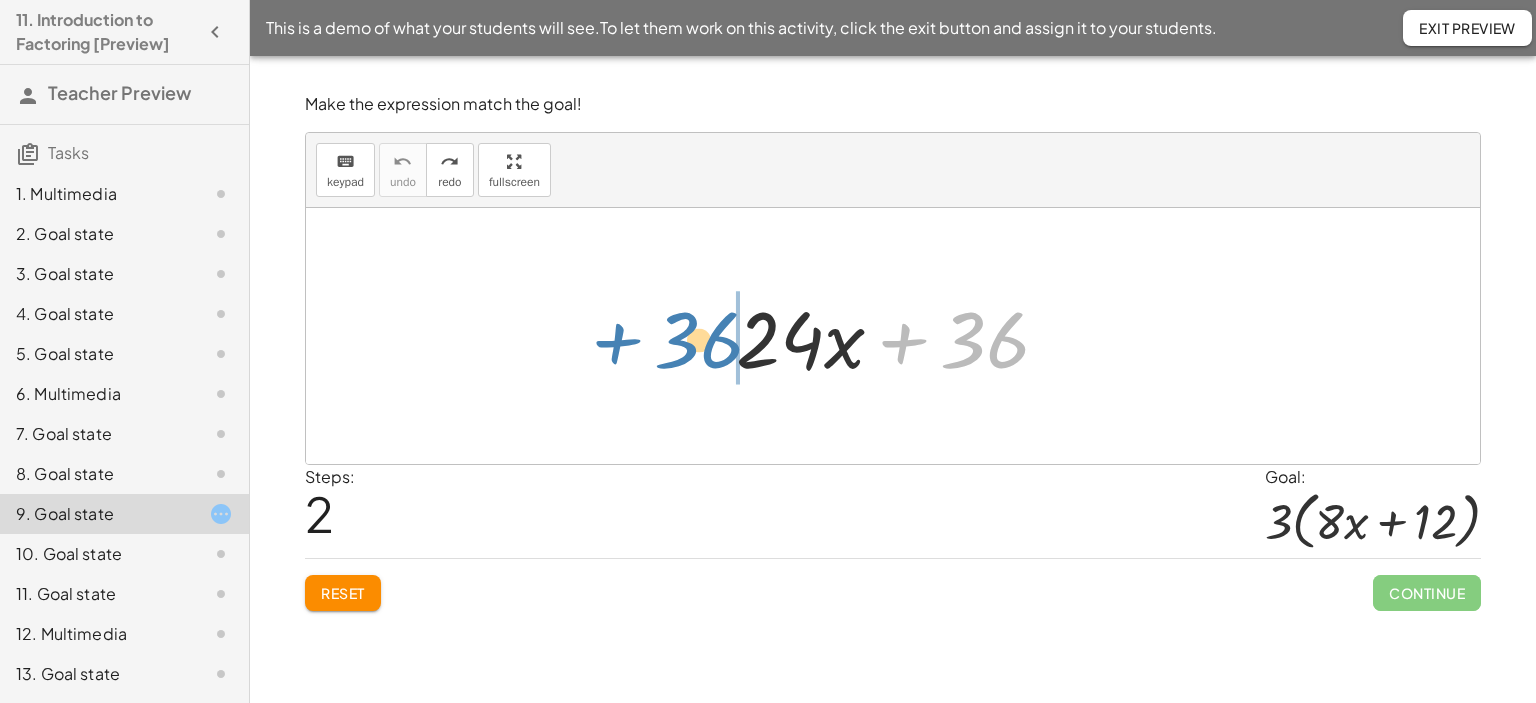 drag, startPoint x: 980, startPoint y: 339, endPoint x: 694, endPoint y: 339, distance: 286 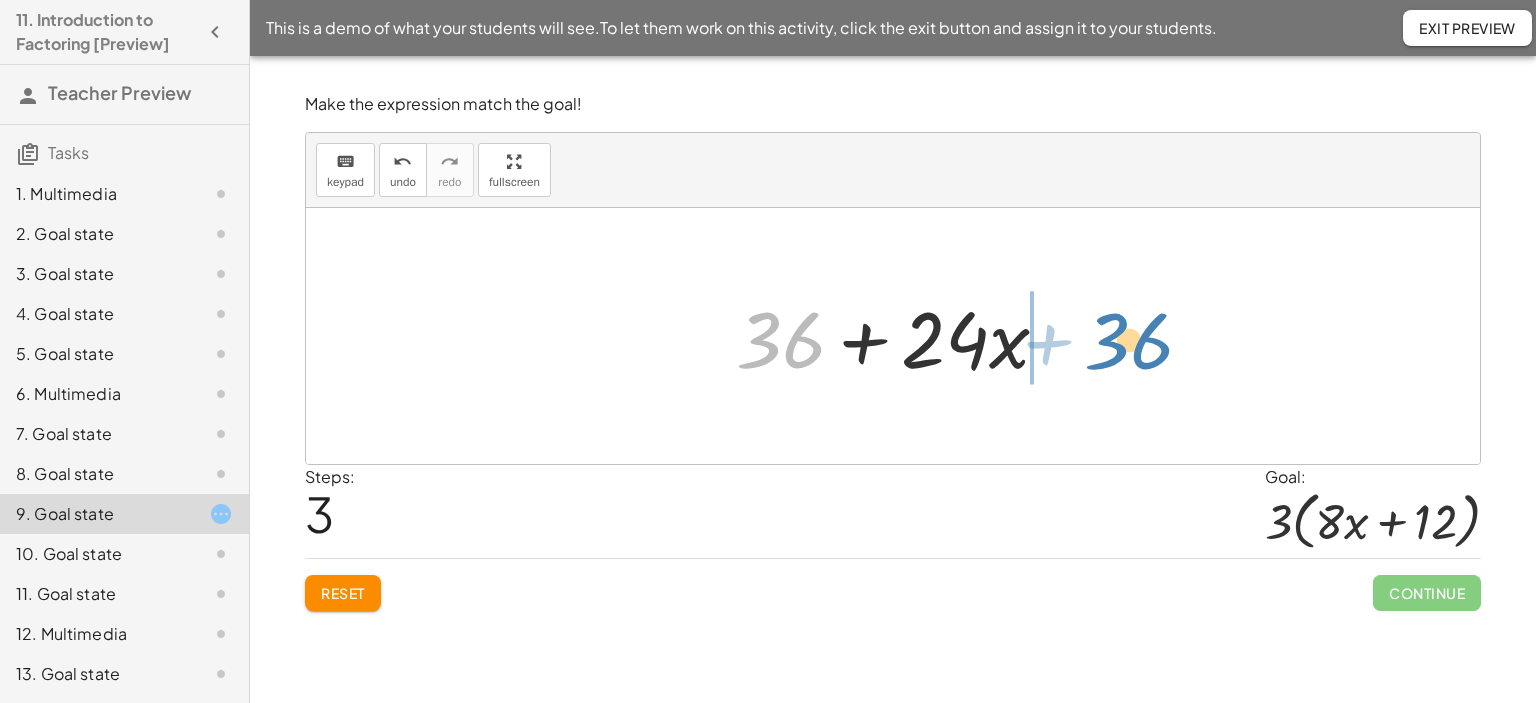 drag, startPoint x: 780, startPoint y: 340, endPoint x: 1131, endPoint y: 341, distance: 351.00143 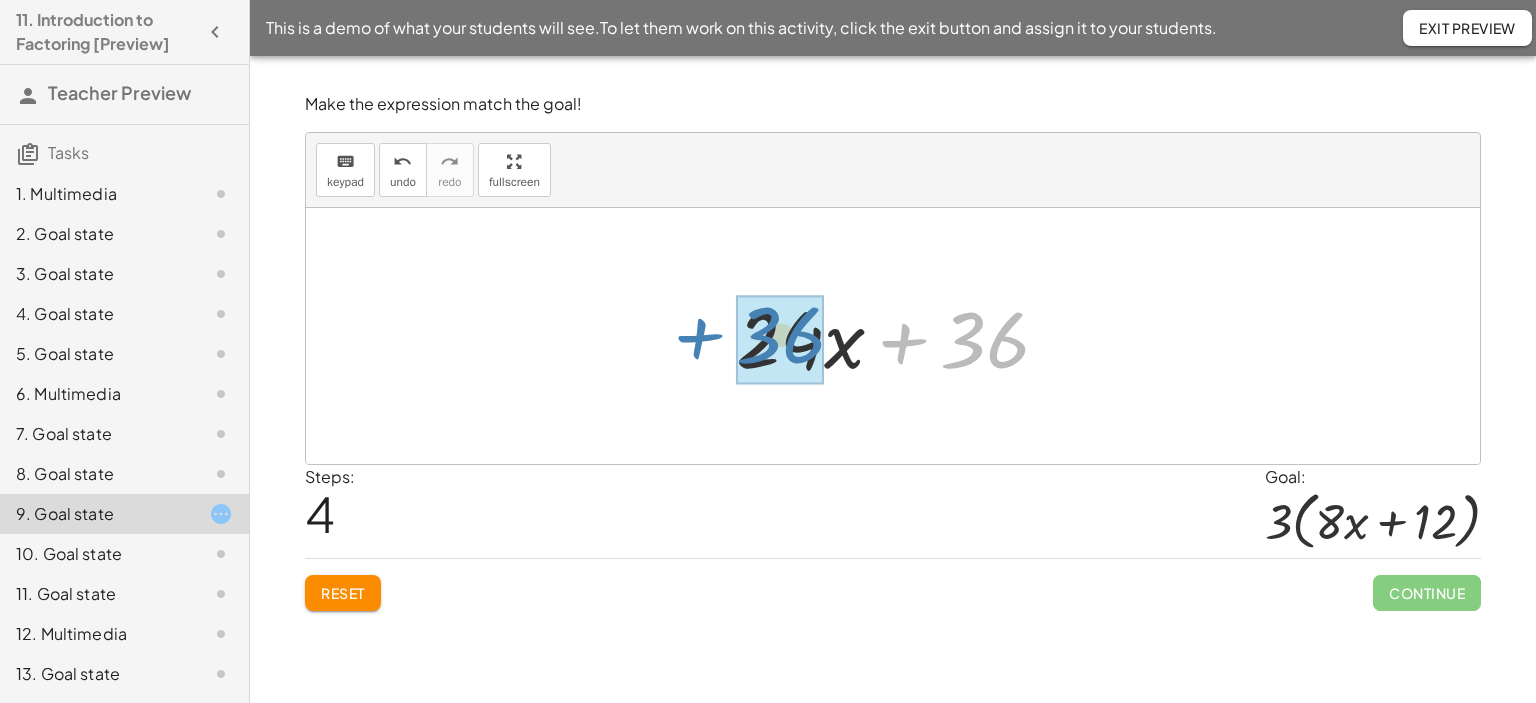 drag, startPoint x: 1008, startPoint y: 350, endPoint x: 825, endPoint y: 347, distance: 183.02458 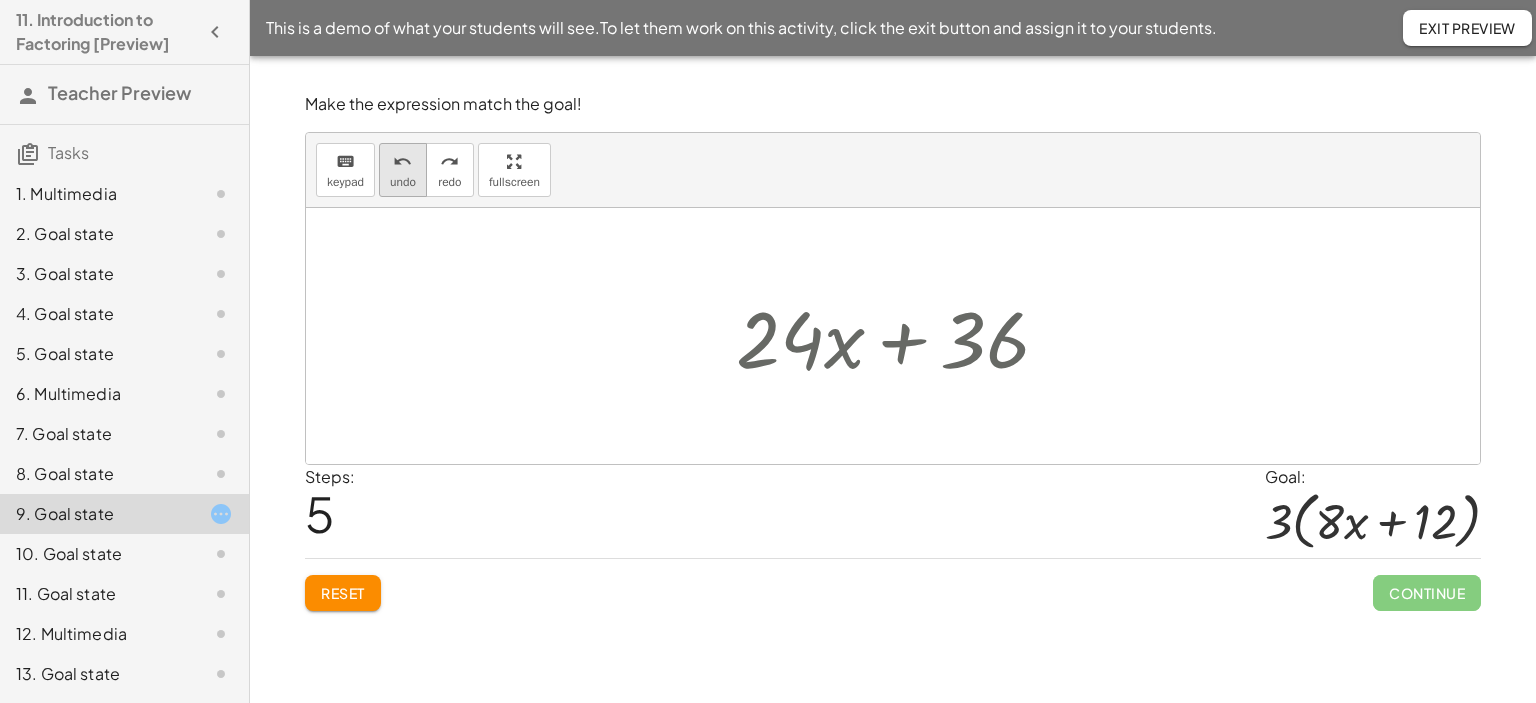 click on "undo" at bounding box center (403, 182) 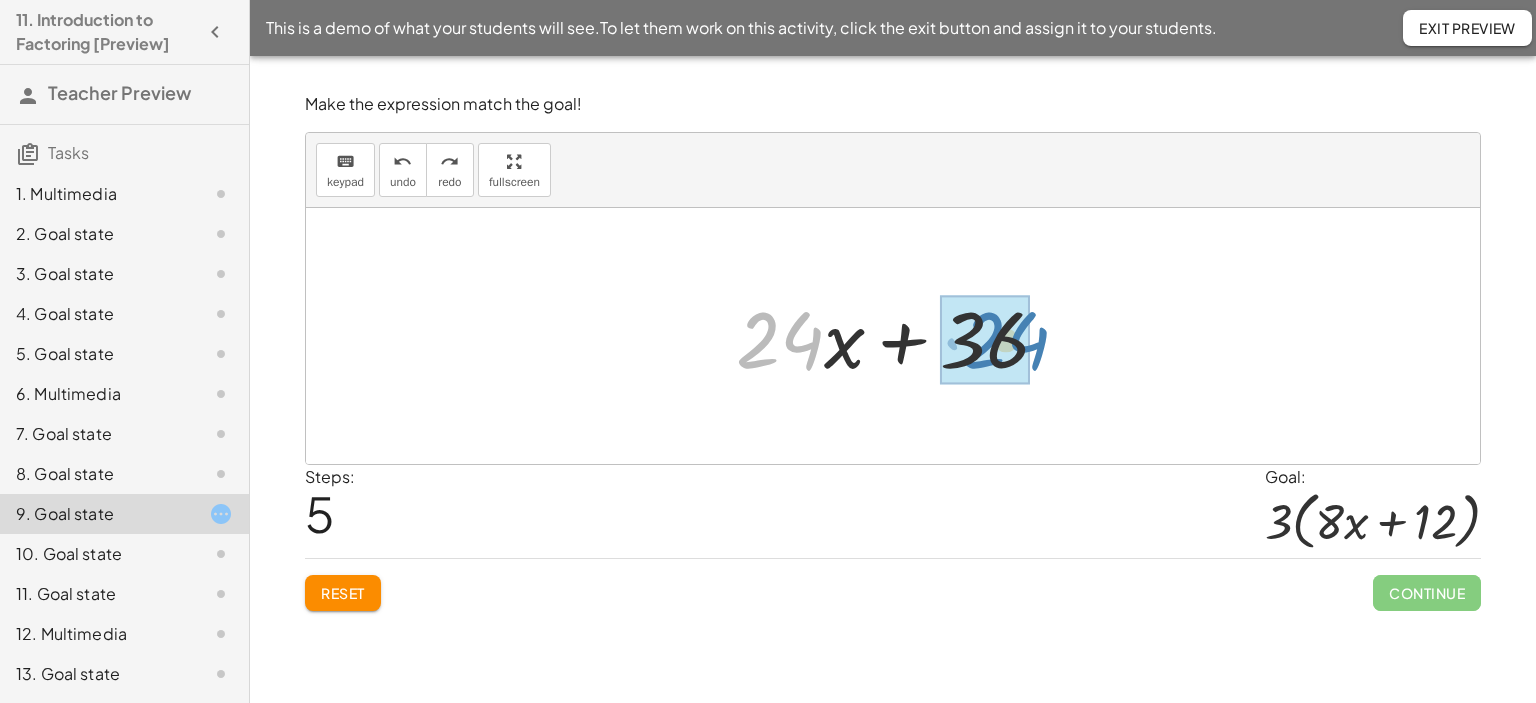 drag, startPoint x: 775, startPoint y: 328, endPoint x: 999, endPoint y: 329, distance: 224.00223 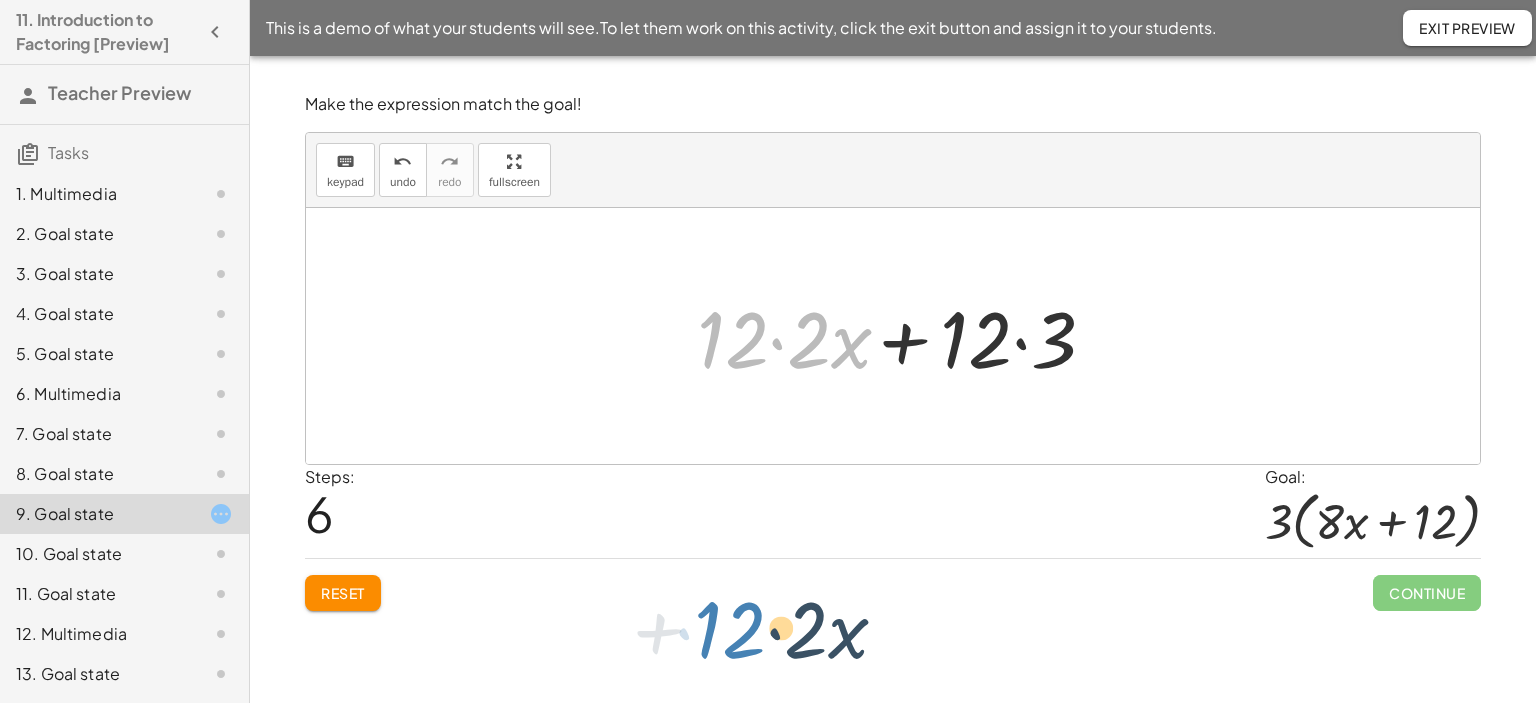 drag, startPoint x: 747, startPoint y: 333, endPoint x: 742, endPoint y: 612, distance: 279.0448 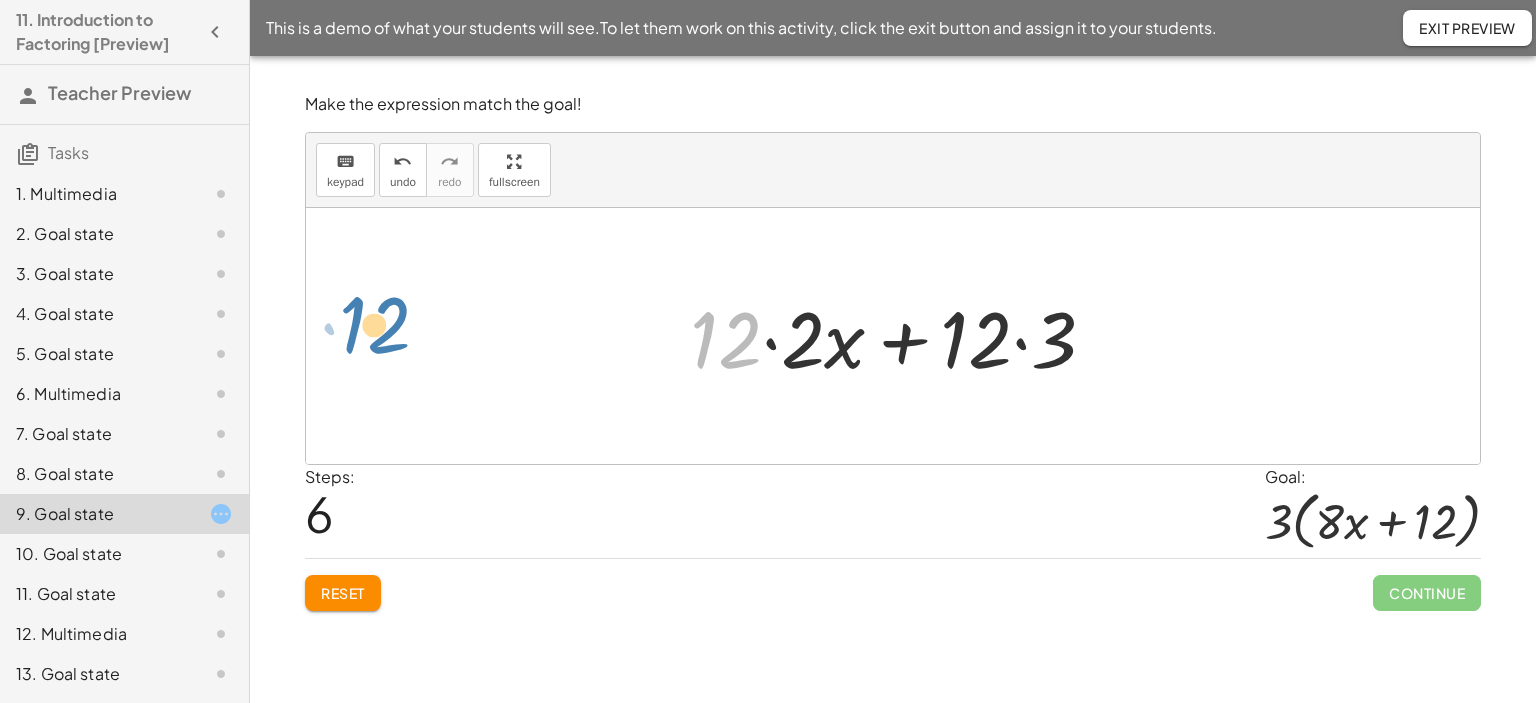 drag, startPoint x: 727, startPoint y: 343, endPoint x: 376, endPoint y: 328, distance: 351.32037 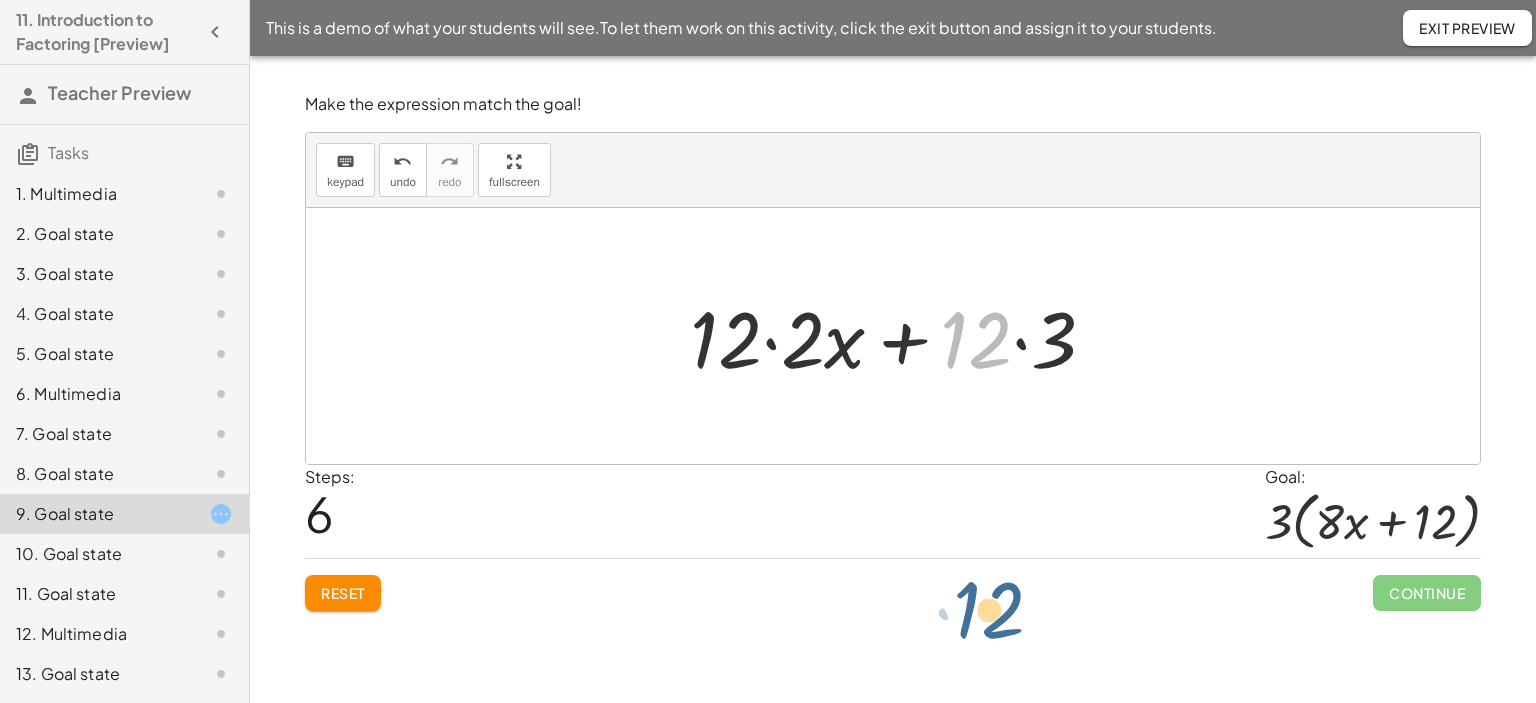 drag, startPoint x: 960, startPoint y: 336, endPoint x: 973, endPoint y: 607, distance: 271.3116 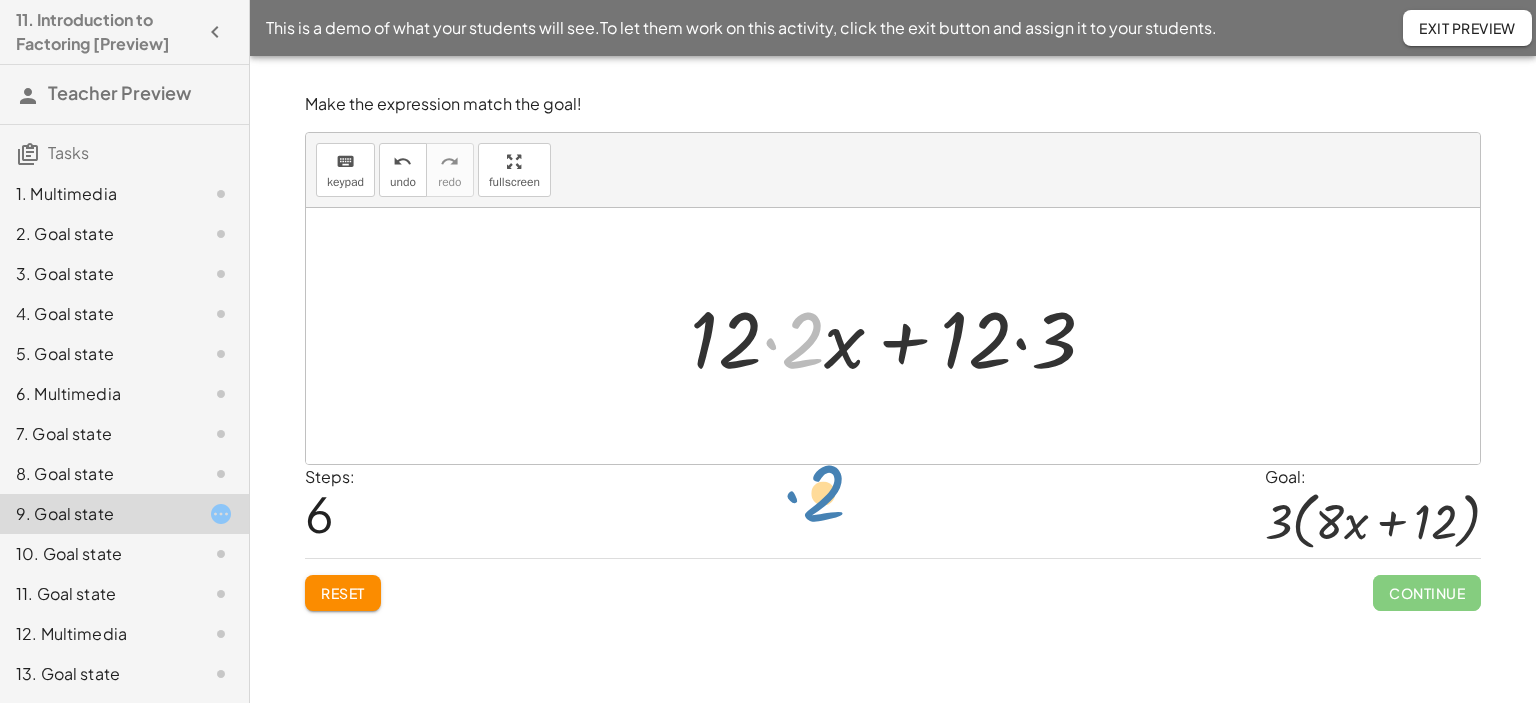 drag, startPoint x: 819, startPoint y: 347, endPoint x: 824, endPoint y: 416, distance: 69.18092 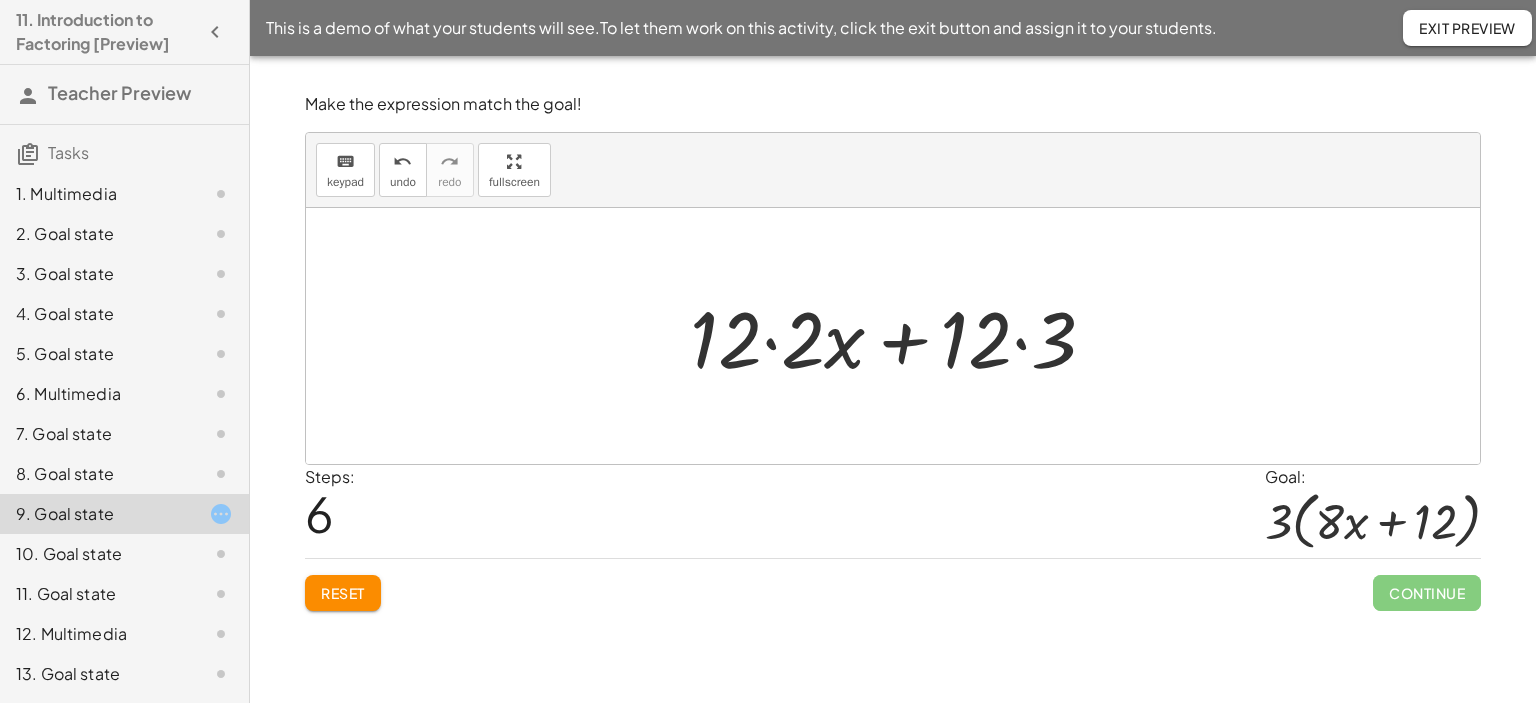 click at bounding box center (900, 336) 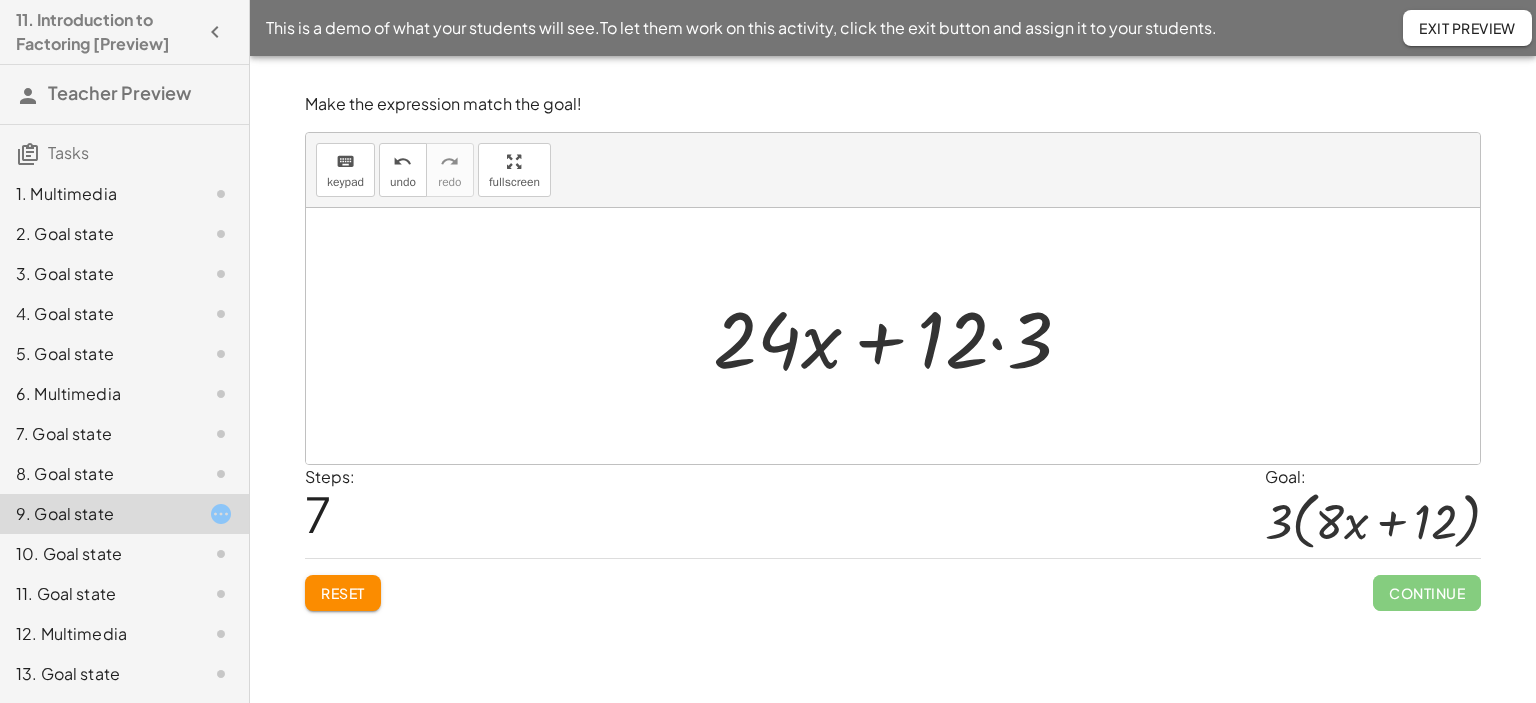 click at bounding box center [900, 336] 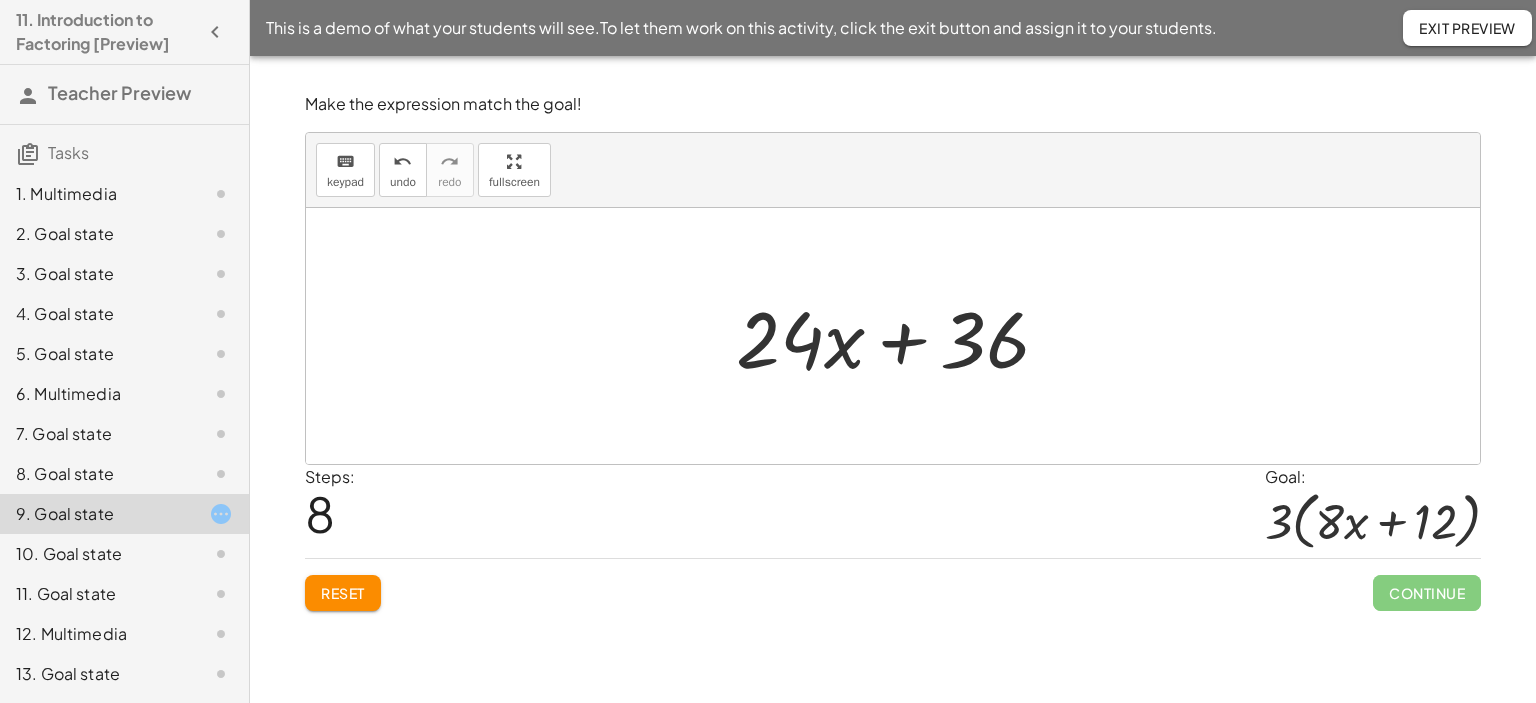 click at bounding box center [900, 336] 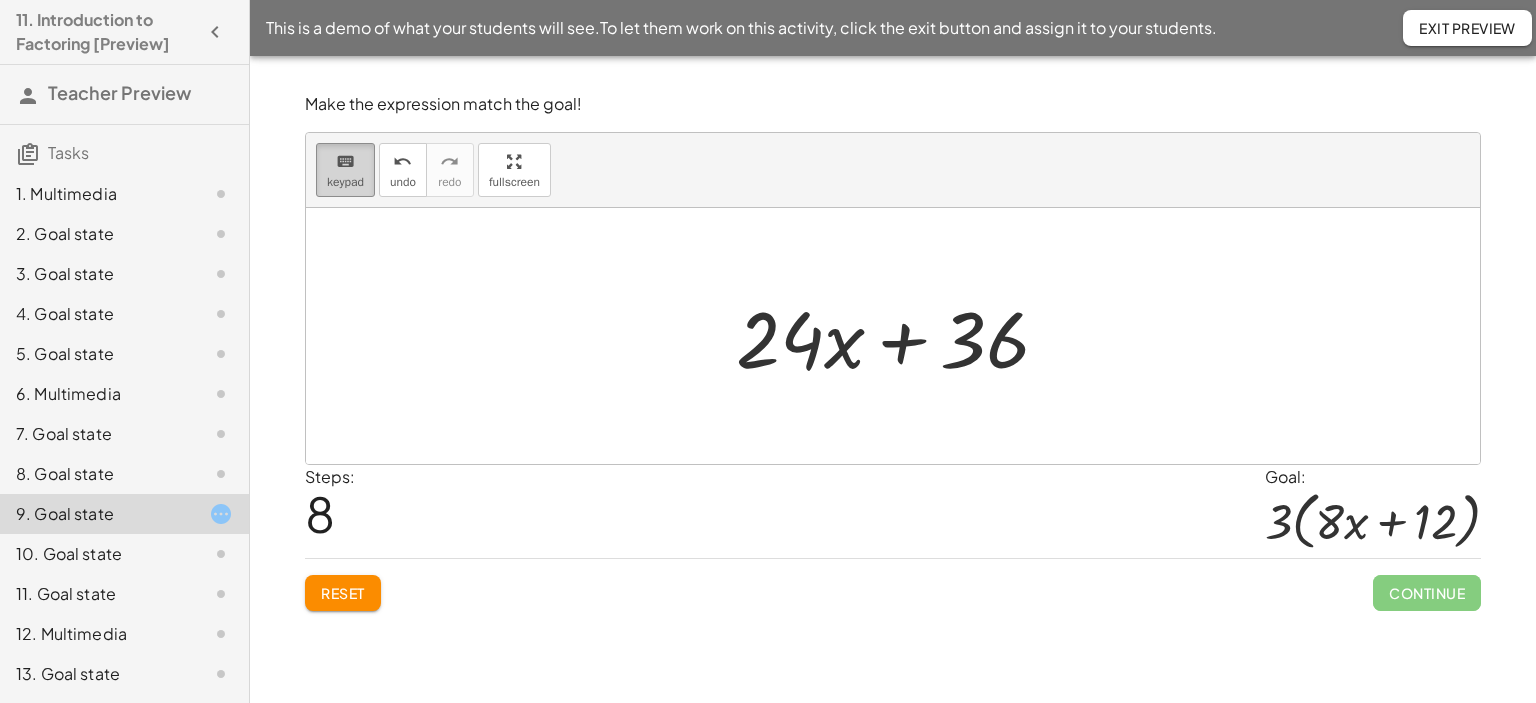 click on "keypad" at bounding box center (345, 182) 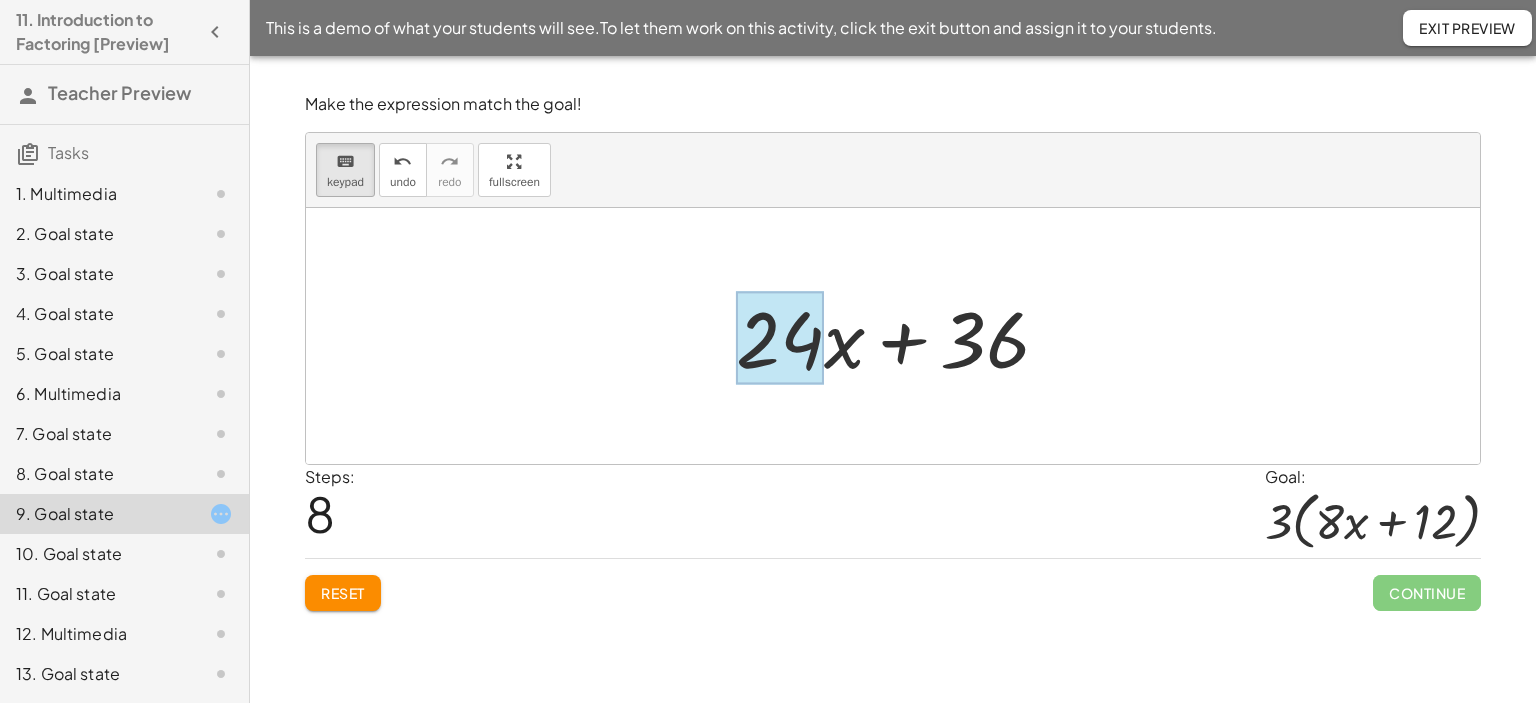 click at bounding box center [780, 338] 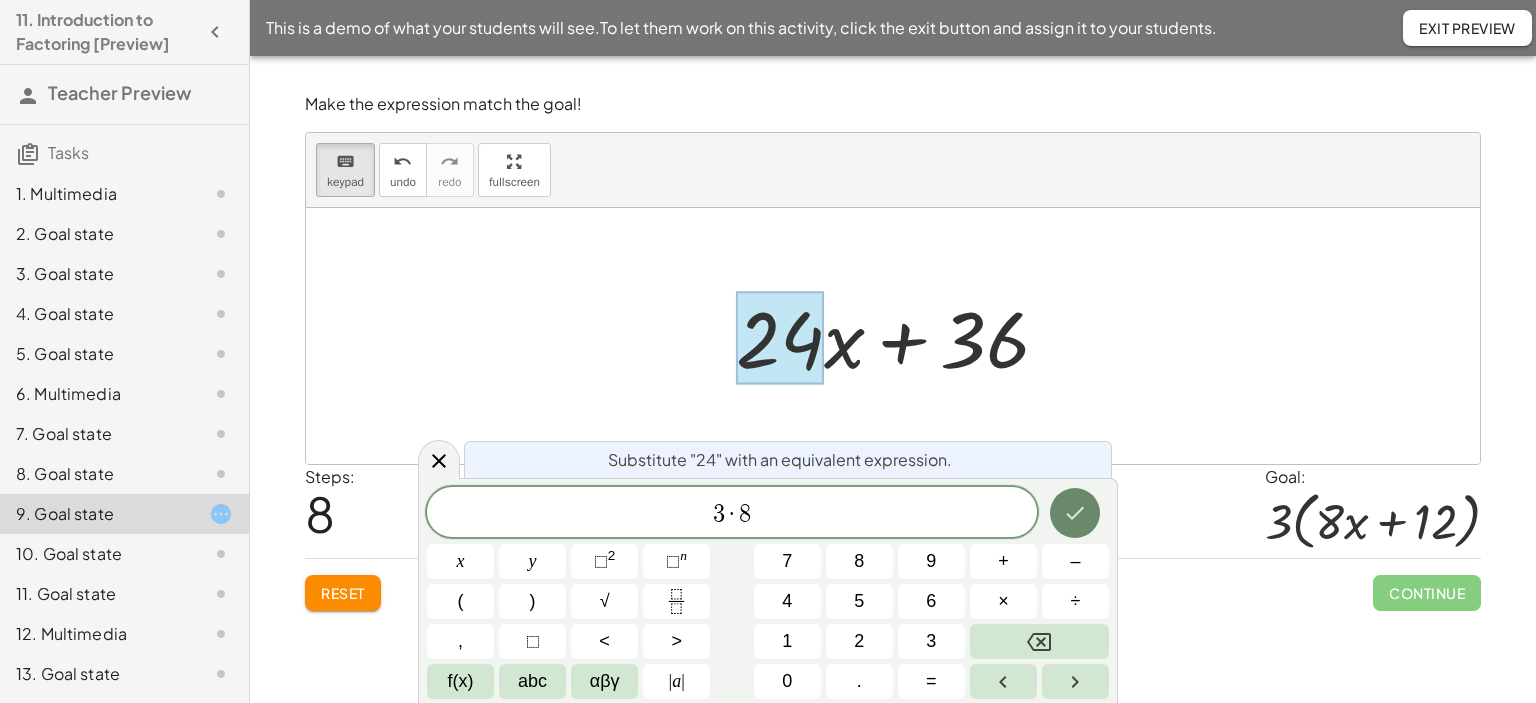 click at bounding box center [1075, 513] 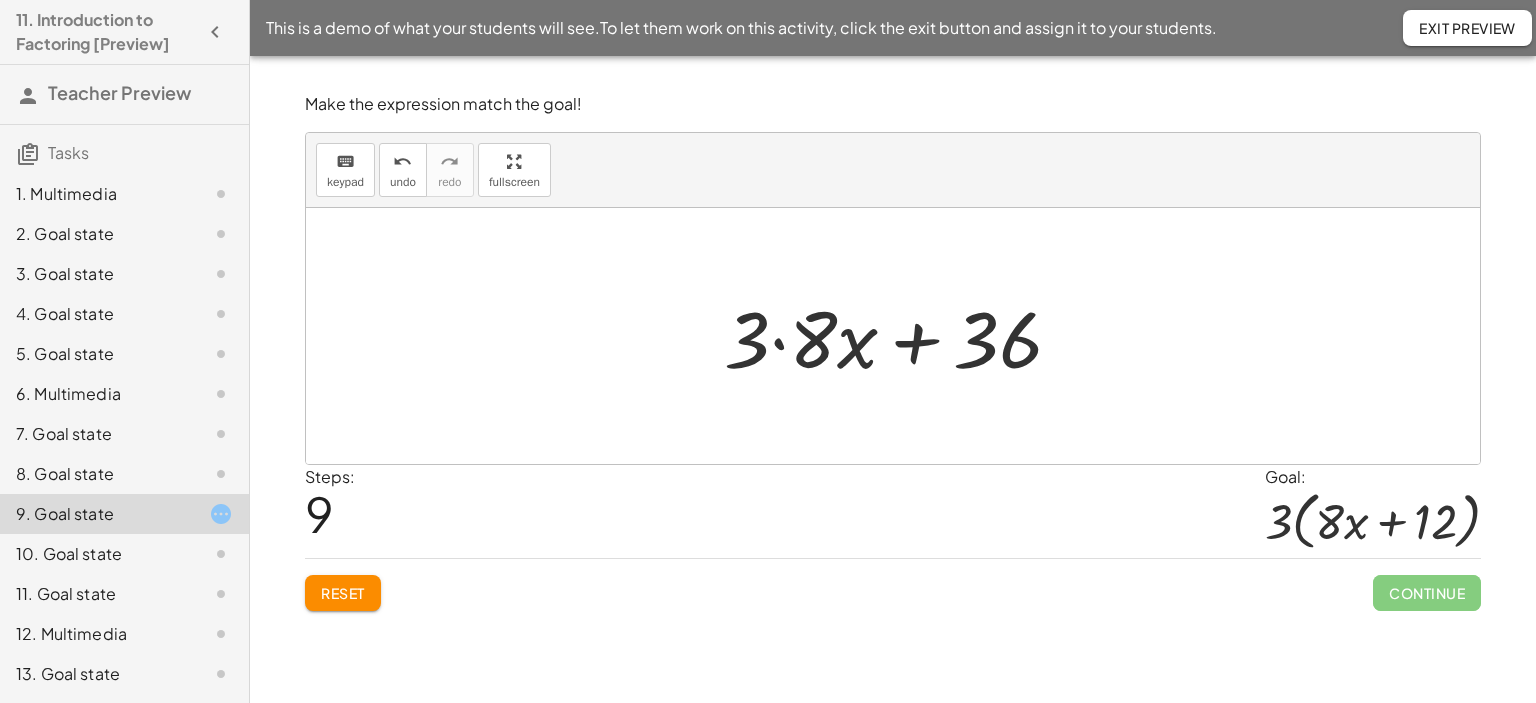 click at bounding box center (901, 336) 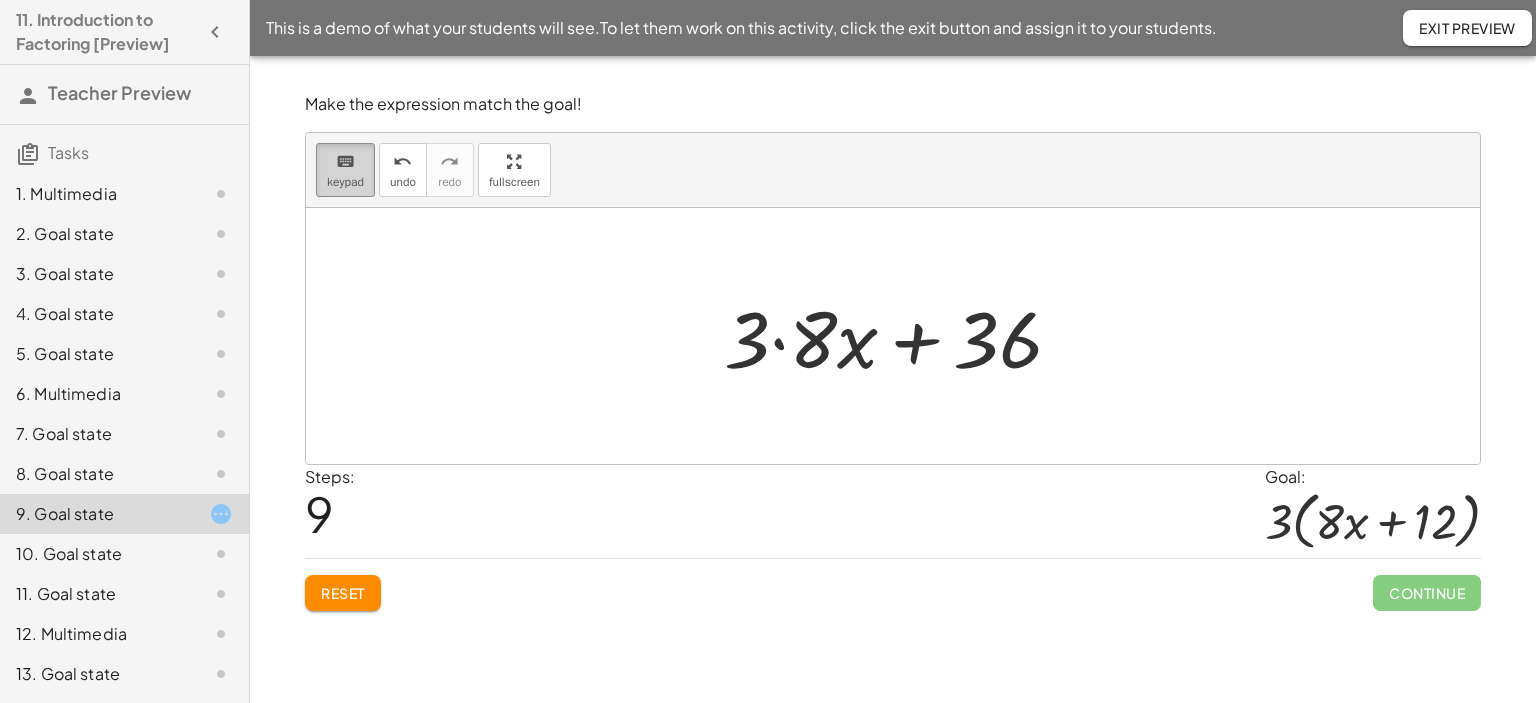 click on "keyboard" at bounding box center [345, 162] 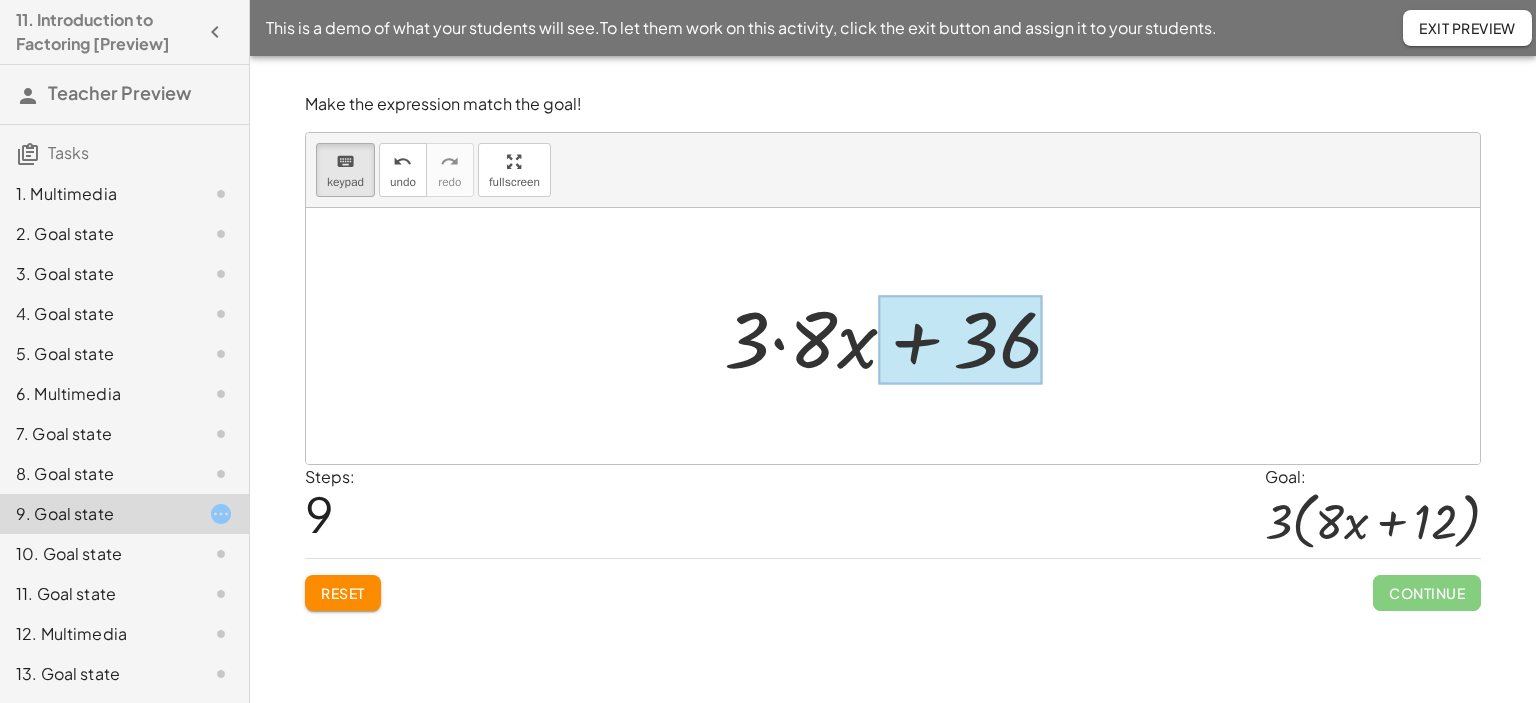 click at bounding box center [960, 340] 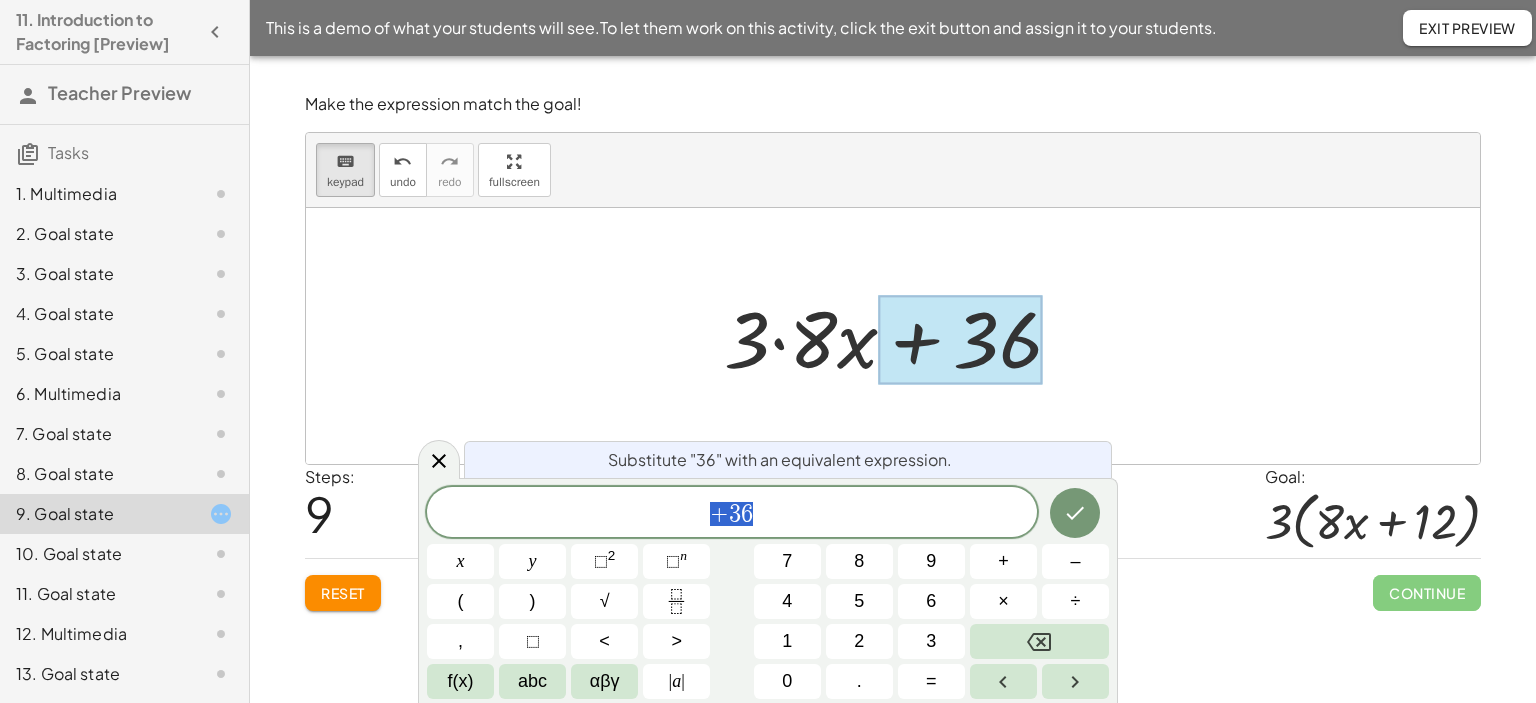 click on "+ 3 6" at bounding box center [732, 514] 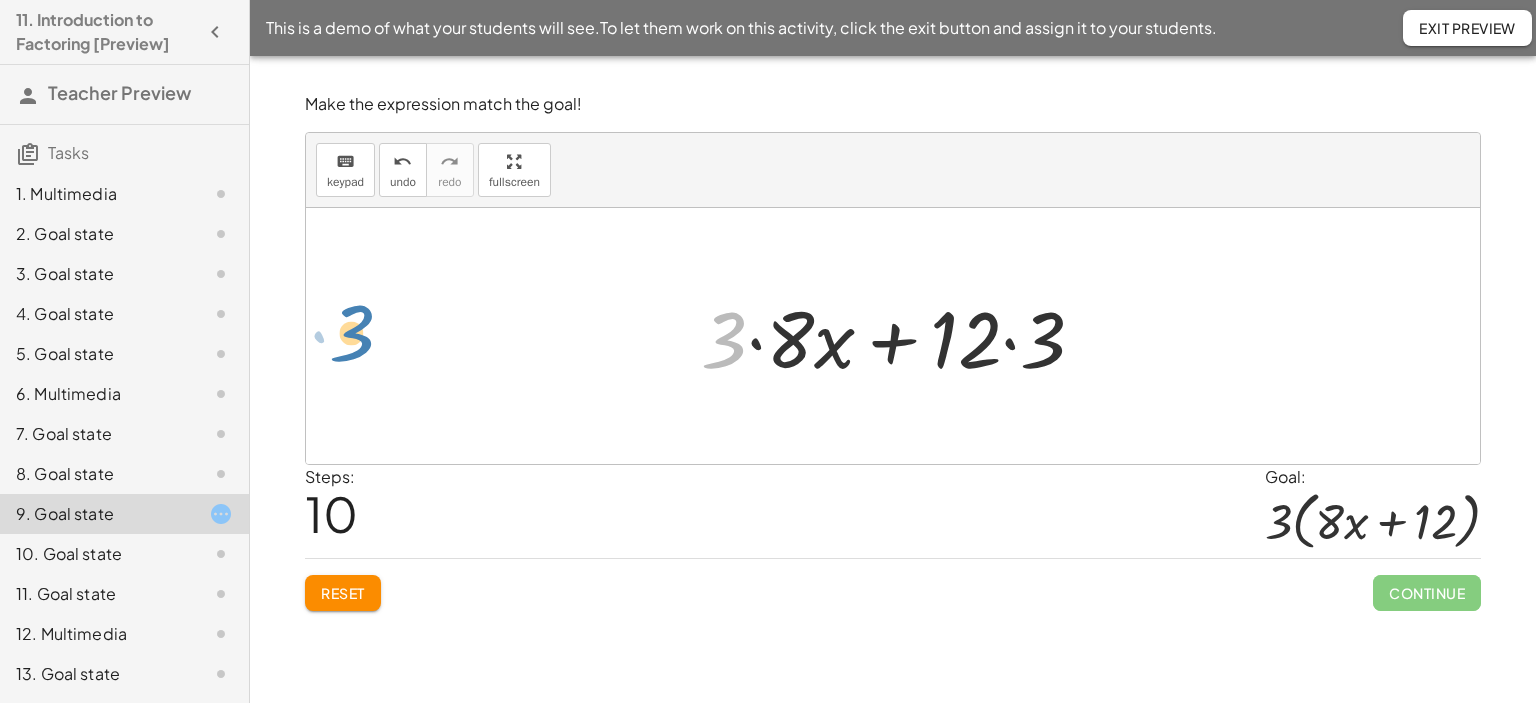 drag, startPoint x: 728, startPoint y: 360, endPoint x: 356, endPoint y: 353, distance: 372.06586 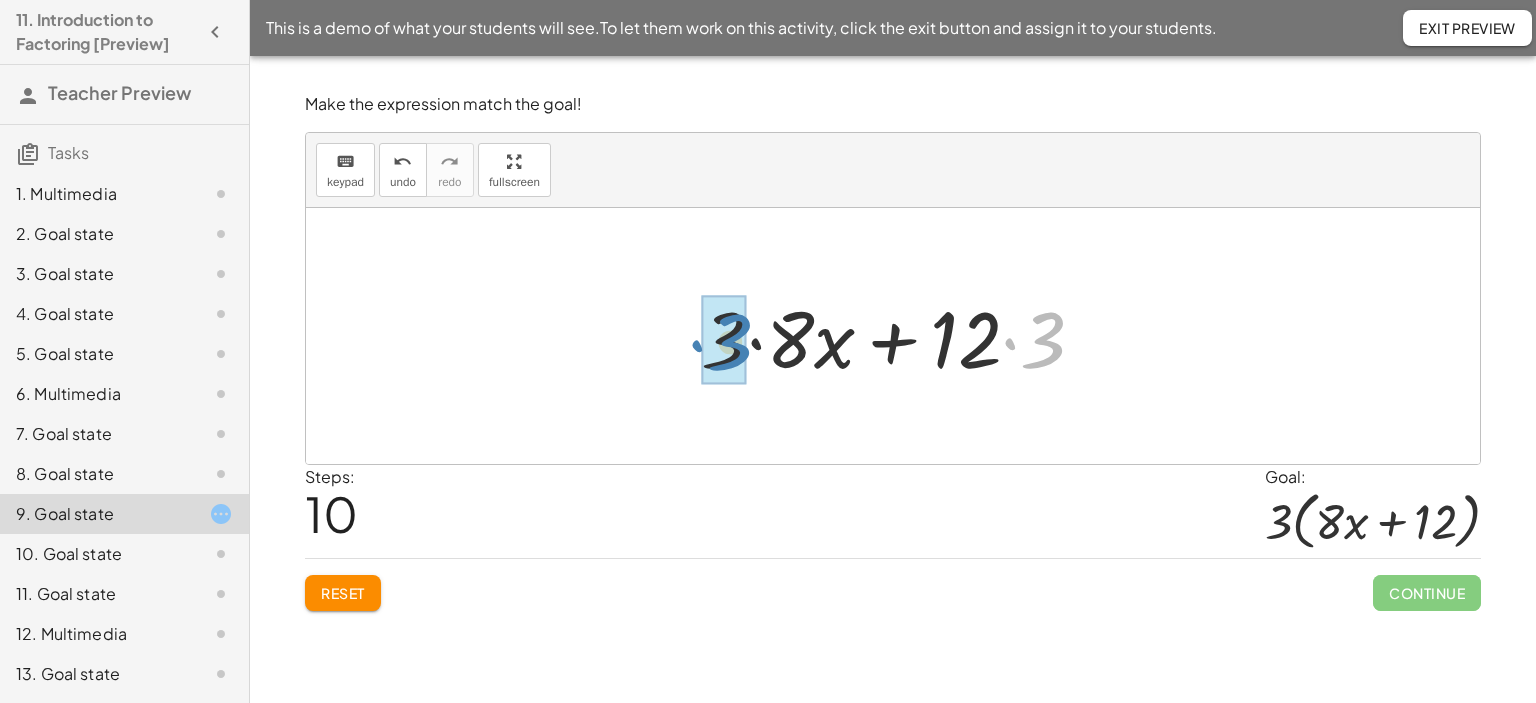 drag, startPoint x: 1052, startPoint y: 335, endPoint x: 739, endPoint y: 337, distance: 313.00638 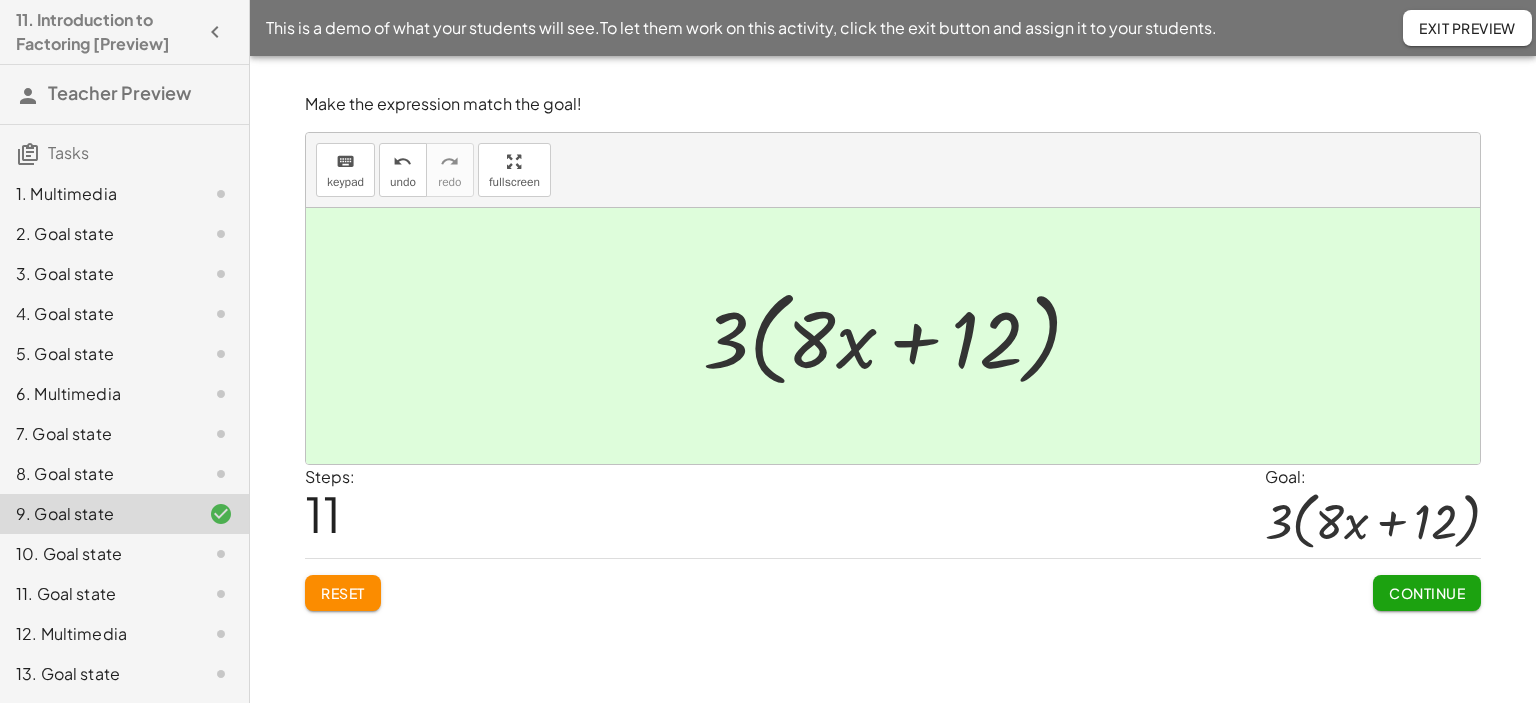 drag, startPoint x: 1400, startPoint y: 589, endPoint x: 1379, endPoint y: 578, distance: 23.70654 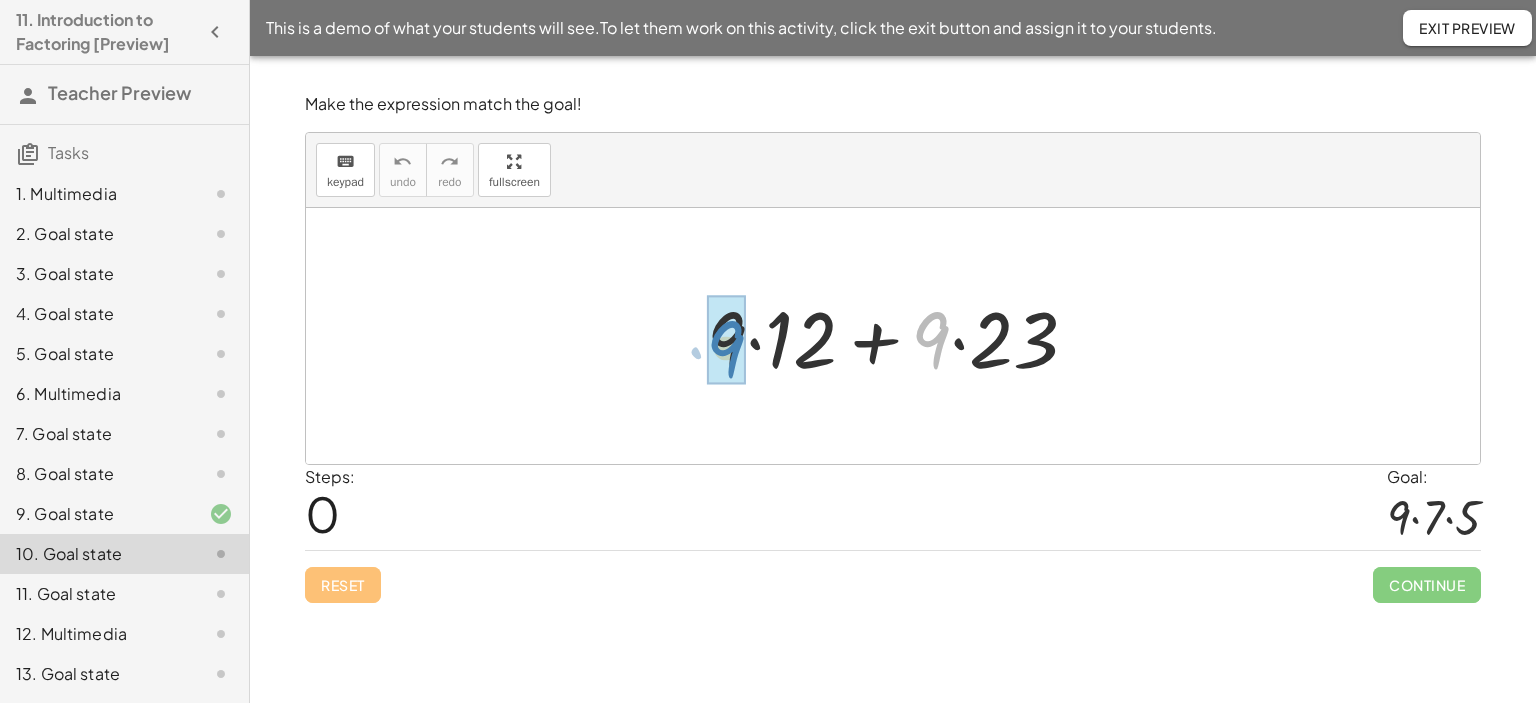 drag, startPoint x: 938, startPoint y: 331, endPoint x: 735, endPoint y: 339, distance: 203.15758 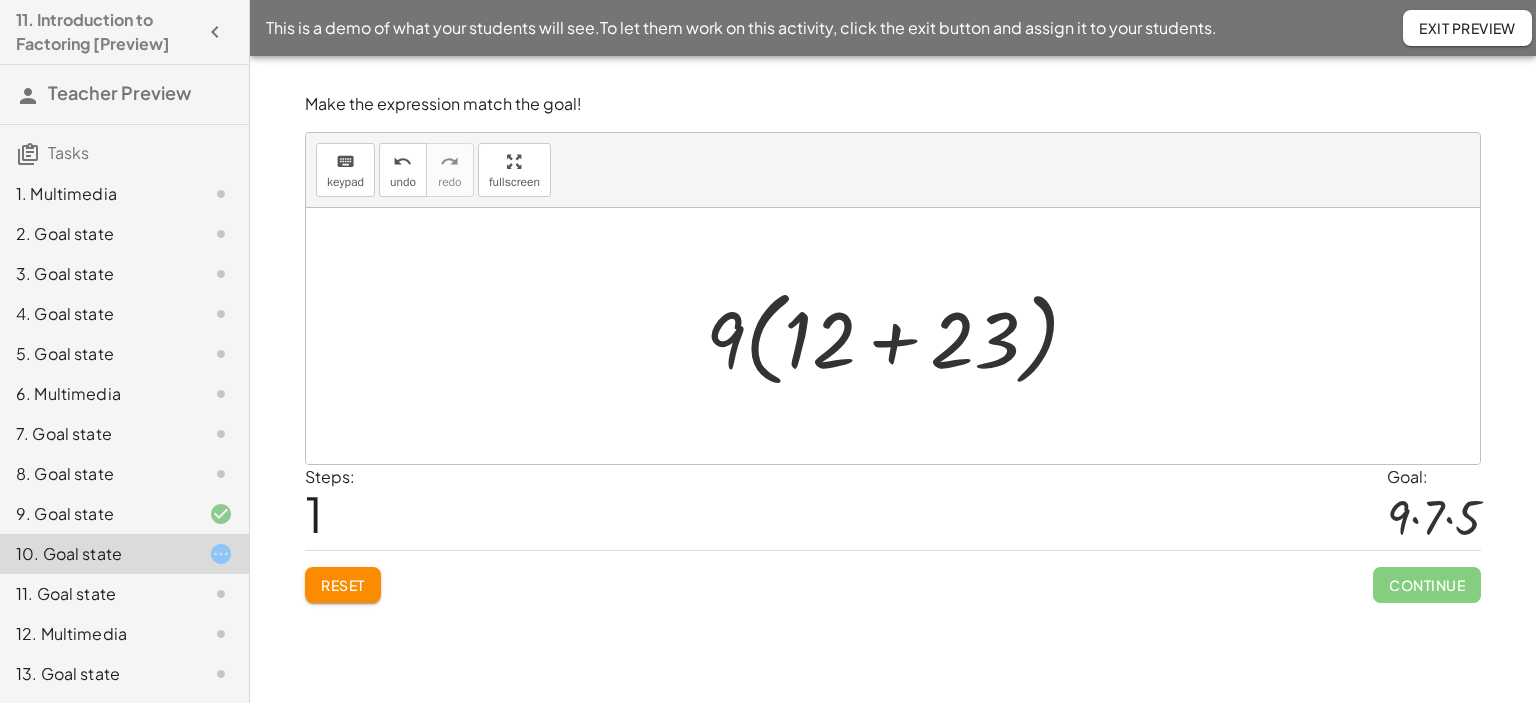 click at bounding box center (900, 336) 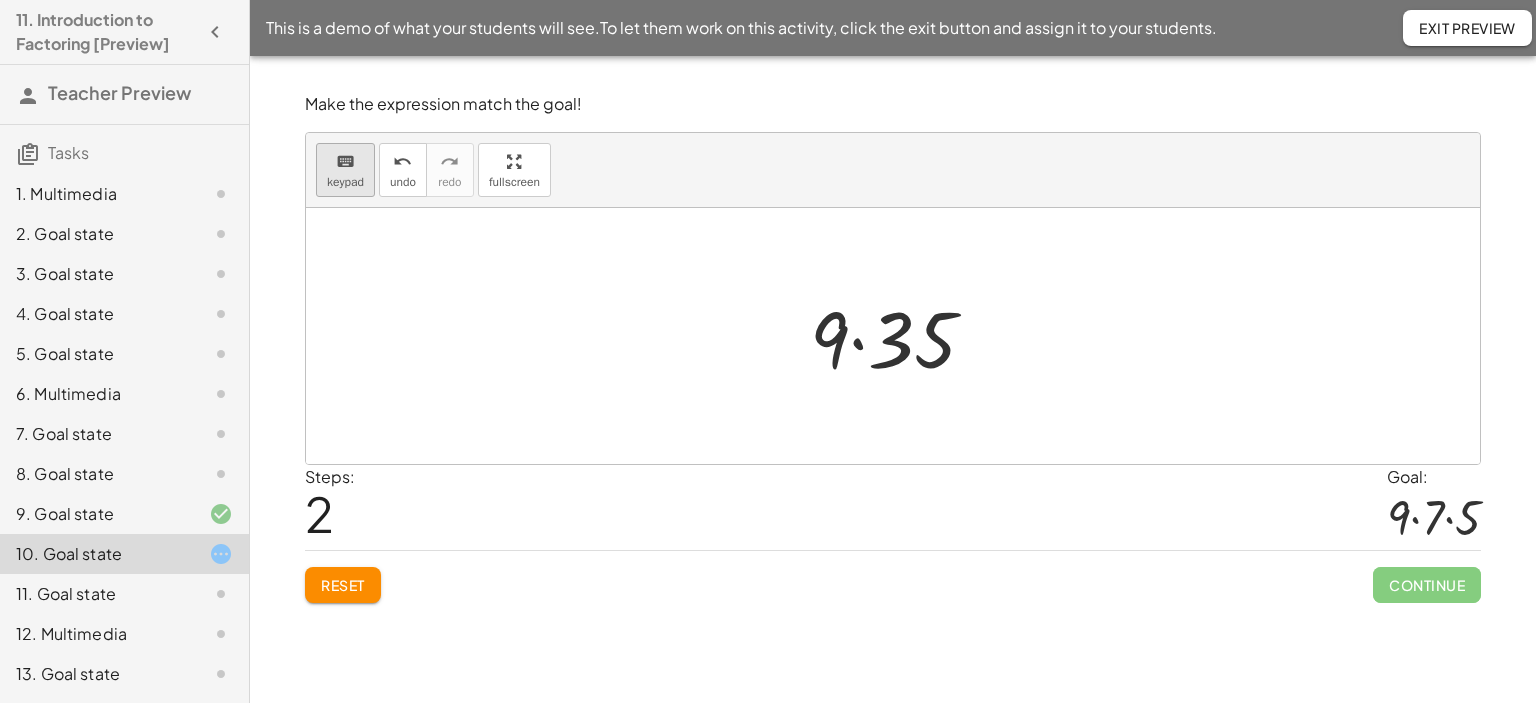 click on "keyboard" at bounding box center [345, 162] 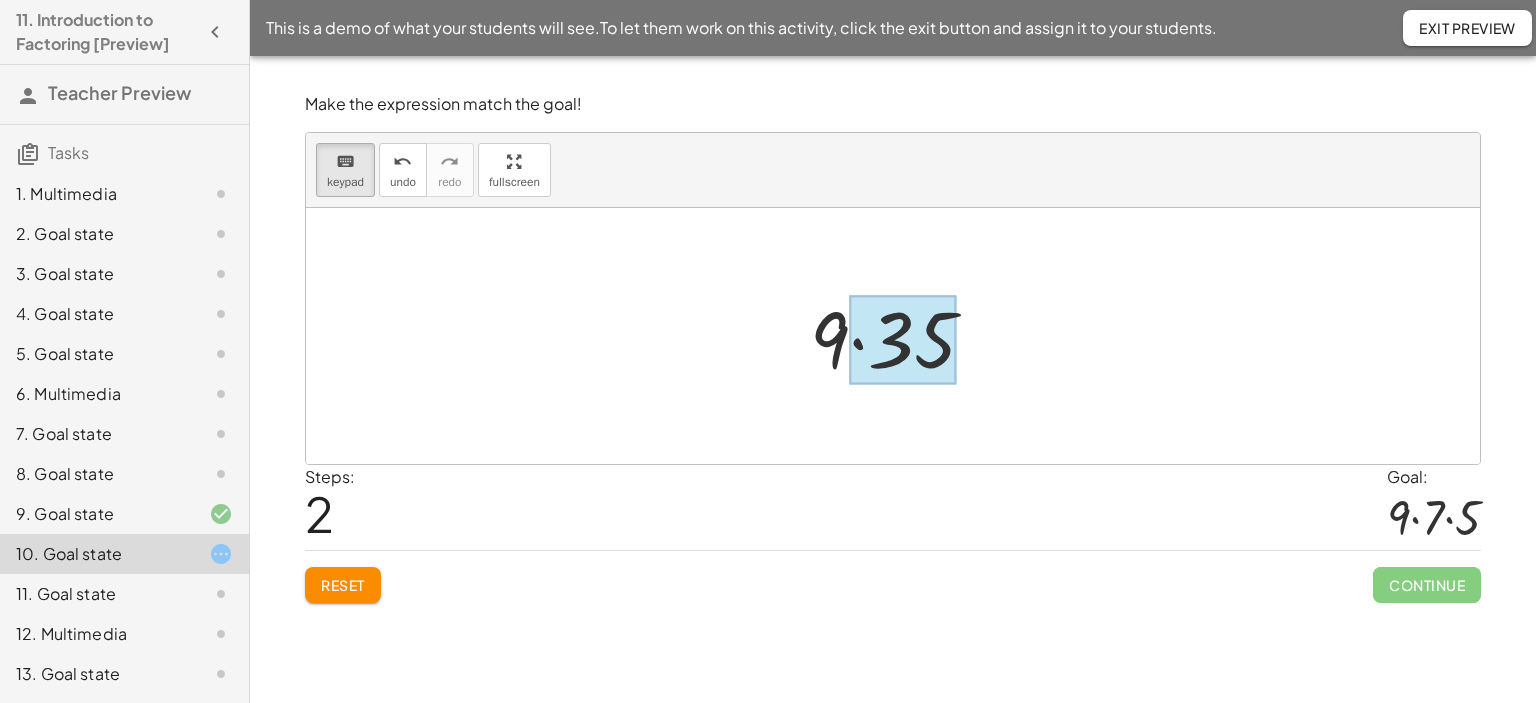 click at bounding box center (903, 340) 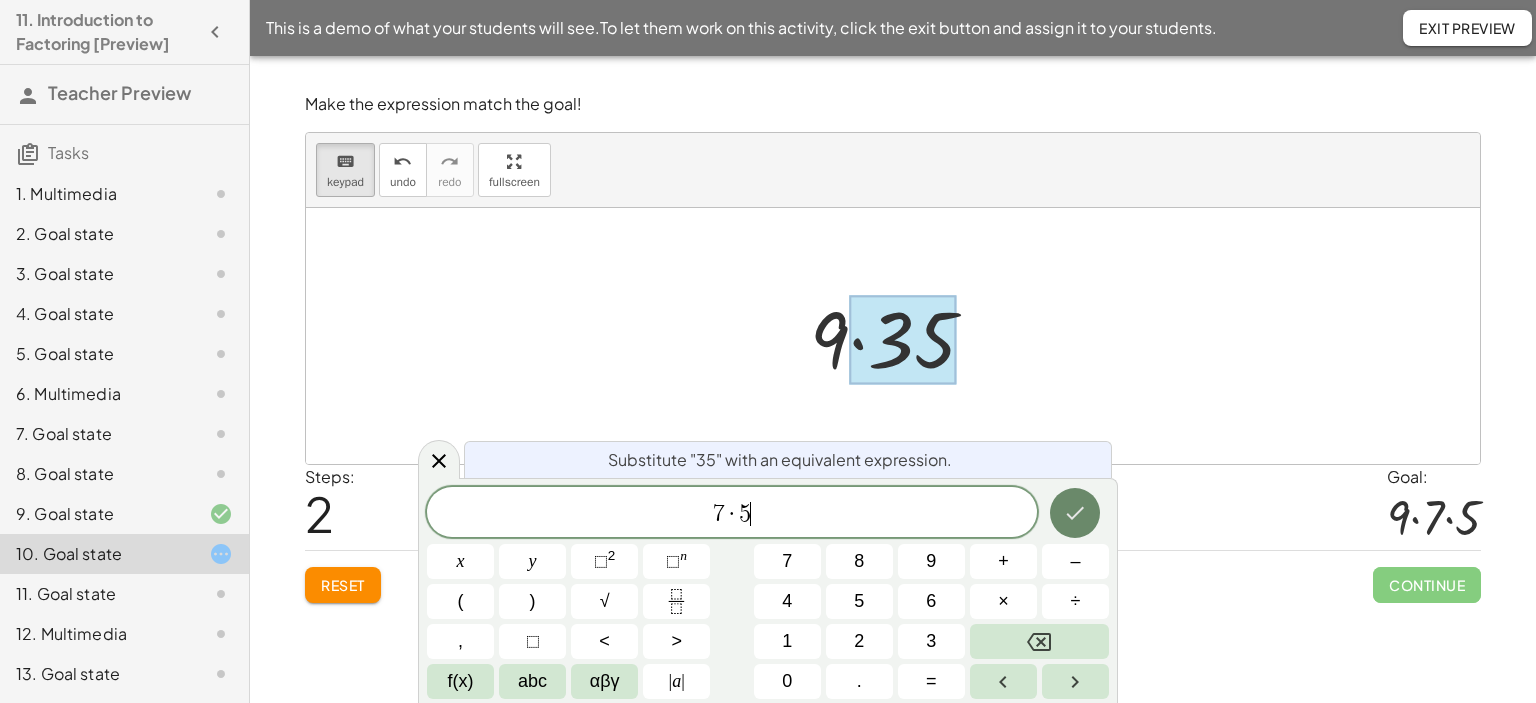 click at bounding box center (1075, 513) 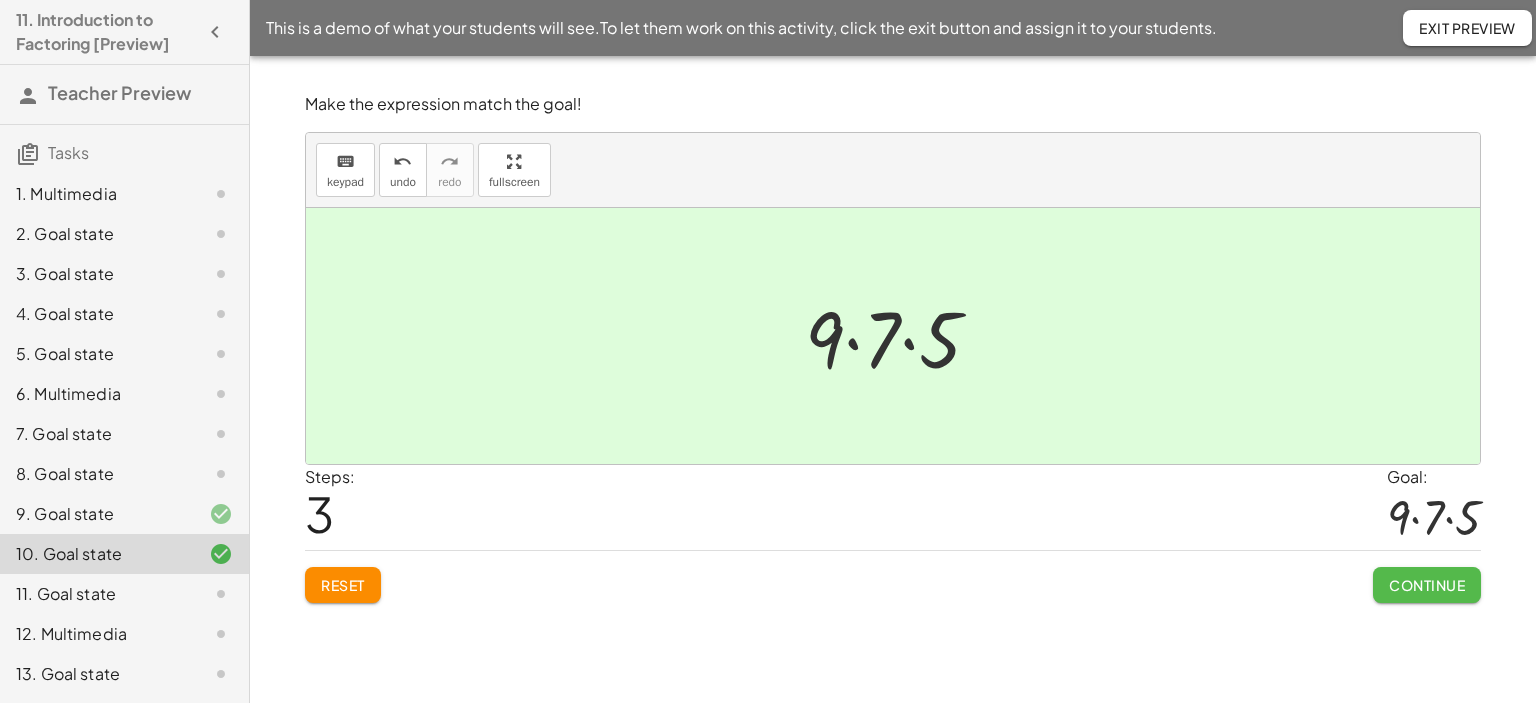click on "Continue" 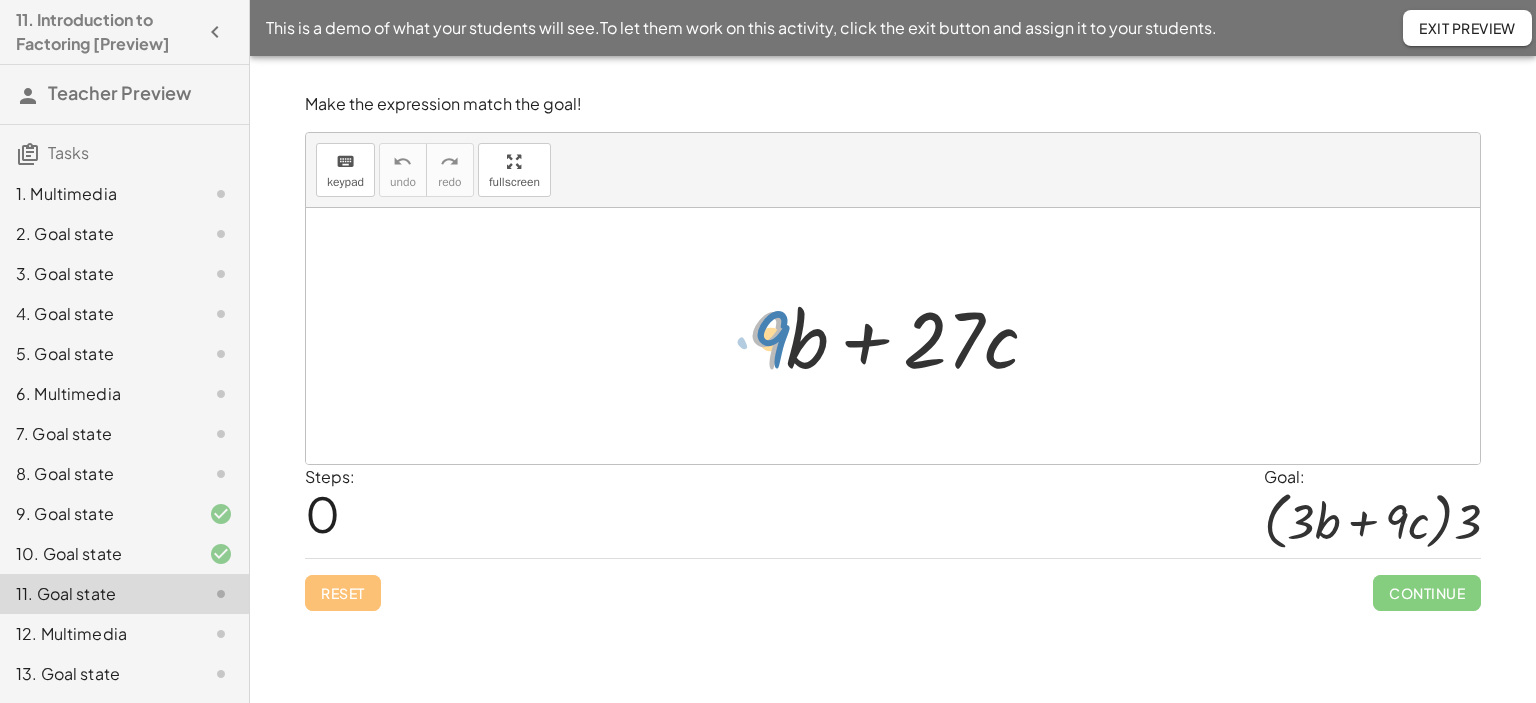 click at bounding box center (900, 336) 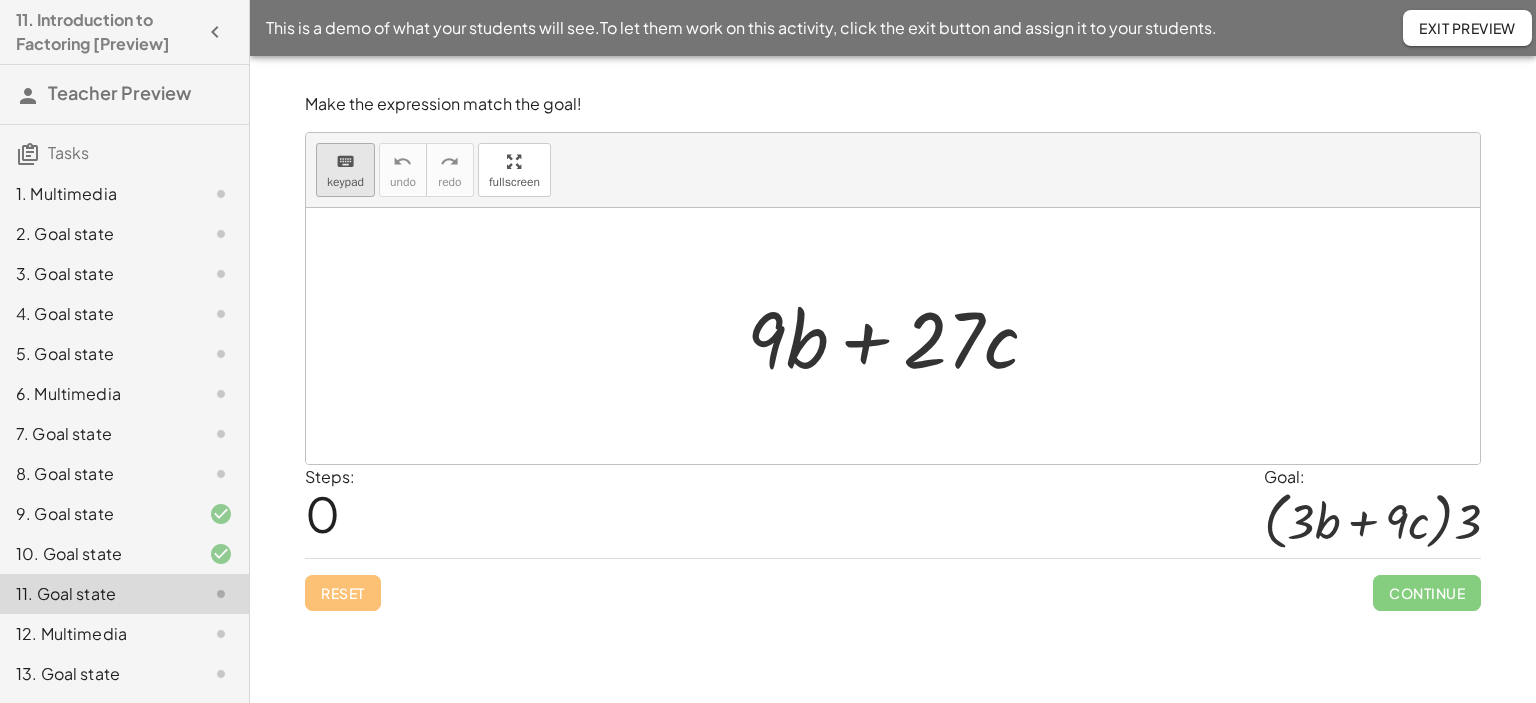 click on "keyboard keypad" at bounding box center (345, 170) 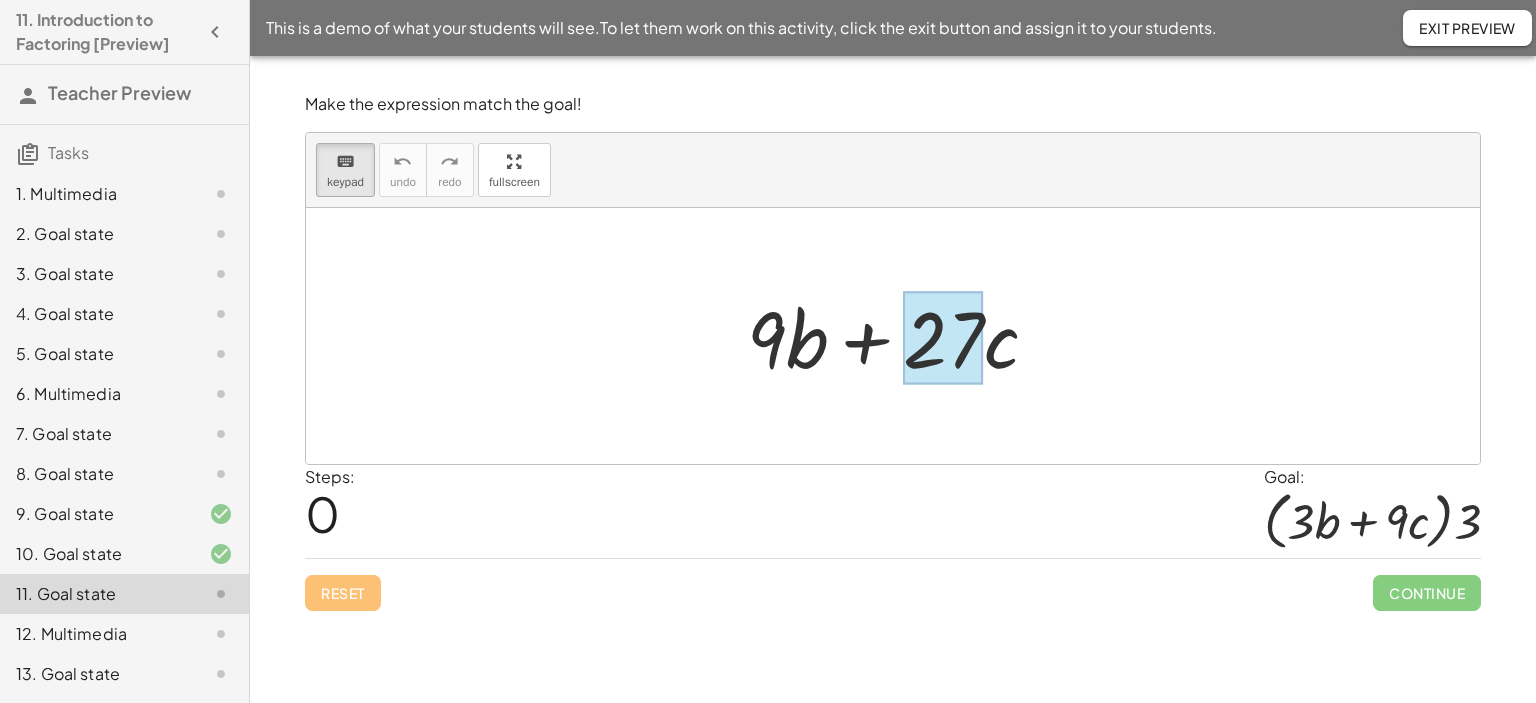 click at bounding box center (943, 338) 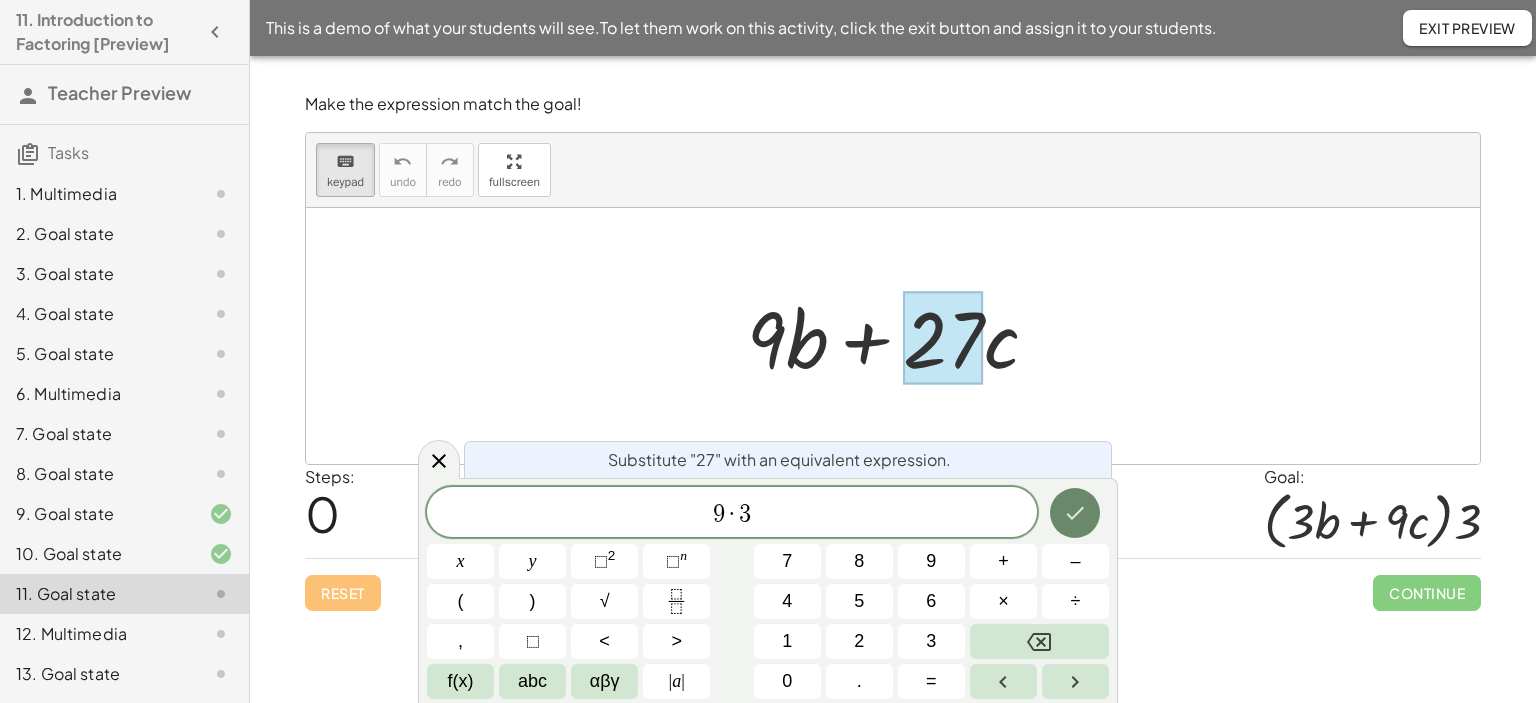 click 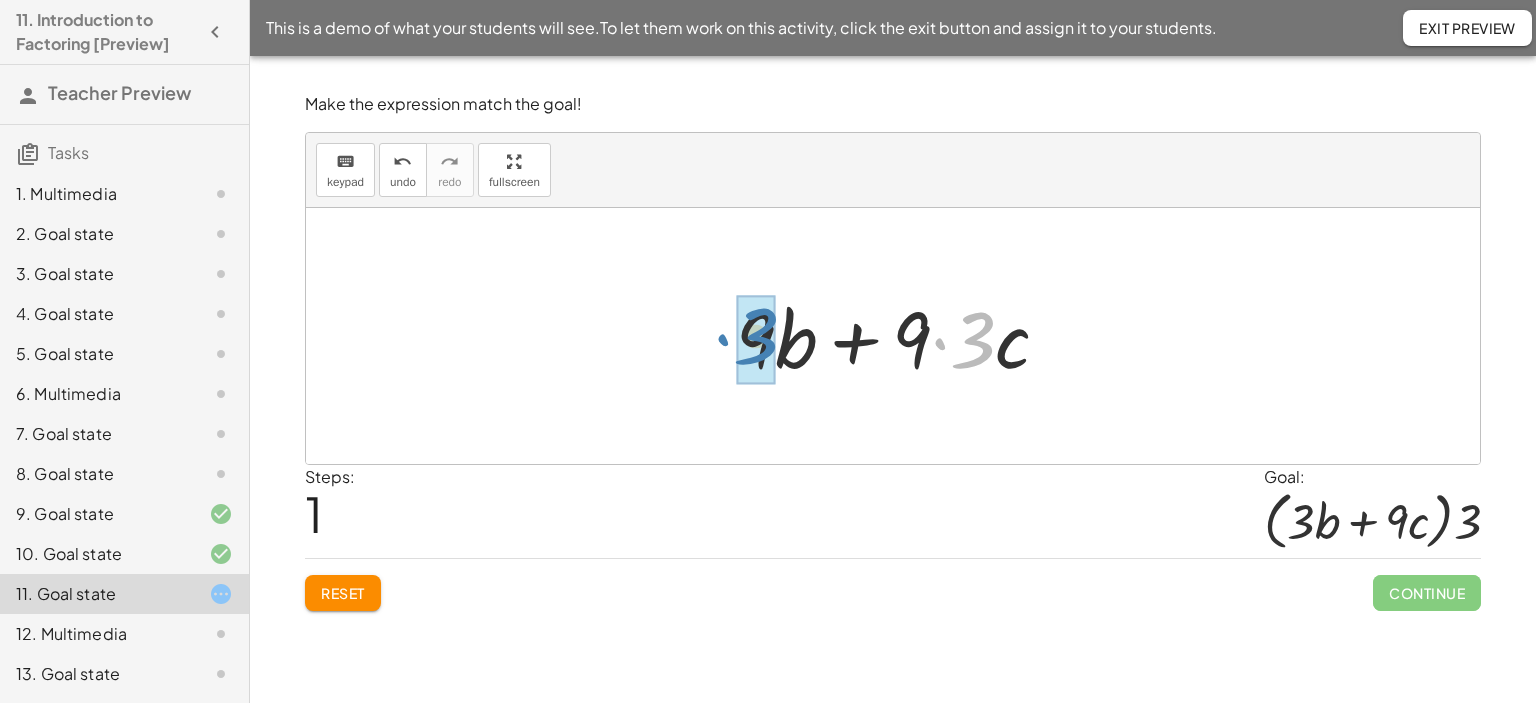 drag, startPoint x: 977, startPoint y: 340, endPoint x: 776, endPoint y: 338, distance: 201.00995 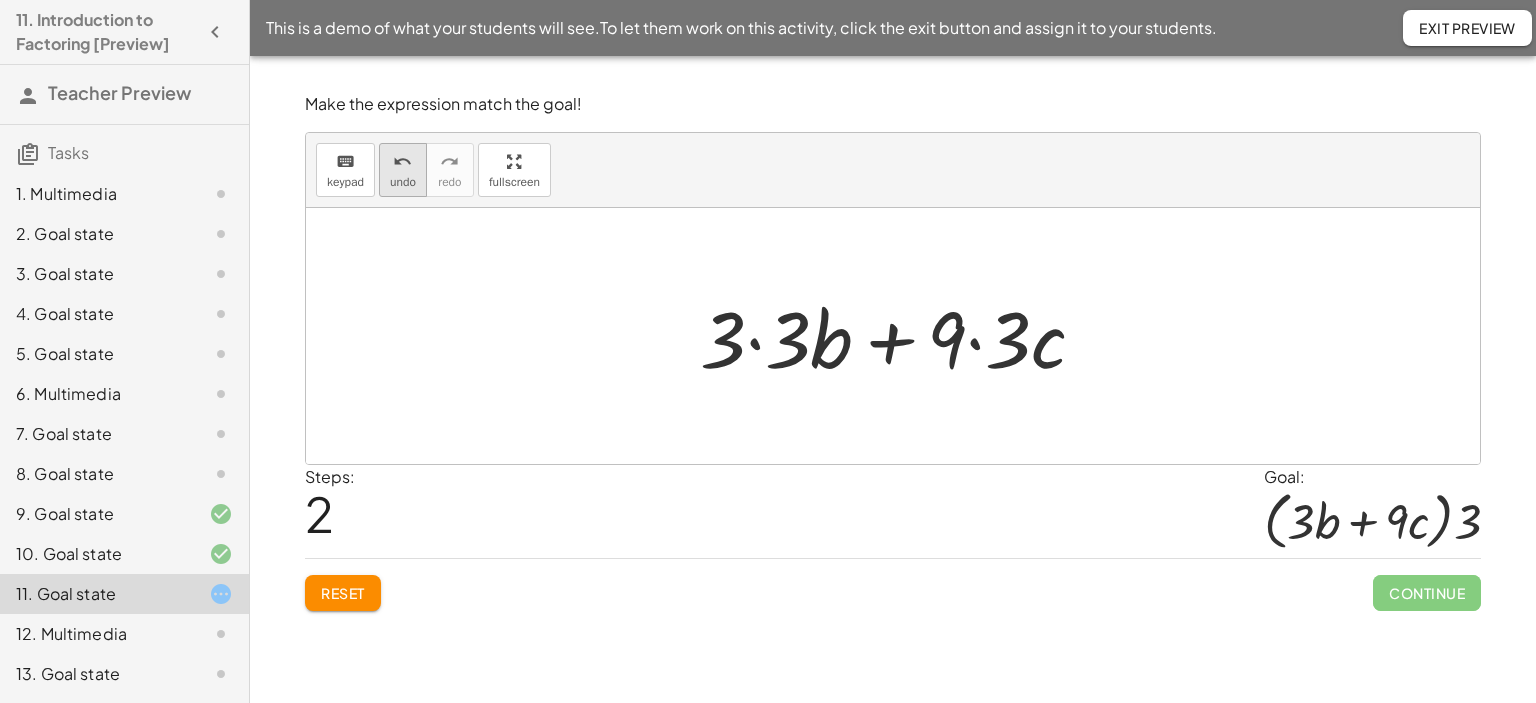 click on "undo" at bounding box center [403, 182] 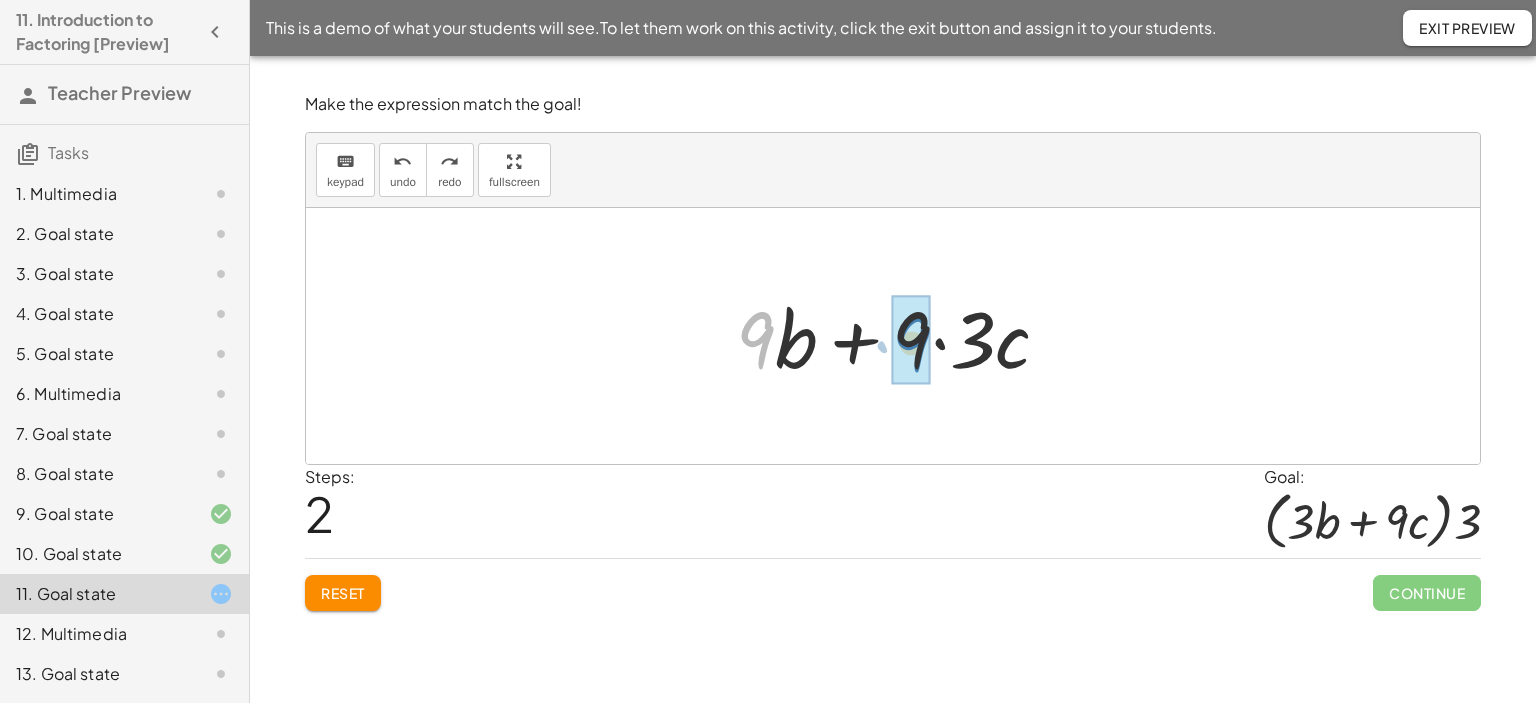 drag, startPoint x: 759, startPoint y: 330, endPoint x: 915, endPoint y: 333, distance: 156.02884 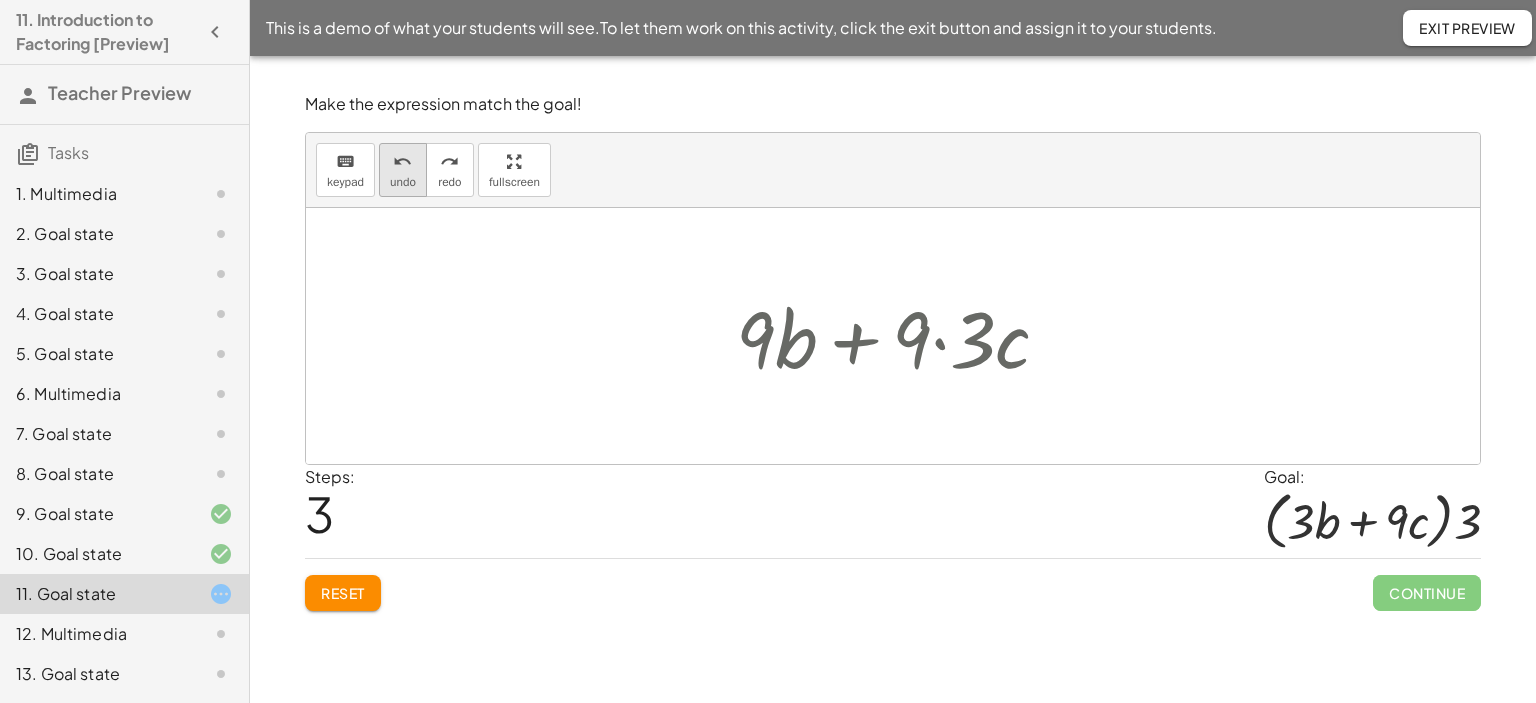 click on "undo" at bounding box center [402, 162] 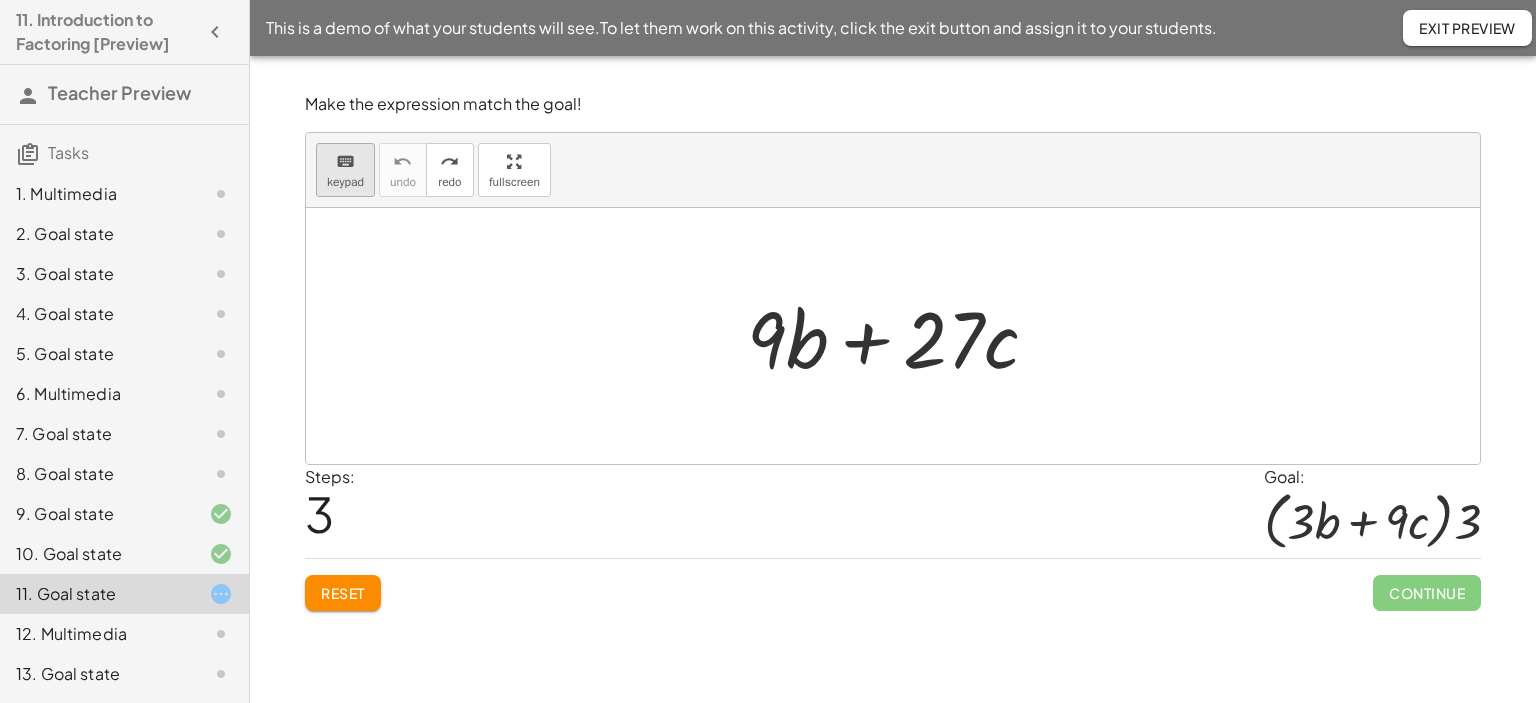 click on "keypad" at bounding box center [345, 182] 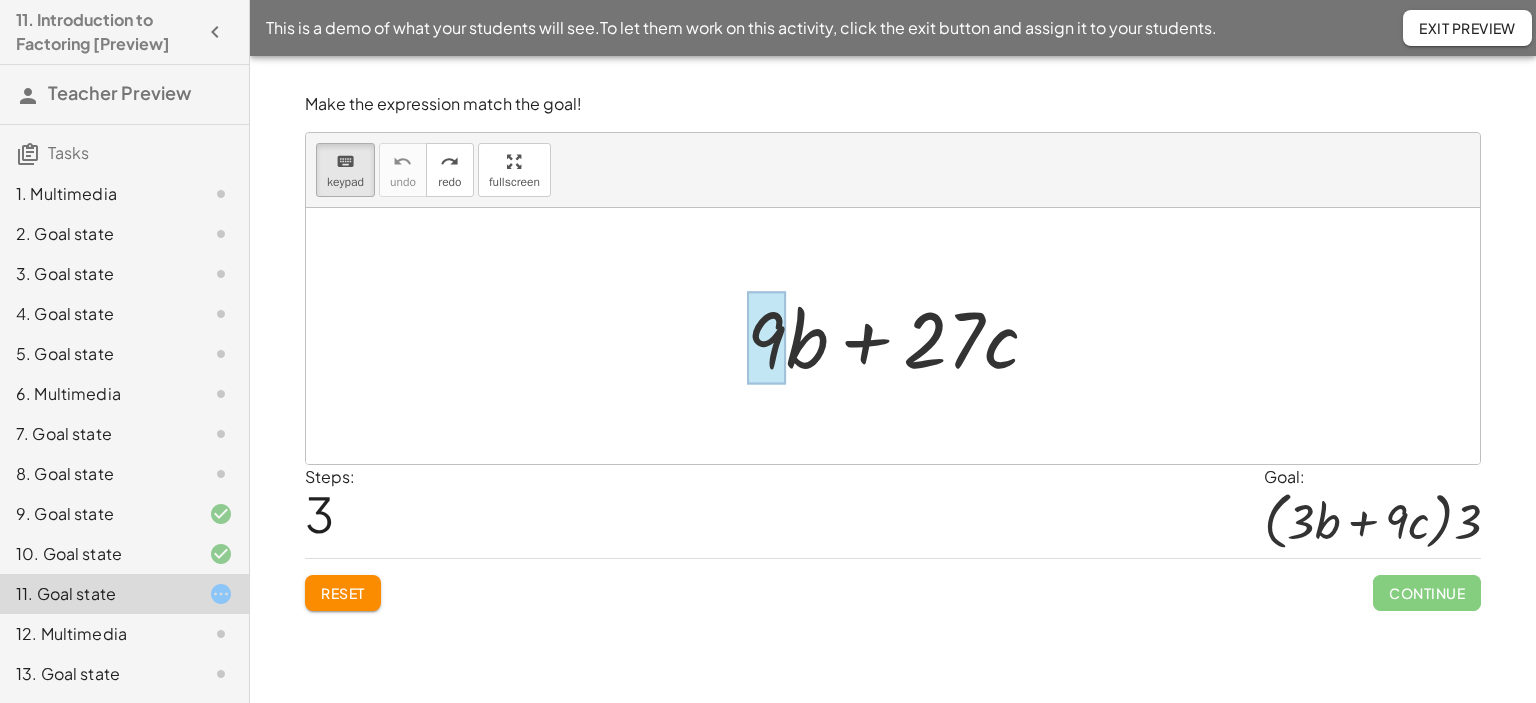 click at bounding box center (766, 338) 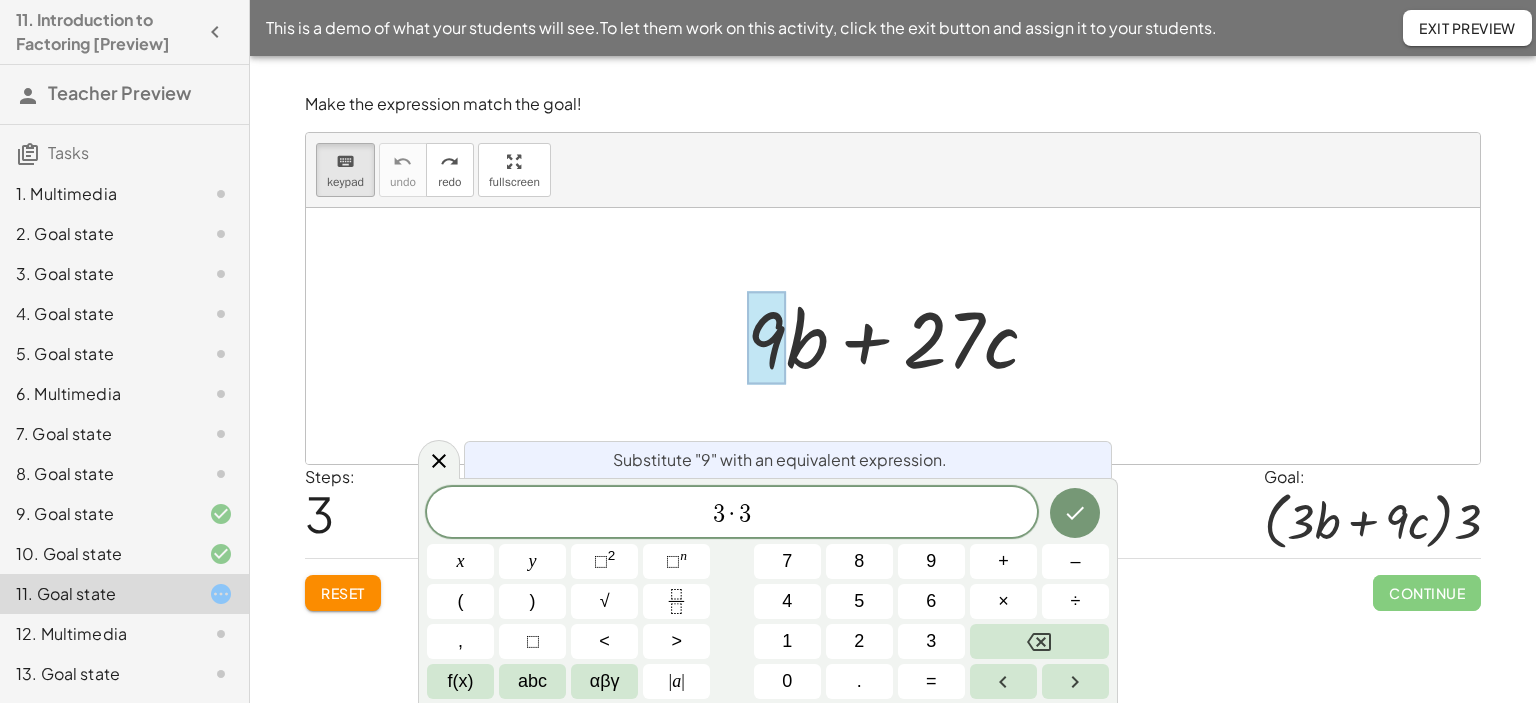 click at bounding box center (900, 336) 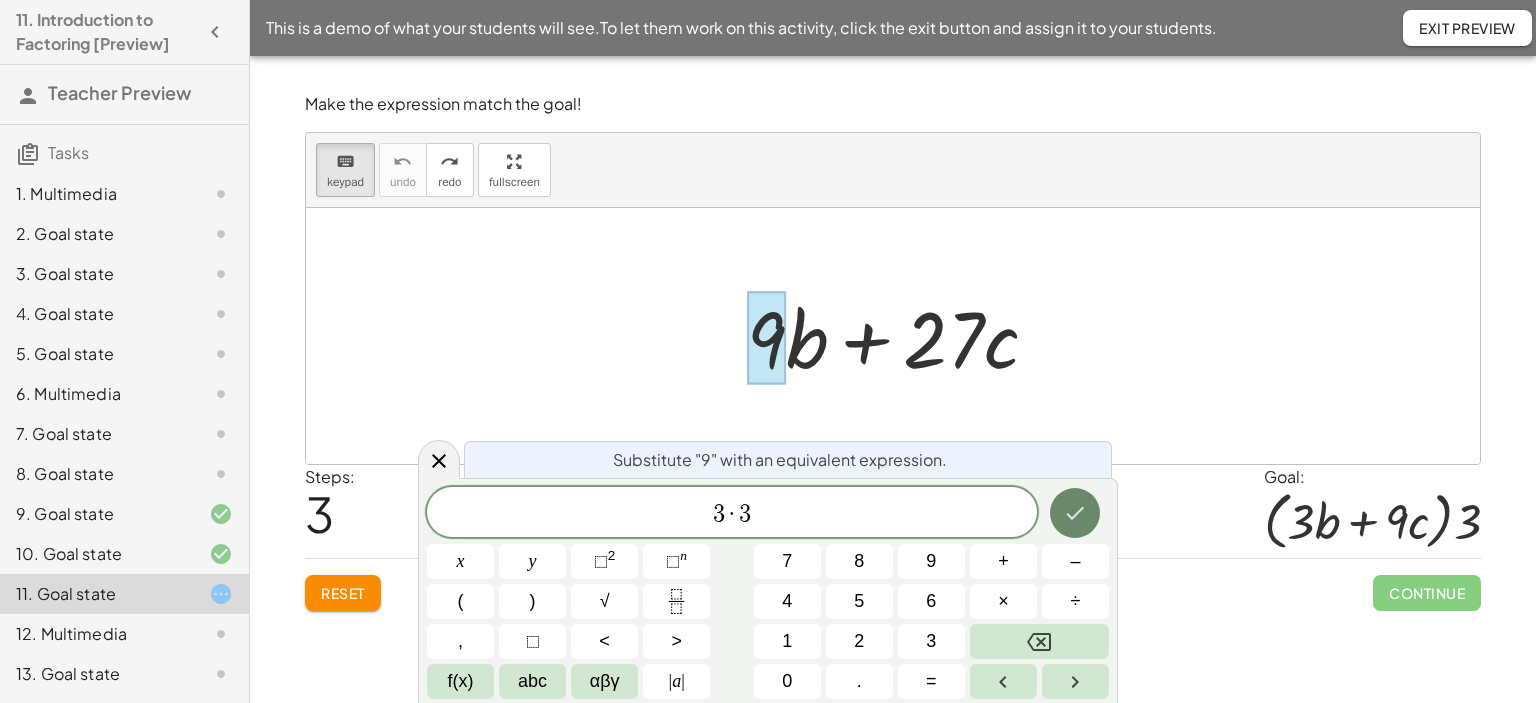 click 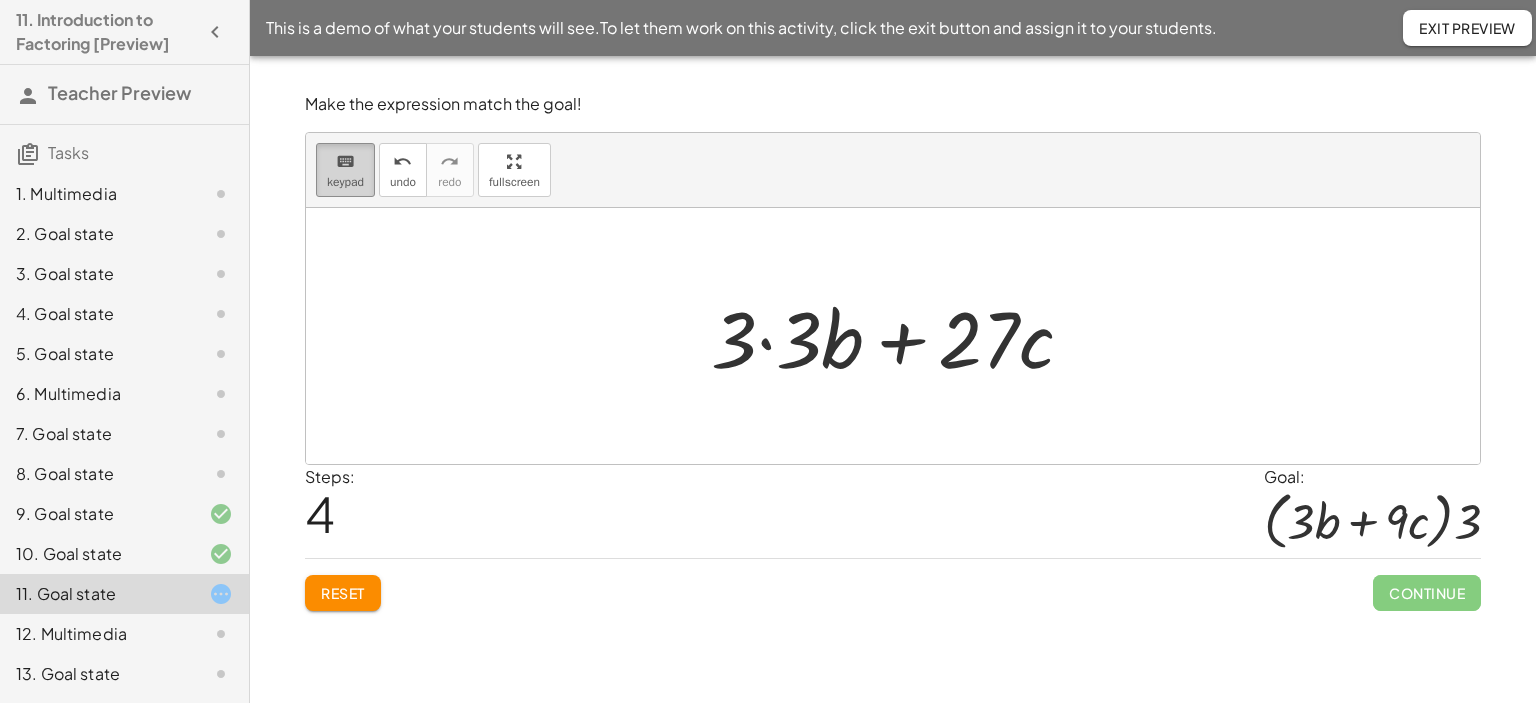 click on "keypad" at bounding box center [345, 182] 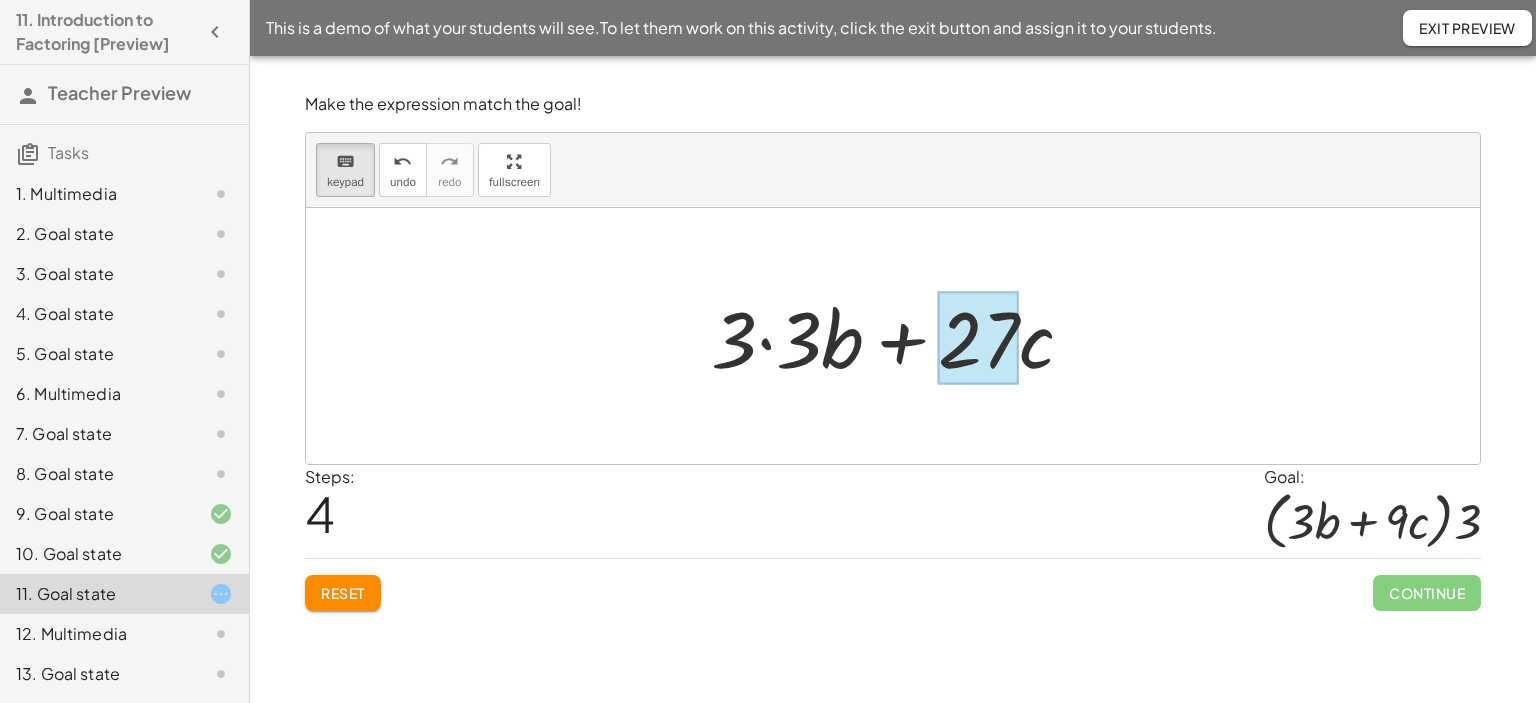 click at bounding box center [978, 338] 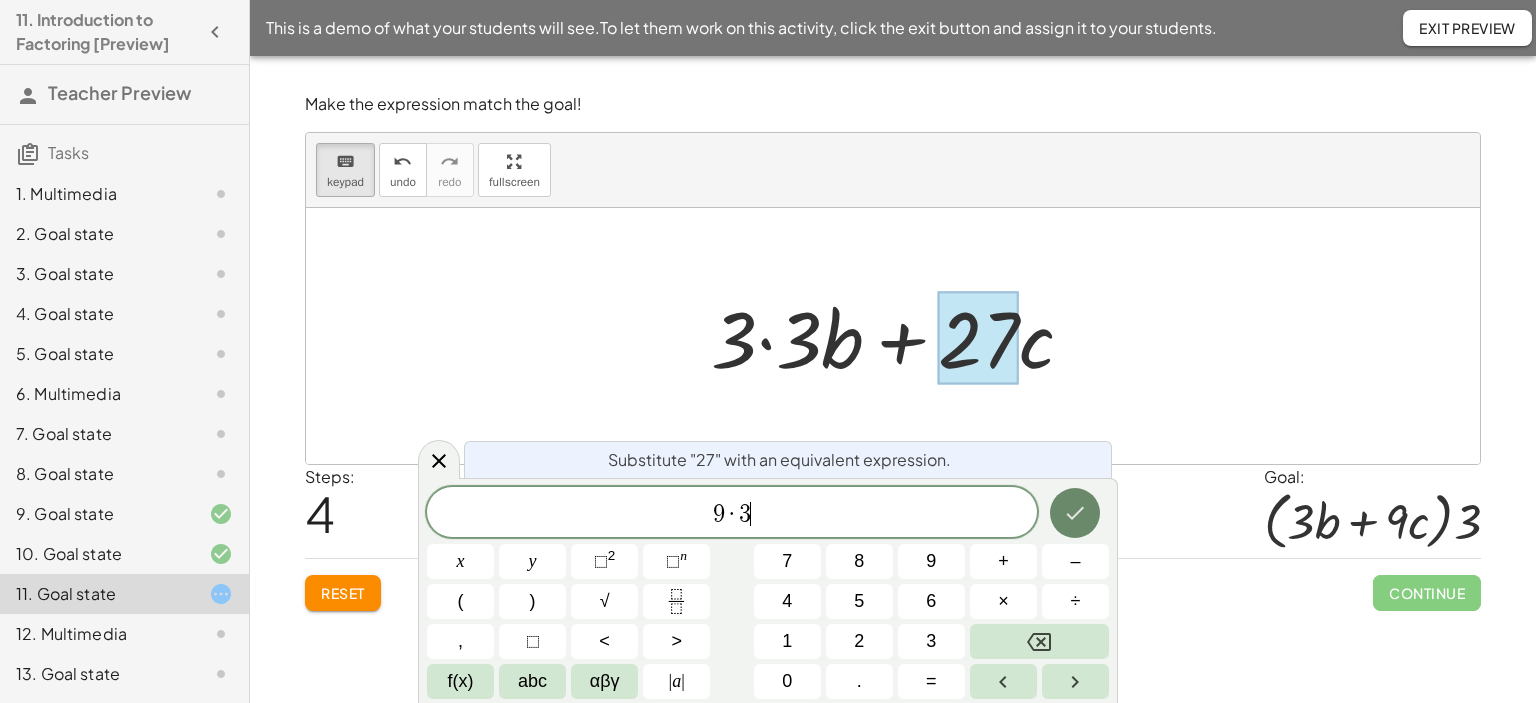click at bounding box center [1075, 513] 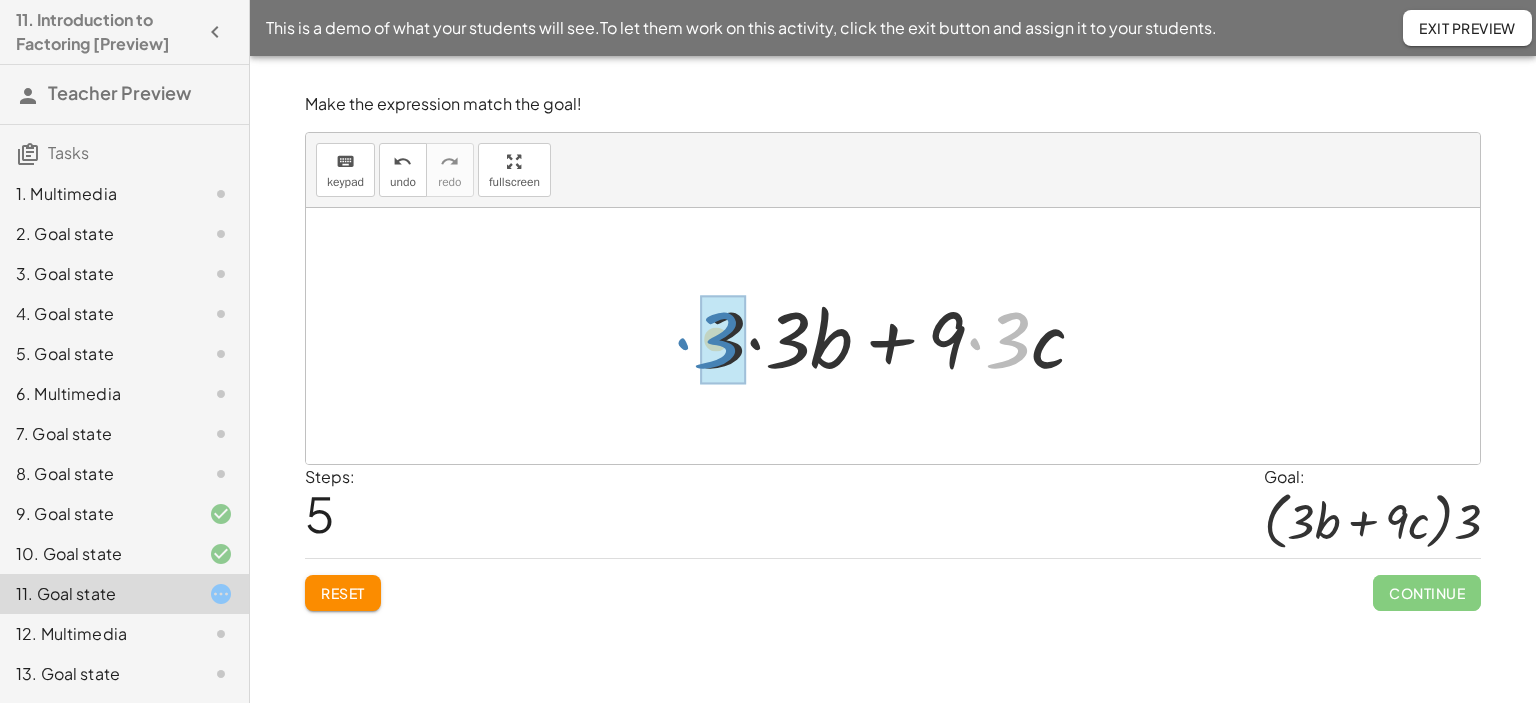 drag, startPoint x: 1008, startPoint y: 343, endPoint x: 719, endPoint y: 343, distance: 289 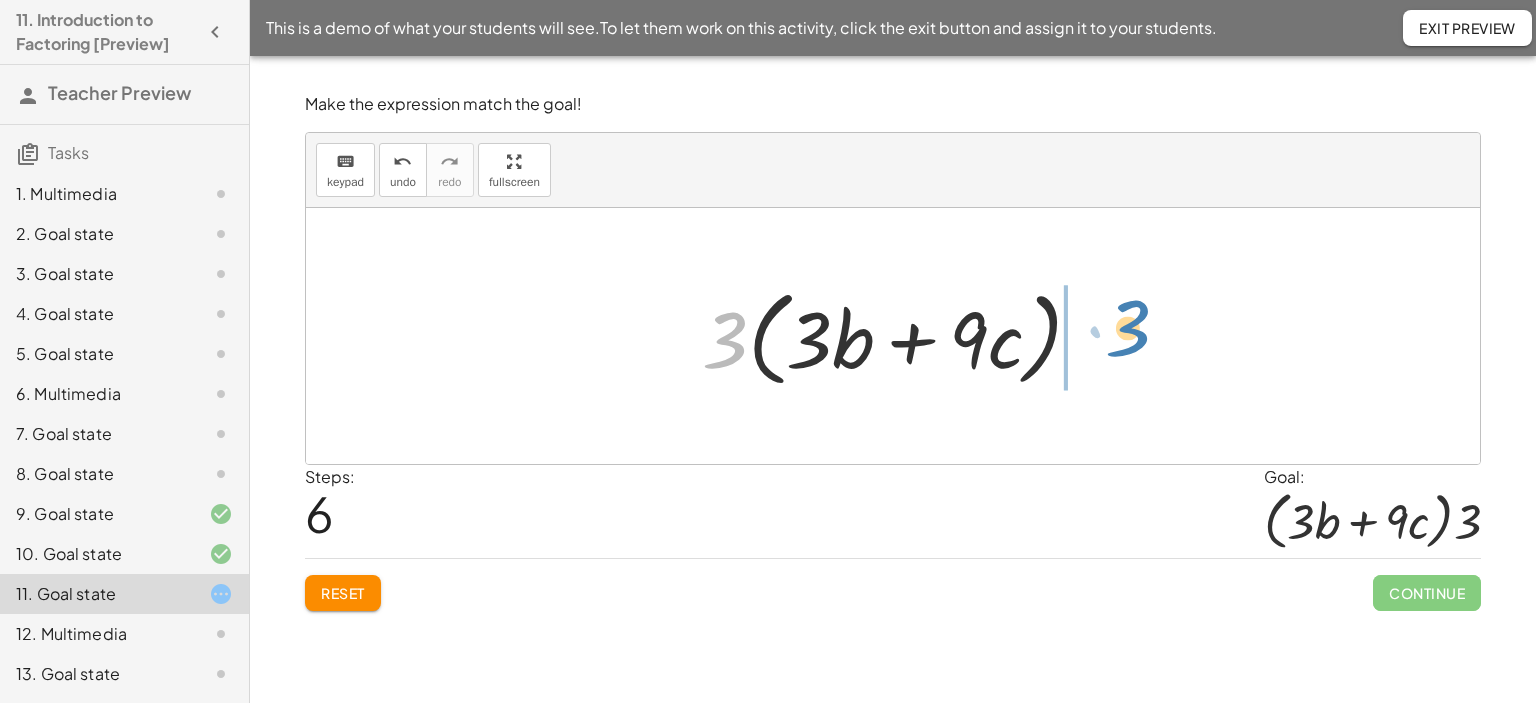 drag, startPoint x: 723, startPoint y: 343, endPoint x: 1126, endPoint y: 331, distance: 403.17862 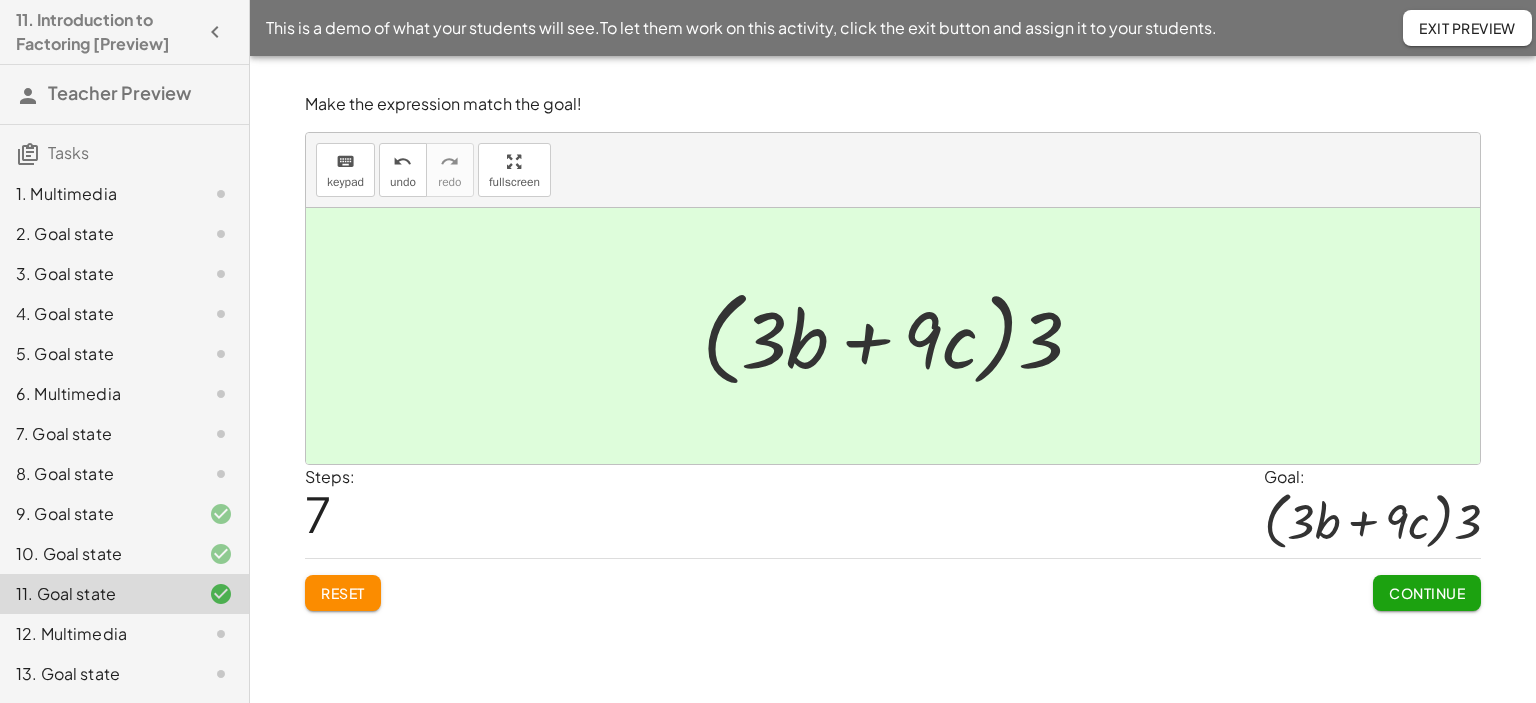 click on "Continue" 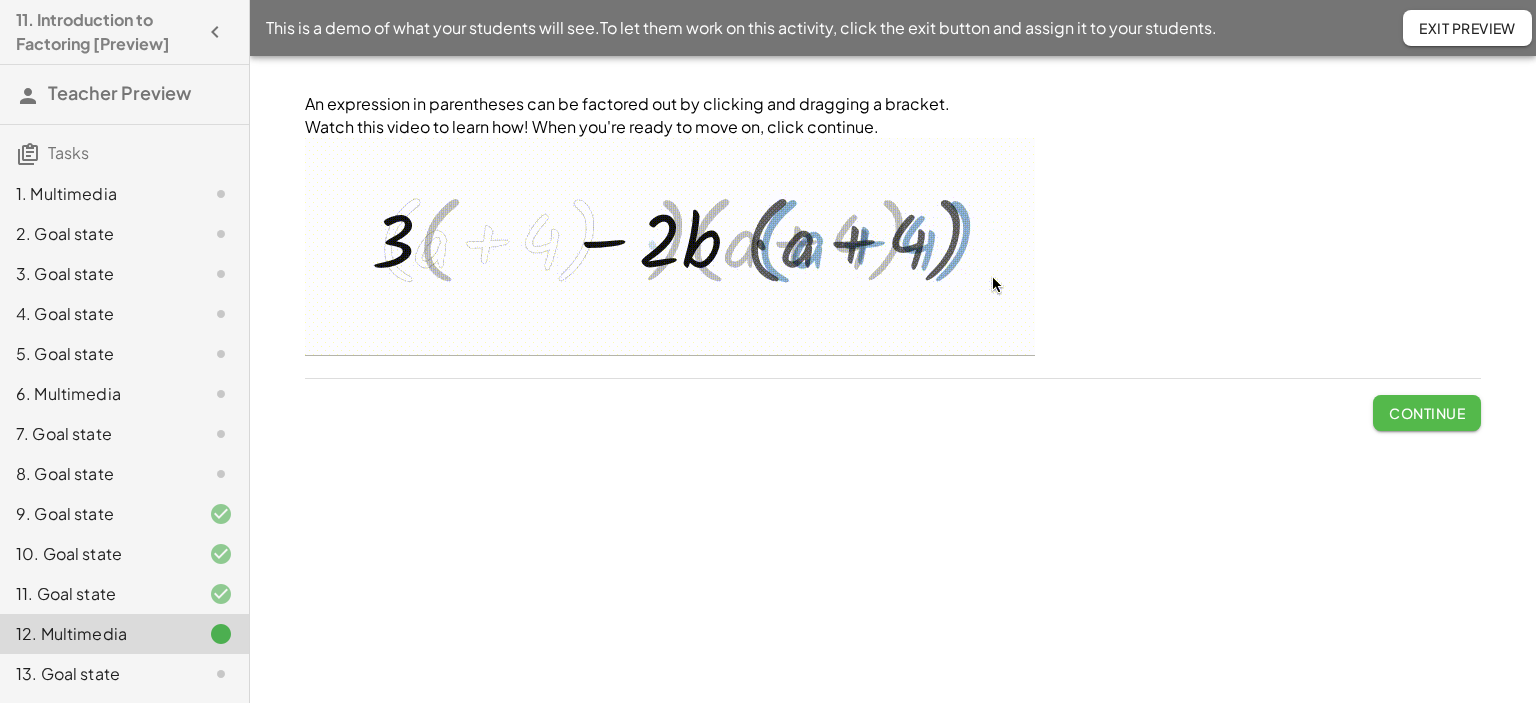 click on "Continue" 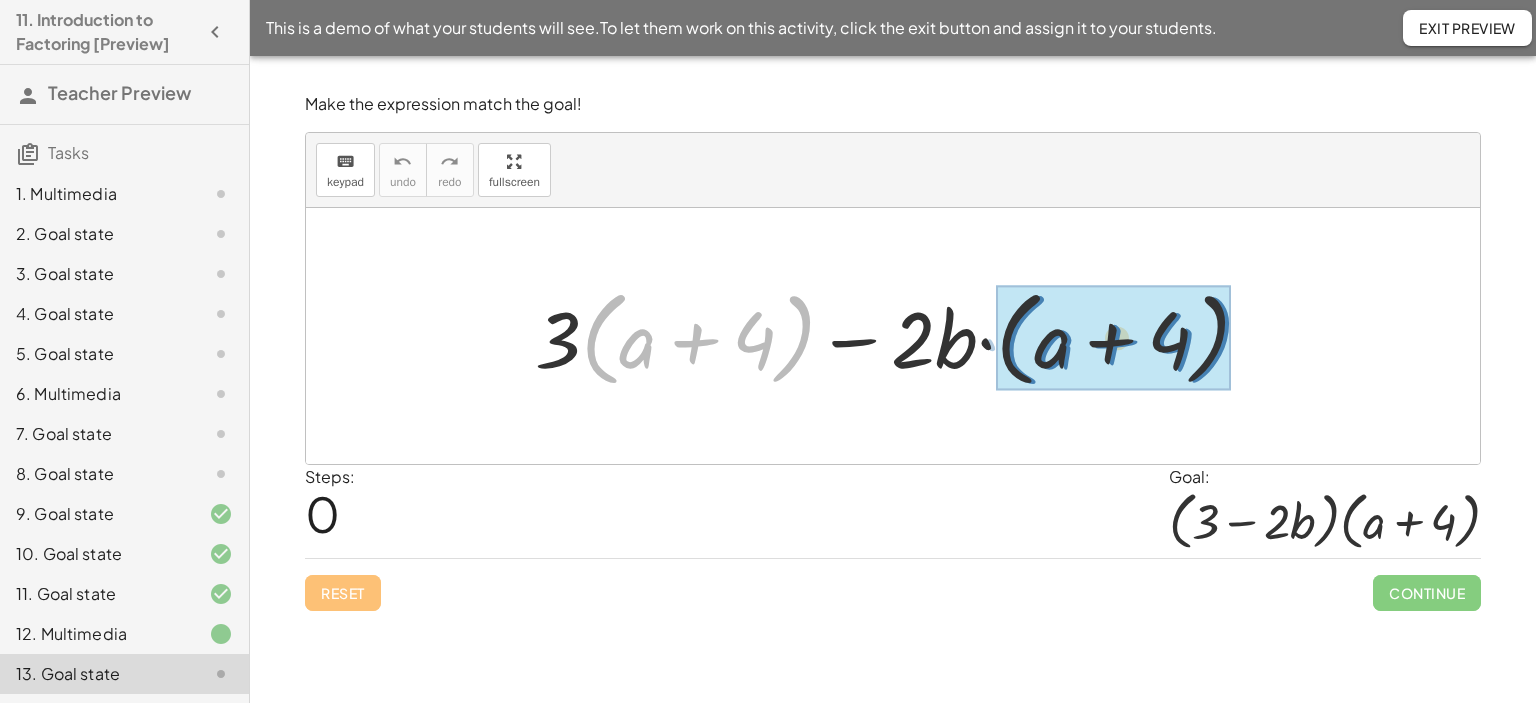 drag, startPoint x: 796, startPoint y: 356, endPoint x: 1215, endPoint y: 354, distance: 419.00476 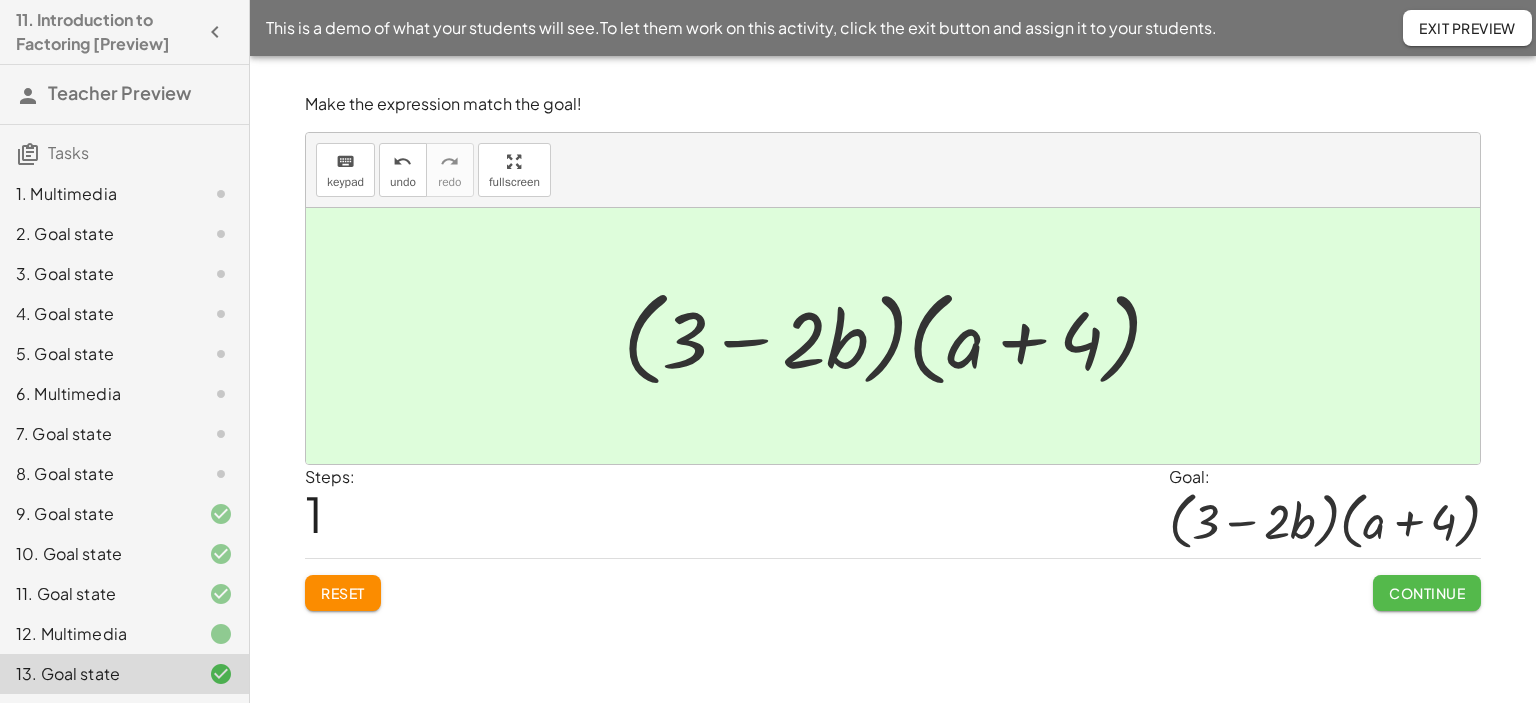 click on "Continue" 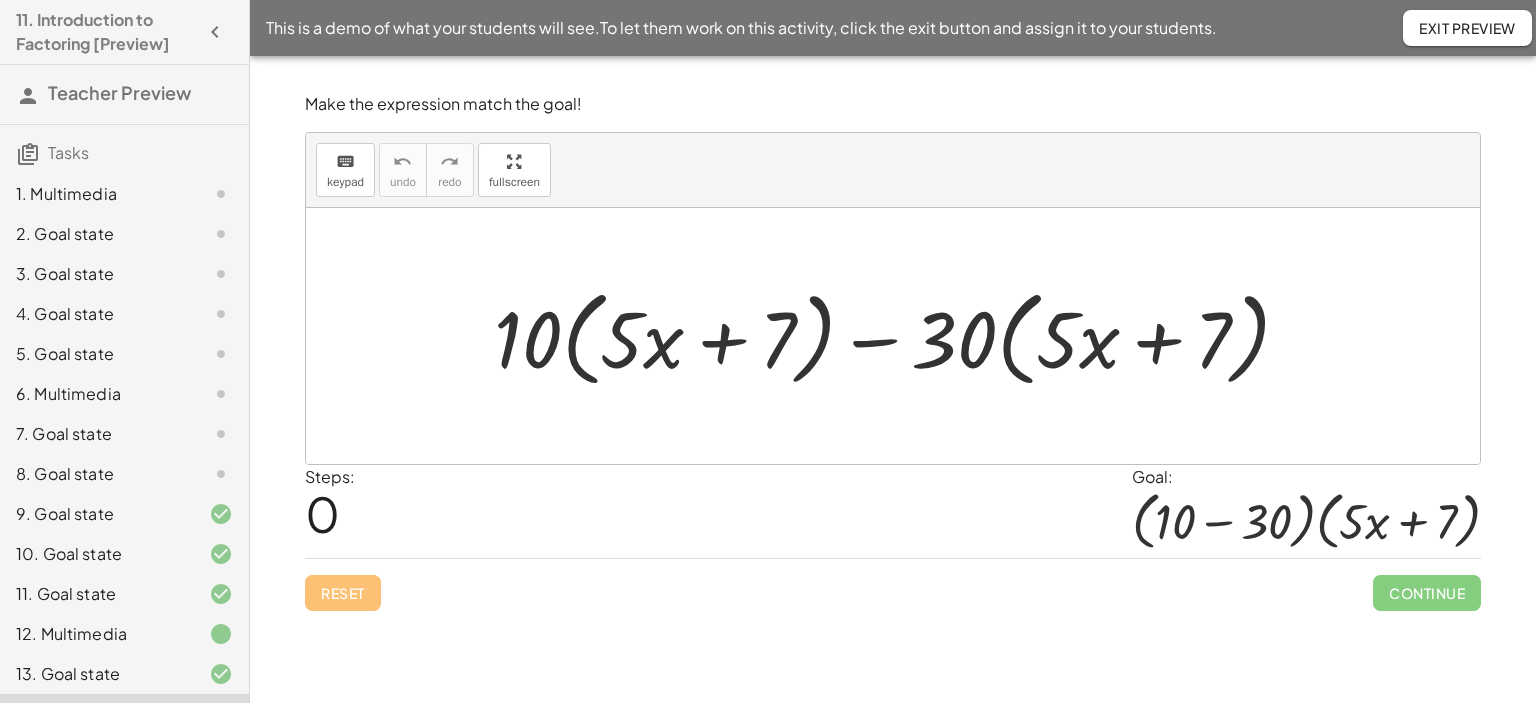 click 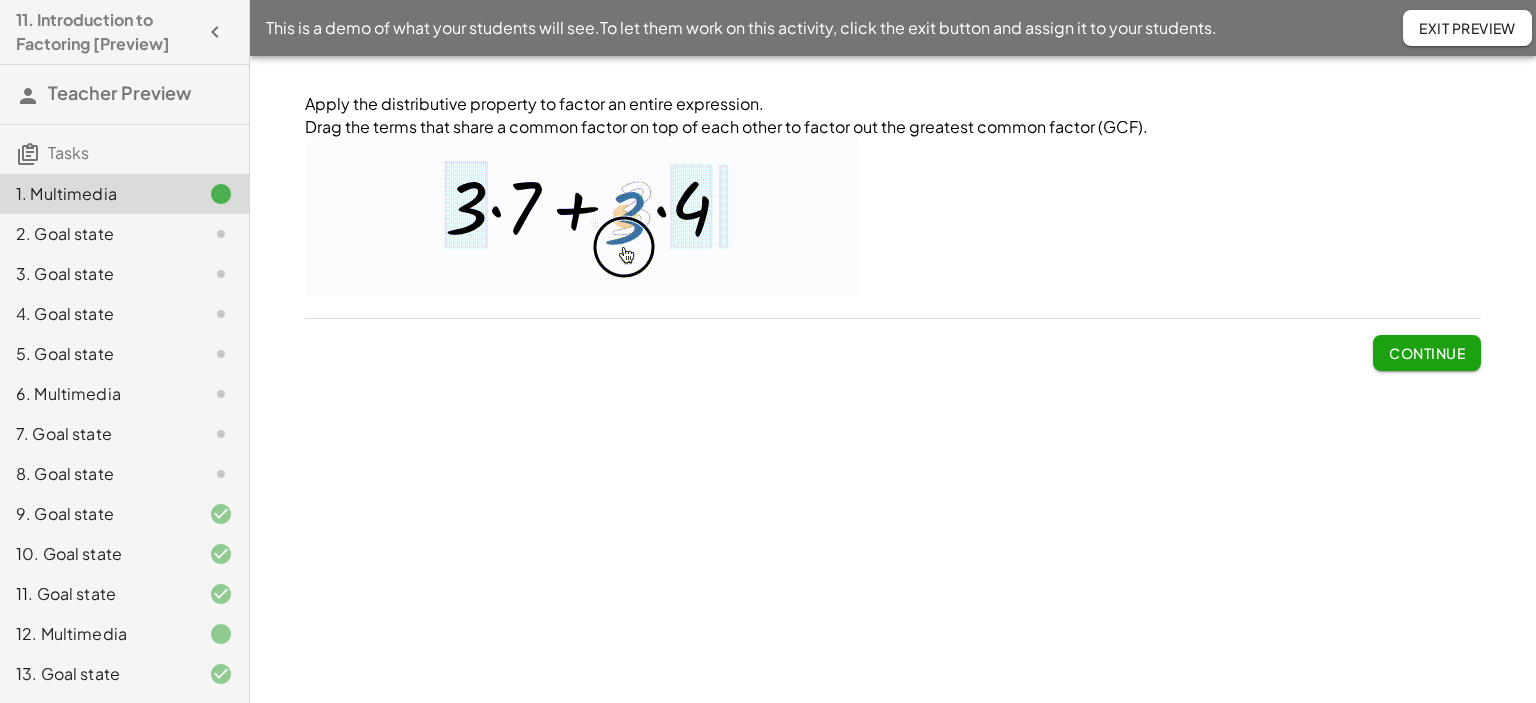click at bounding box center (582, 217) 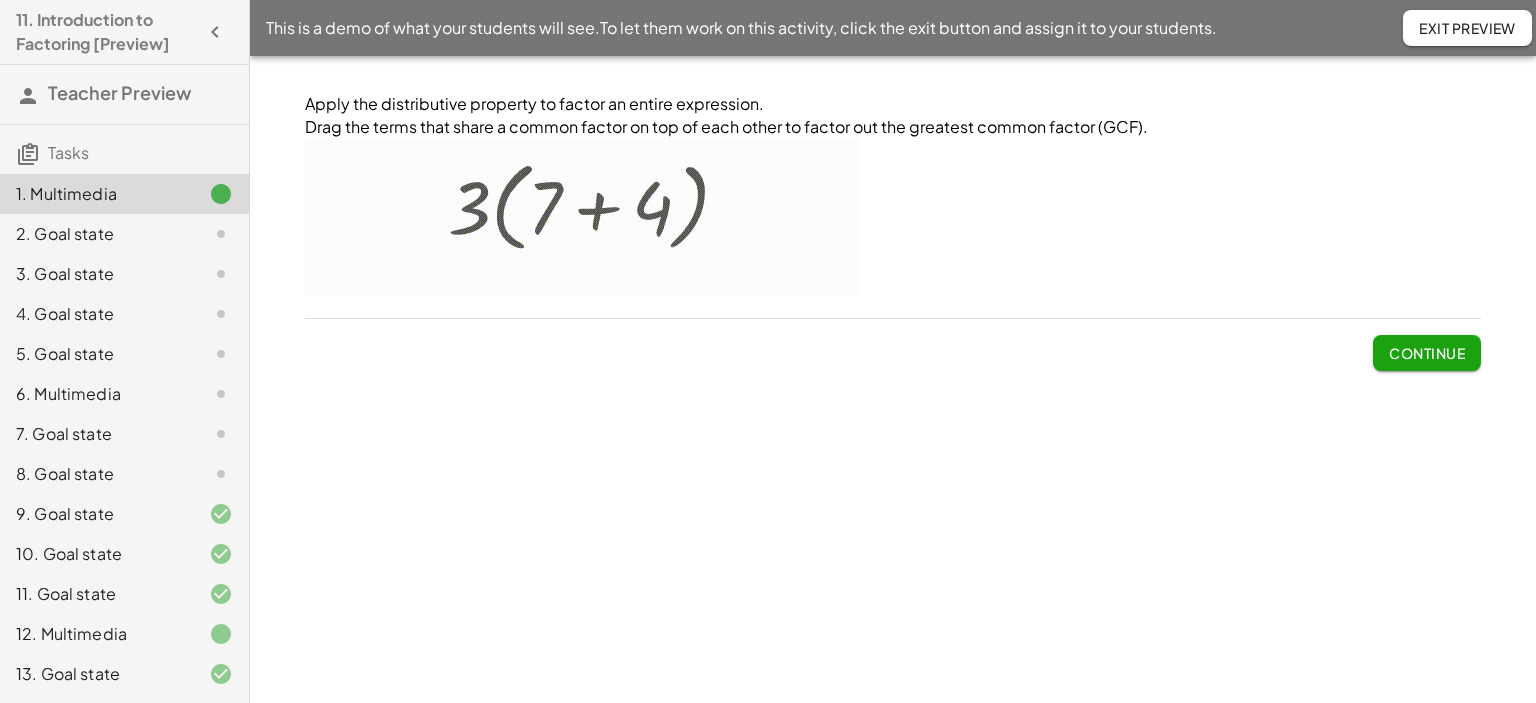 click on "Continue" at bounding box center [1427, 353] 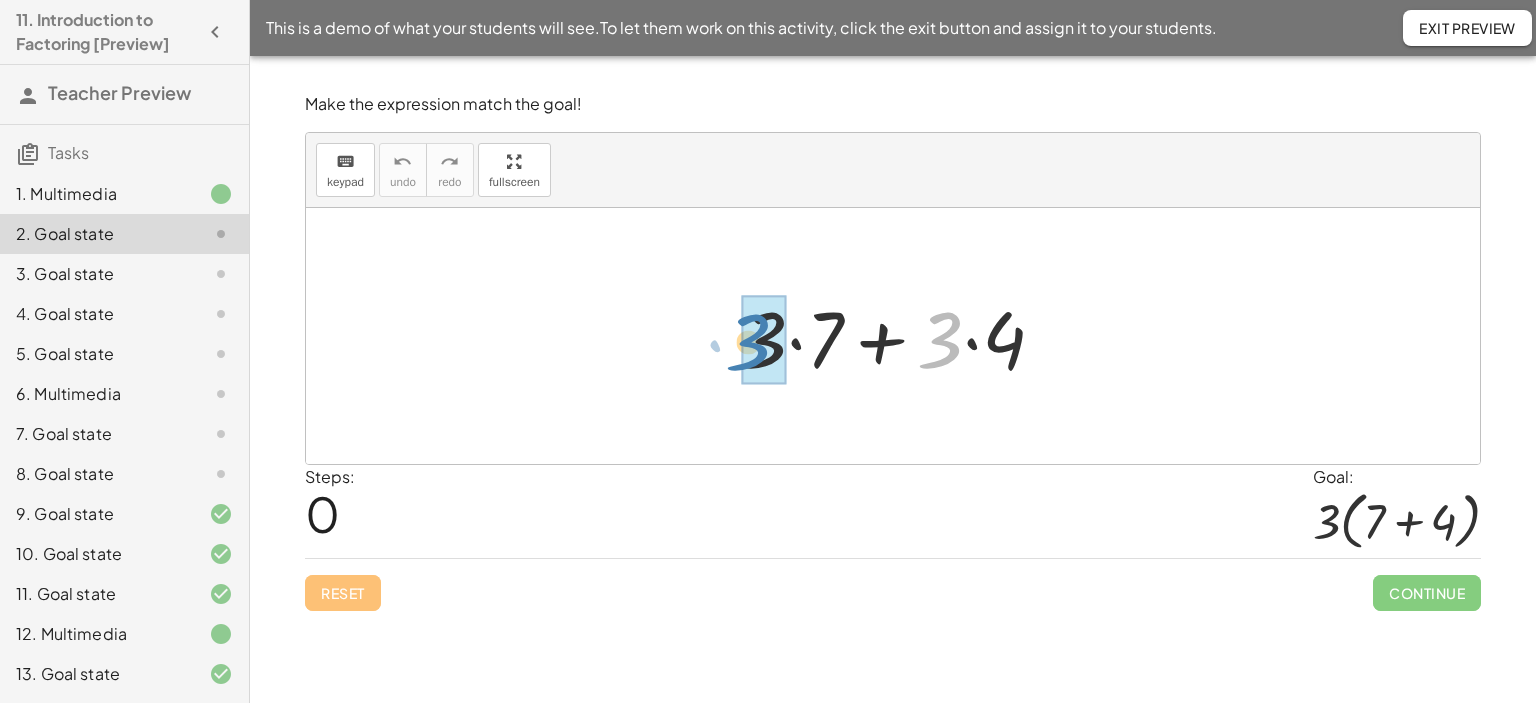 drag, startPoint x: 944, startPoint y: 343, endPoint x: 752, endPoint y: 345, distance: 192.01042 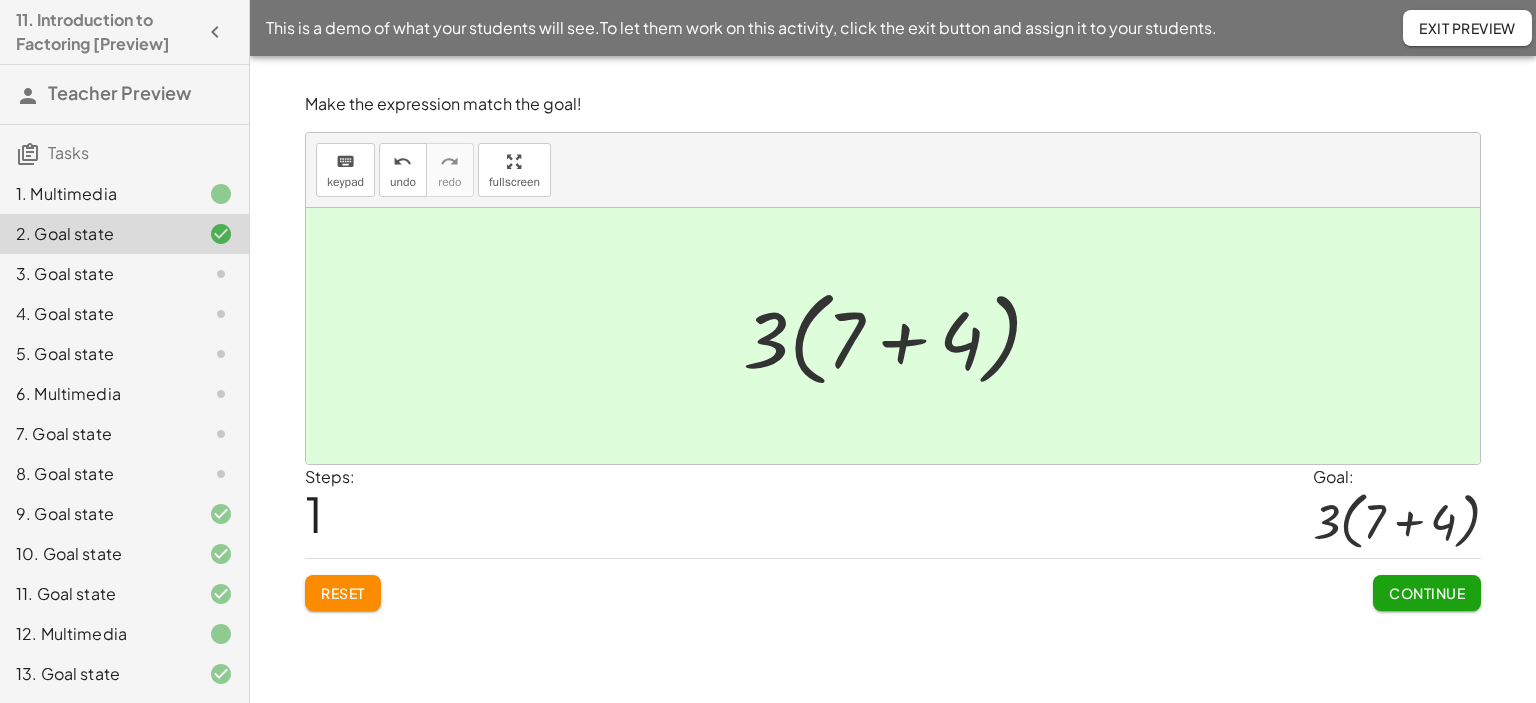 click at bounding box center [900, 336] 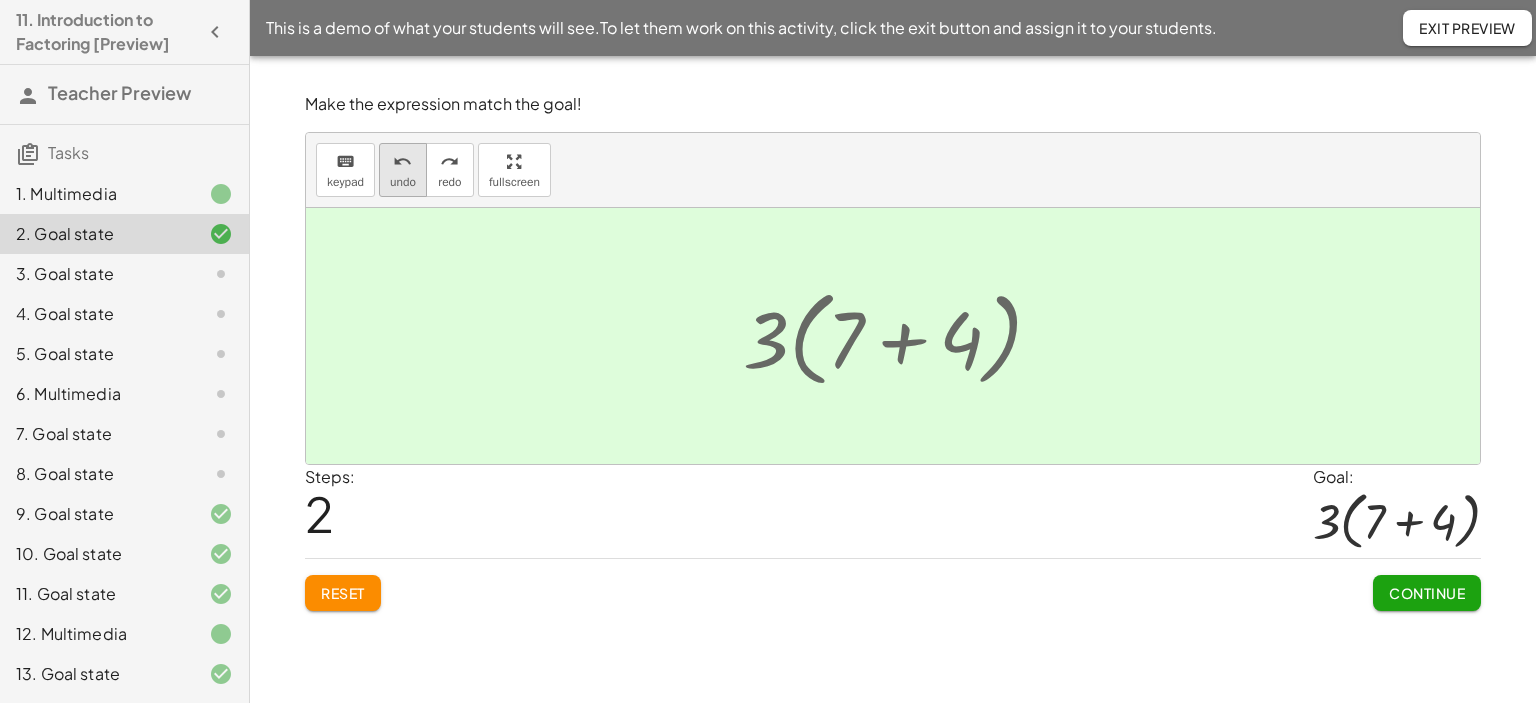 click on "undo" at bounding box center (402, 162) 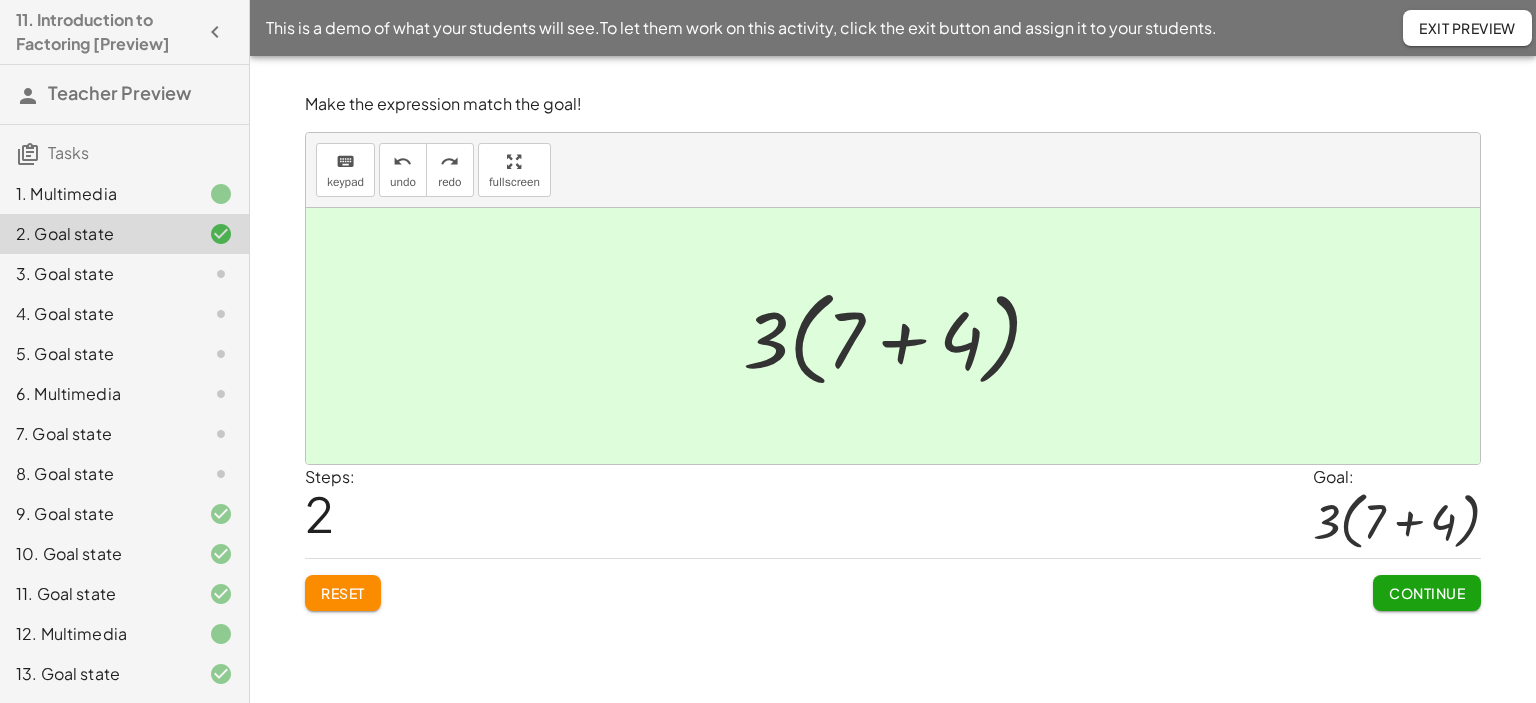click on "Continue" 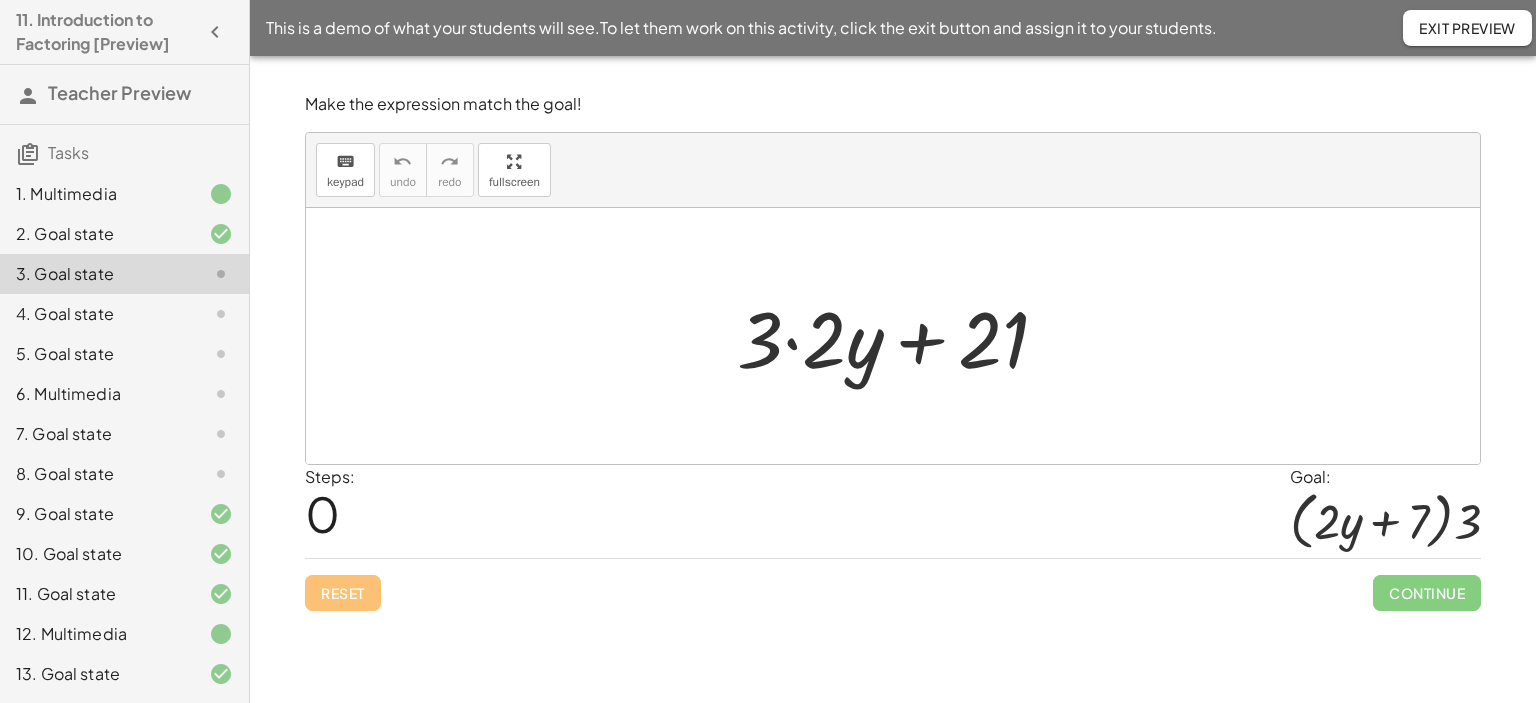 click on "Exit Preview" 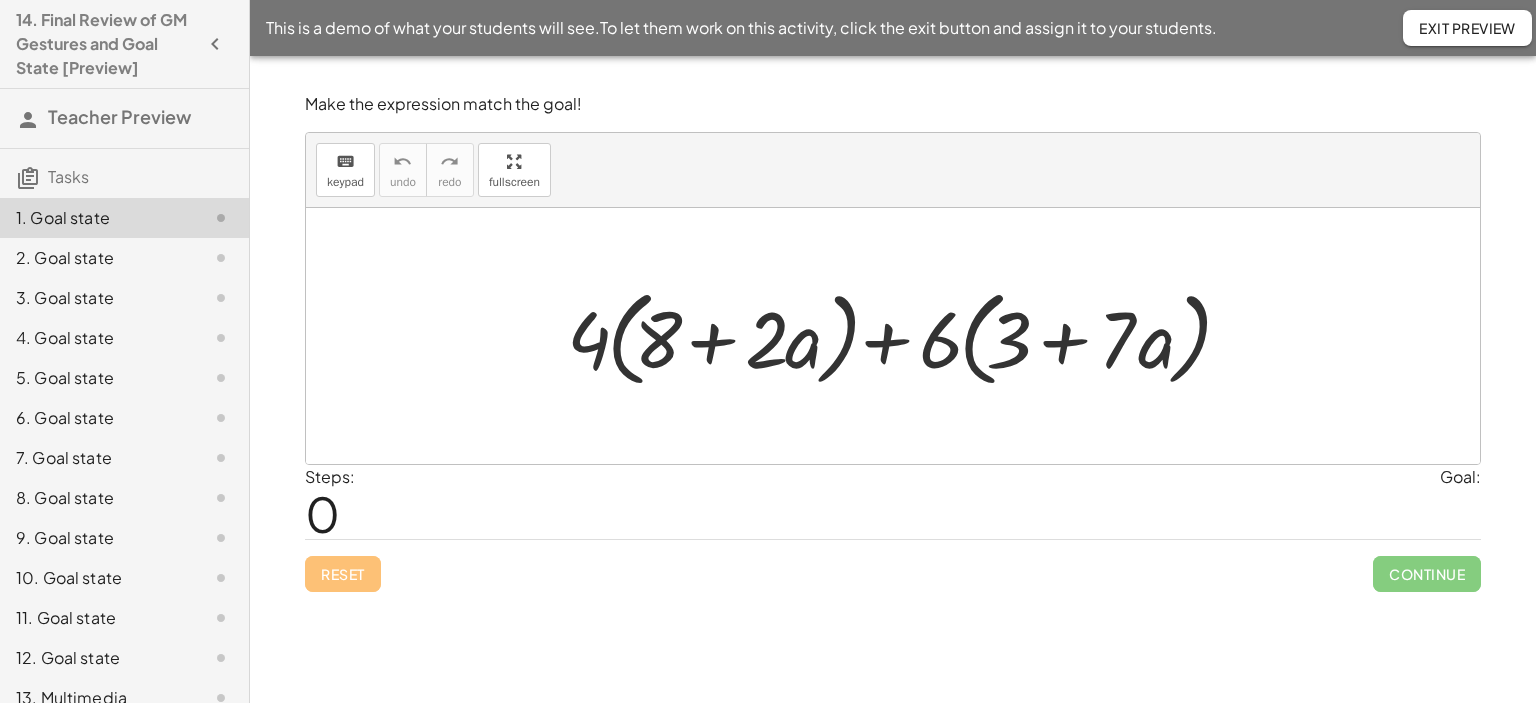 scroll, scrollTop: 0, scrollLeft: 0, axis: both 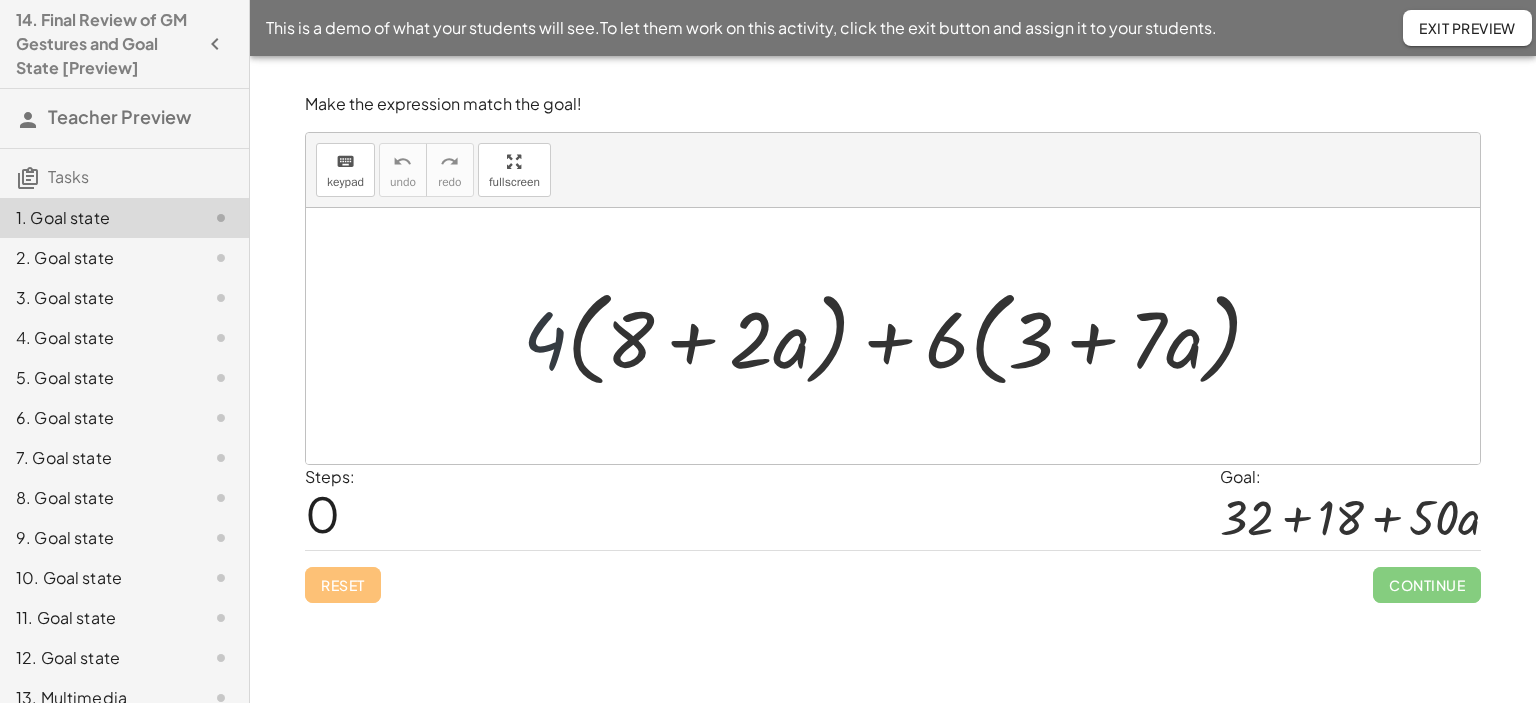 click at bounding box center [900, 336] 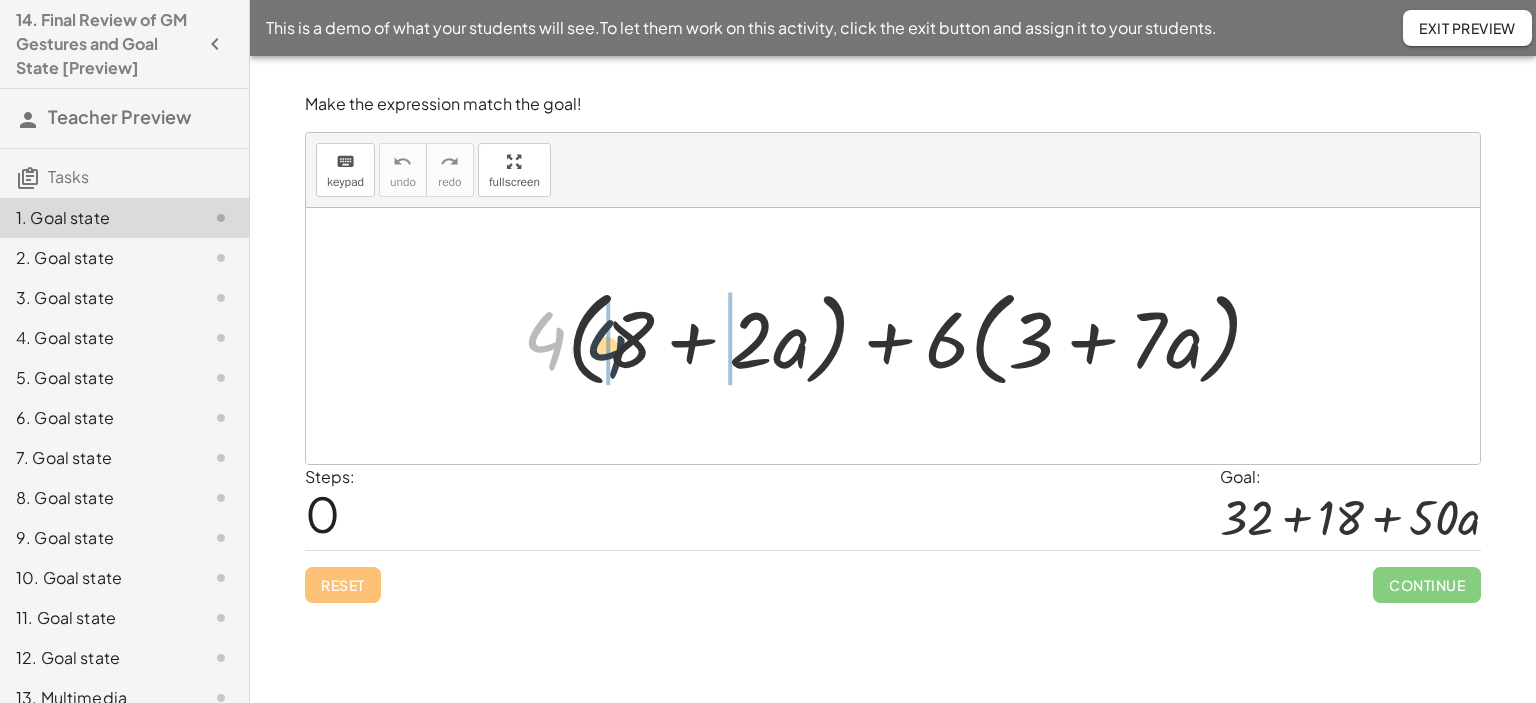 drag, startPoint x: 553, startPoint y: 339, endPoint x: 616, endPoint y: 347, distance: 63.505905 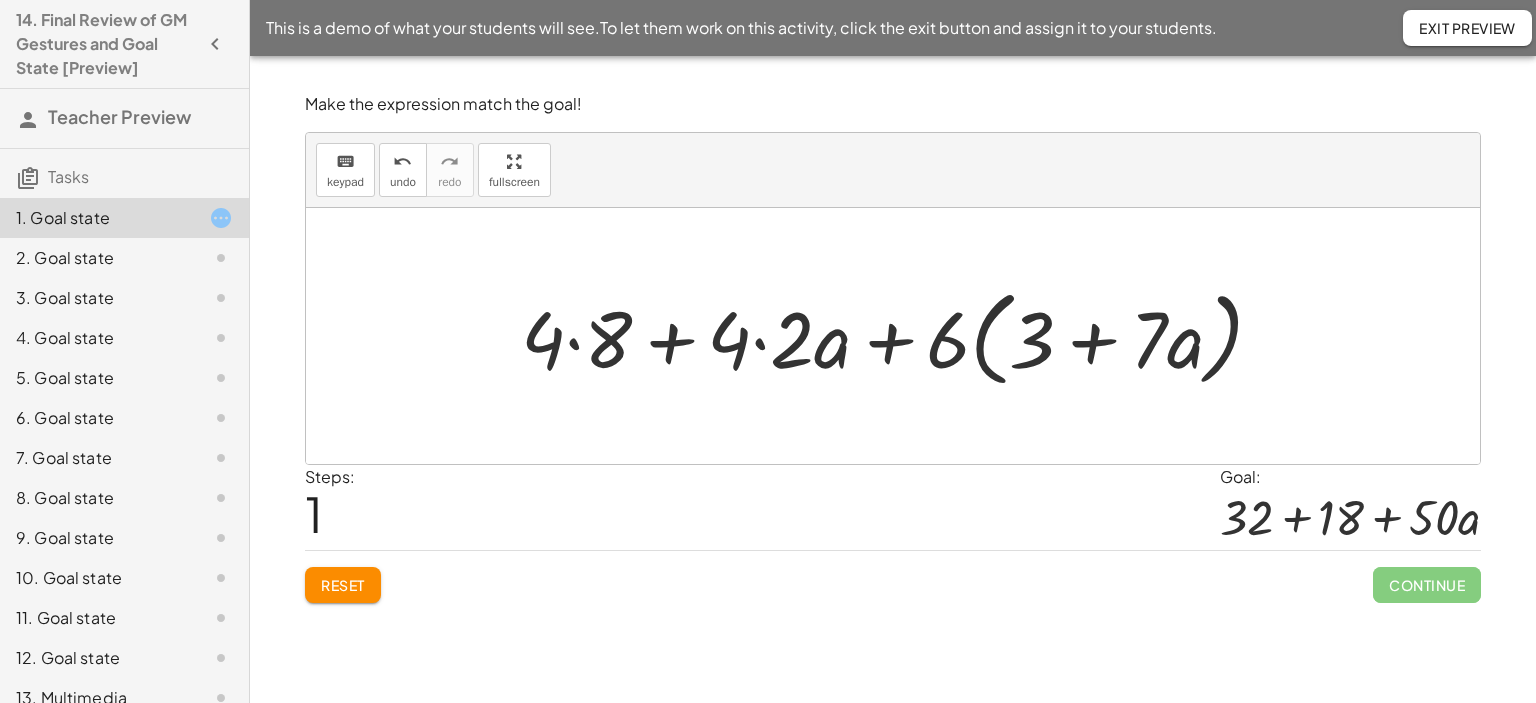 click at bounding box center (900, 336) 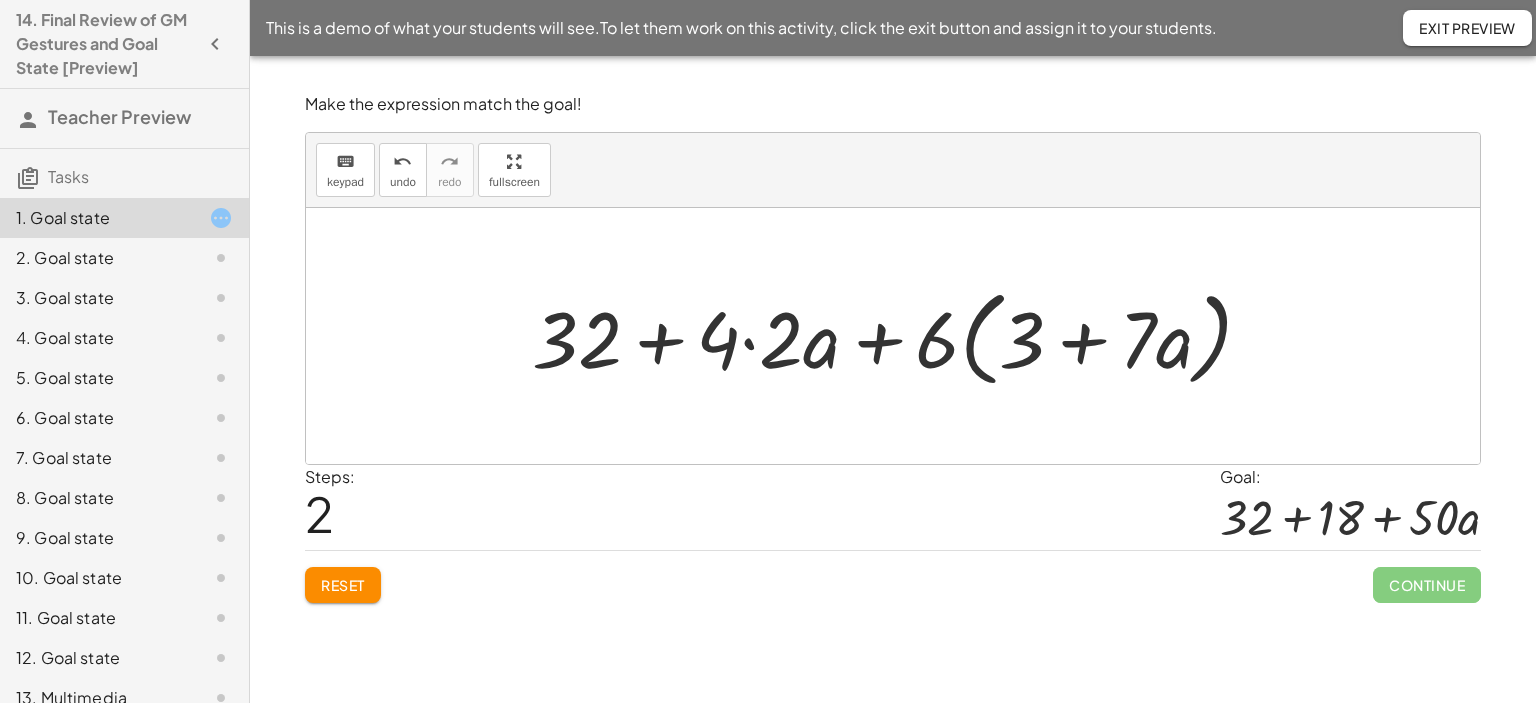 click at bounding box center [900, 336] 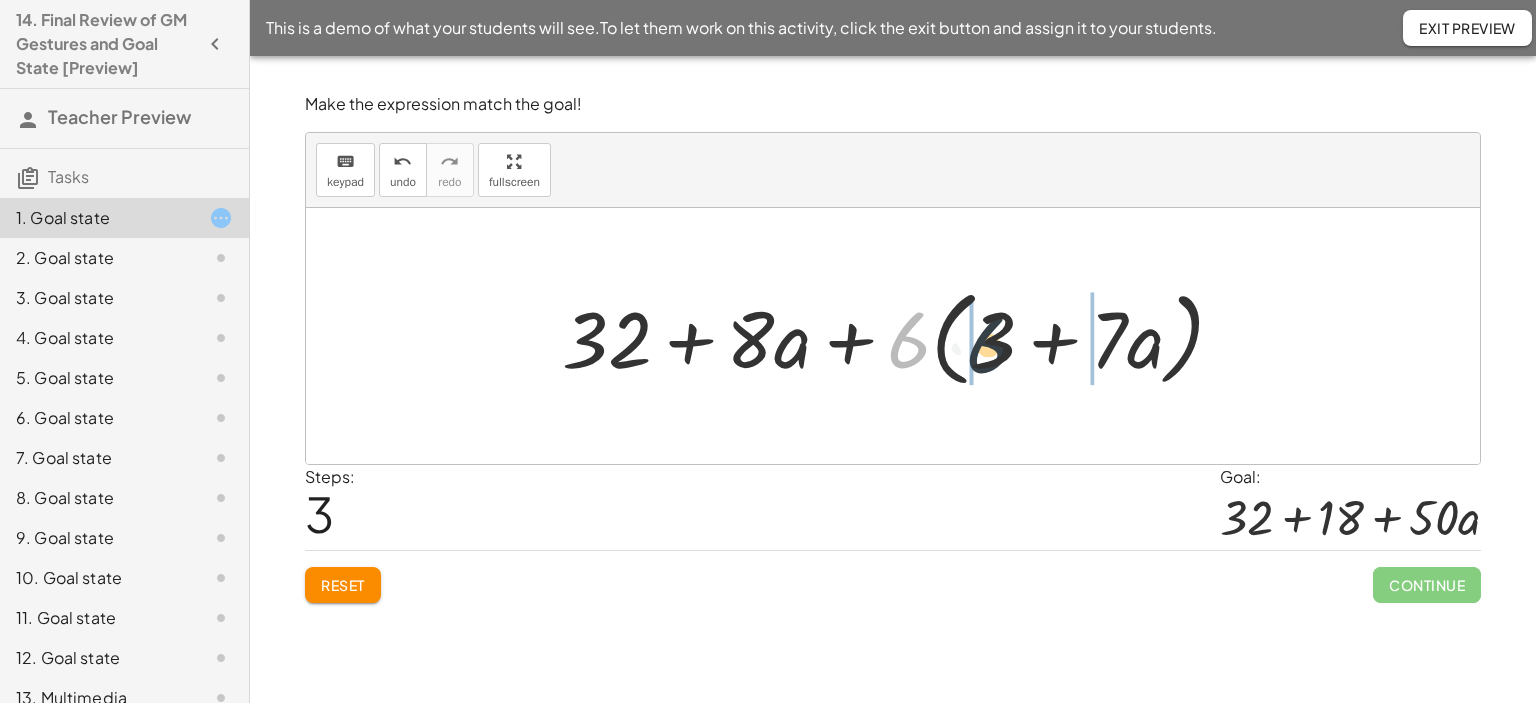drag, startPoint x: 898, startPoint y: 343, endPoint x: 980, endPoint y: 348, distance: 82.1523 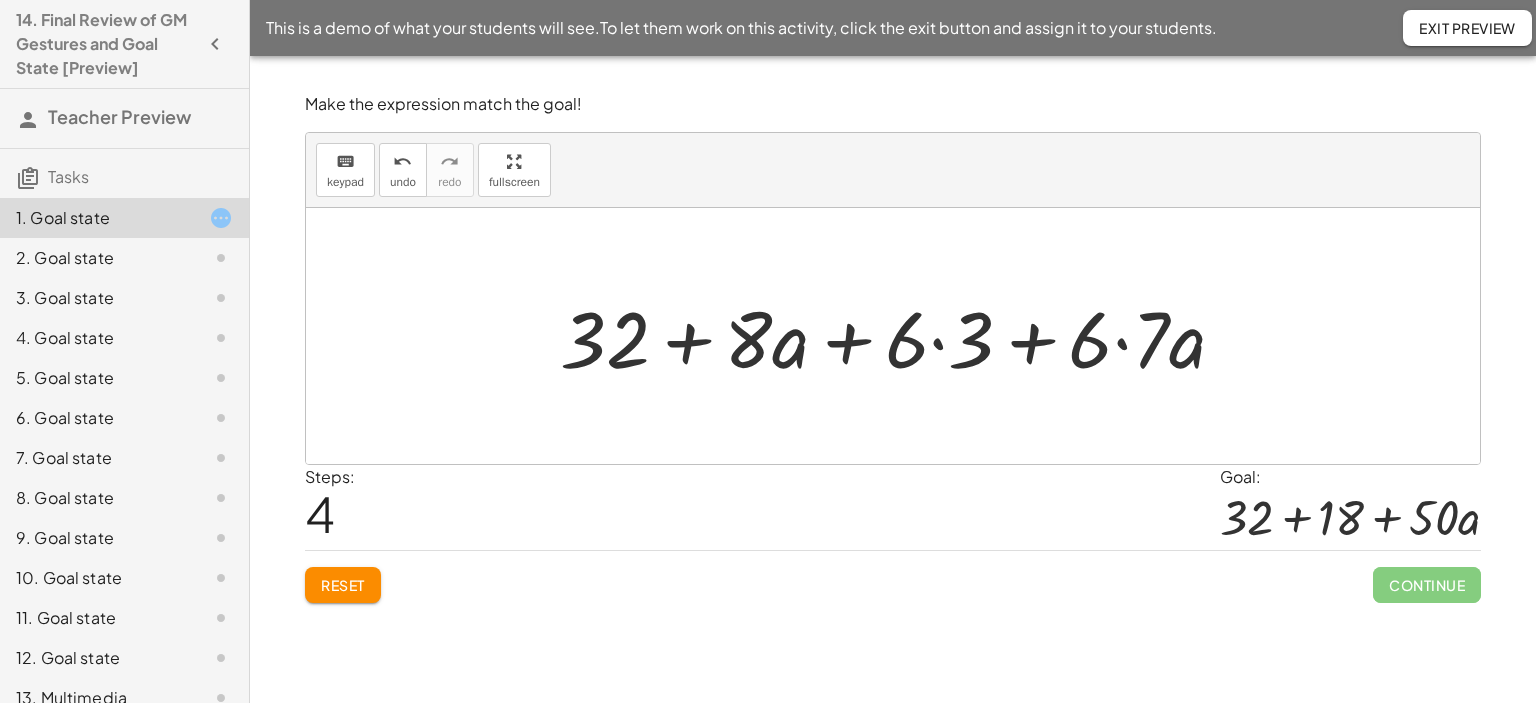 click at bounding box center (900, 336) 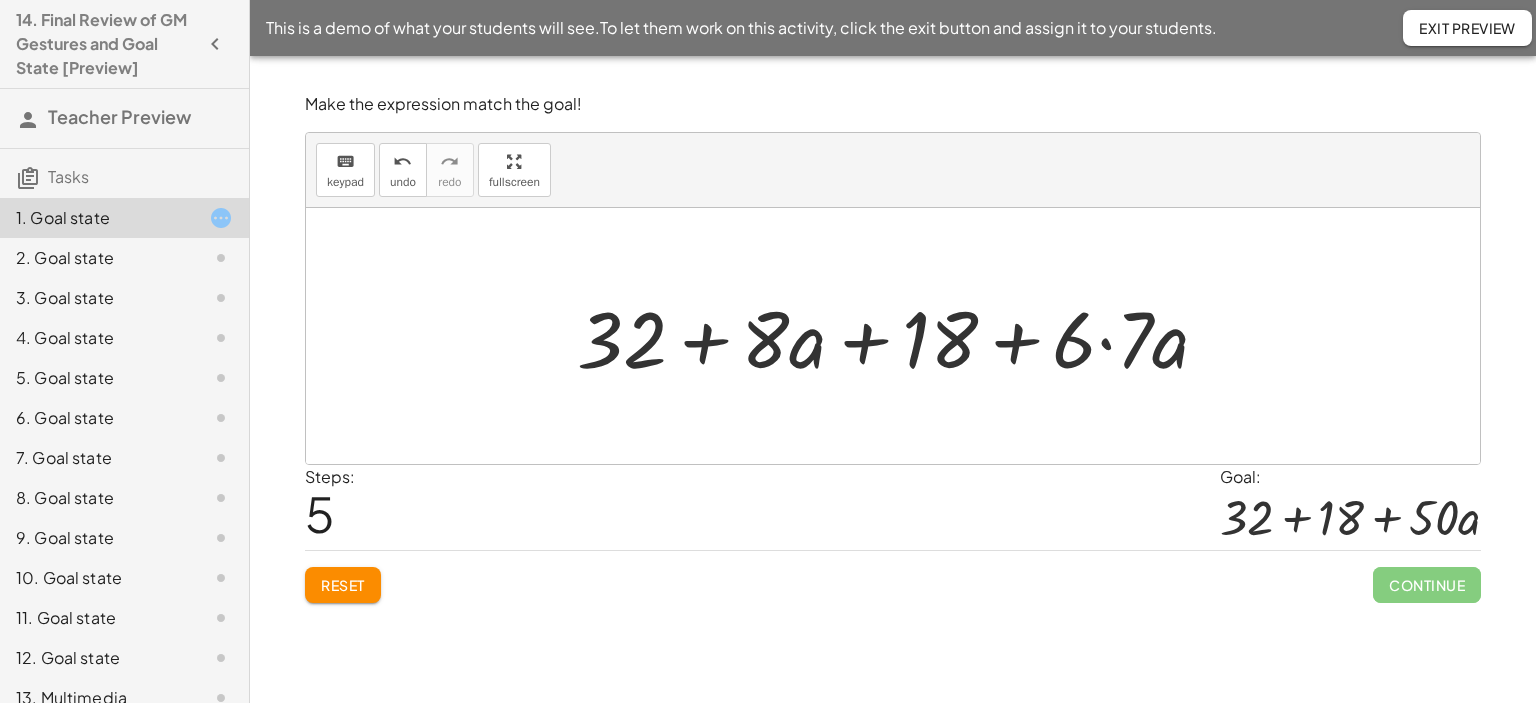 click at bounding box center (901, 336) 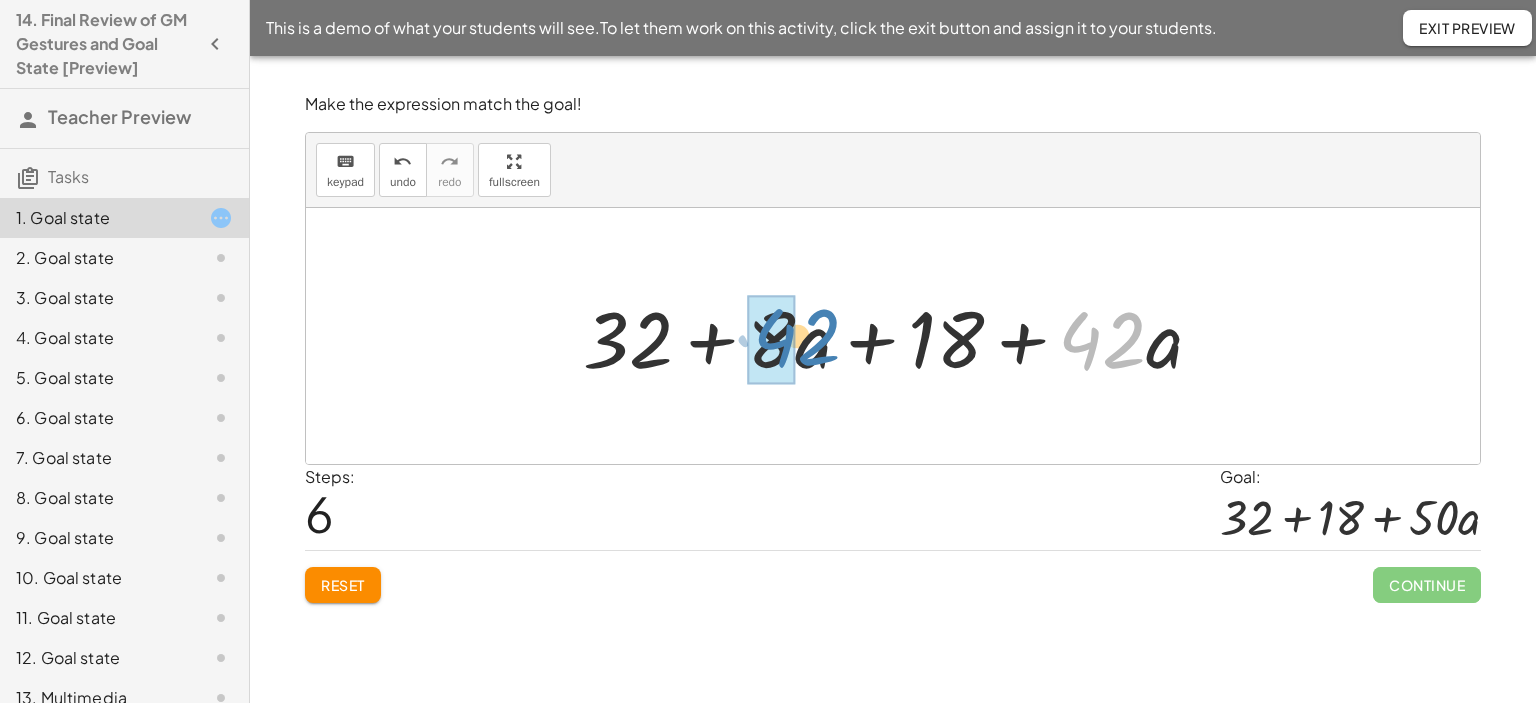 drag, startPoint x: 1092, startPoint y: 342, endPoint x: 789, endPoint y: 339, distance: 303.01486 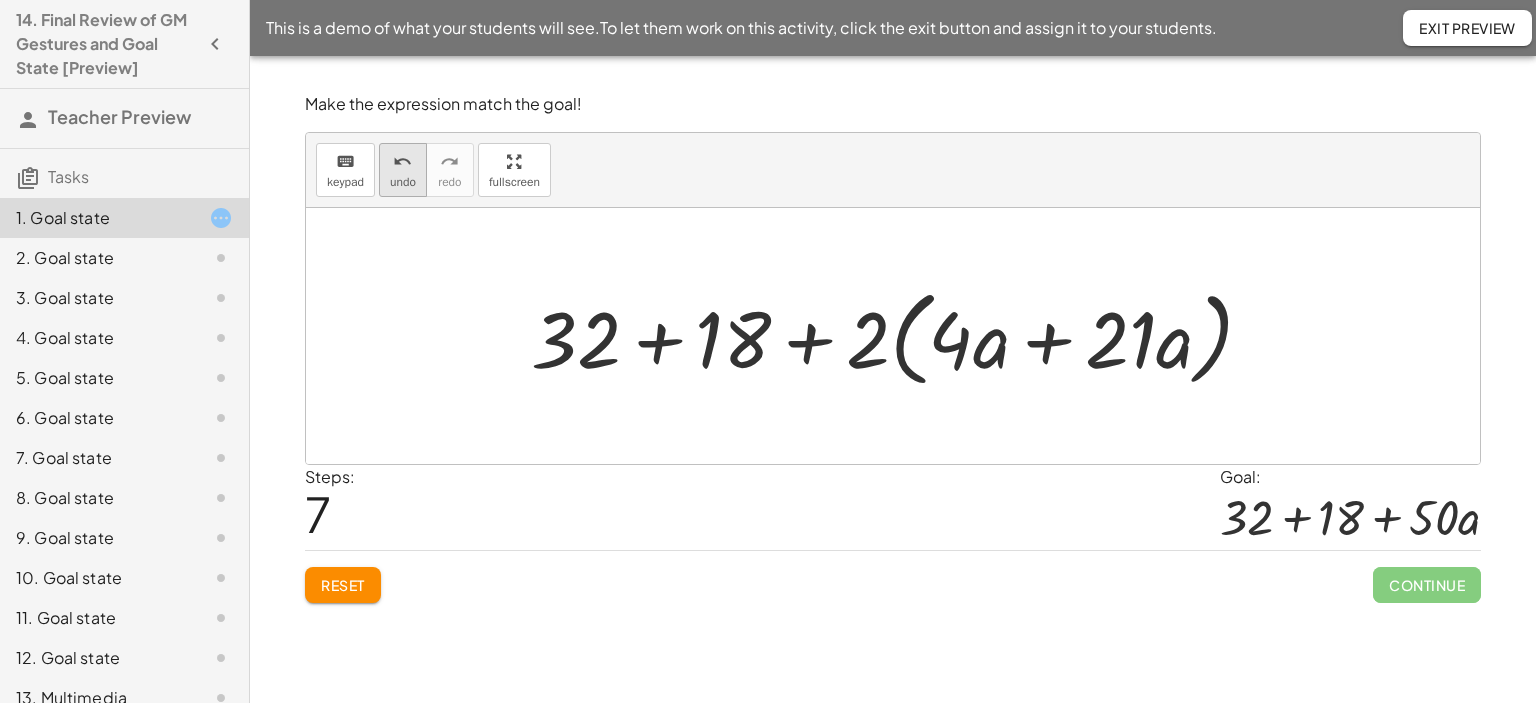 click on "undo" at bounding box center (403, 182) 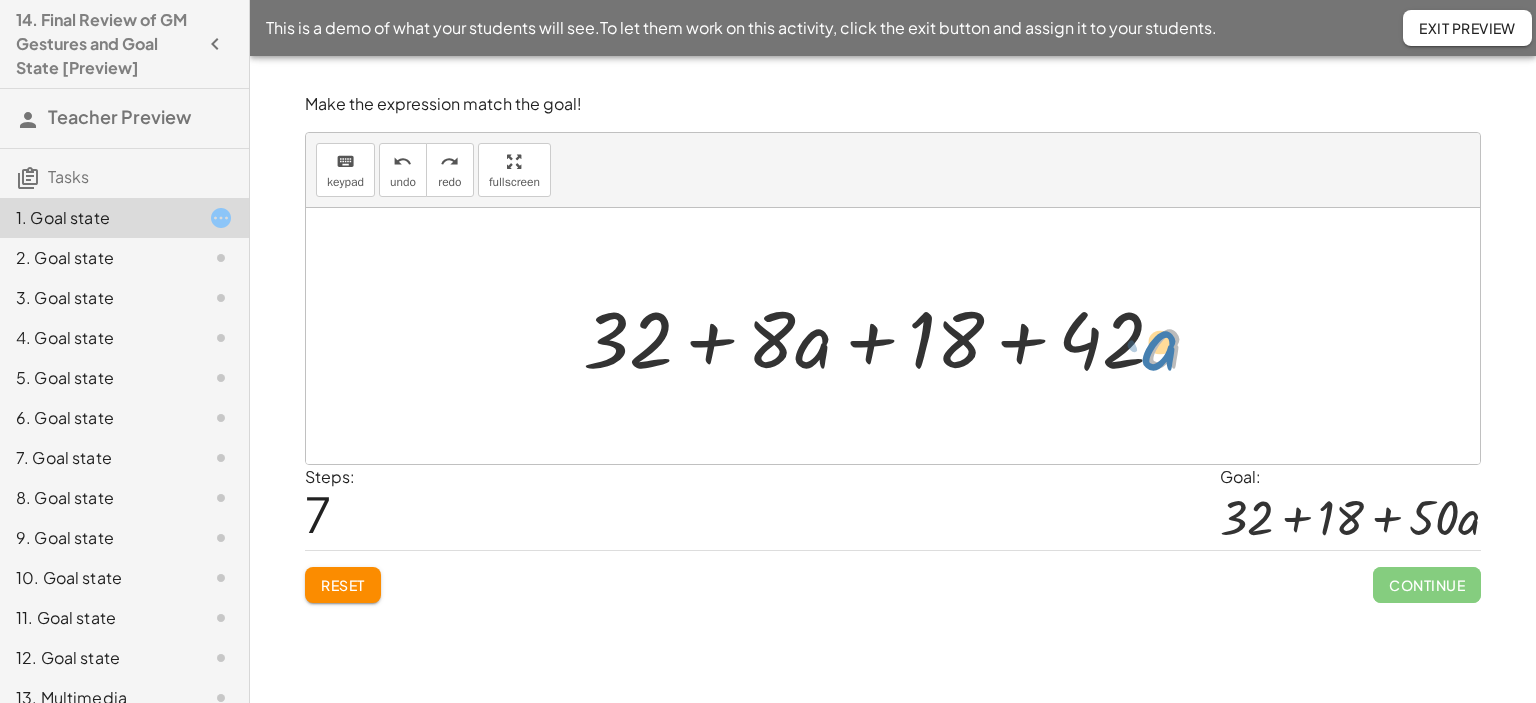 drag, startPoint x: 1146, startPoint y: 342, endPoint x: 1142, endPoint y: 329, distance: 13.601471 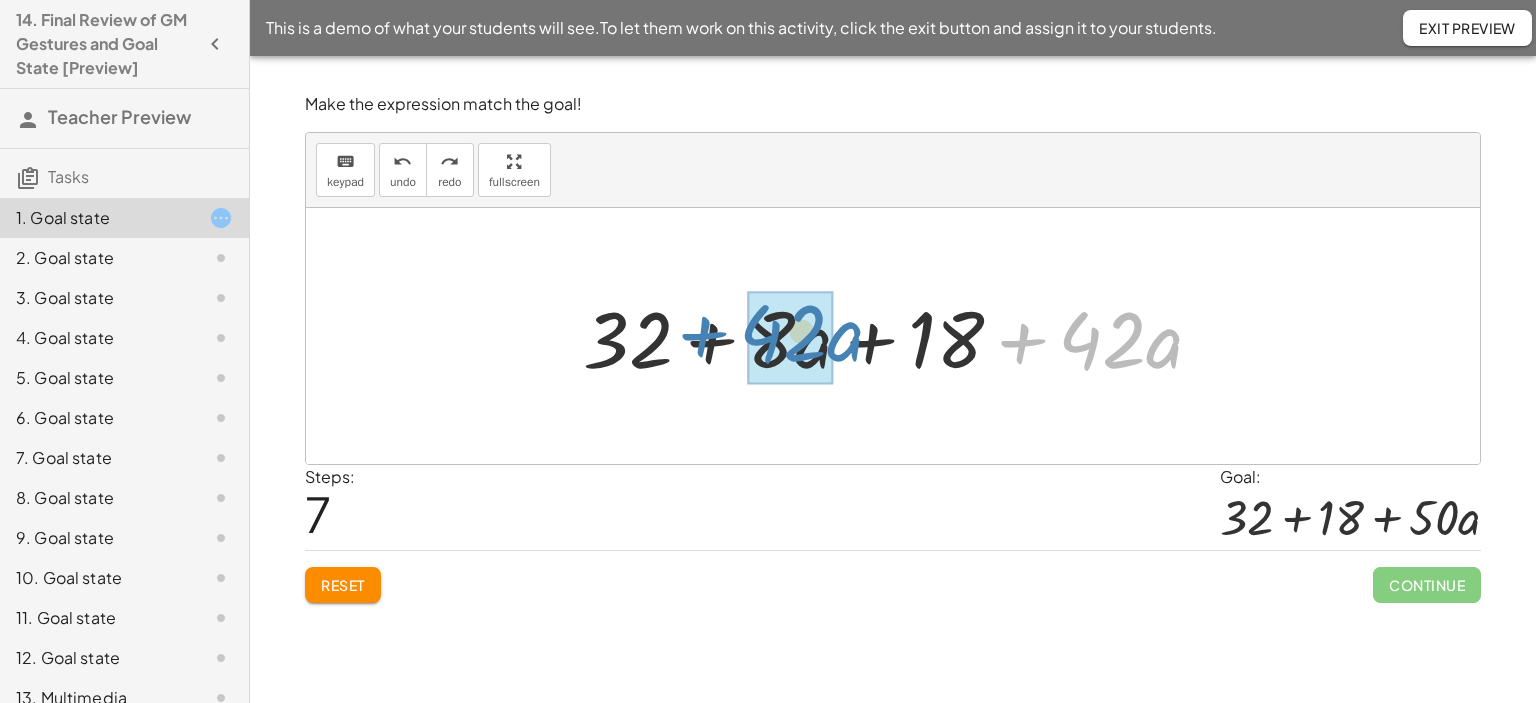 drag, startPoint x: 1042, startPoint y: 336, endPoint x: 723, endPoint y: 329, distance: 319.07678 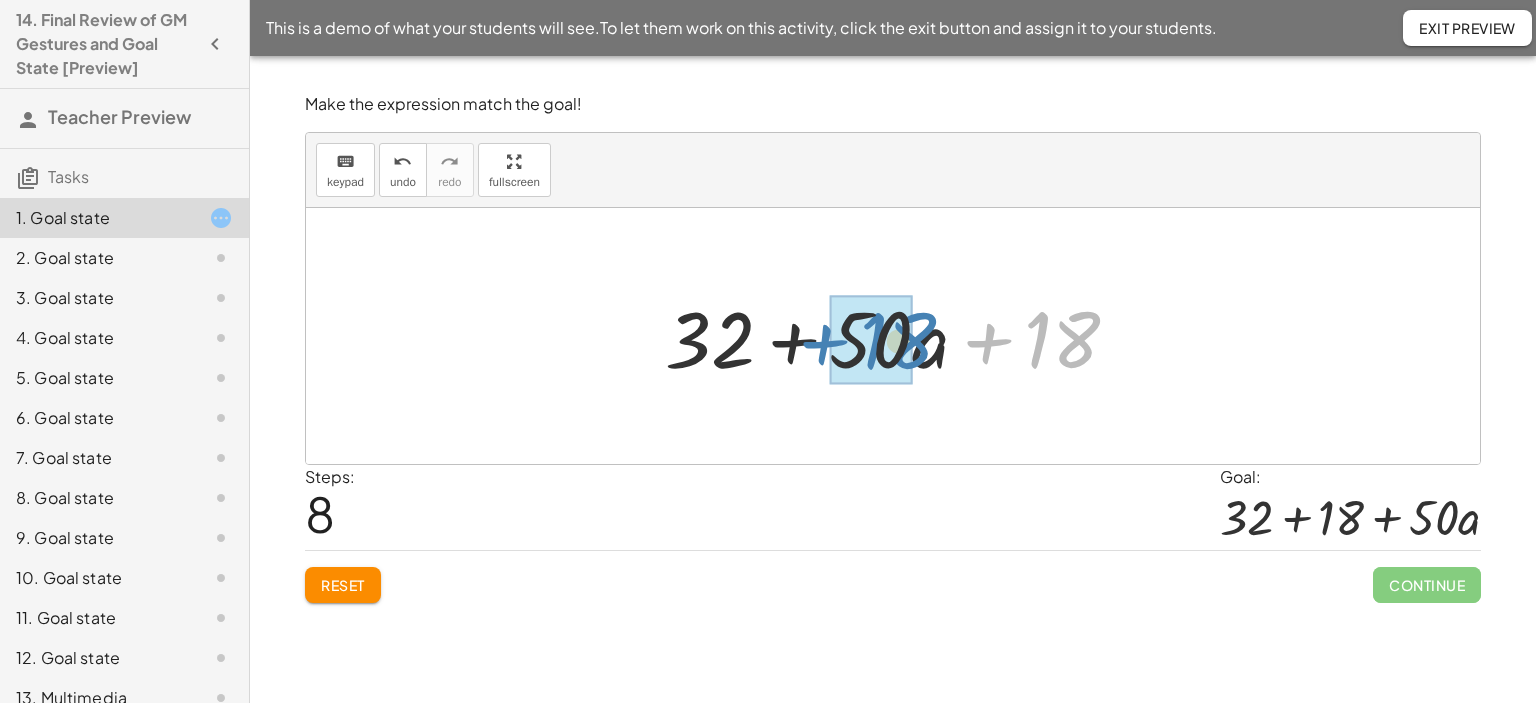 drag, startPoint x: 1062, startPoint y: 343, endPoint x: 898, endPoint y: 344, distance: 164.00305 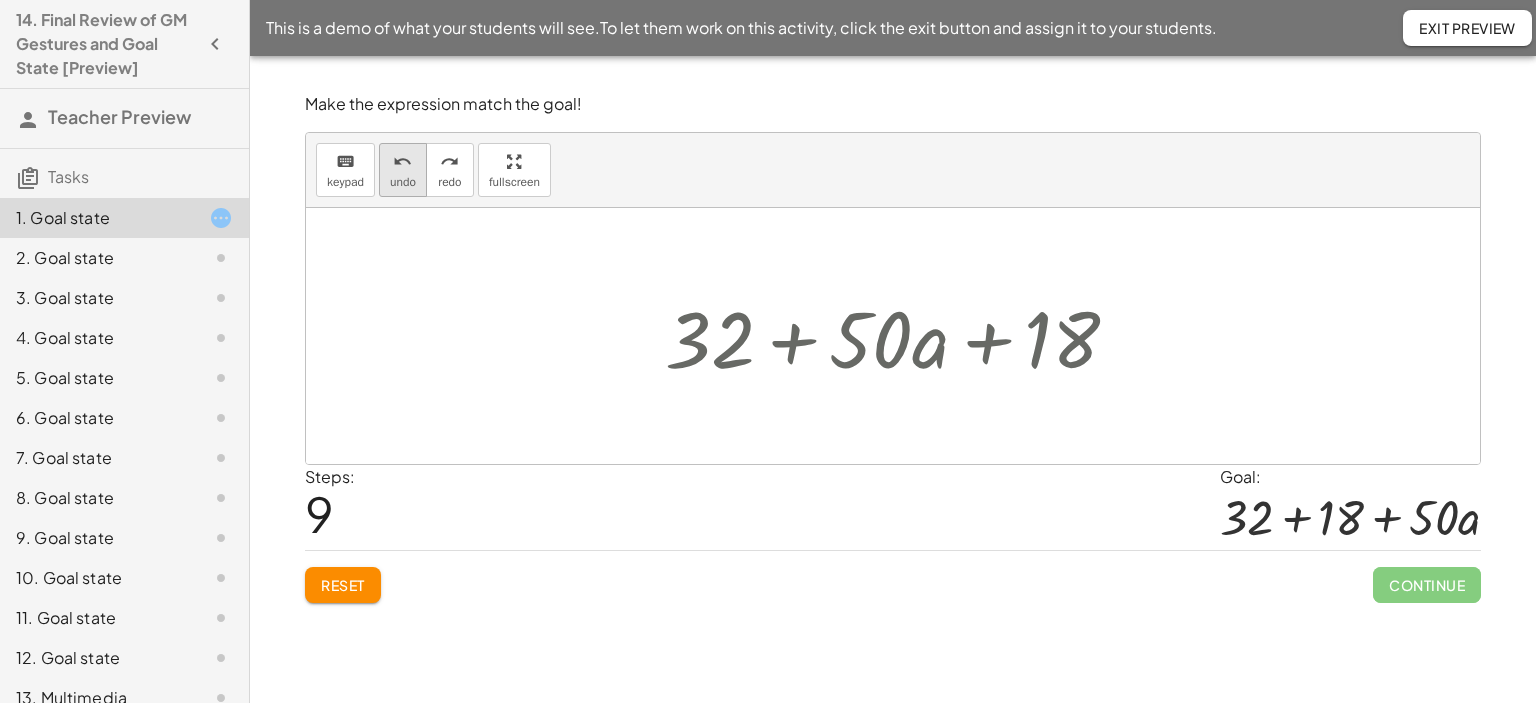 click on "undo" at bounding box center [403, 182] 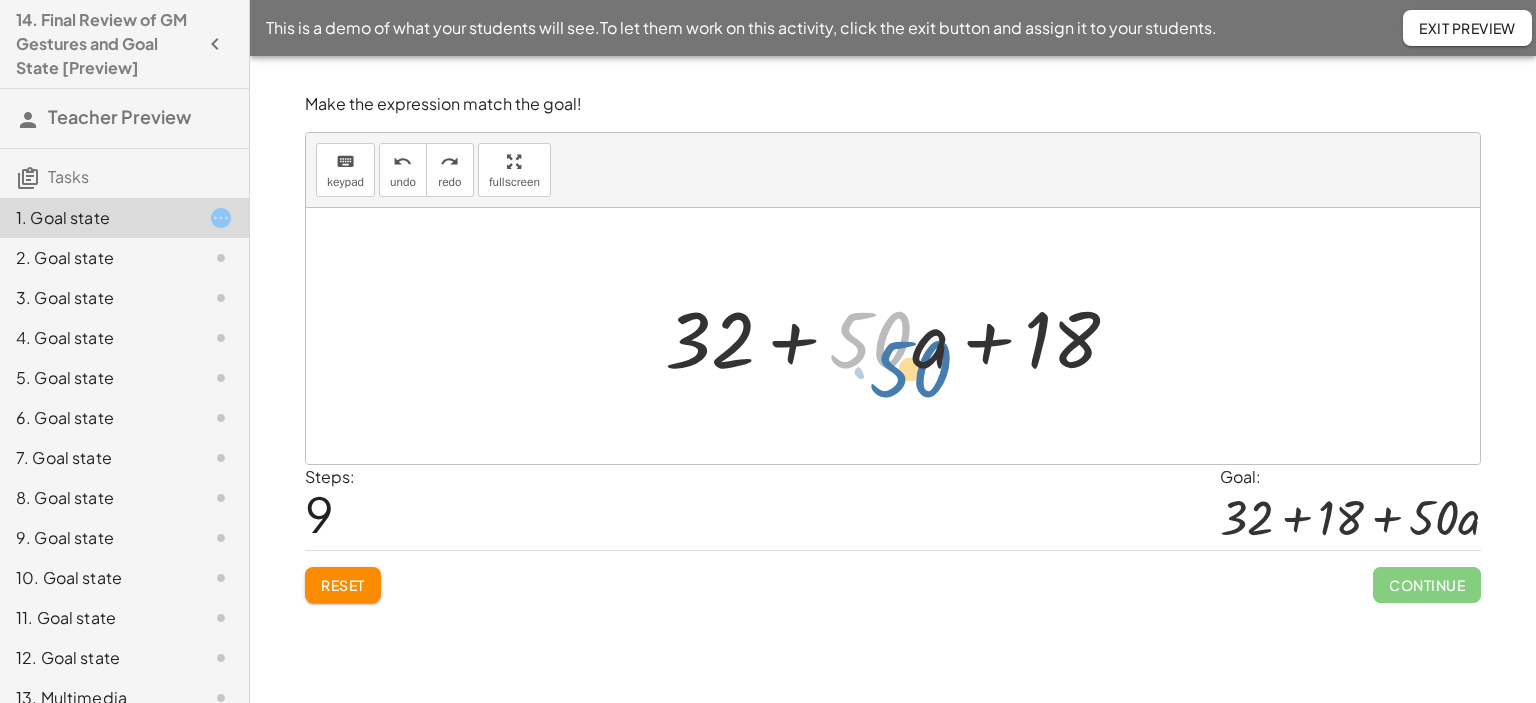 drag, startPoint x: 888, startPoint y: 342, endPoint x: 902, endPoint y: 351, distance: 16.643316 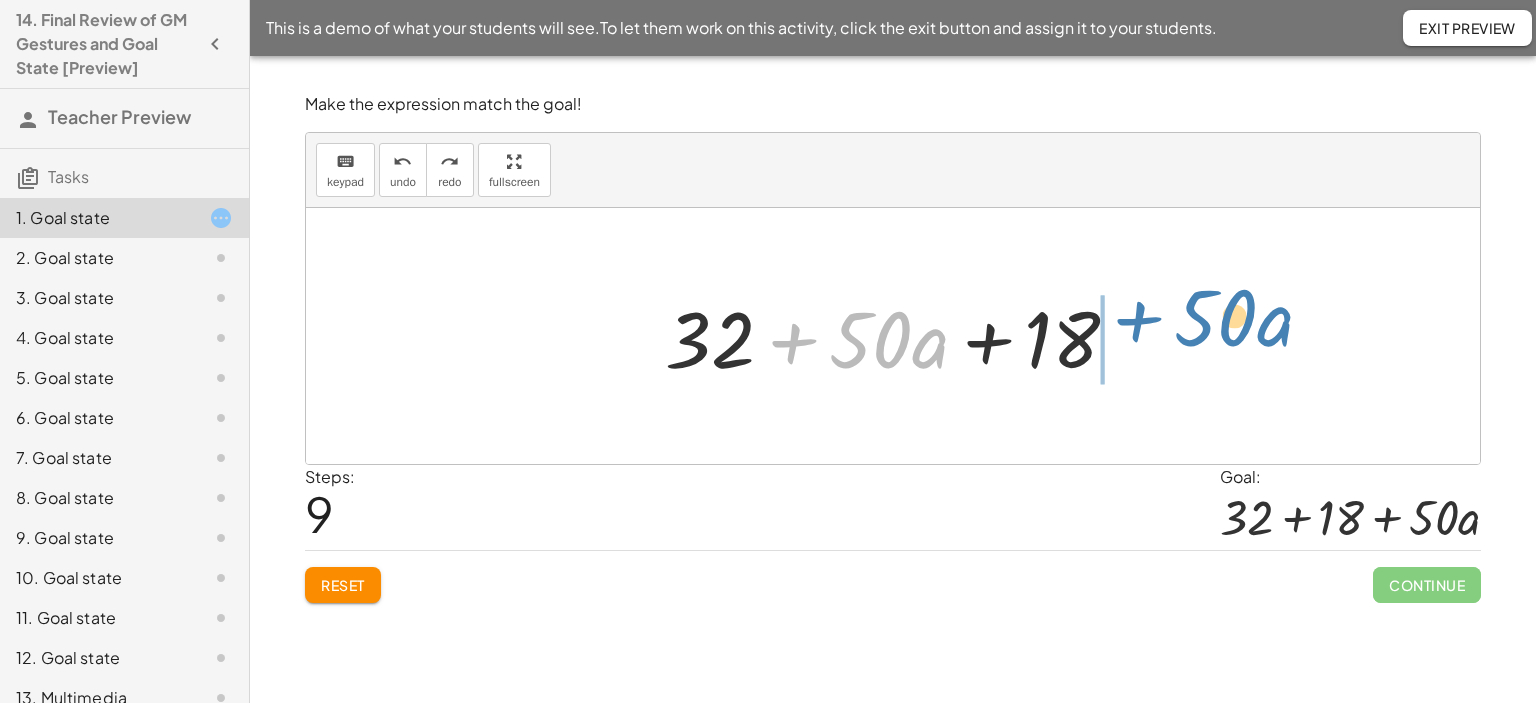 drag, startPoint x: 801, startPoint y: 338, endPoint x: 1147, endPoint y: 315, distance: 346.7636 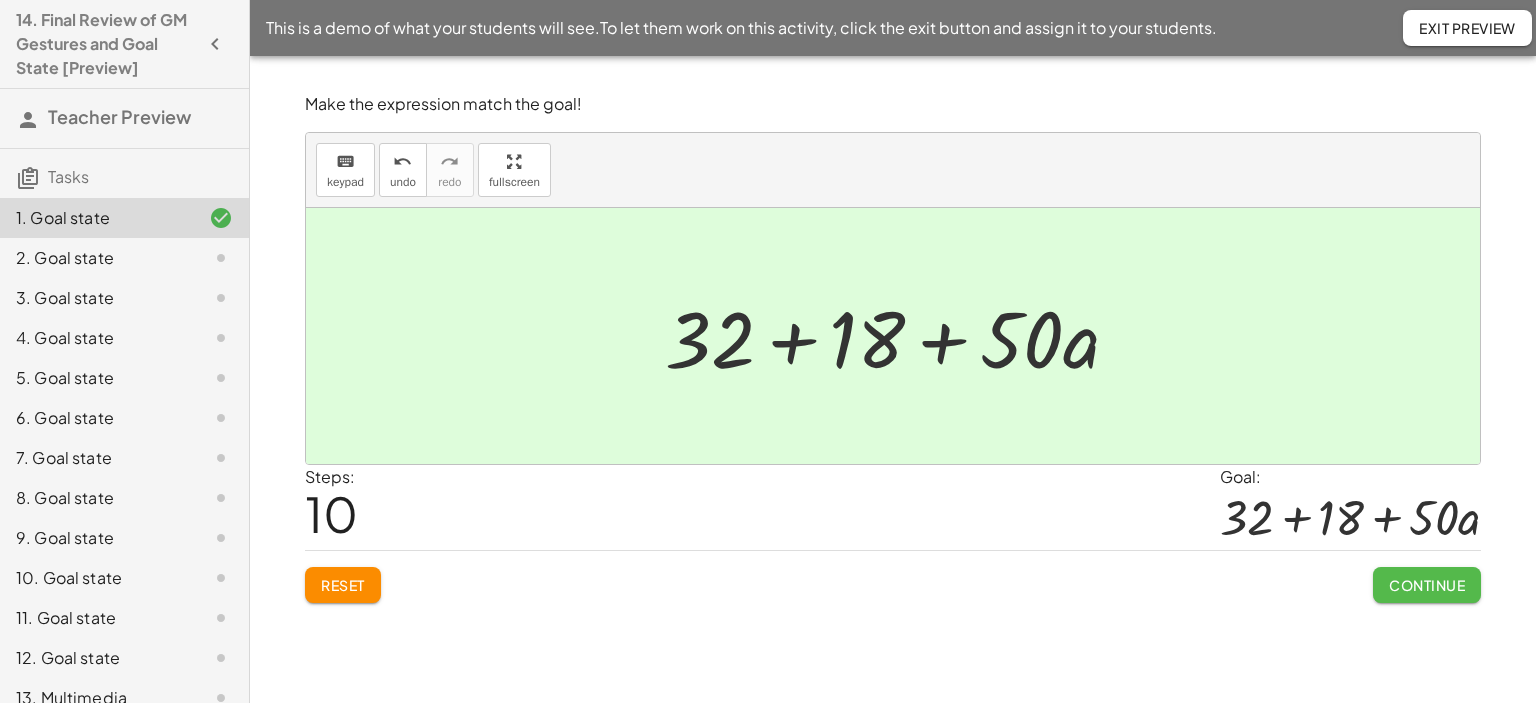 click on "Continue" 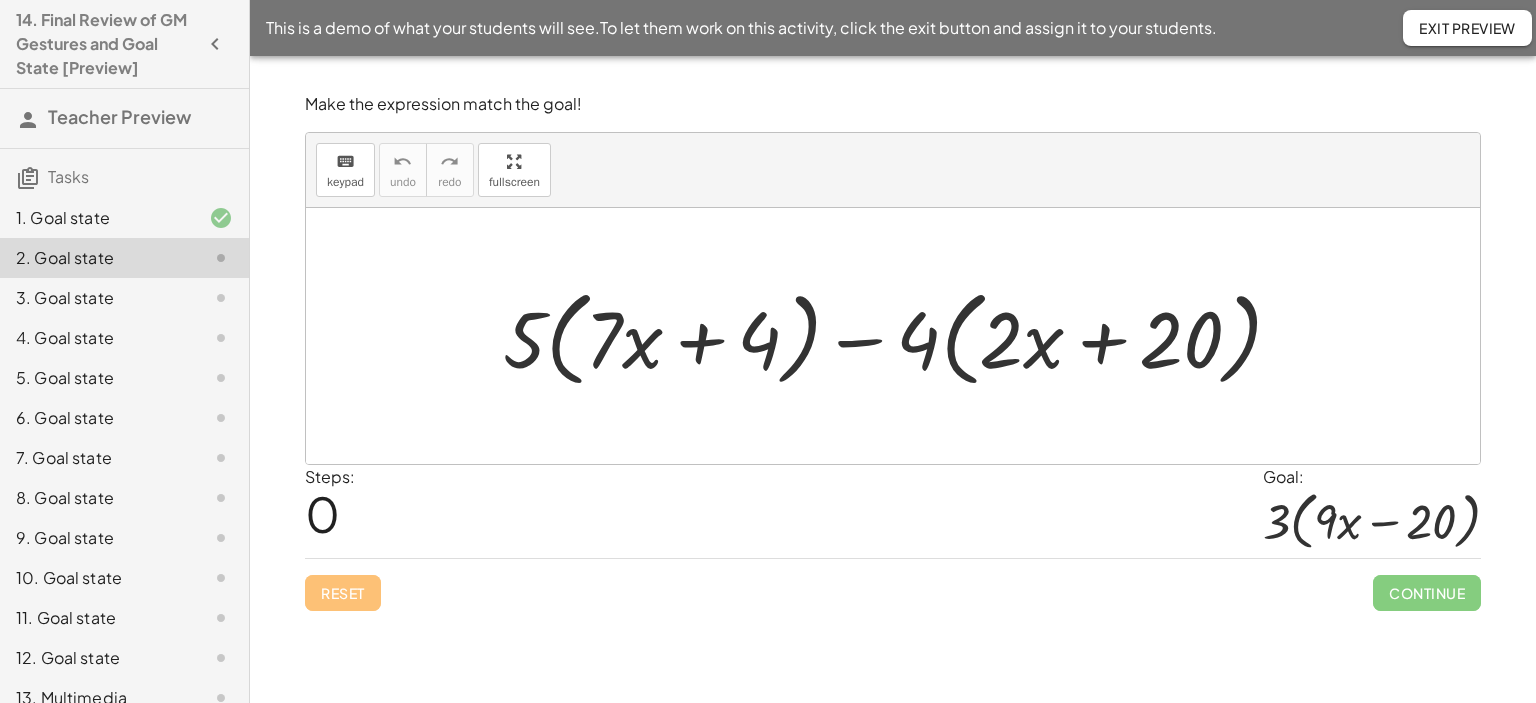 click at bounding box center (900, 336) 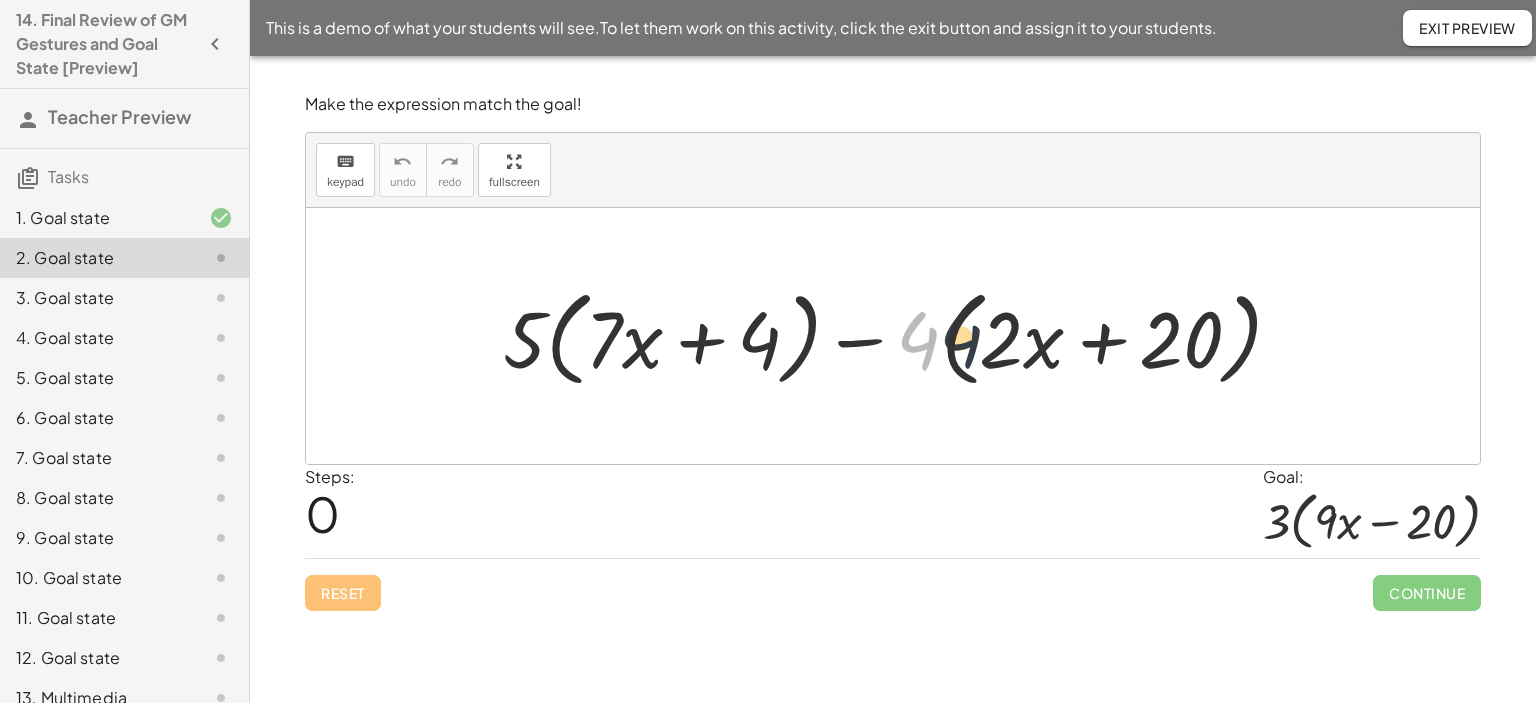 drag, startPoint x: 927, startPoint y: 350, endPoint x: 973, endPoint y: 348, distance: 46.043457 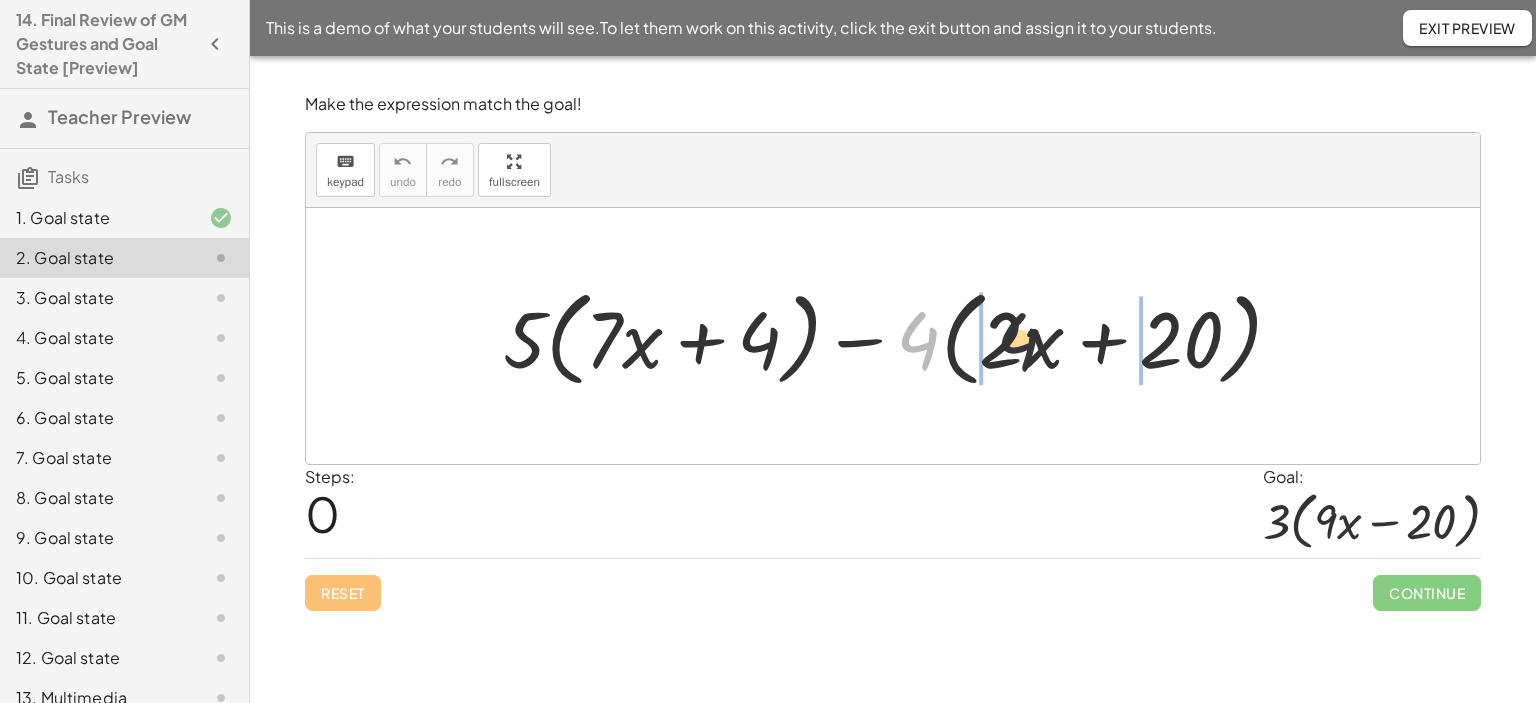 drag, startPoint x: 919, startPoint y: 348, endPoint x: 1030, endPoint y: 349, distance: 111.0045 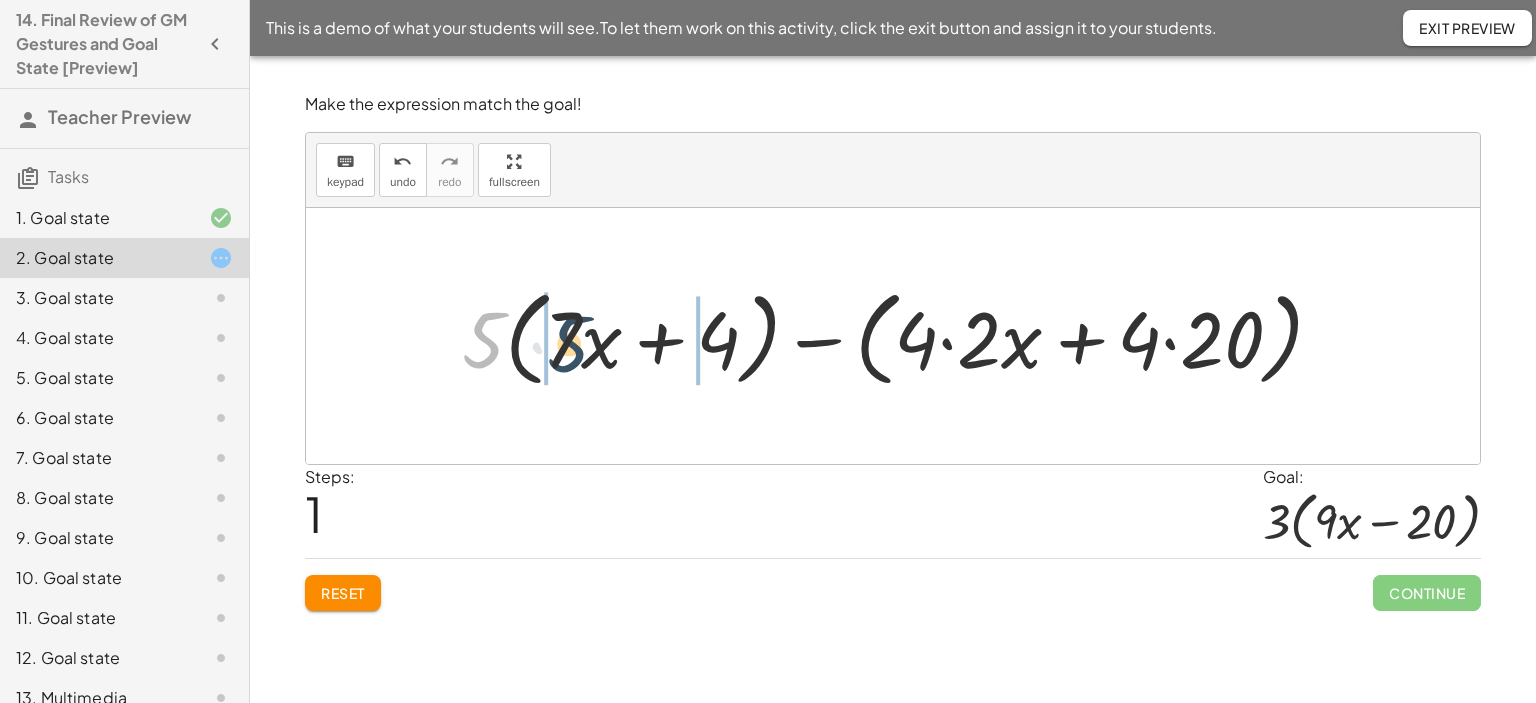 drag, startPoint x: 512, startPoint y: 338, endPoint x: 563, endPoint y: 339, distance: 51.009804 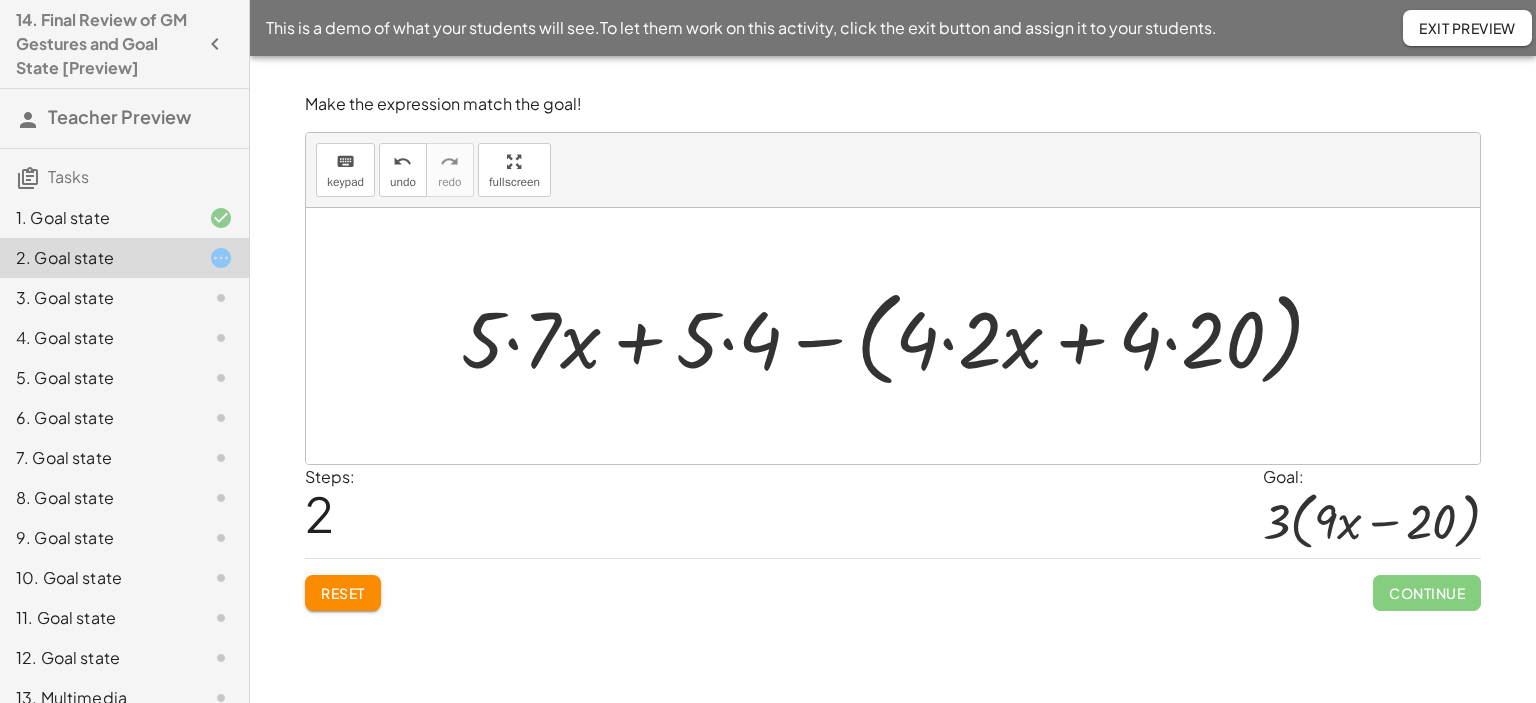 click at bounding box center [900, 336] 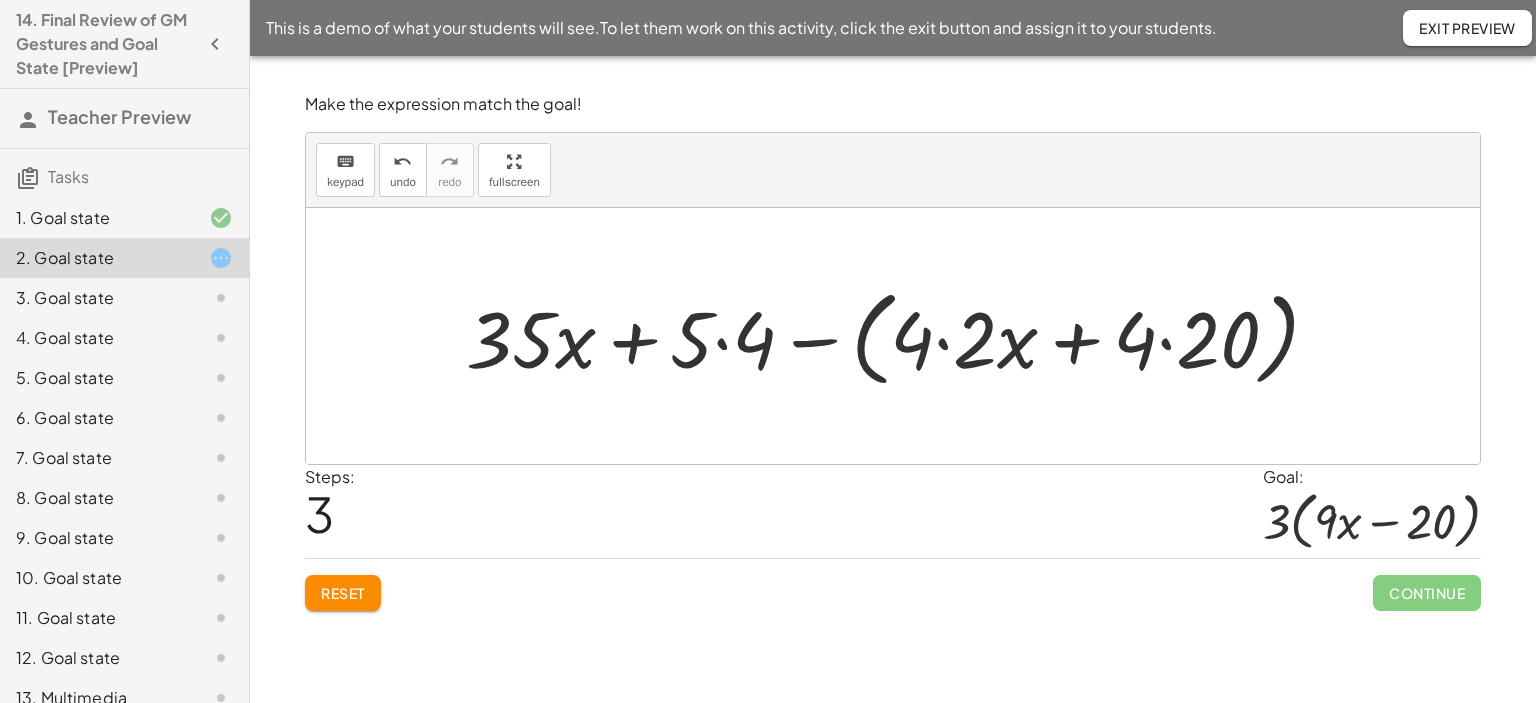 click at bounding box center [900, 336] 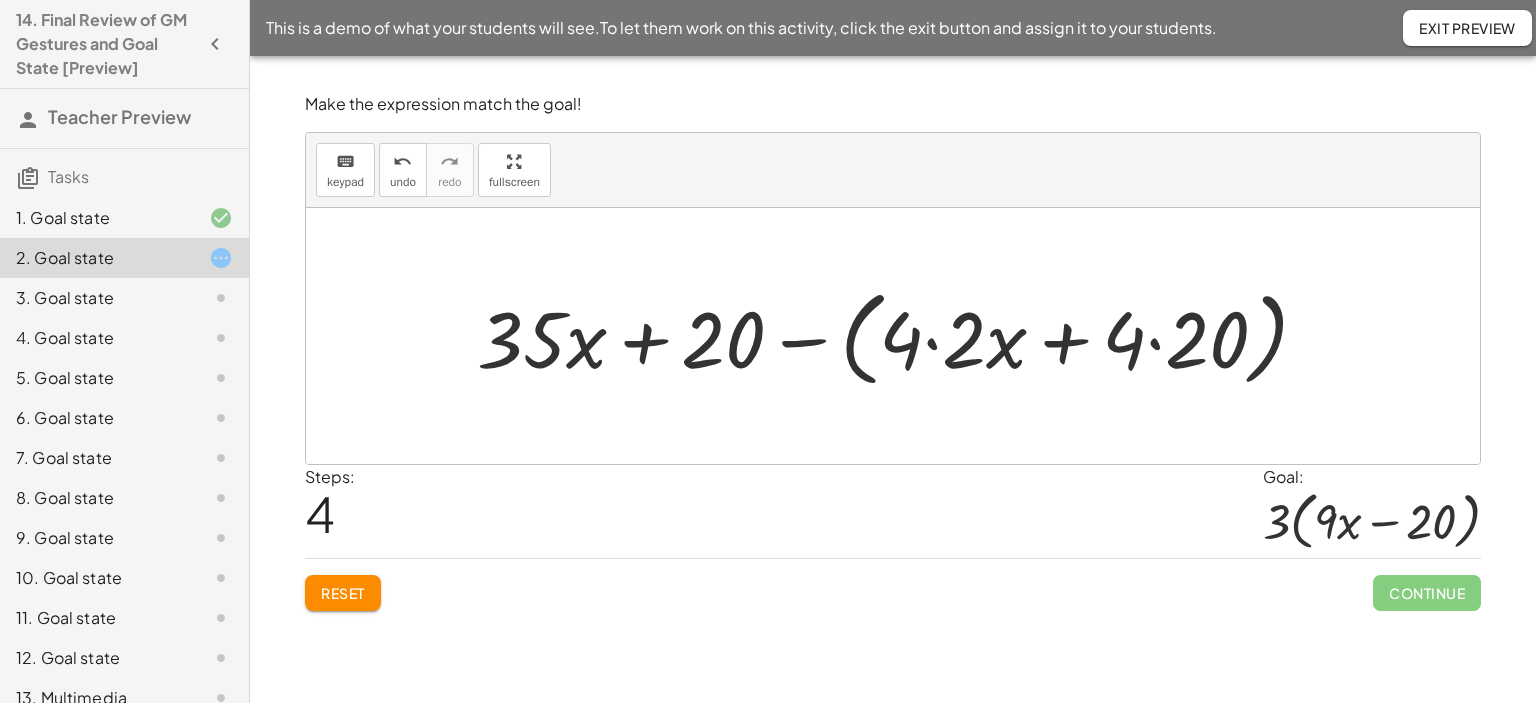 click at bounding box center [900, 336] 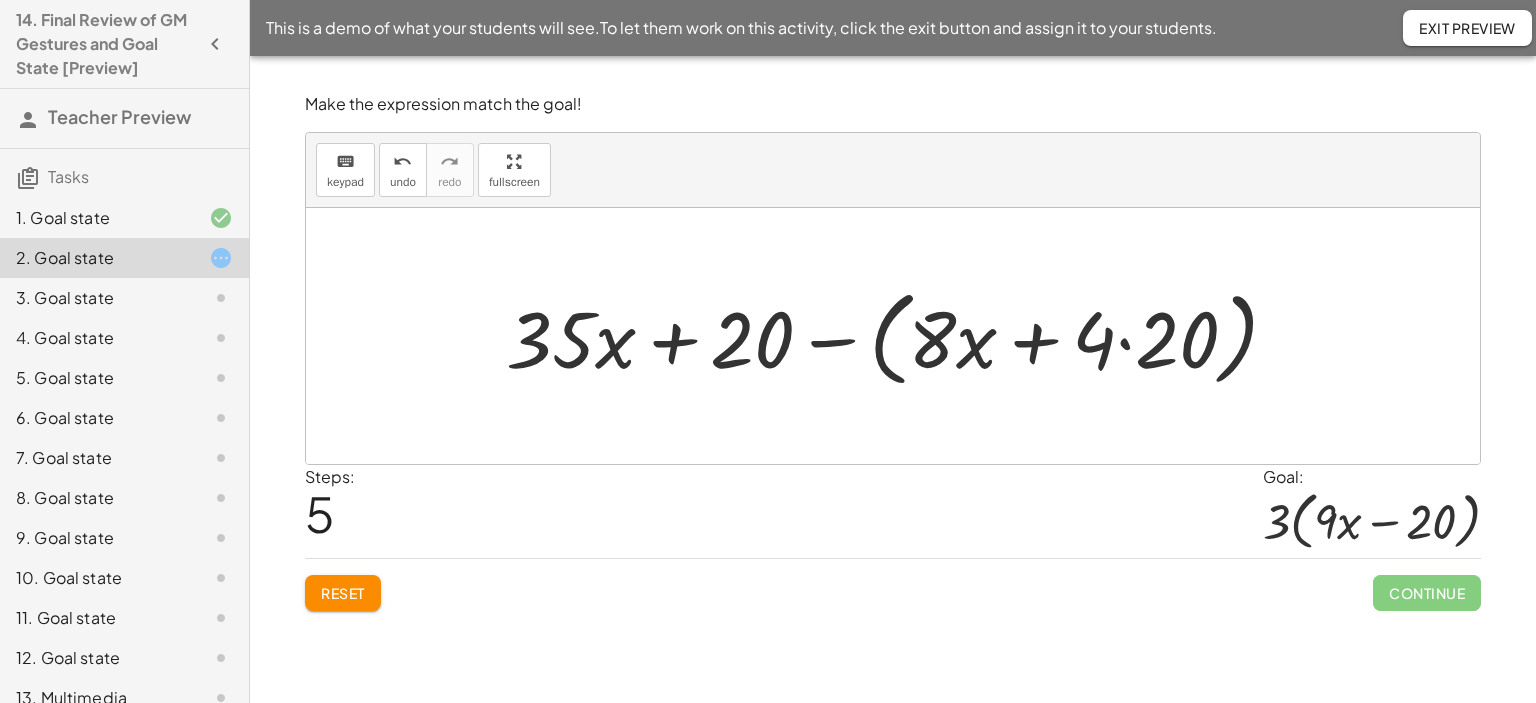 click at bounding box center (900, 336) 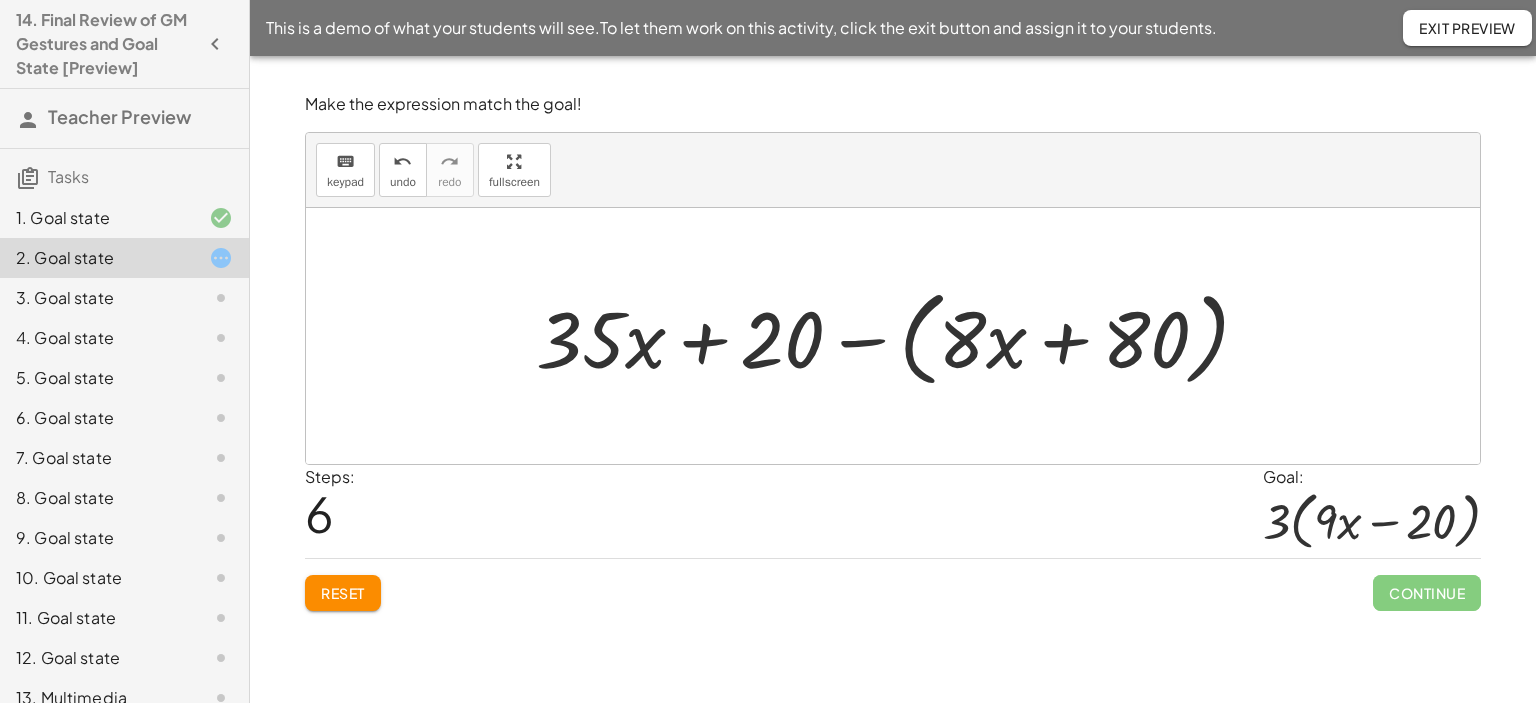 click at bounding box center [900, 336] 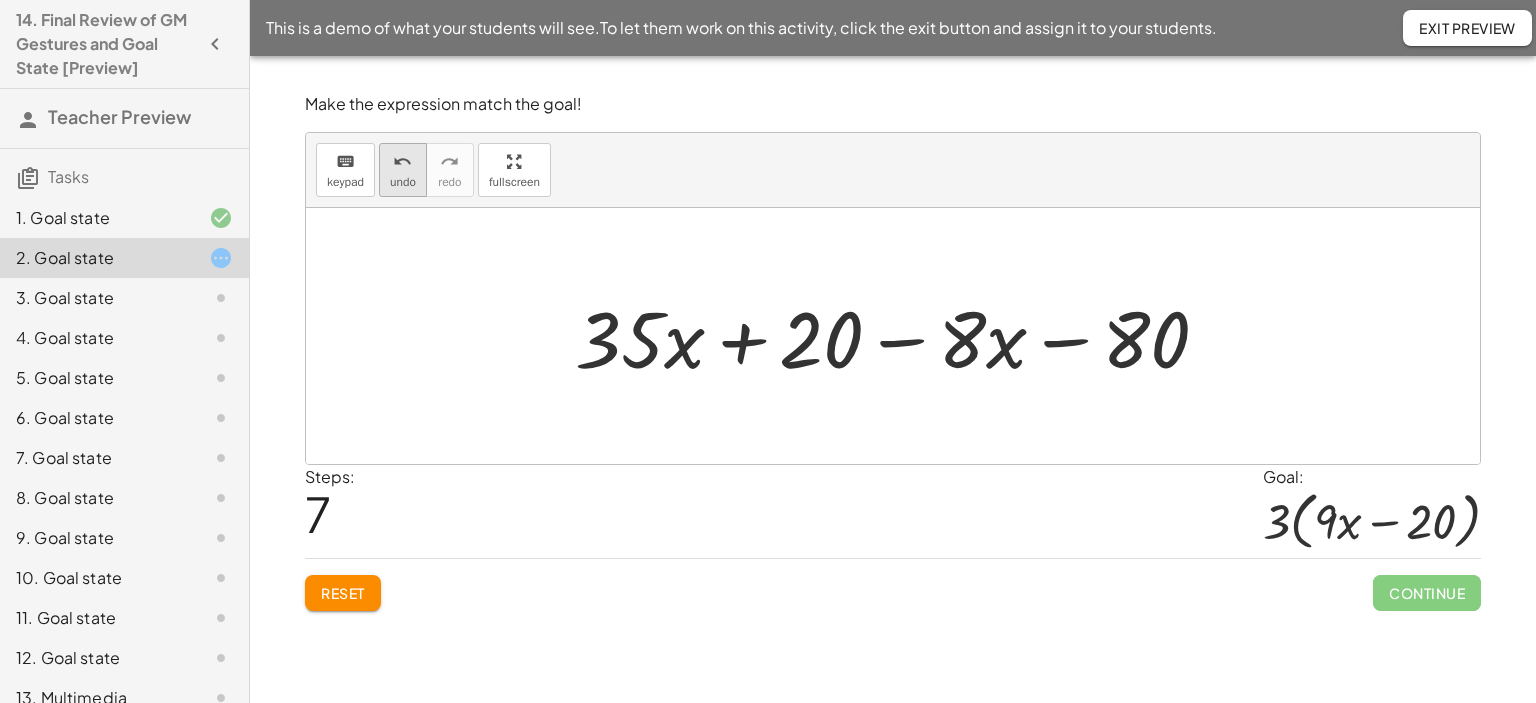click on "undo" at bounding box center [403, 182] 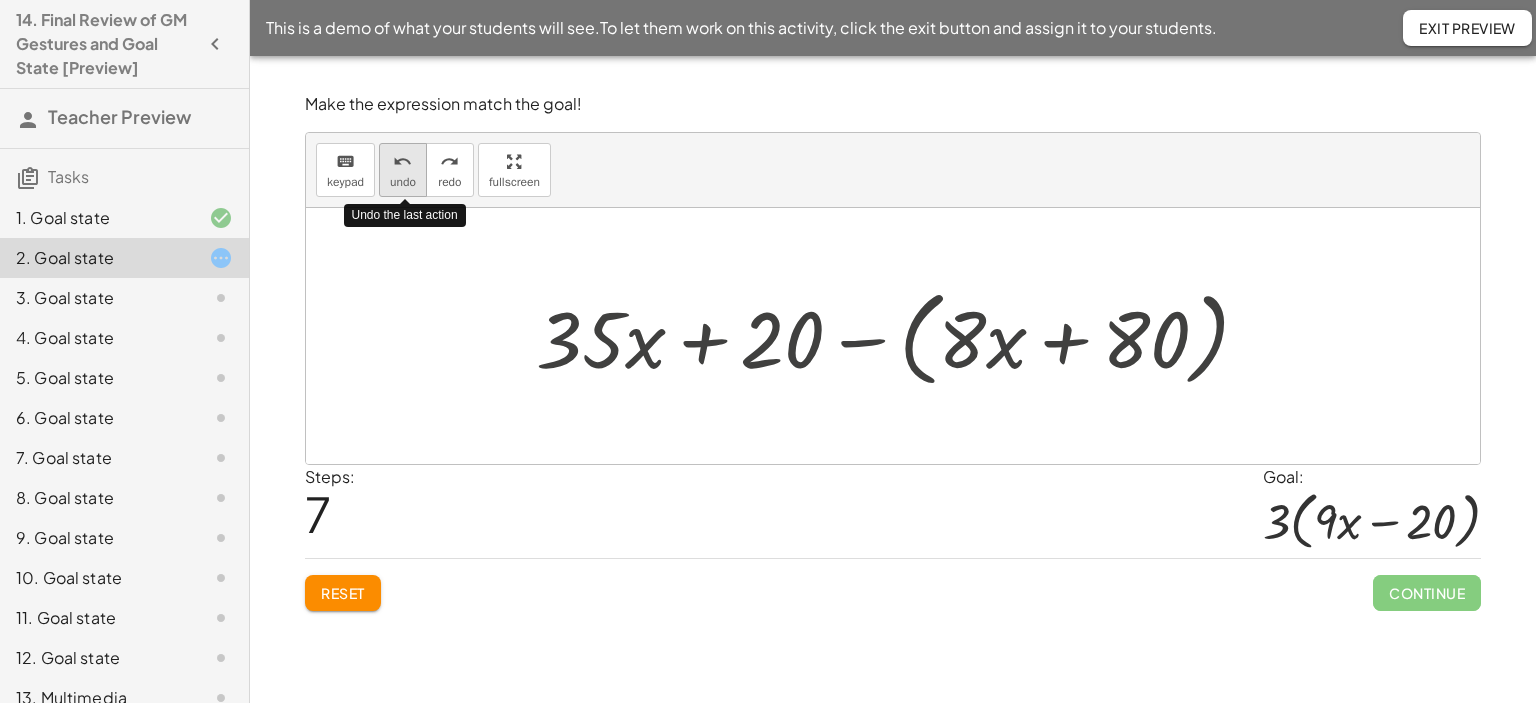 click on "undo" at bounding box center [403, 182] 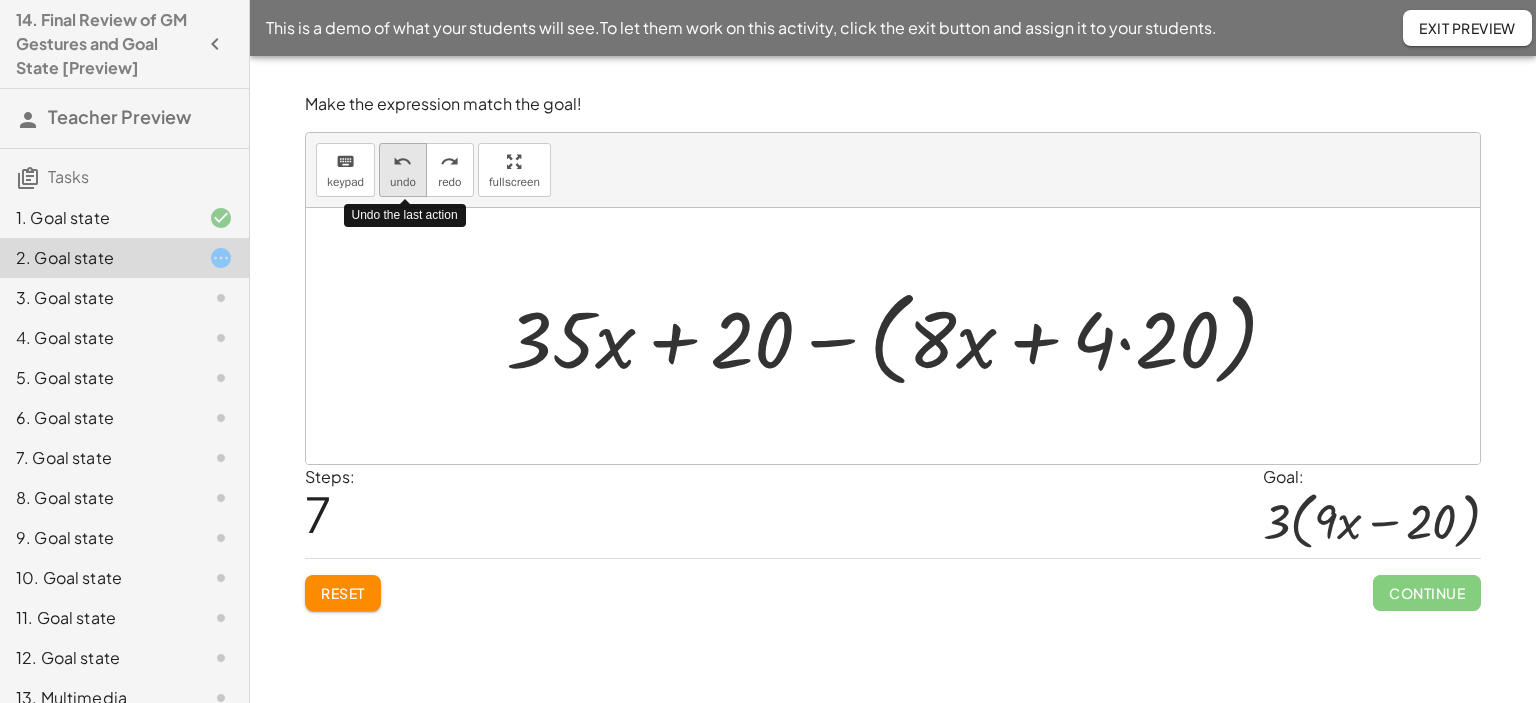 click on "undo" at bounding box center [403, 182] 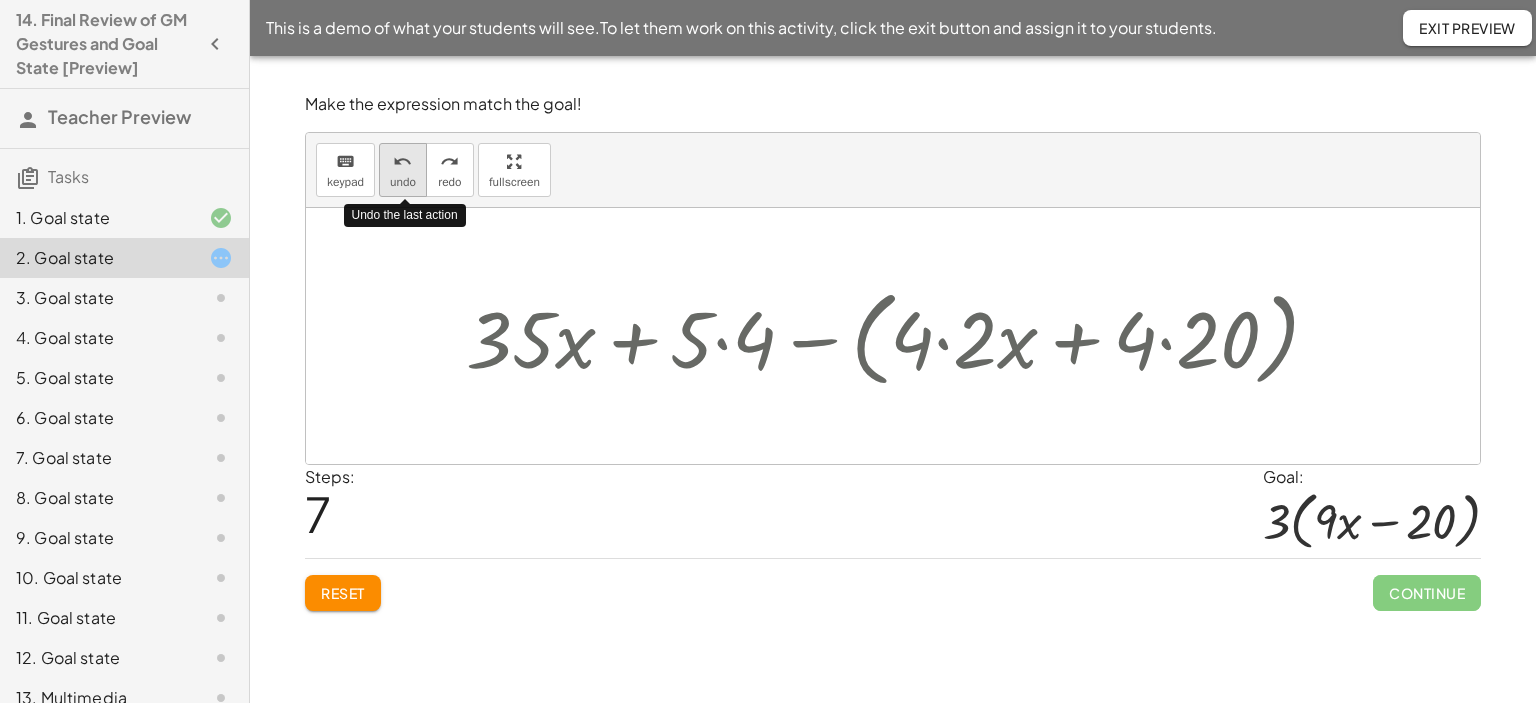 click on "undo" at bounding box center [403, 182] 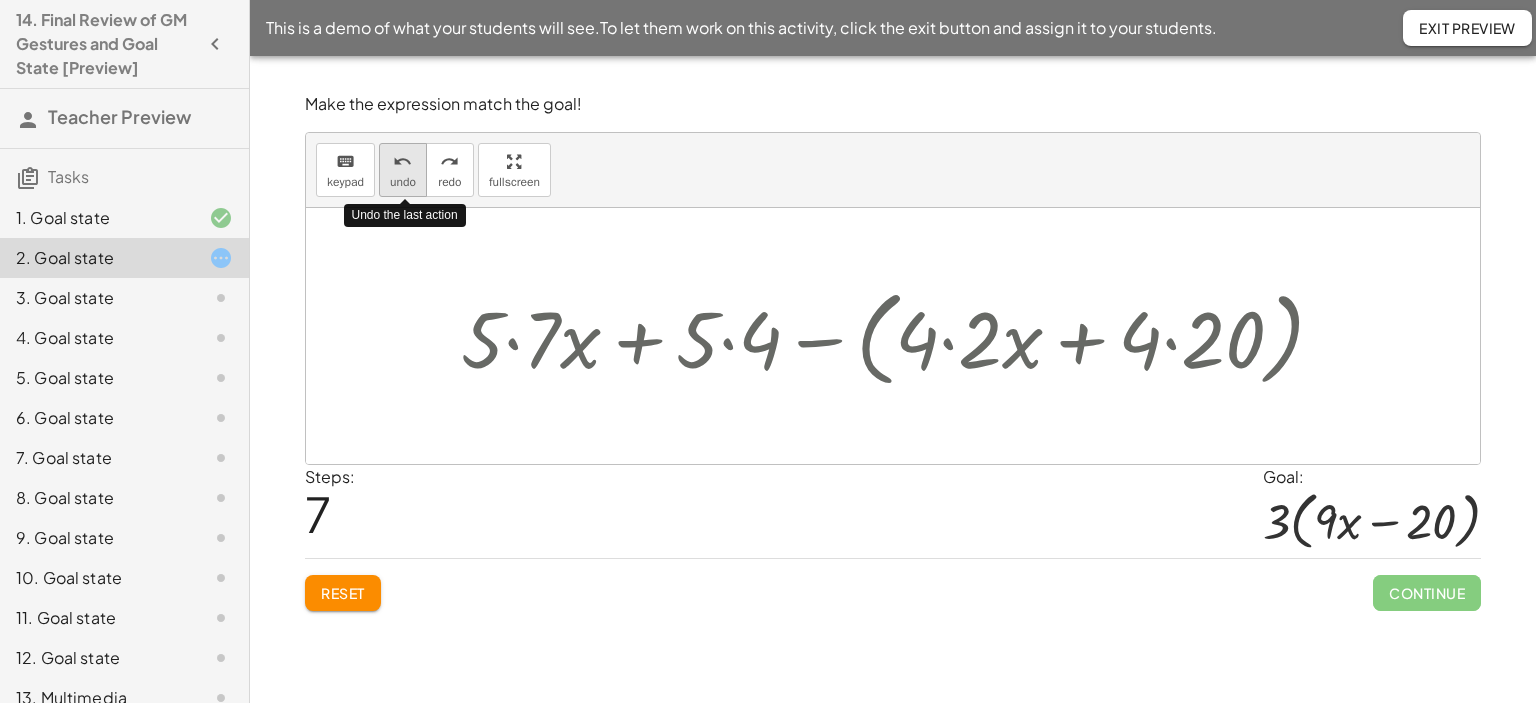 click on "undo" at bounding box center (403, 182) 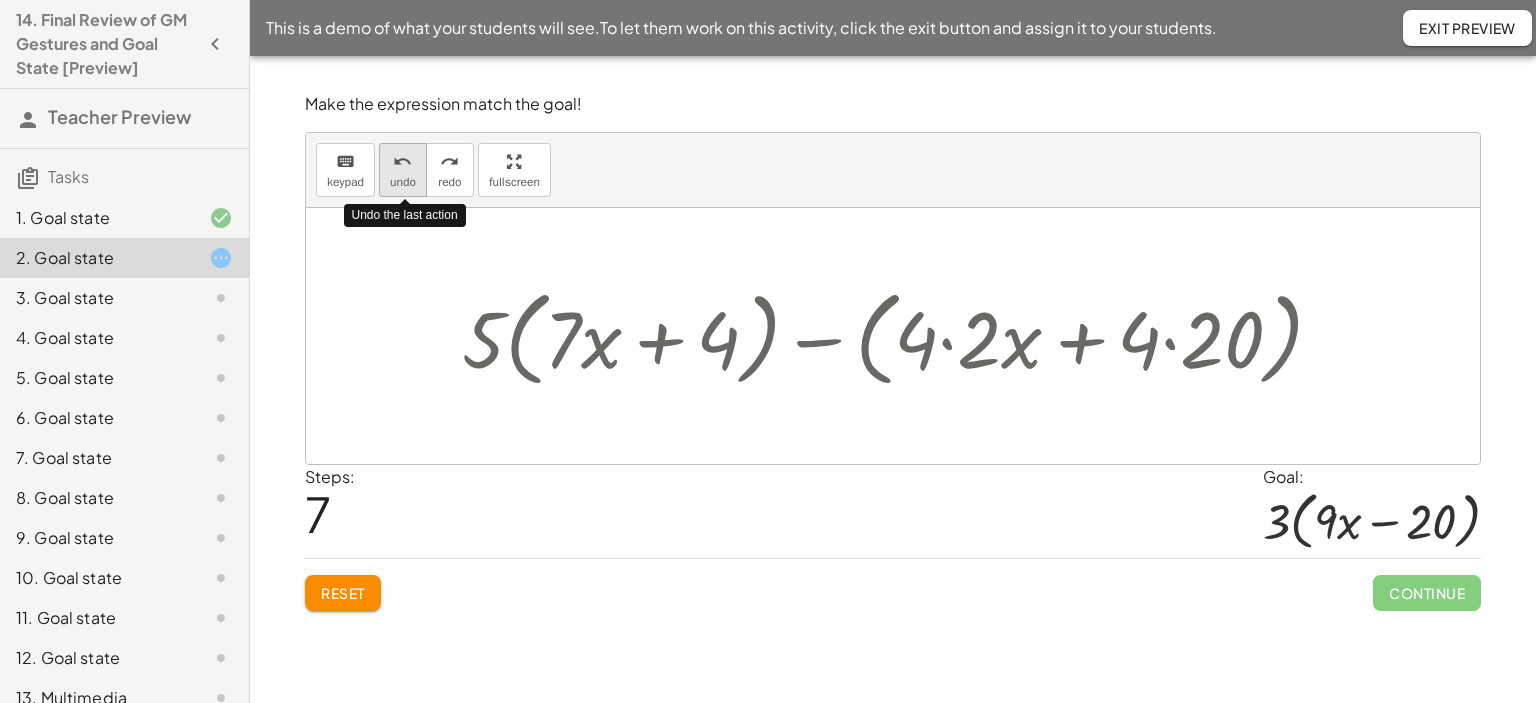 click on "undo" at bounding box center [403, 182] 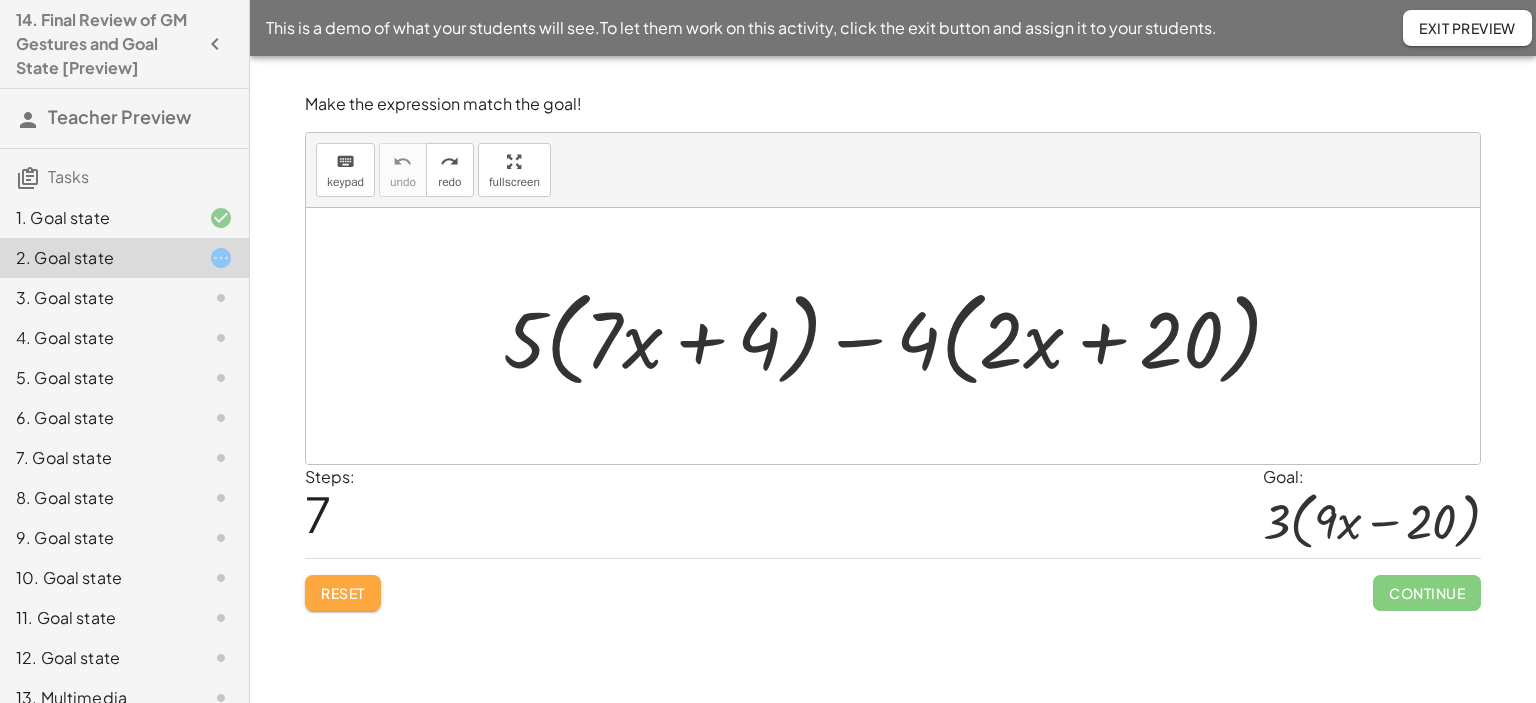 click on "Reset" 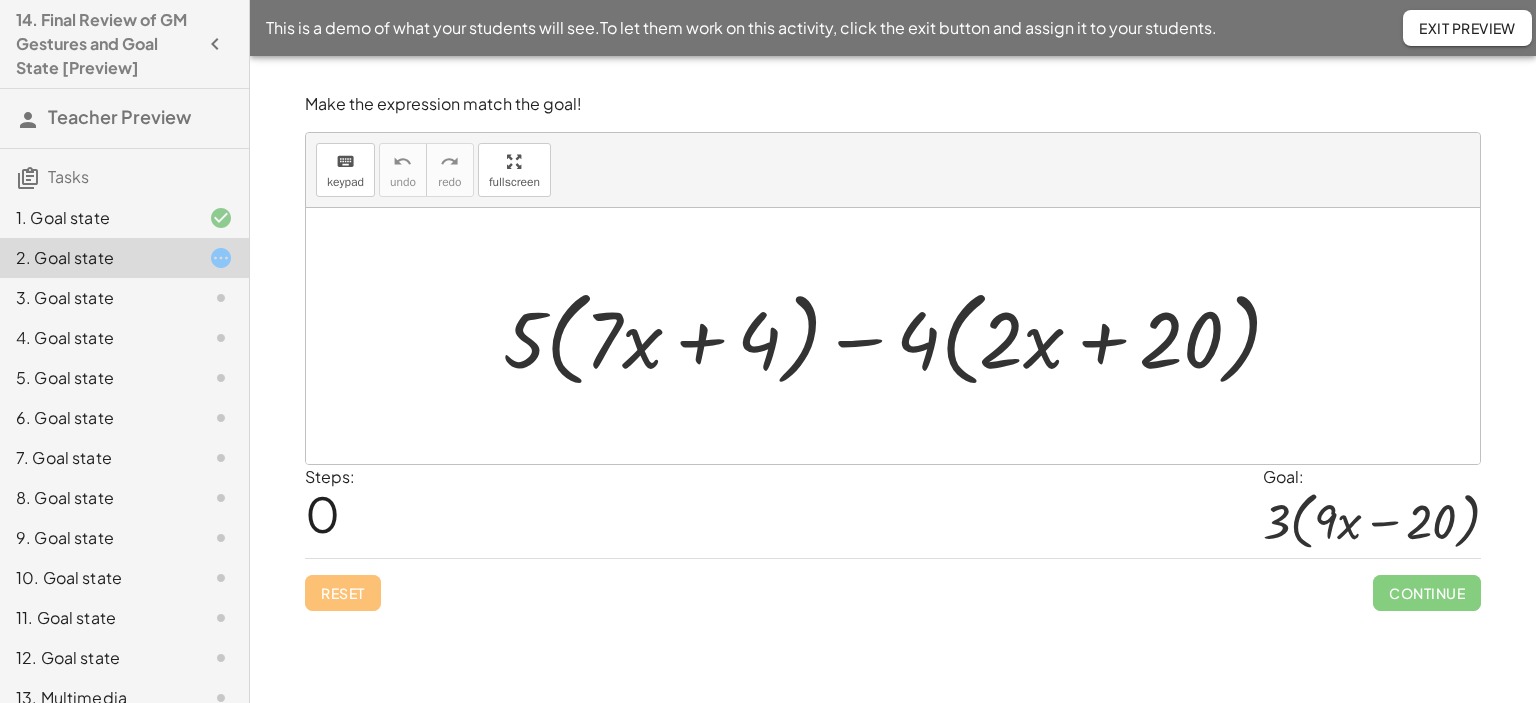 click at bounding box center (900, 336) 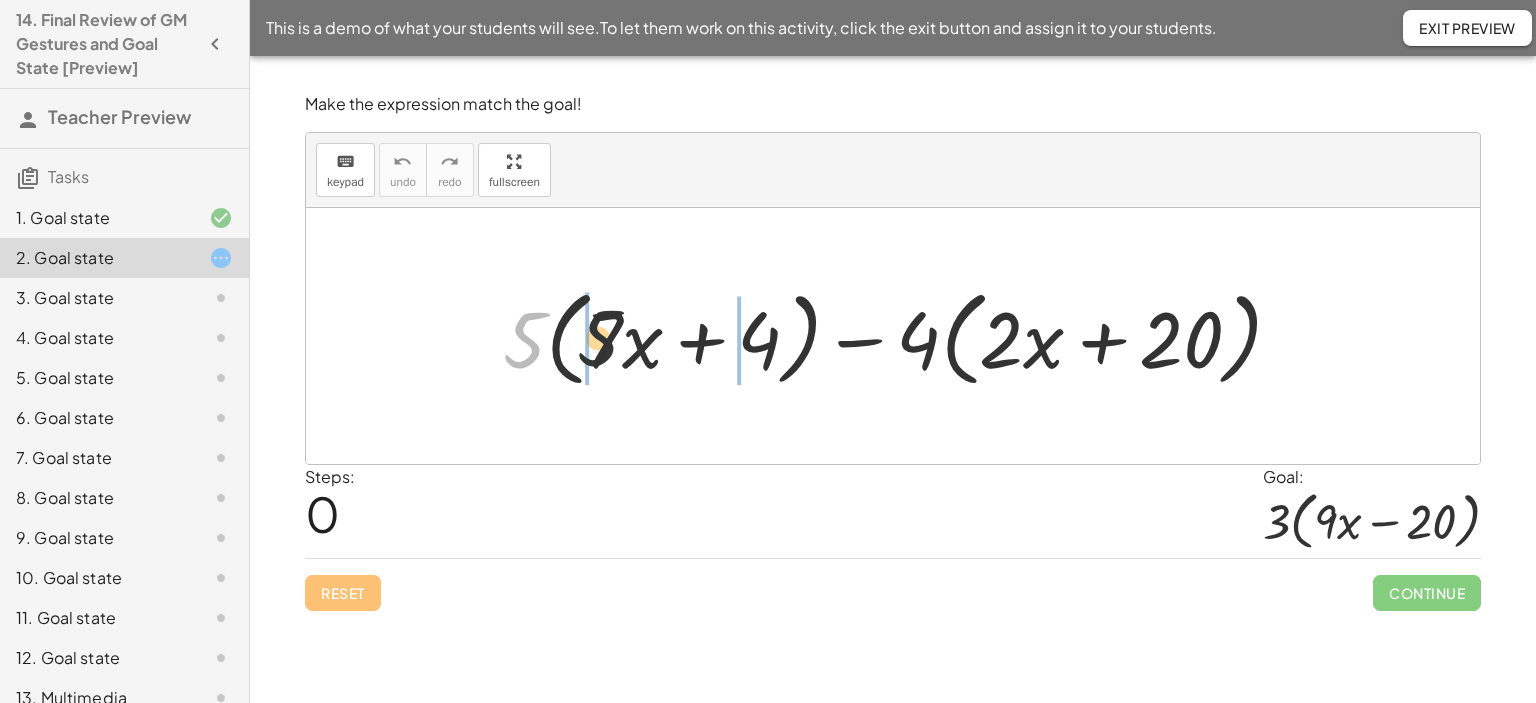 drag, startPoint x: 532, startPoint y: 345, endPoint x: 635, endPoint y: 339, distance: 103.17461 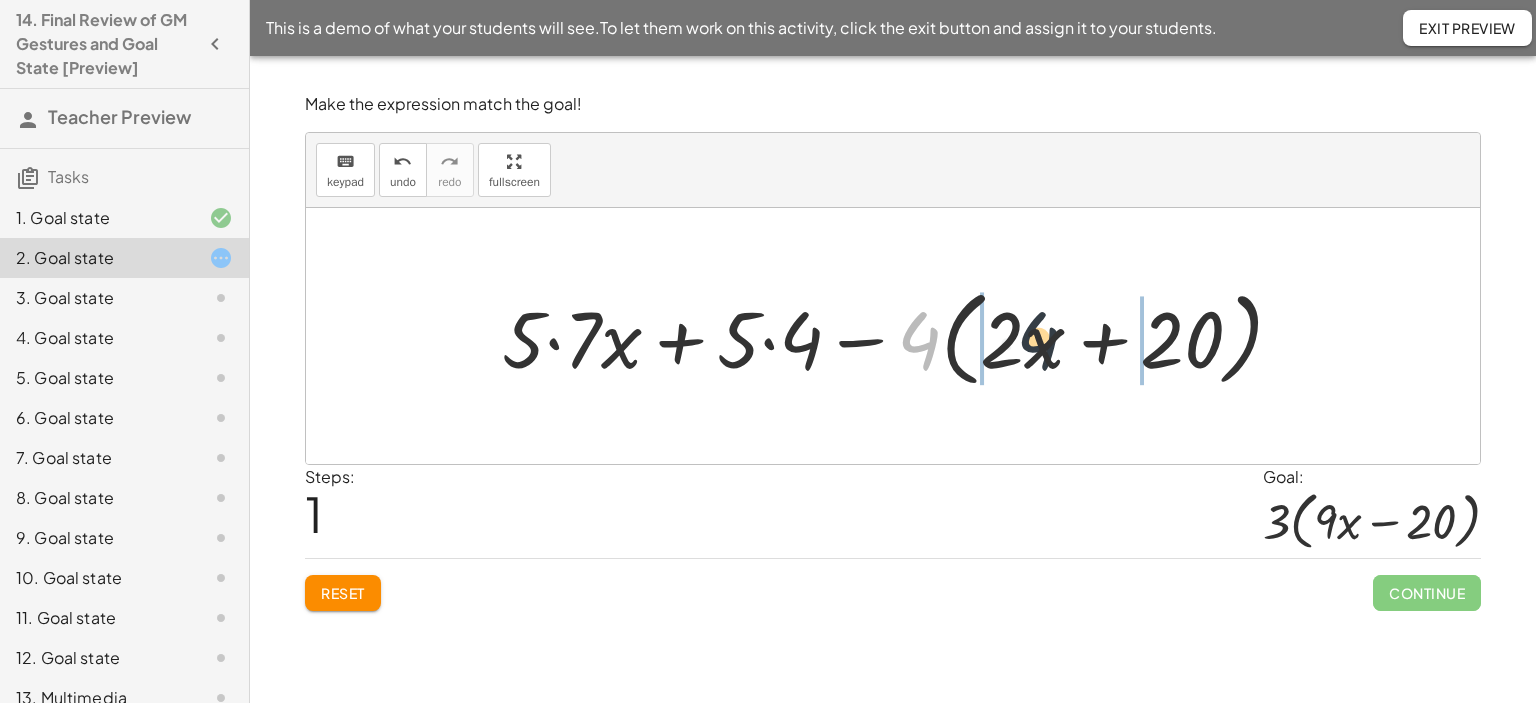 drag, startPoint x: 906, startPoint y: 338, endPoint x: 1029, endPoint y: 337, distance: 123.00407 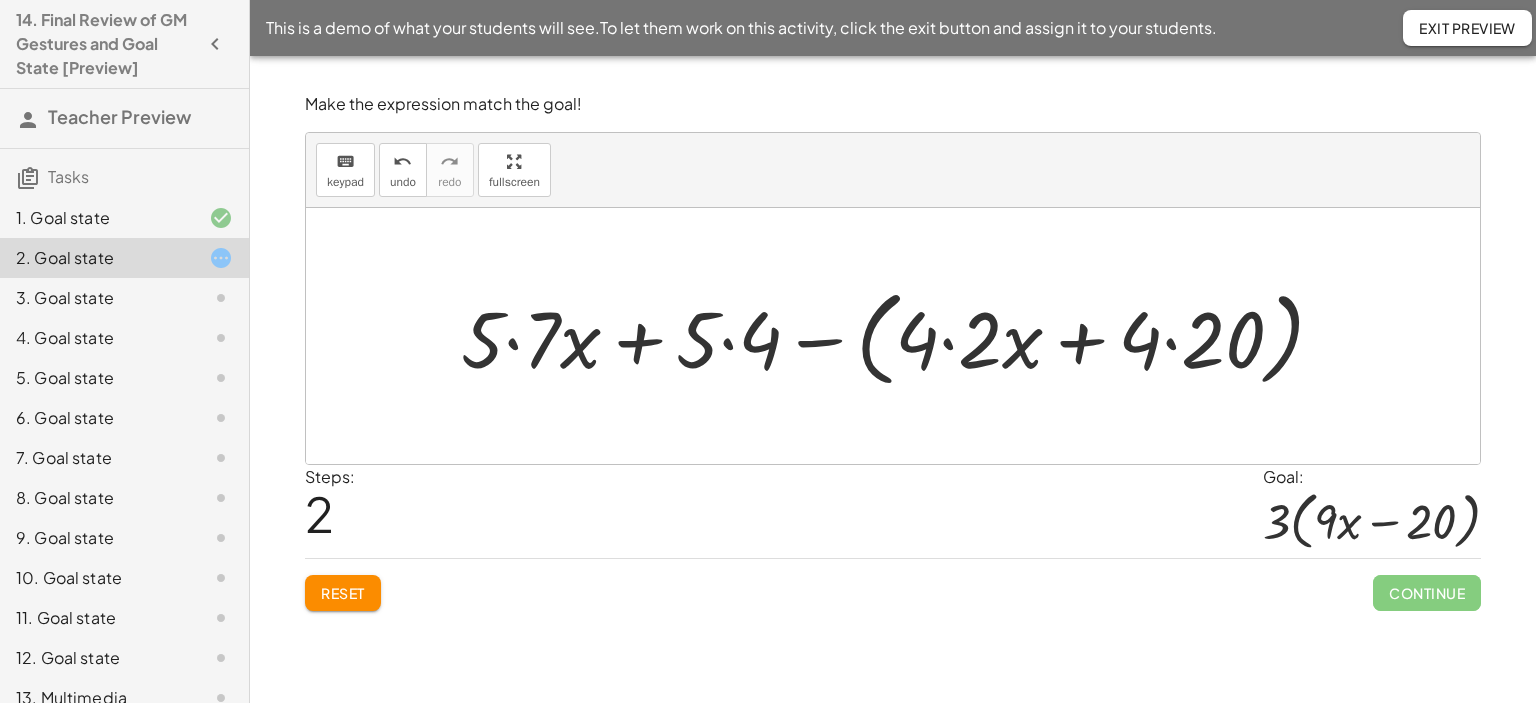 click at bounding box center [900, 336] 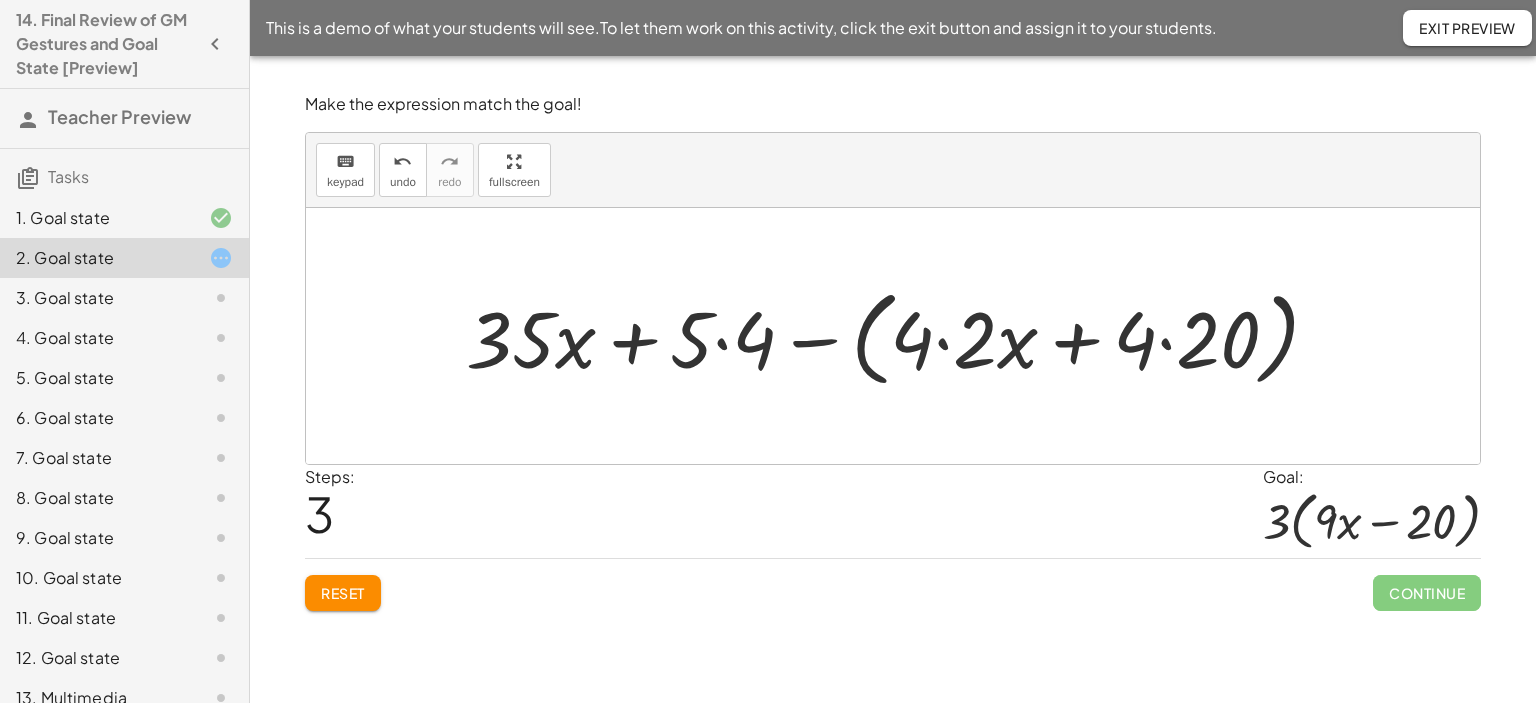 click at bounding box center [900, 336] 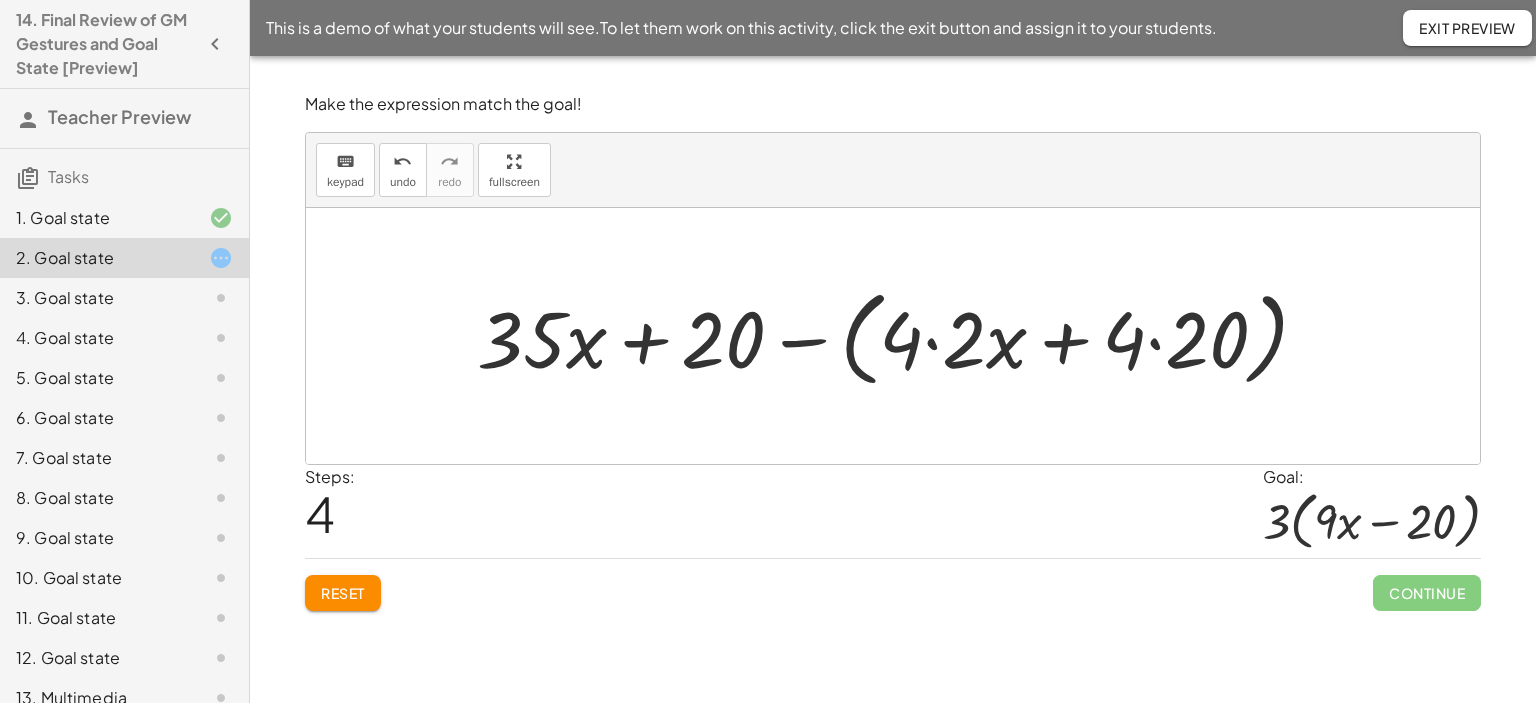 click at bounding box center (900, 336) 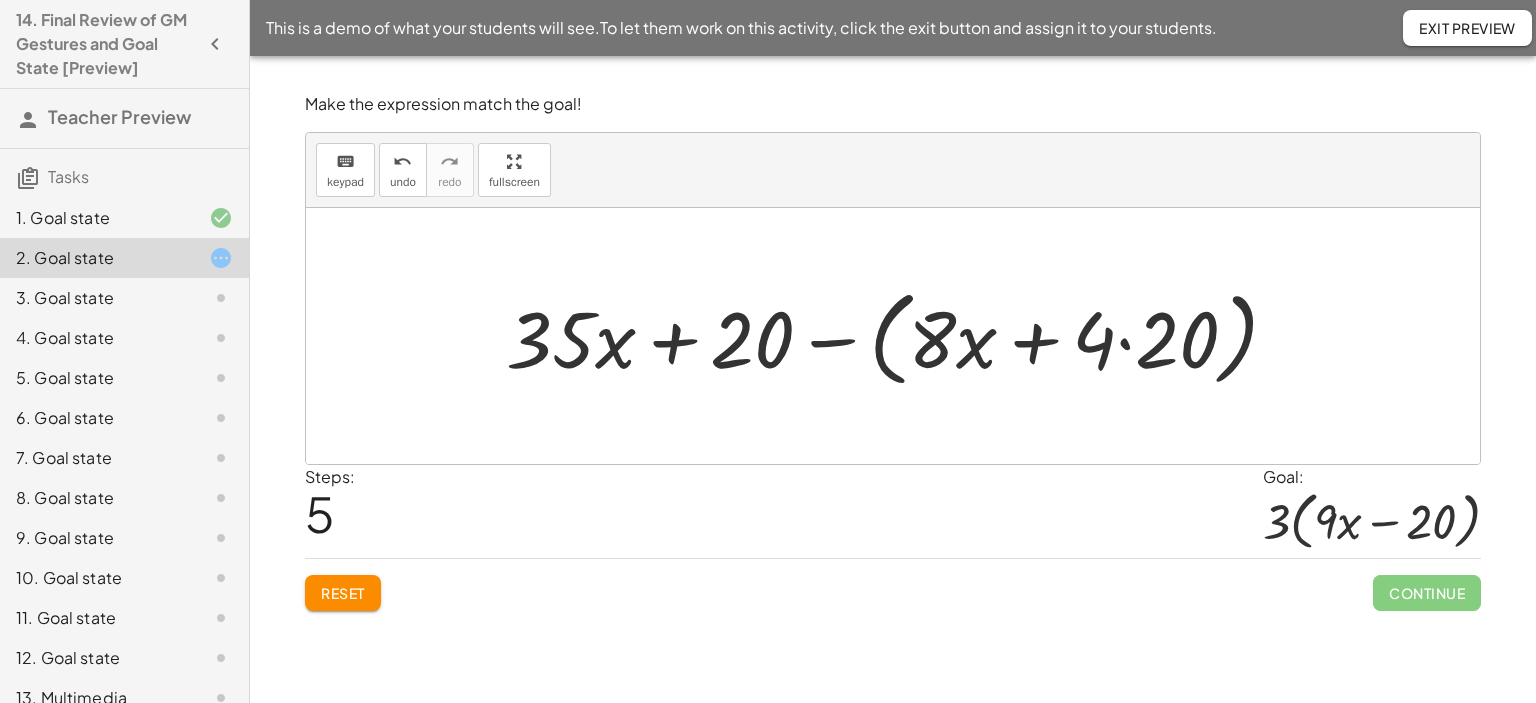 click at bounding box center (900, 336) 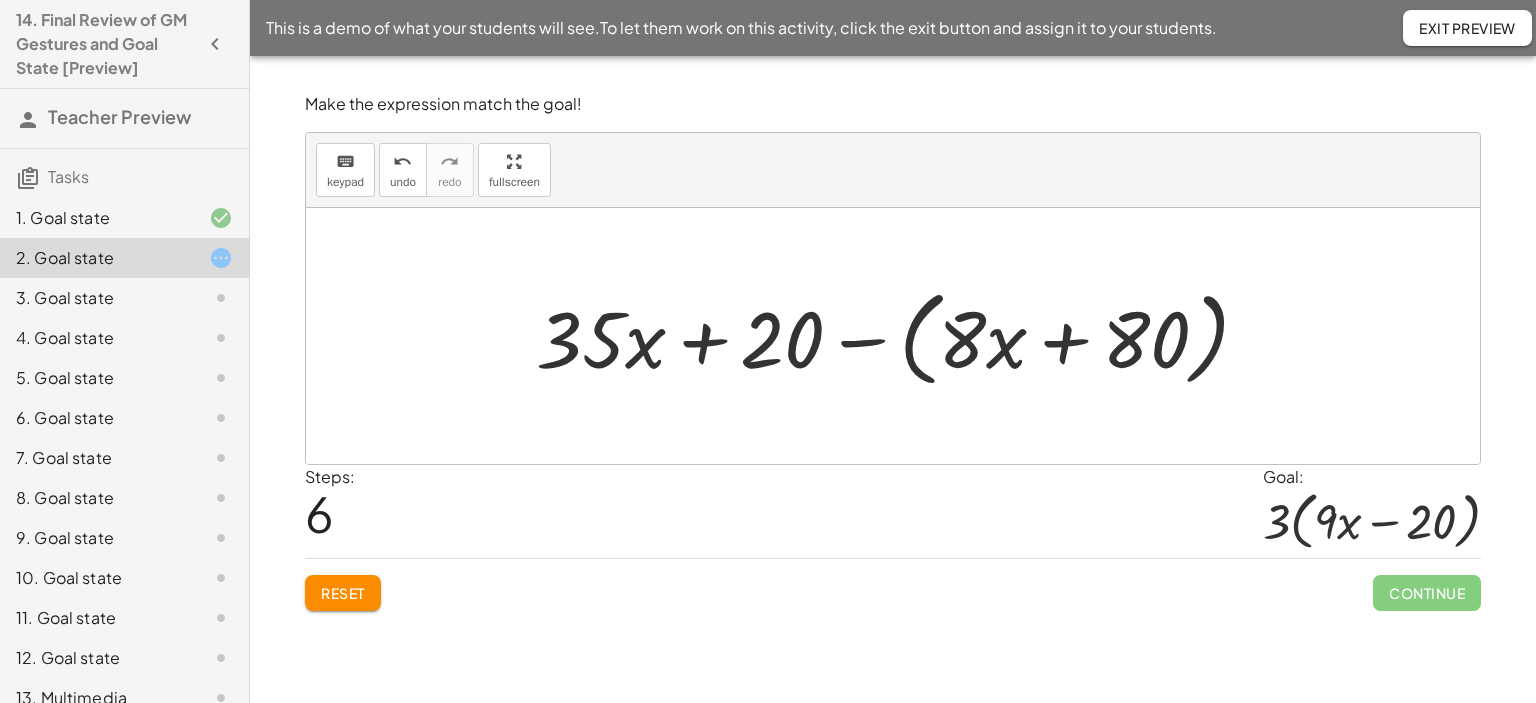 click at bounding box center [900, 336] 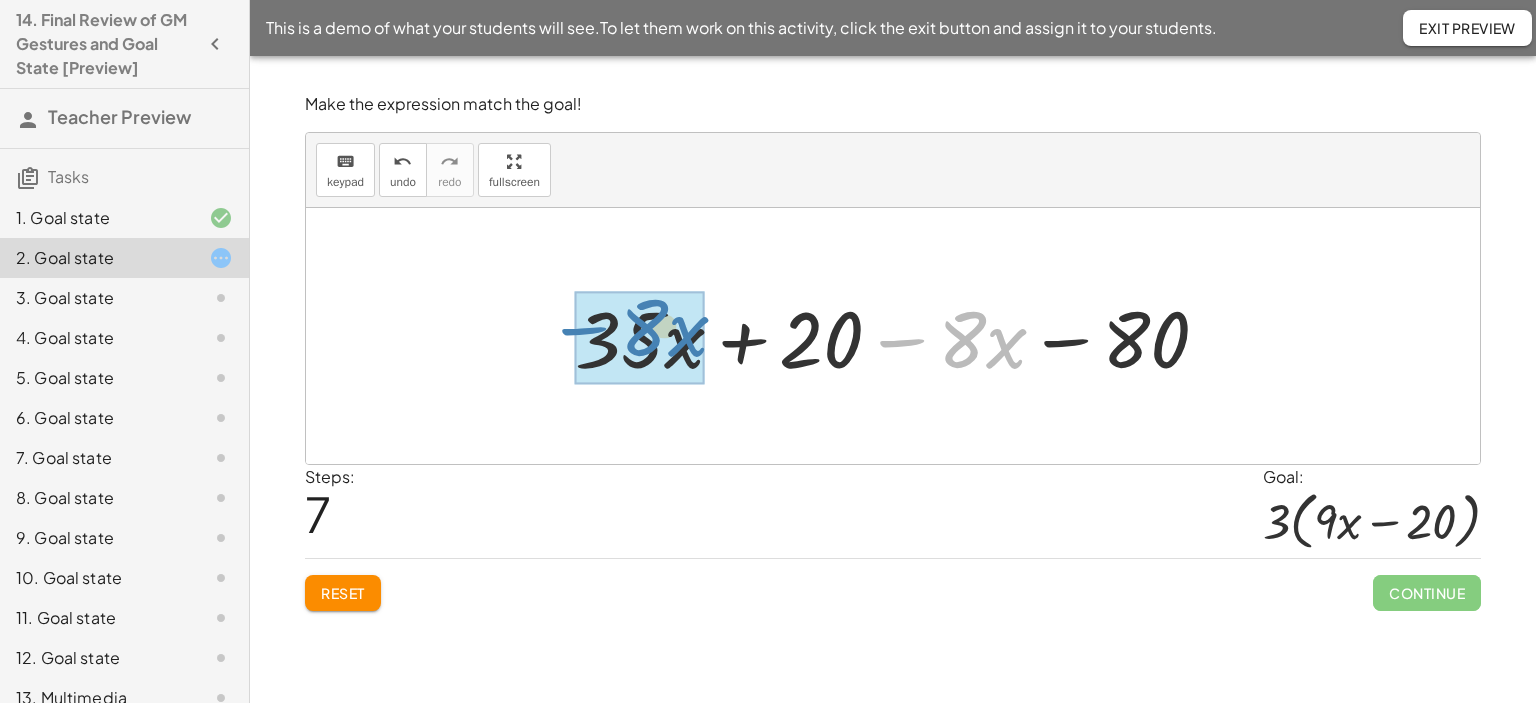 drag, startPoint x: 892, startPoint y: 339, endPoint x: 573, endPoint y: 327, distance: 319.22562 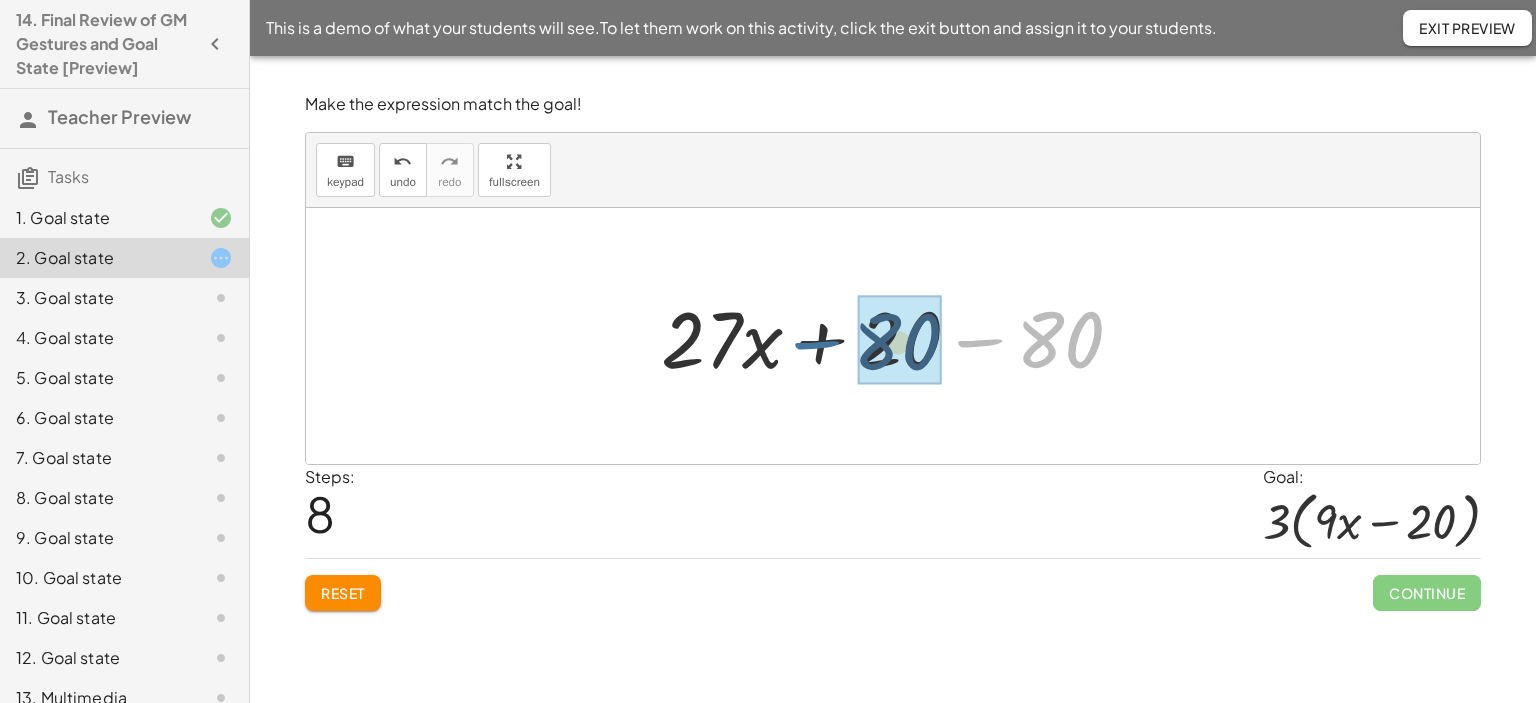 drag, startPoint x: 987, startPoint y: 343, endPoint x: 821, endPoint y: 343, distance: 166 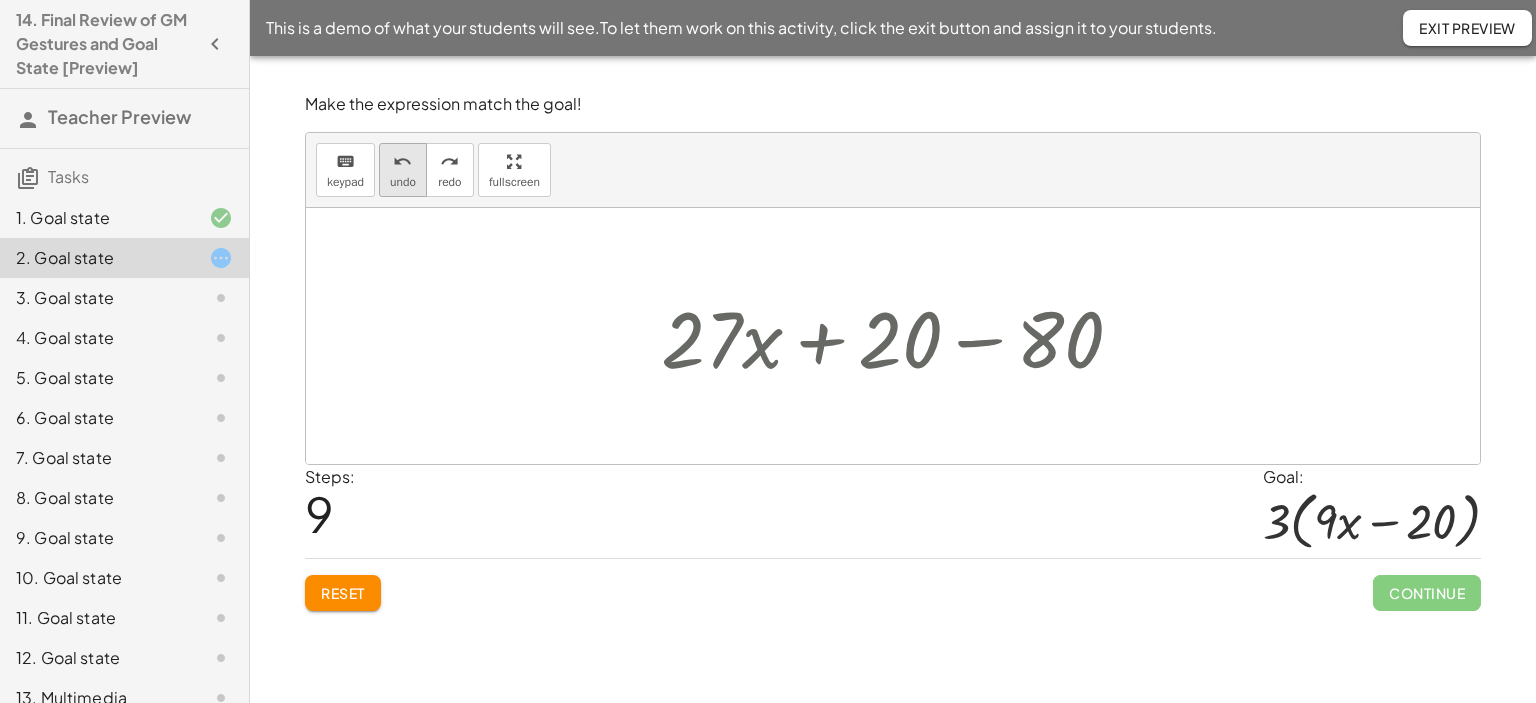 click on "undo" at bounding box center [403, 182] 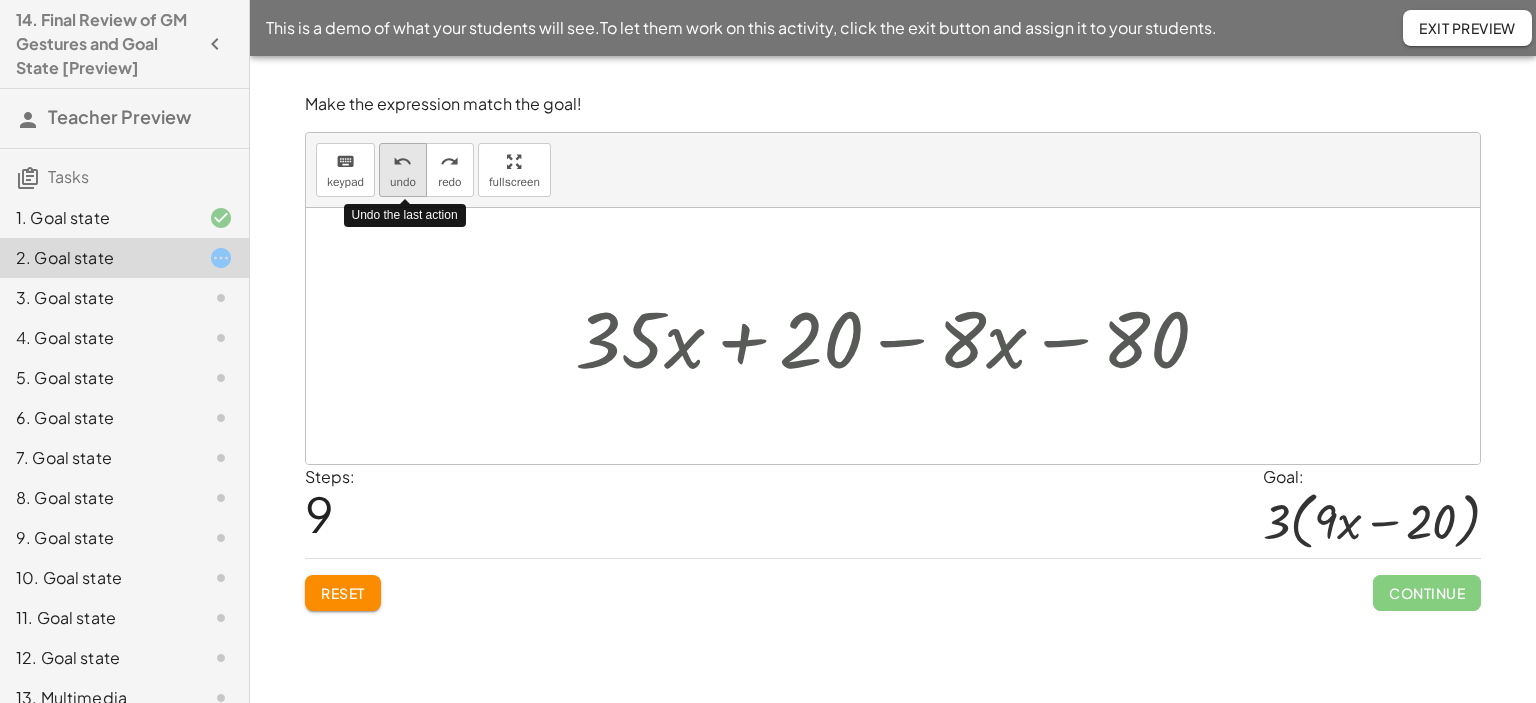 click on "undo" at bounding box center (403, 182) 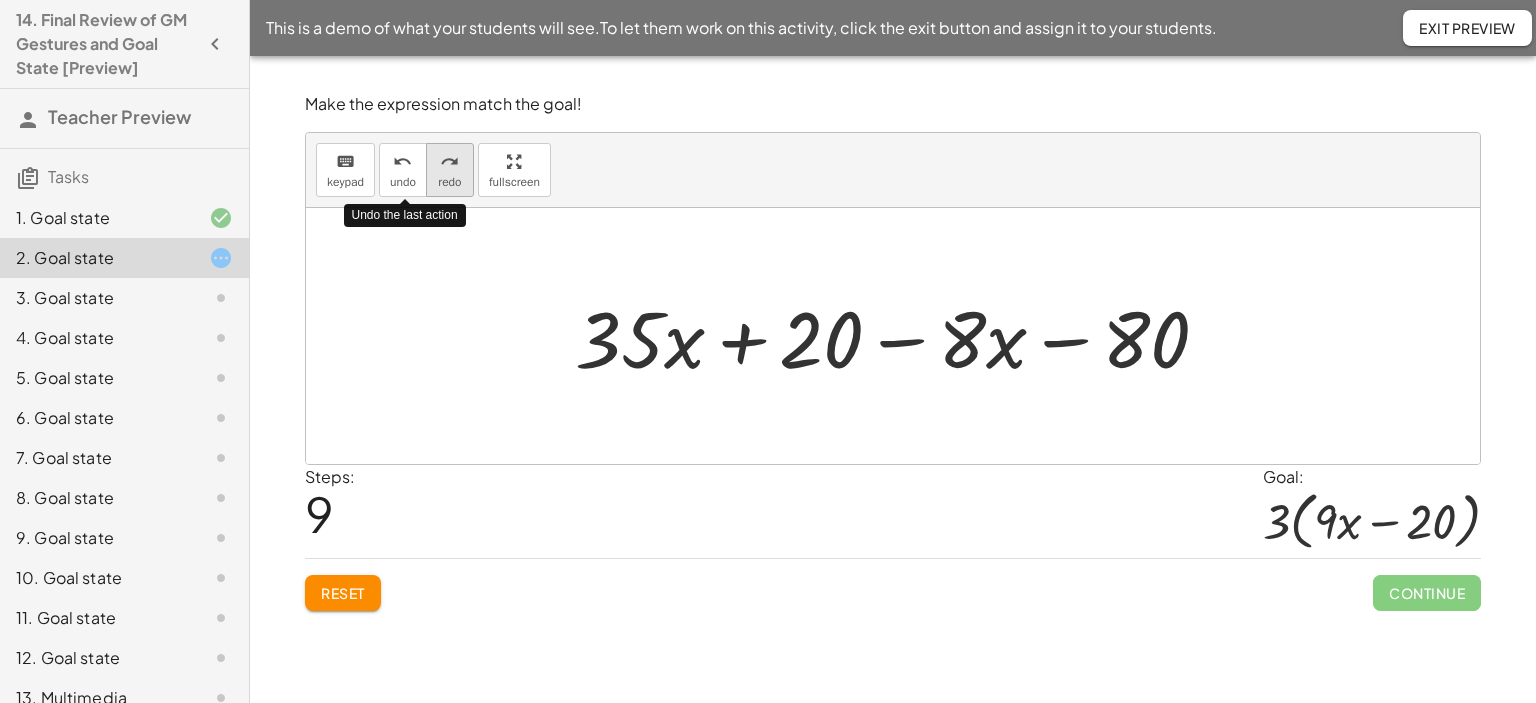 click on "redo" at bounding box center (449, 162) 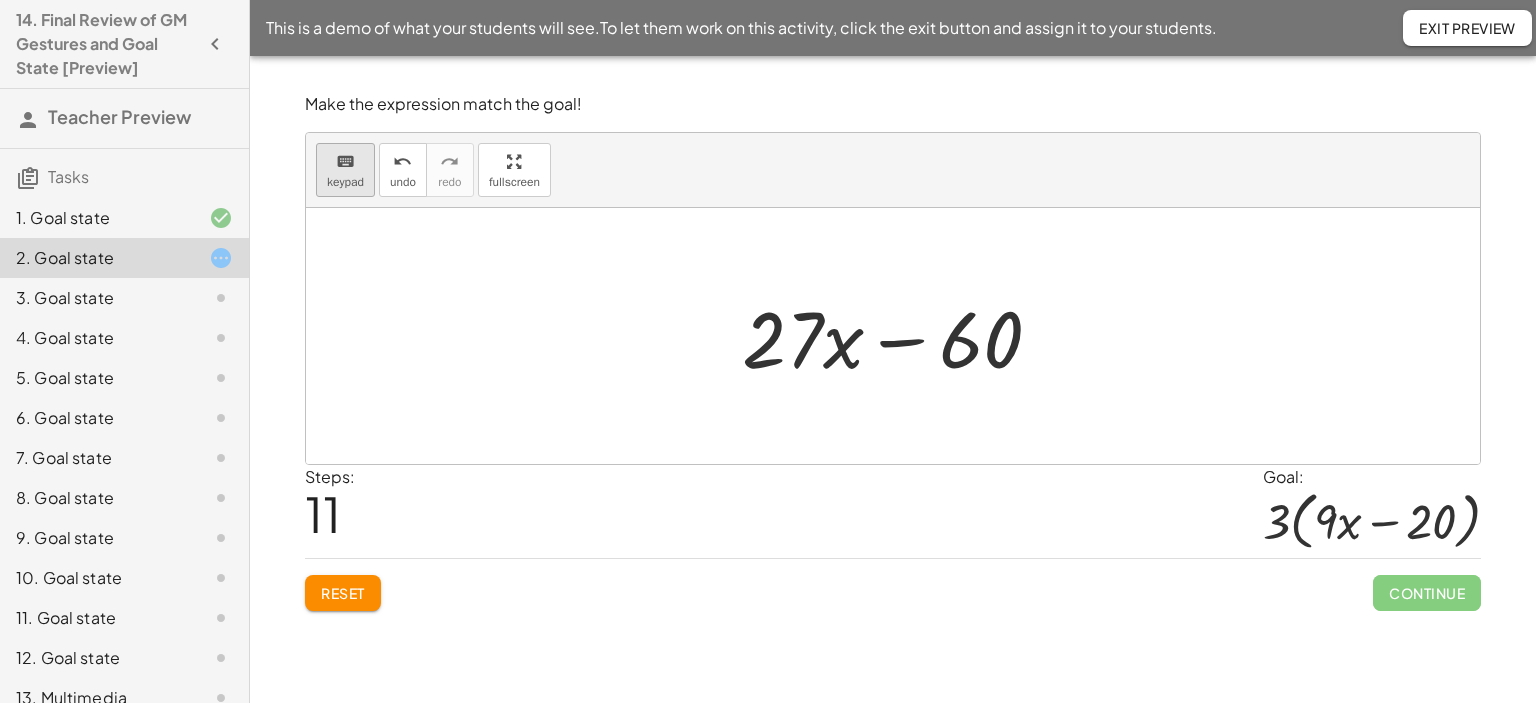 click on "keyboard" at bounding box center [345, 162] 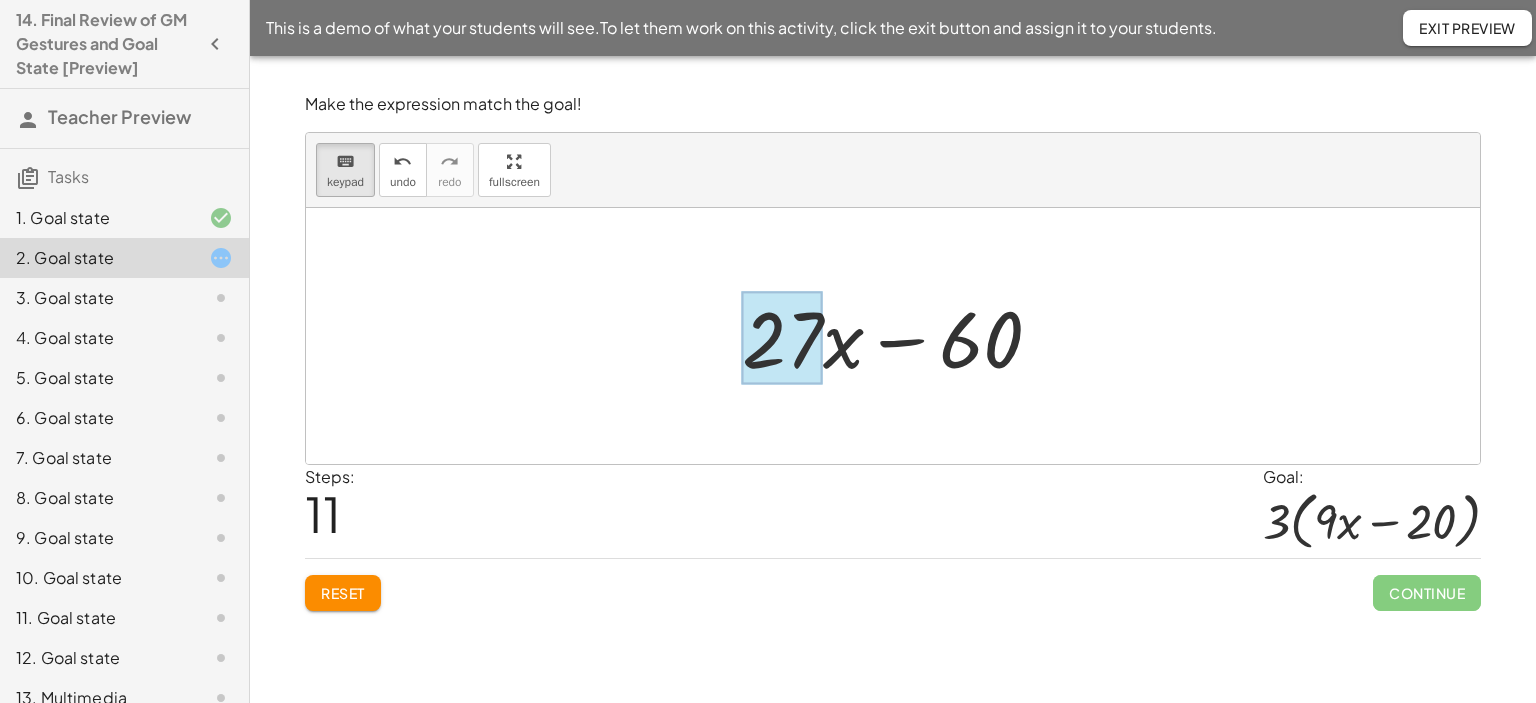click at bounding box center [782, 338] 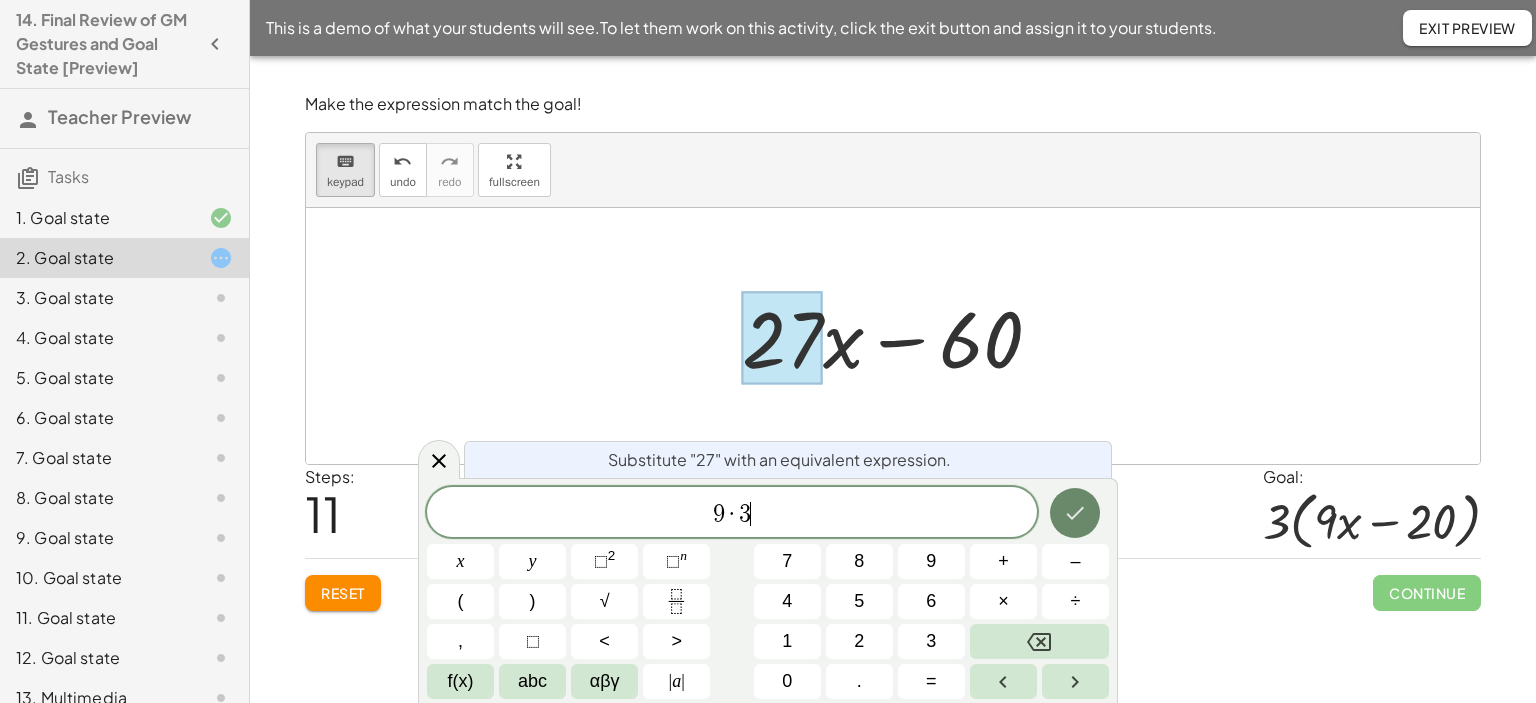 click at bounding box center (1075, 513) 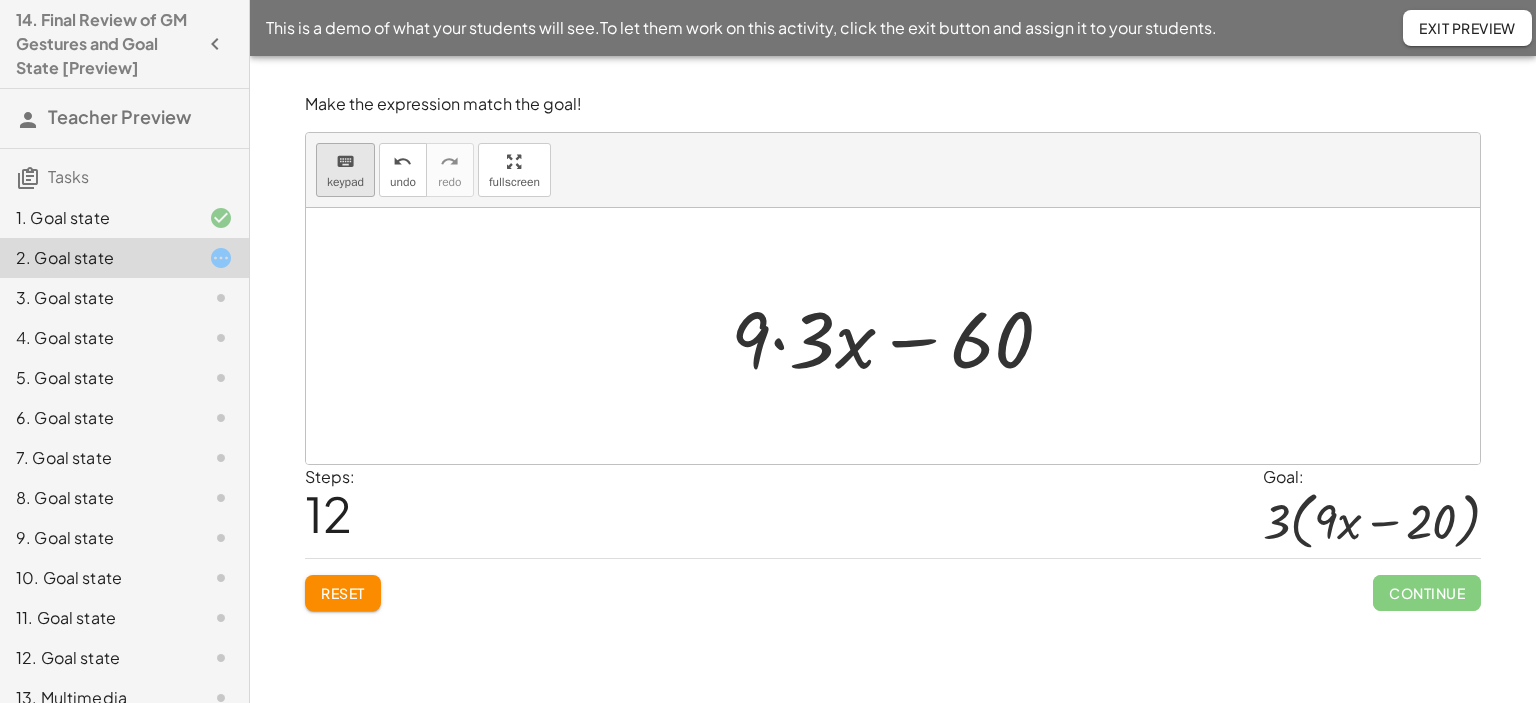 click on "keyboard keypad" at bounding box center [345, 170] 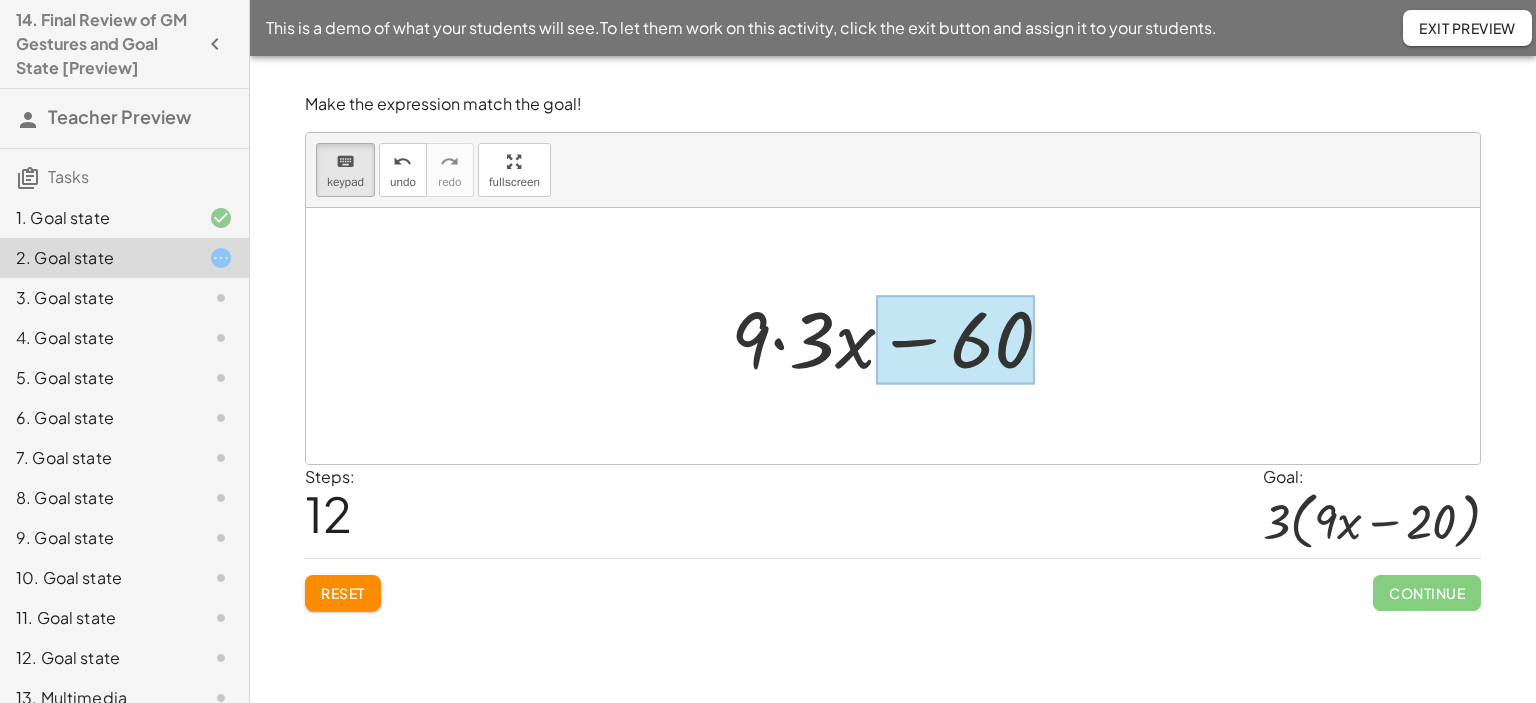click at bounding box center [955, 340] 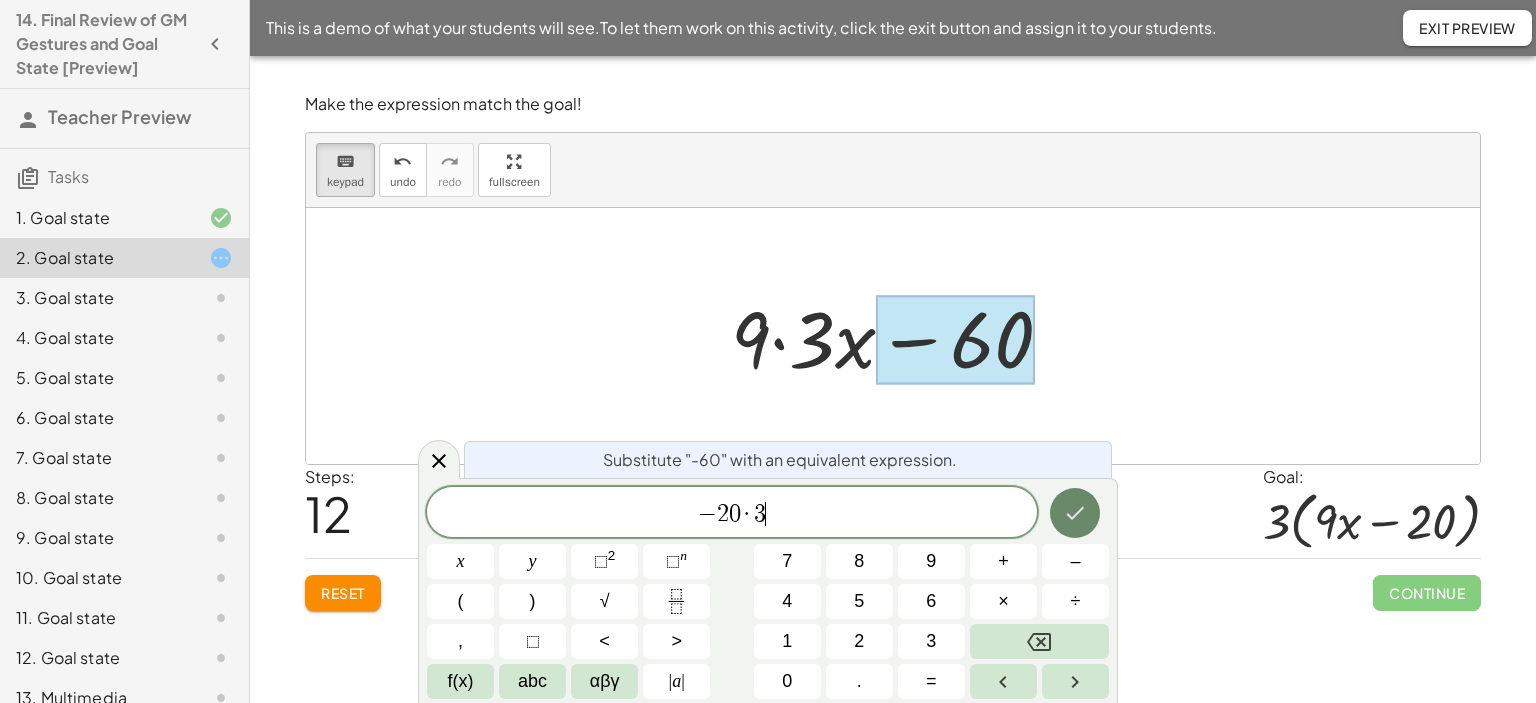 click 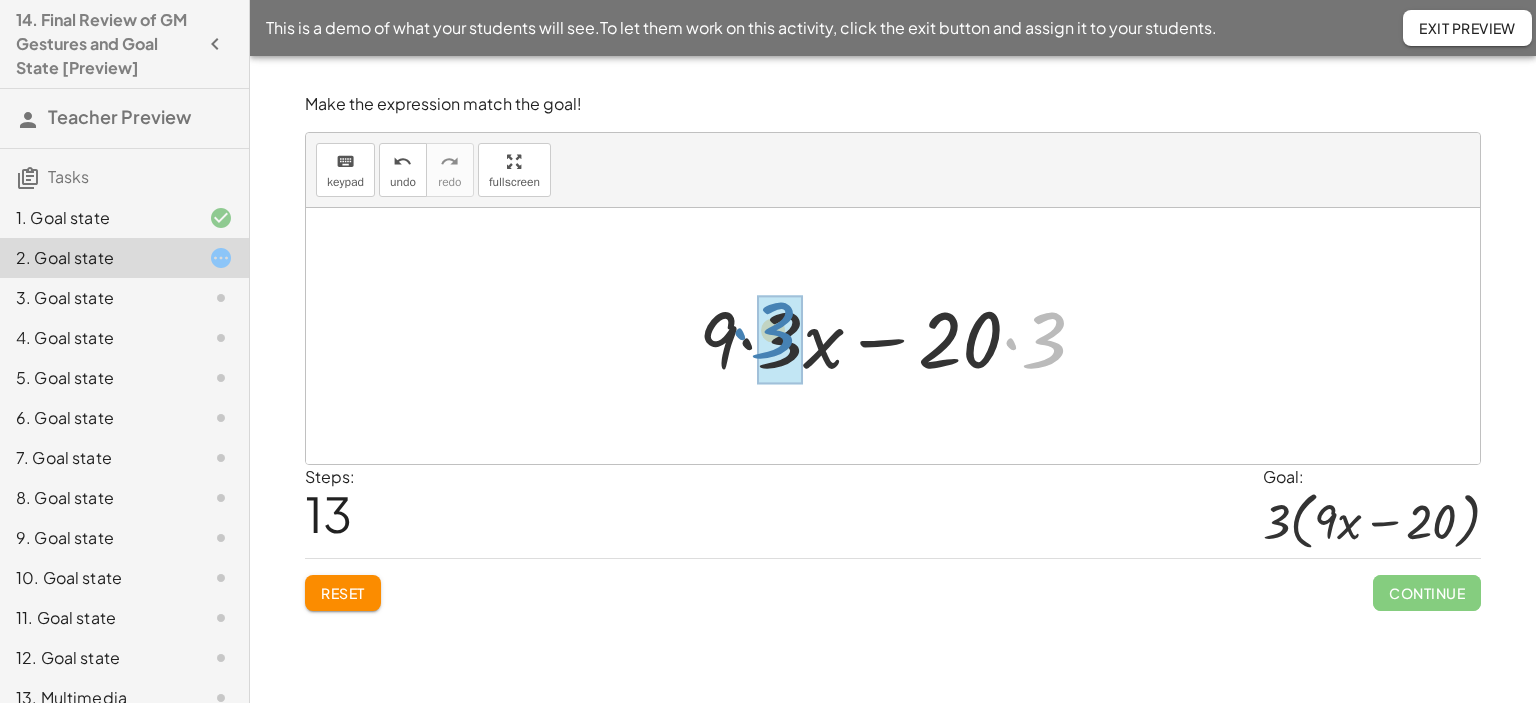 drag, startPoint x: 1048, startPoint y: 357, endPoint x: 777, endPoint y: 347, distance: 271.18445 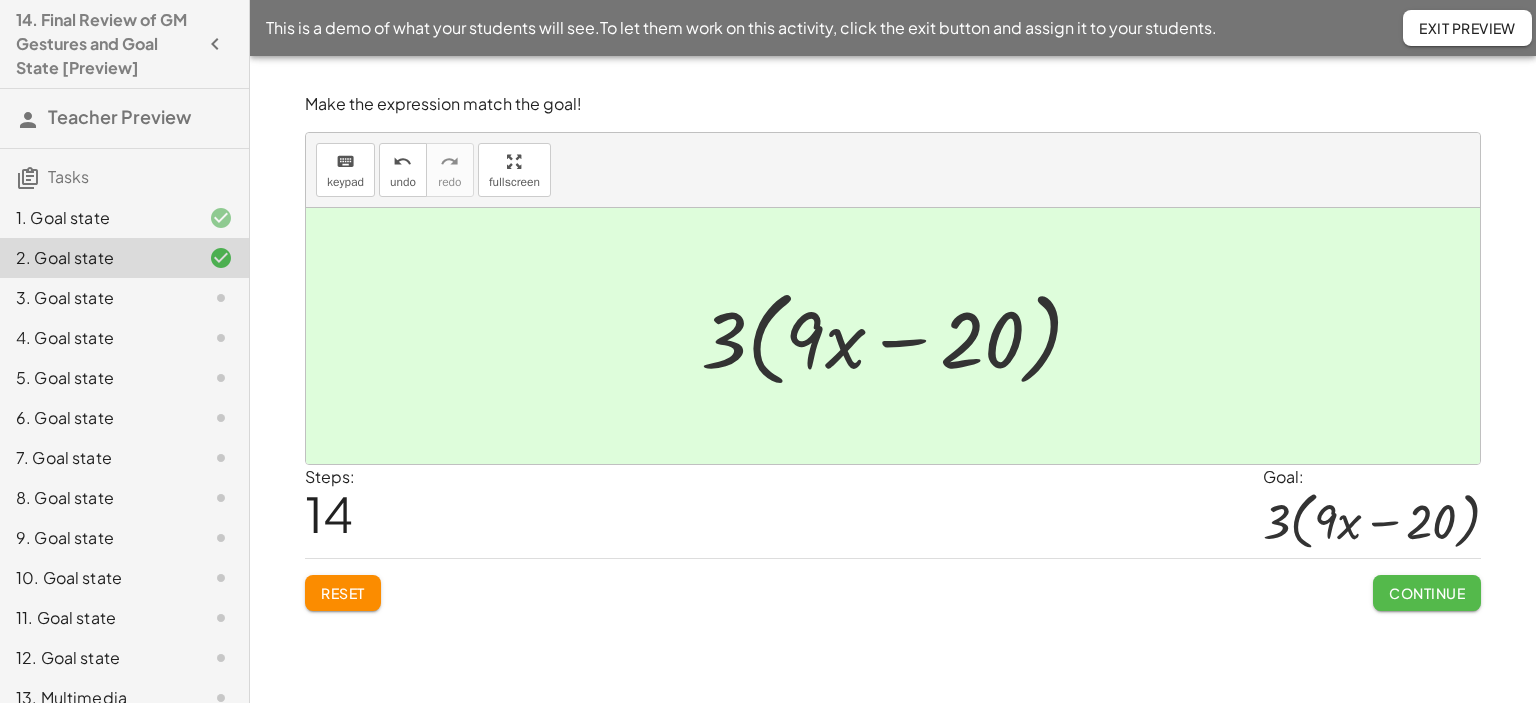 click on "Continue" 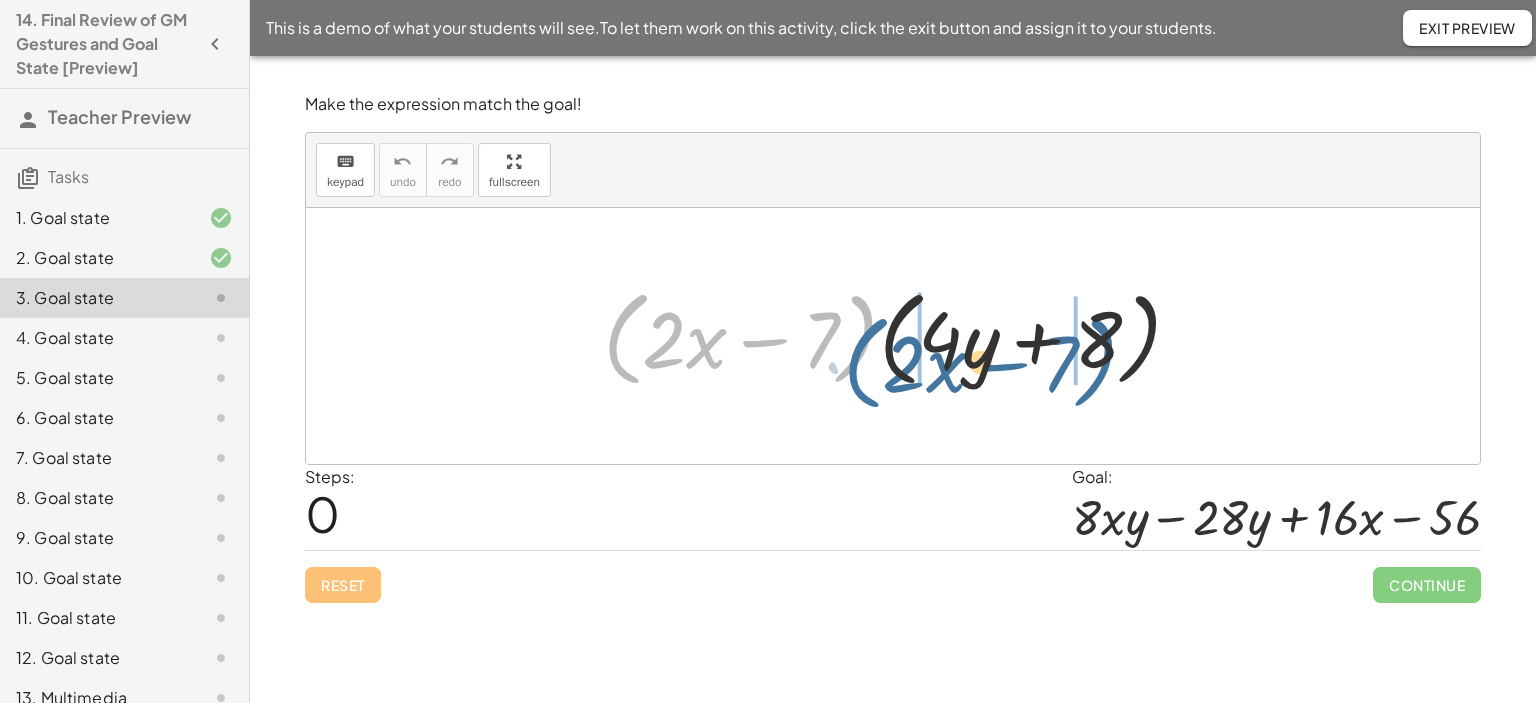 drag, startPoint x: 617, startPoint y: 331, endPoint x: 857, endPoint y: 355, distance: 241.19702 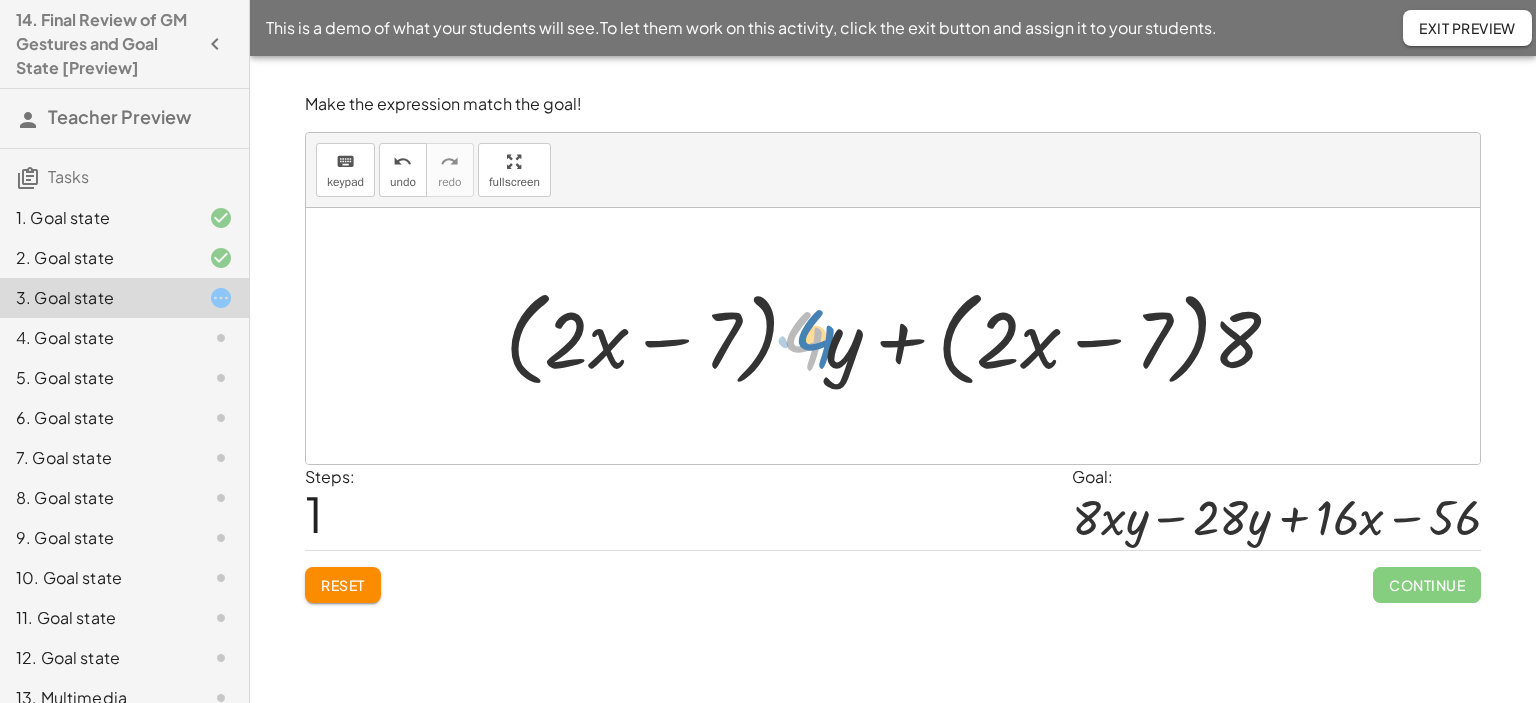 drag, startPoint x: 821, startPoint y: 351, endPoint x: 834, endPoint y: 348, distance: 13.341664 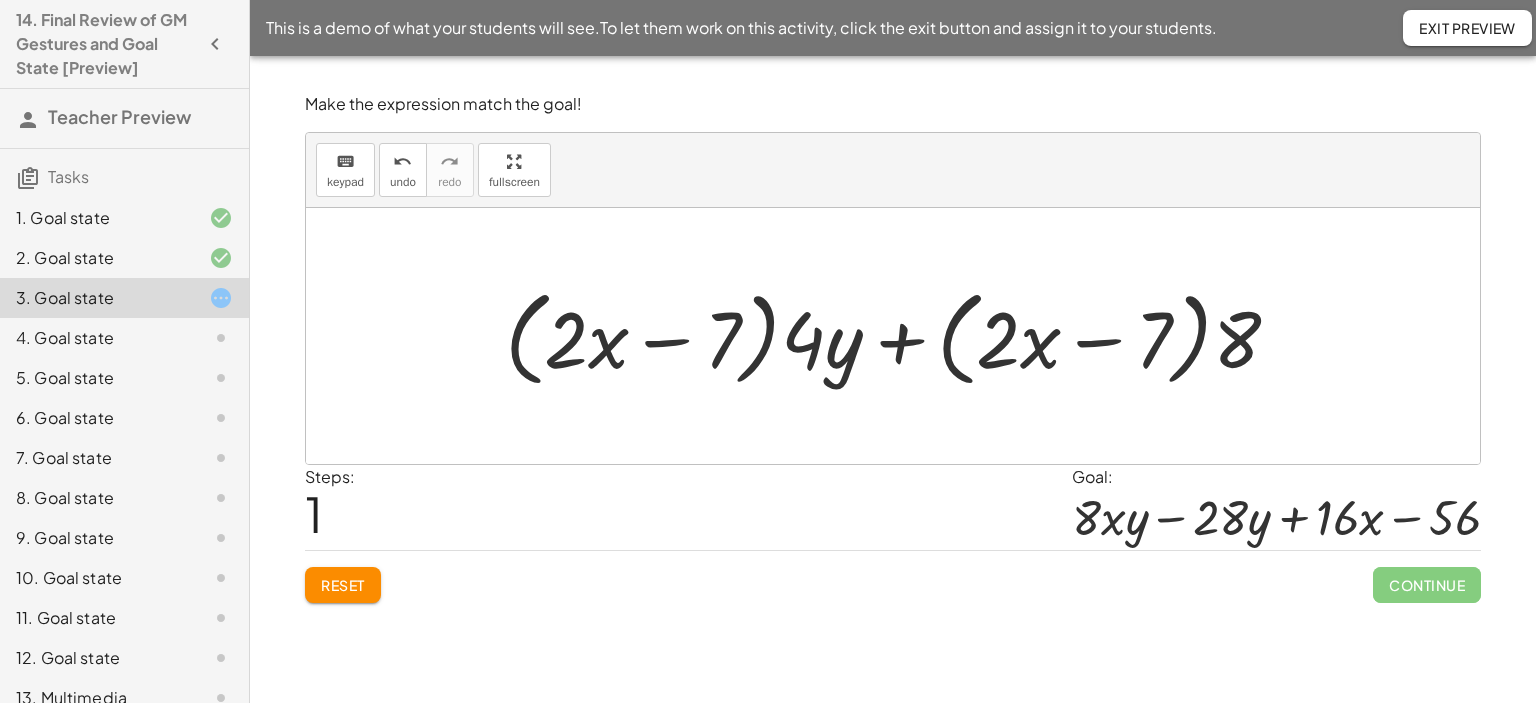 click at bounding box center (900, 336) 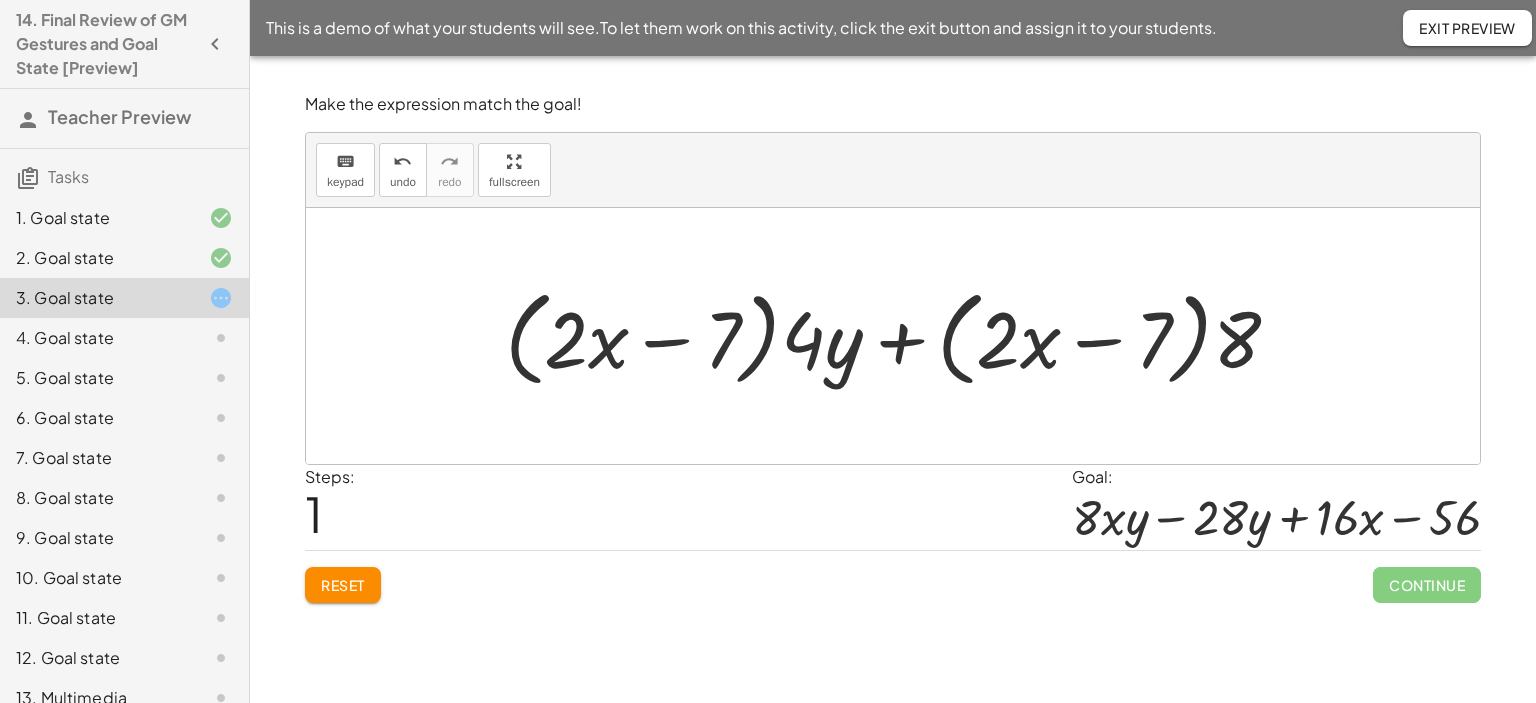 click at bounding box center (900, 336) 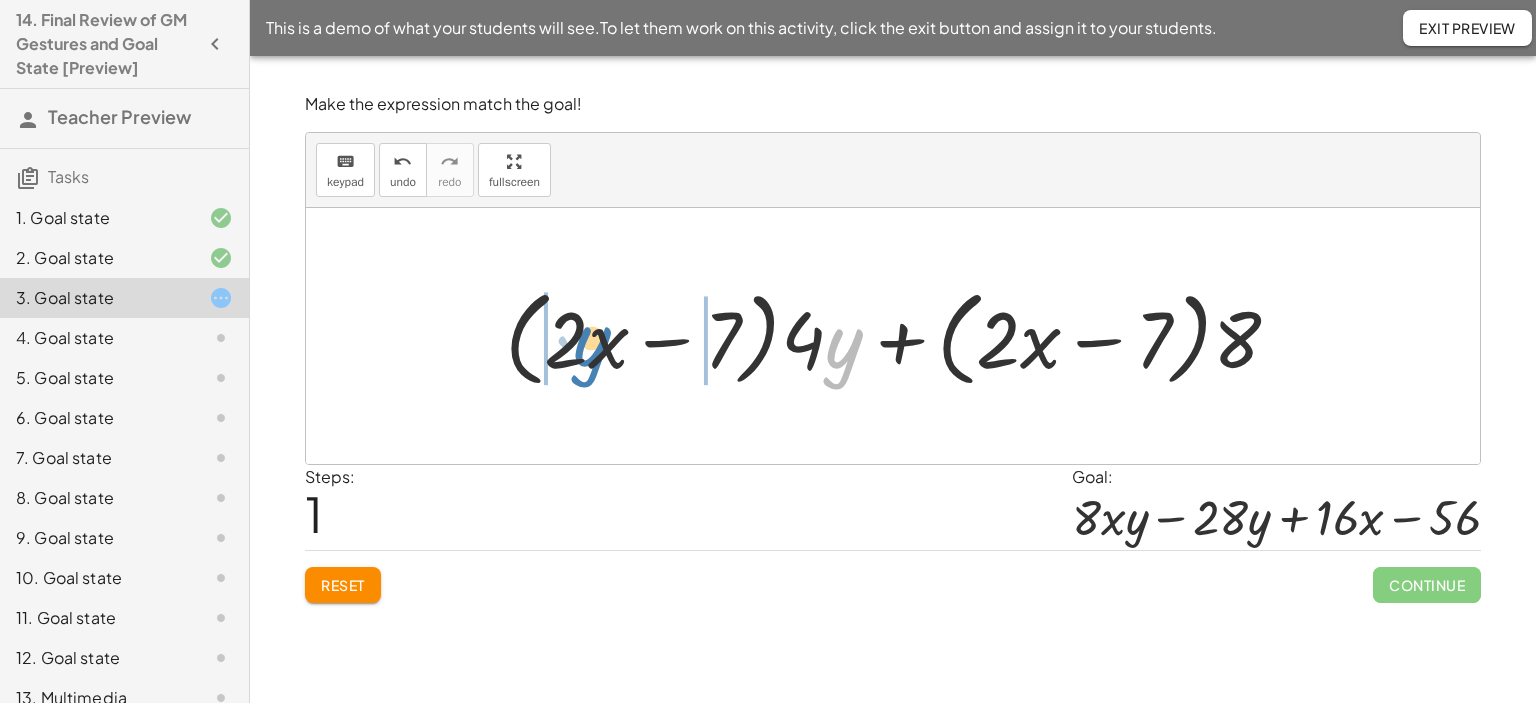 drag, startPoint x: 833, startPoint y: 343, endPoint x: 580, endPoint y: 341, distance: 253.0079 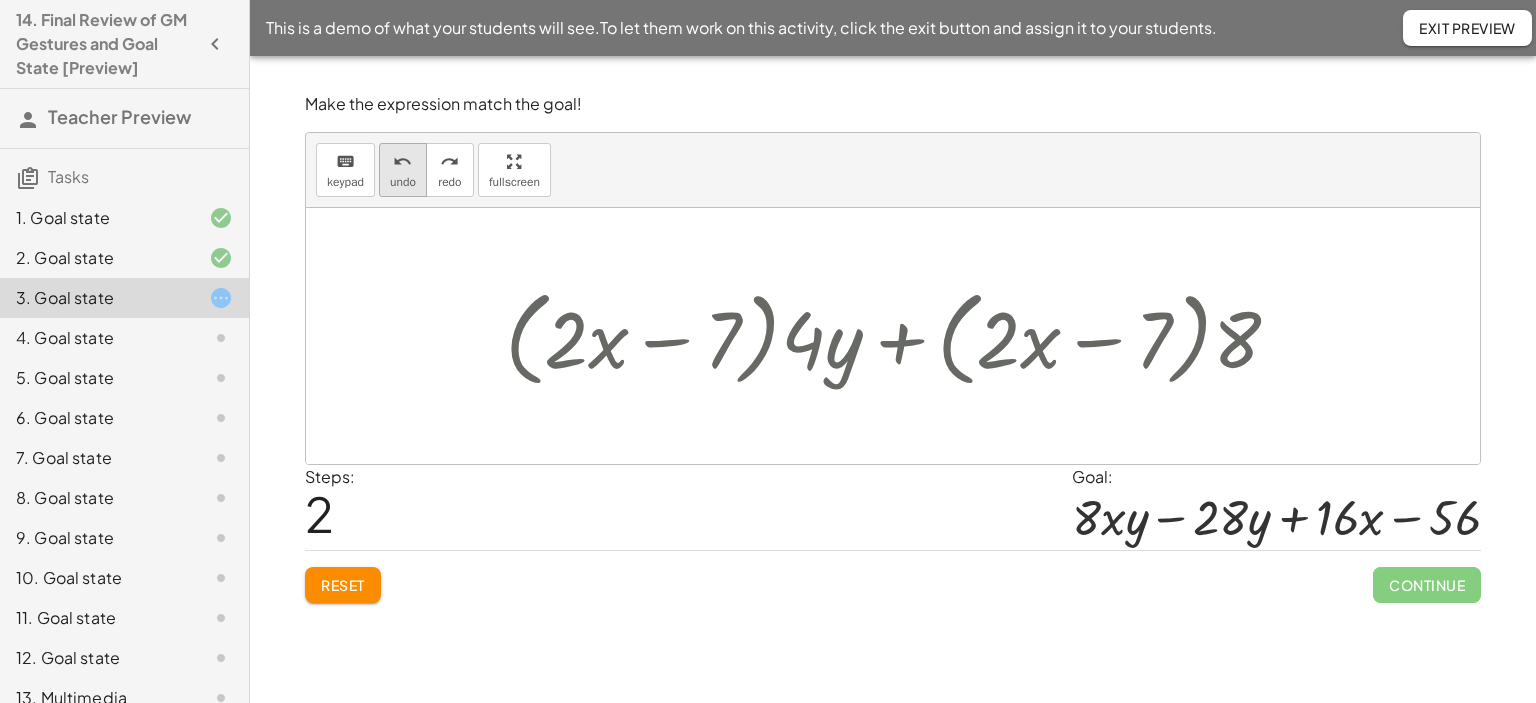 click on "undo undo" at bounding box center (403, 170) 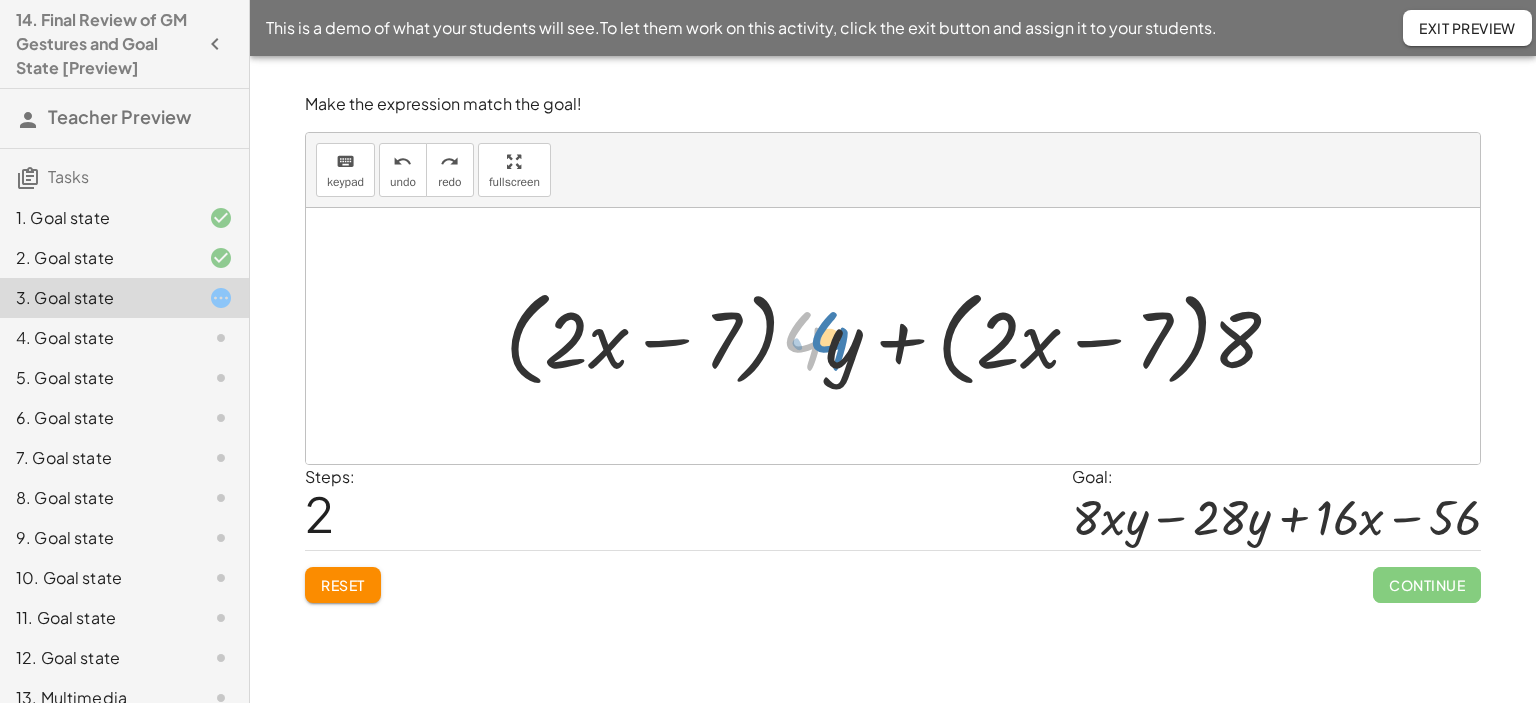 drag, startPoint x: 820, startPoint y: 349, endPoint x: 846, endPoint y: 349, distance: 26 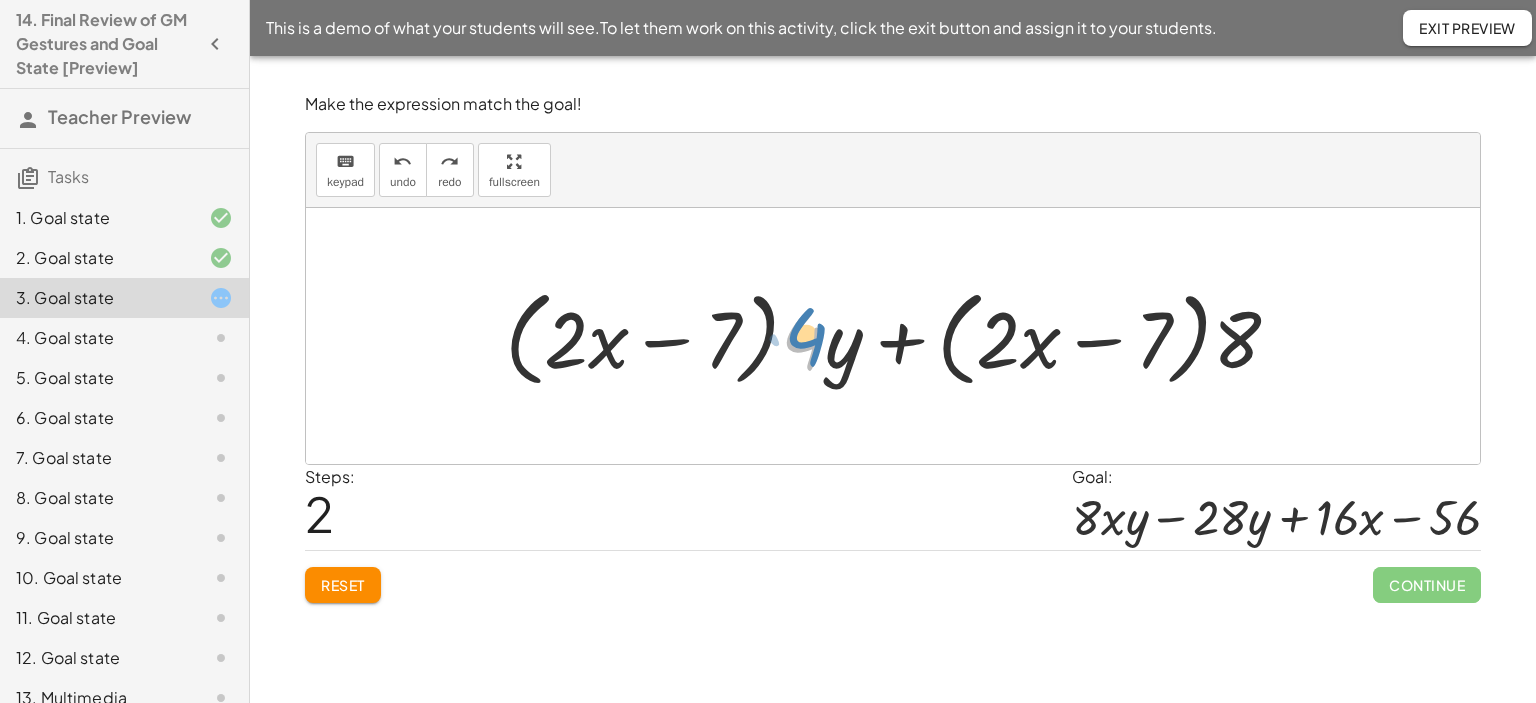 click at bounding box center [900, 336] 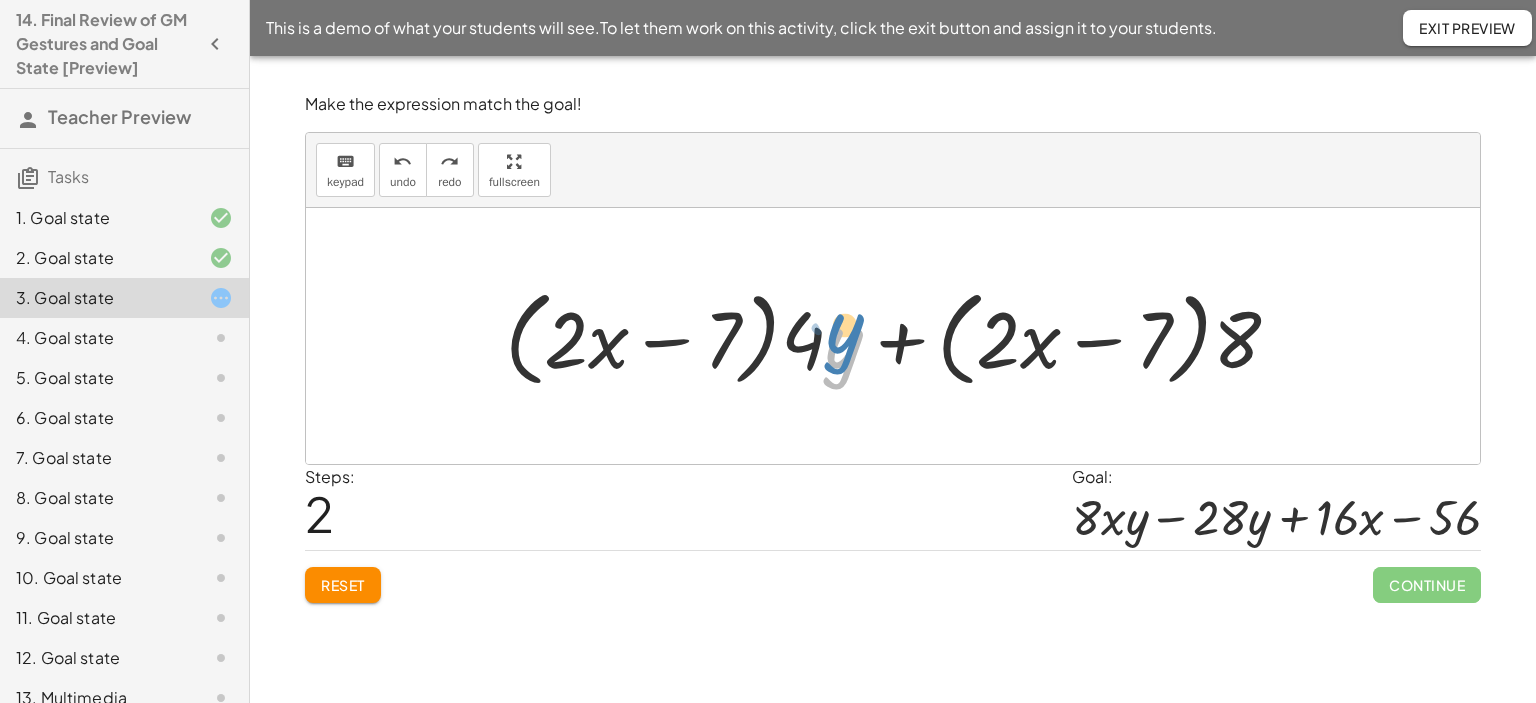 drag, startPoint x: 845, startPoint y: 347, endPoint x: 846, endPoint y: 331, distance: 16.03122 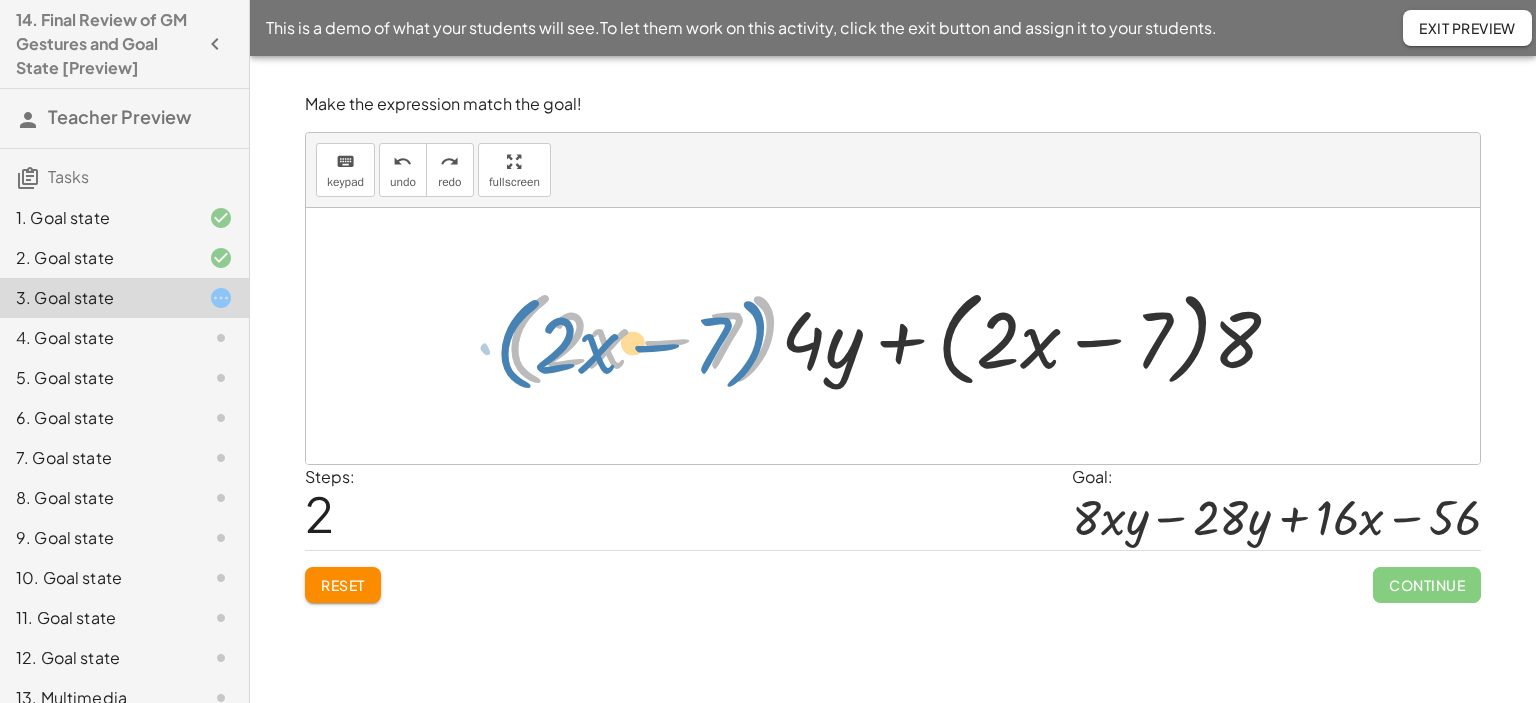 drag, startPoint x: 780, startPoint y: 343, endPoint x: 770, endPoint y: 348, distance: 11.18034 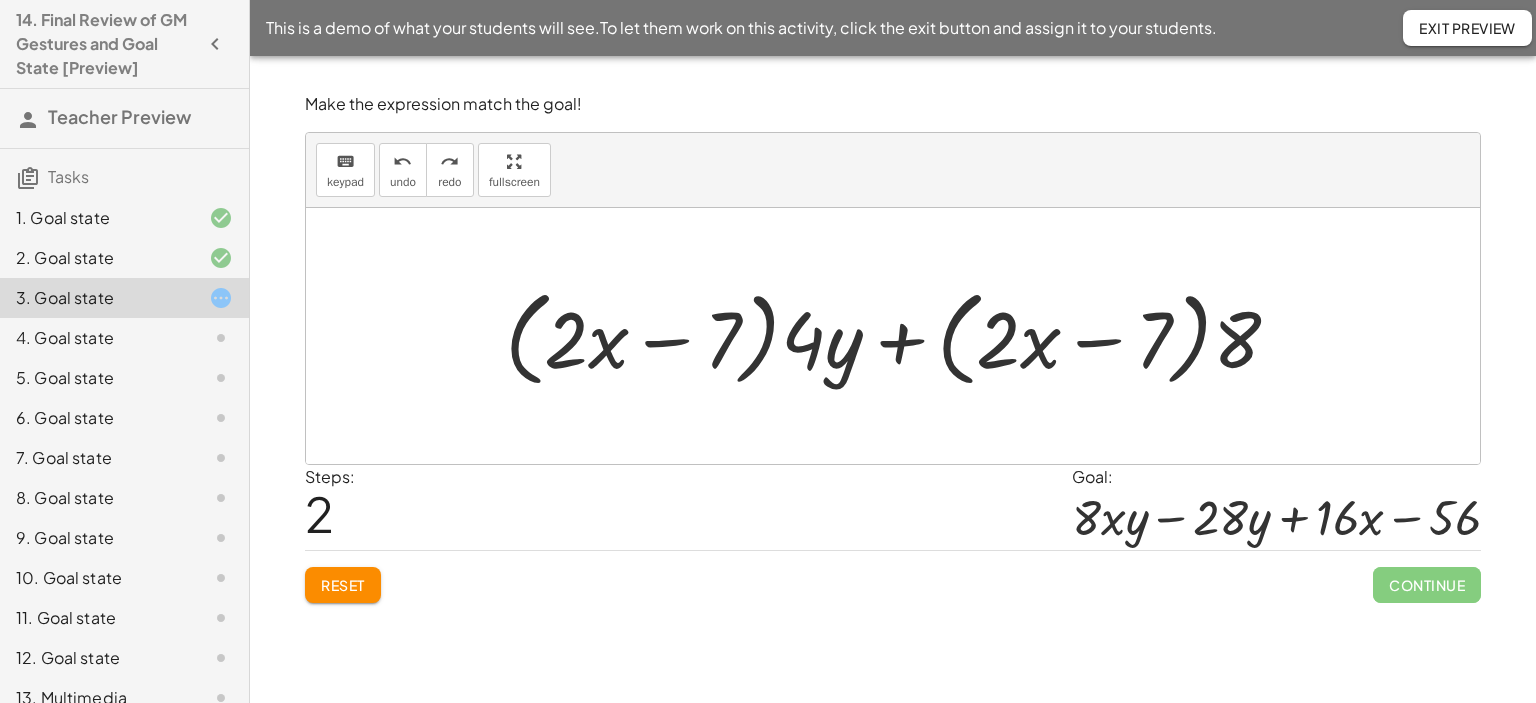 click on "Reset" 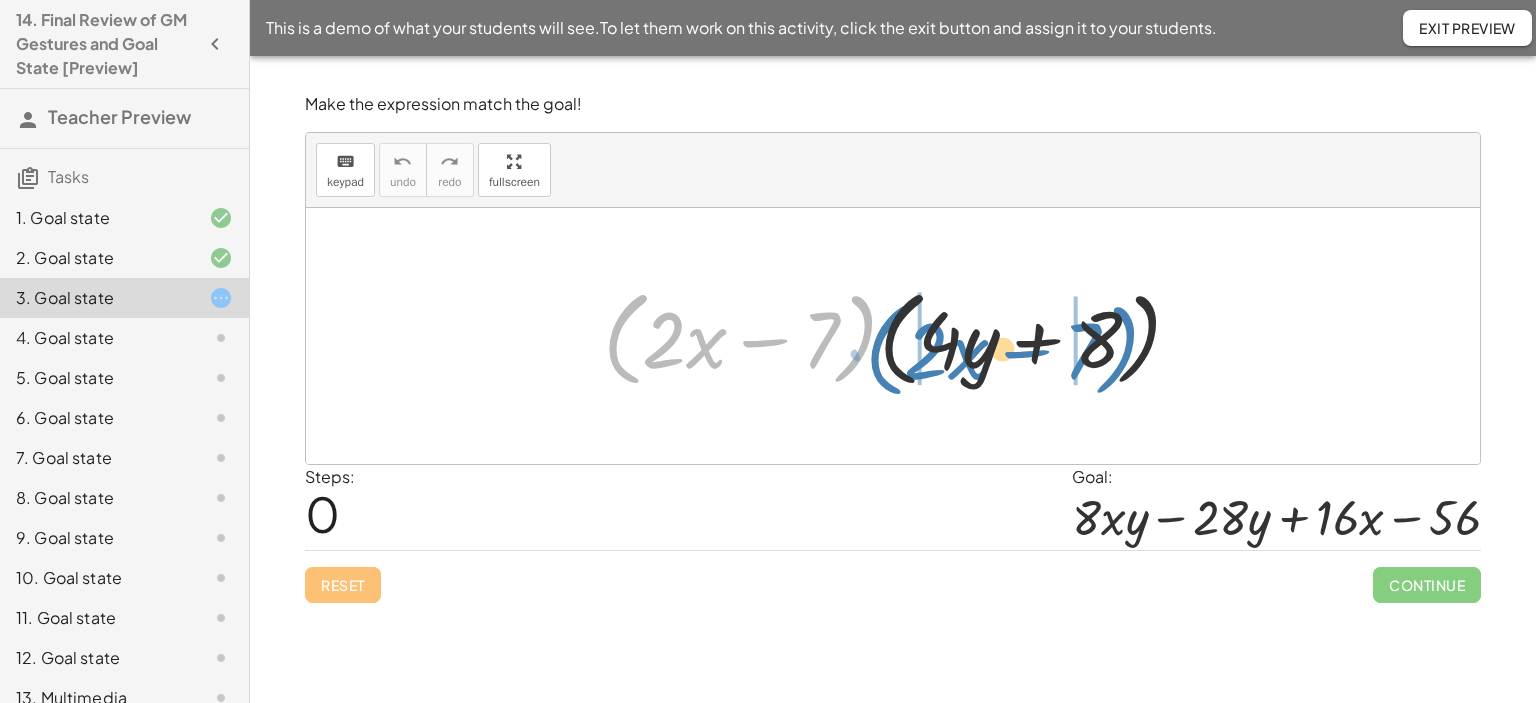 drag, startPoint x: 862, startPoint y: 344, endPoint x: 1124, endPoint y: 355, distance: 262.2308 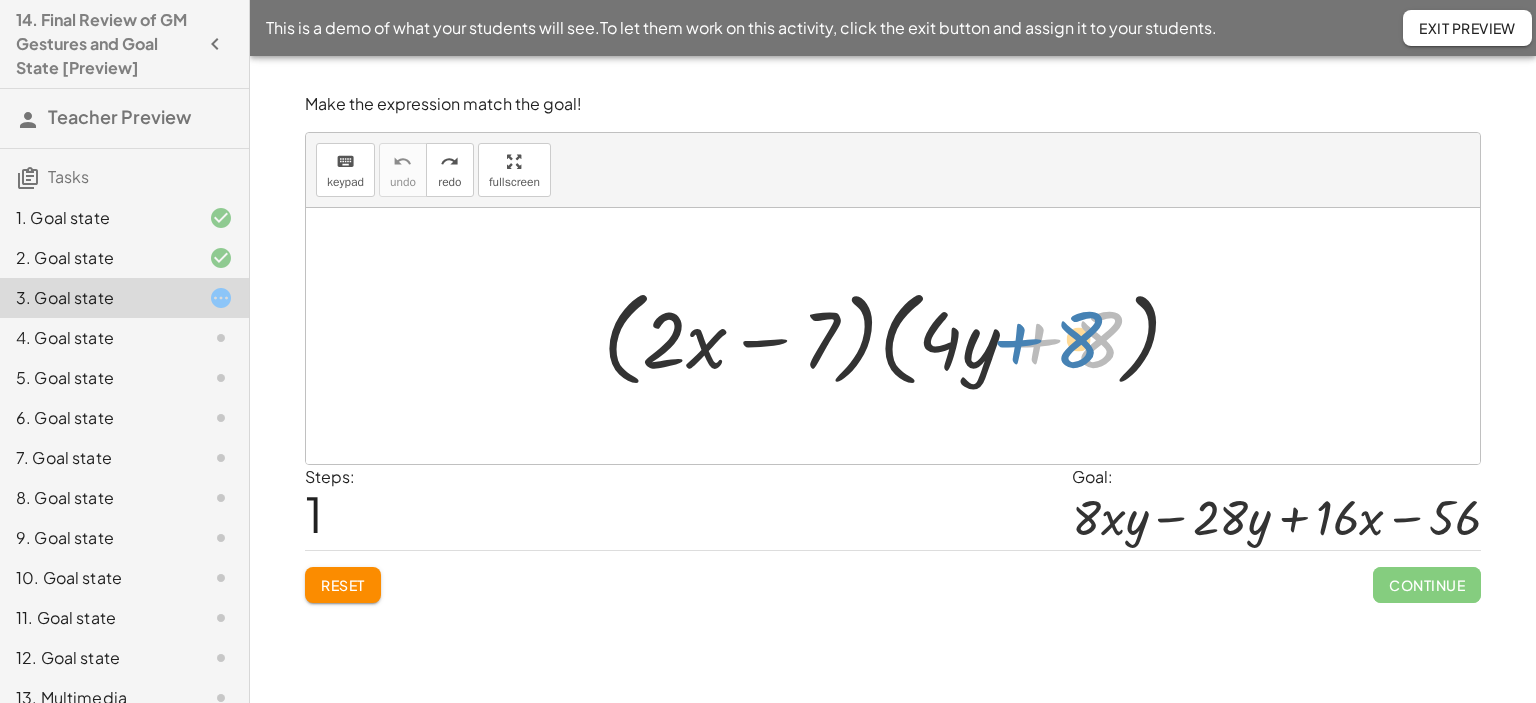 drag, startPoint x: 1060, startPoint y: 326, endPoint x: 1049, endPoint y: 322, distance: 11.7046995 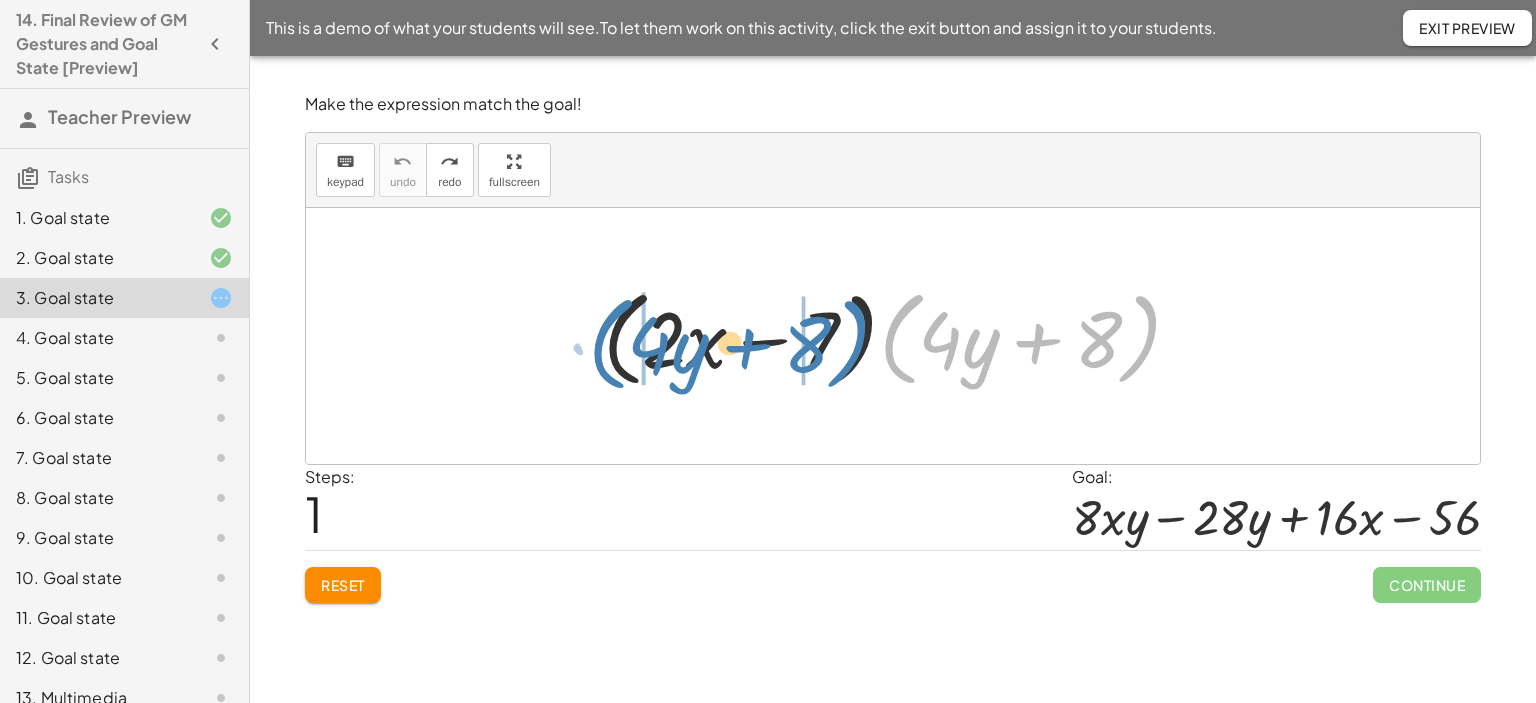 drag, startPoint x: 894, startPoint y: 339, endPoint x: 600, endPoint y: 344, distance: 294.0425 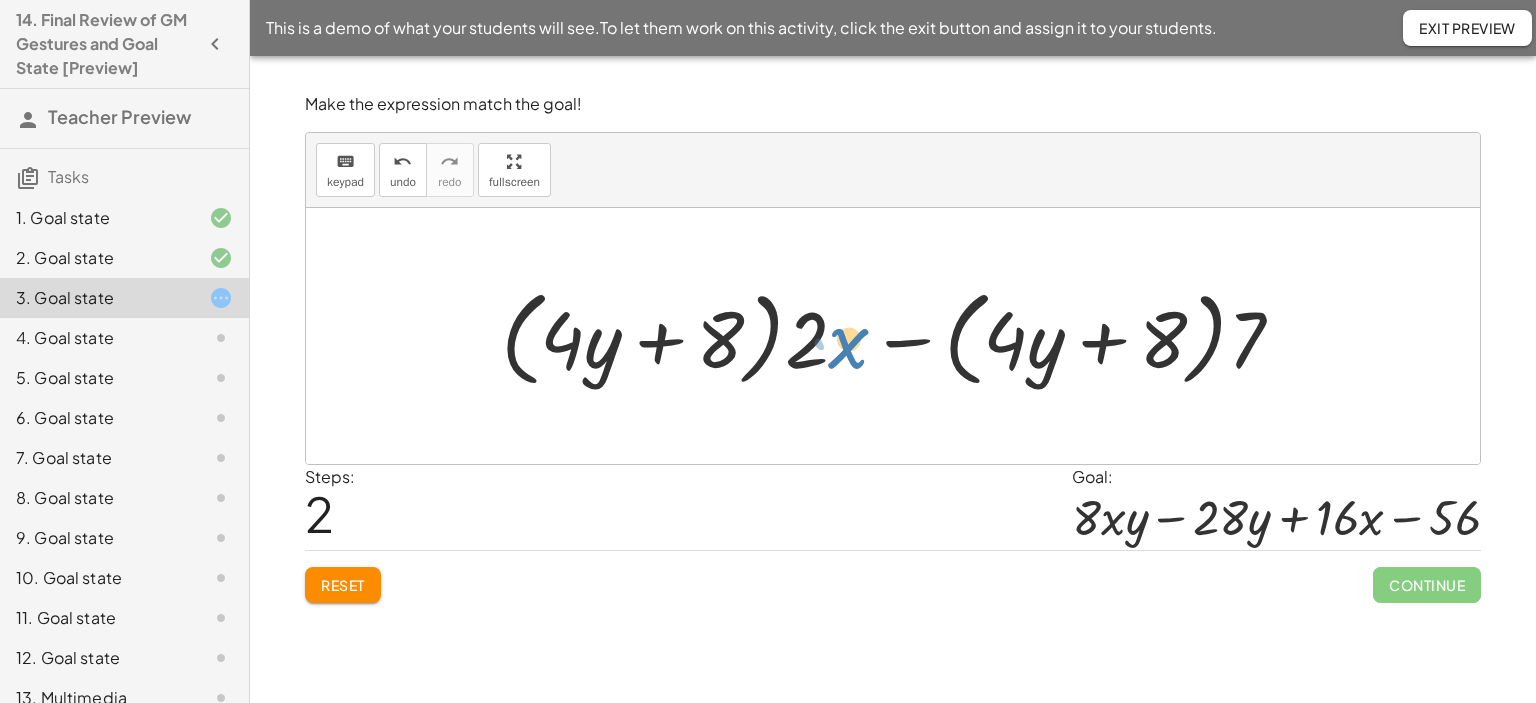 click at bounding box center (900, 336) 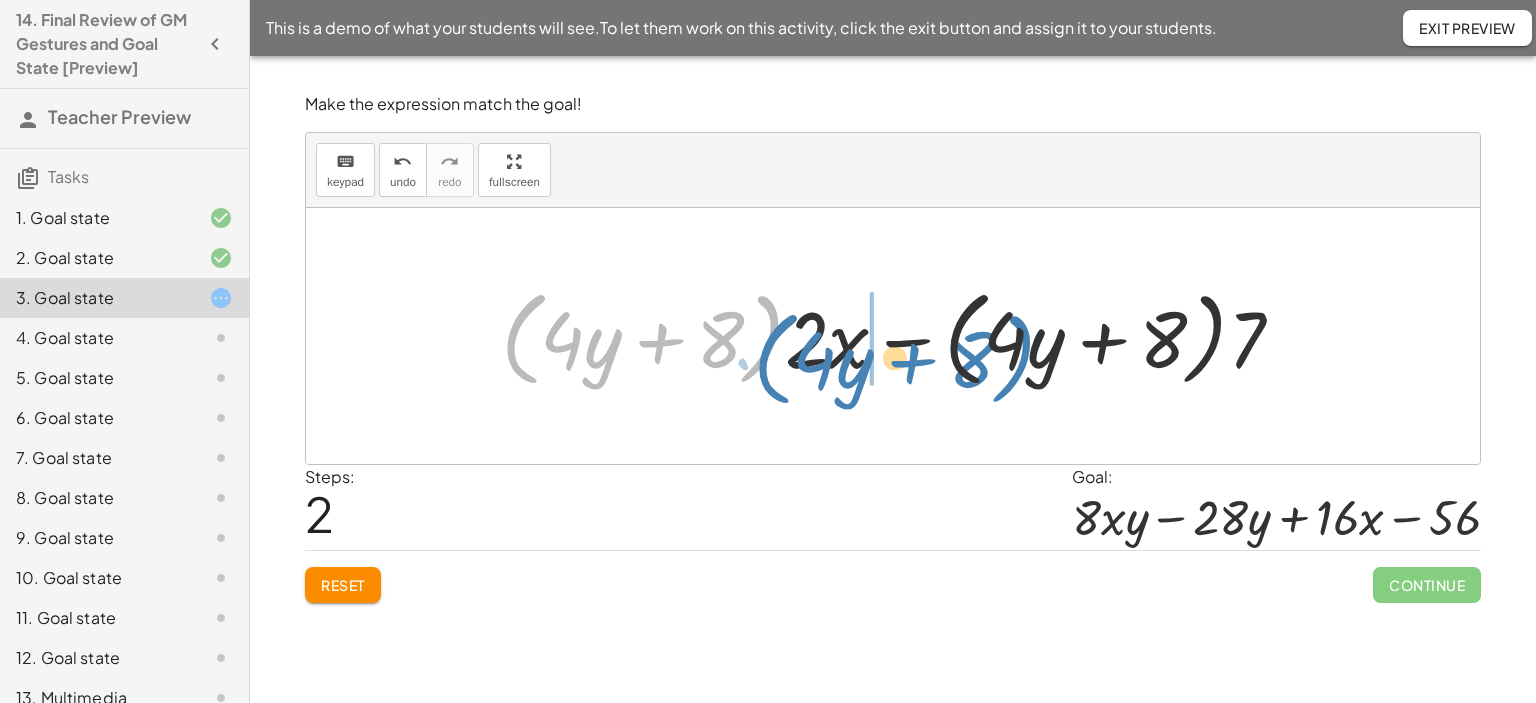 drag, startPoint x: 512, startPoint y: 335, endPoint x: 764, endPoint y: 355, distance: 252.7924 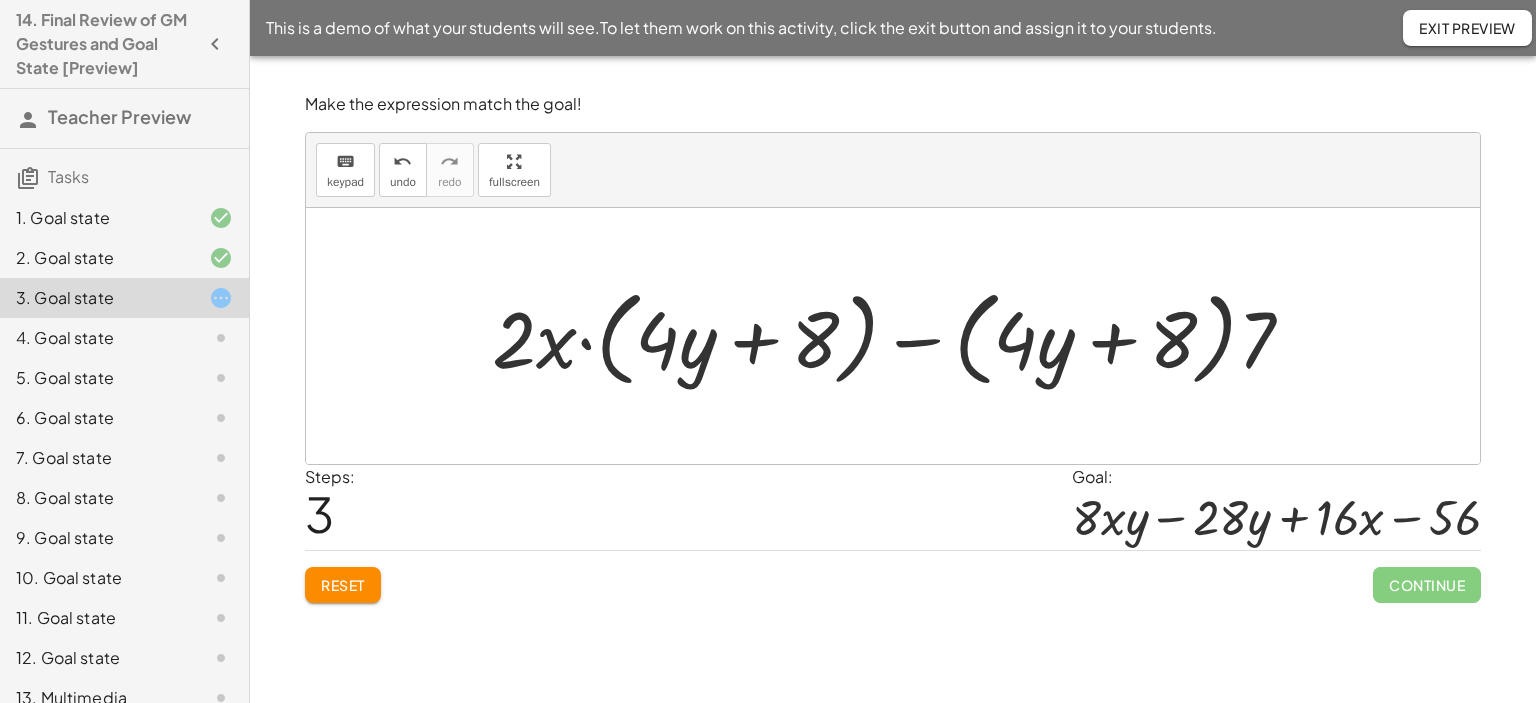 drag, startPoint x: 473, startPoint y: 332, endPoint x: 467, endPoint y: 343, distance: 12.529964 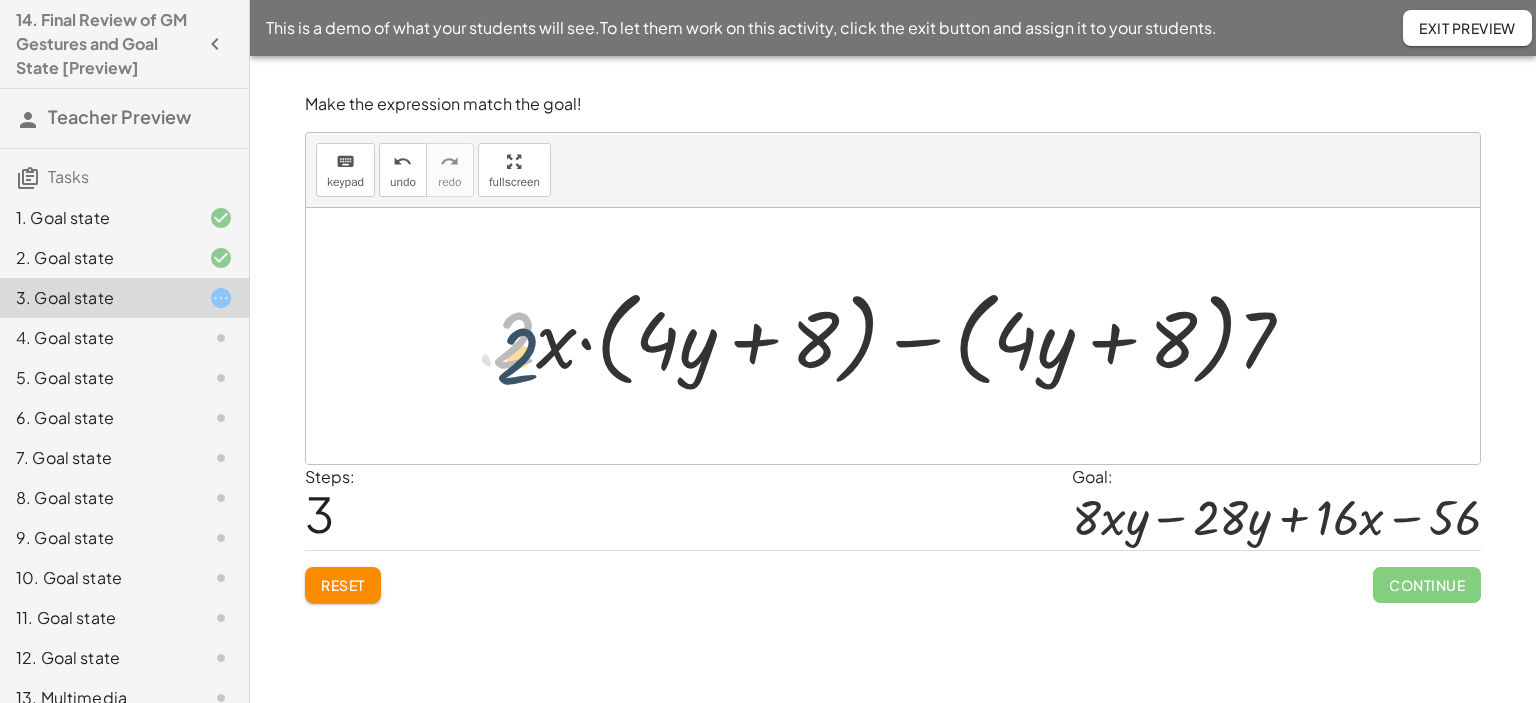 click at bounding box center [901, 336] 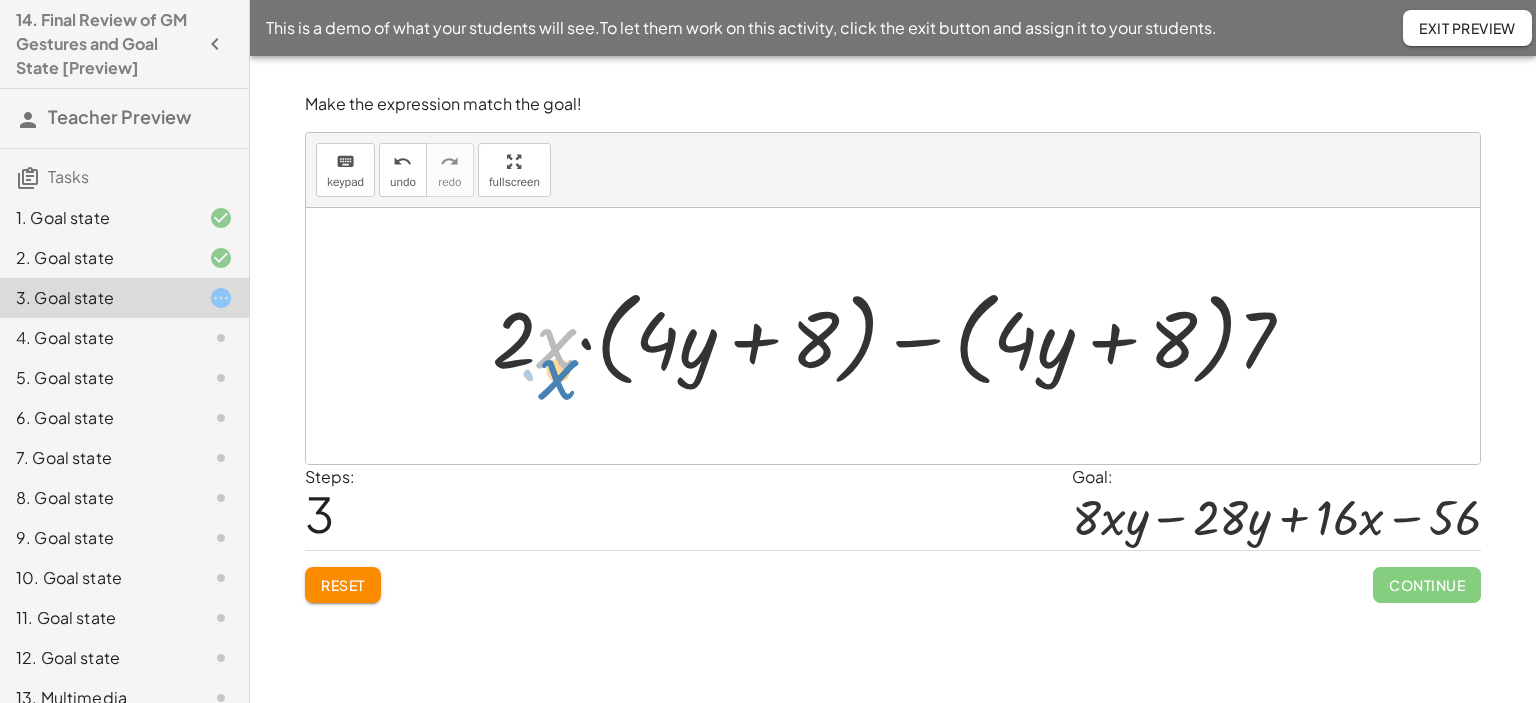 drag, startPoint x: 568, startPoint y: 339, endPoint x: 570, endPoint y: 351, distance: 12.165525 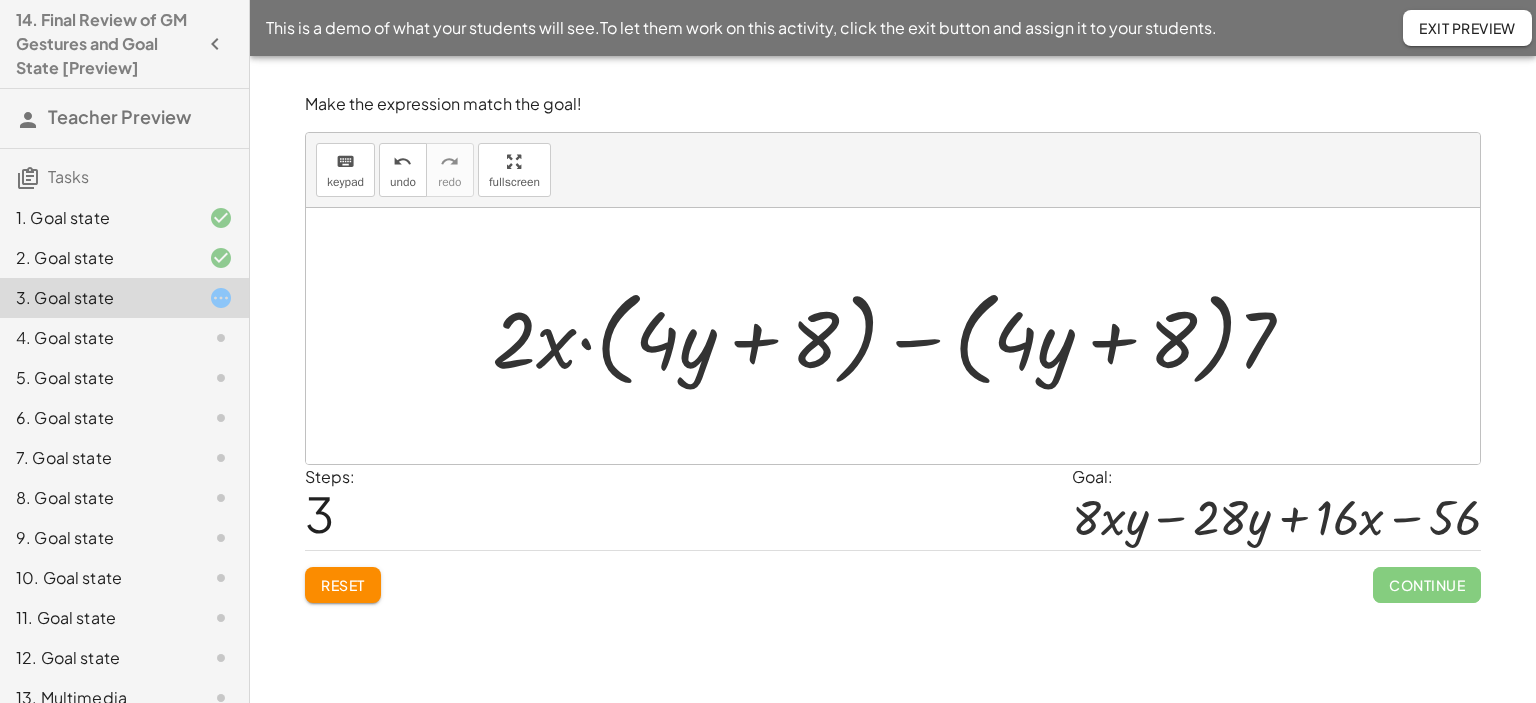 click at bounding box center (901, 336) 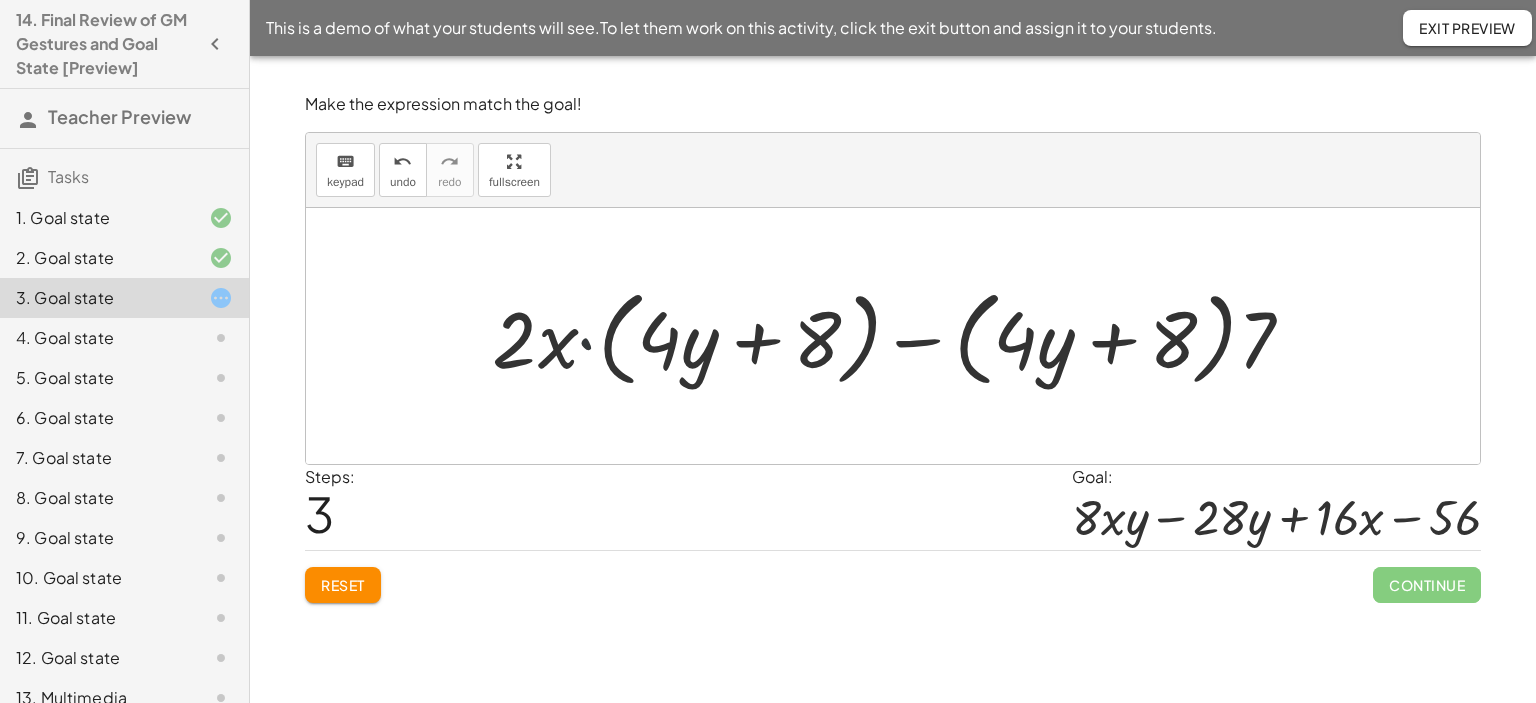 click at bounding box center [901, 336] 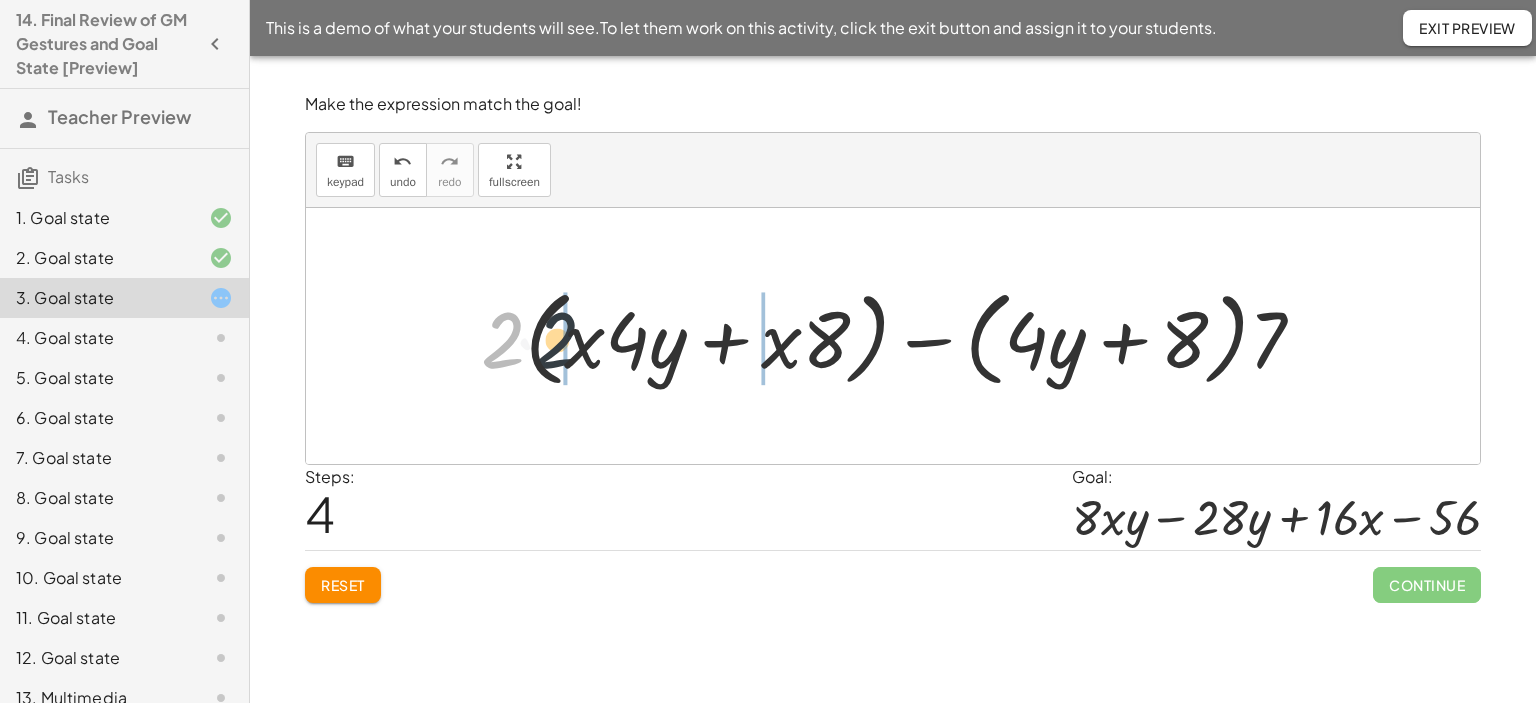 drag, startPoint x: 511, startPoint y: 343, endPoint x: 568, endPoint y: 343, distance: 57 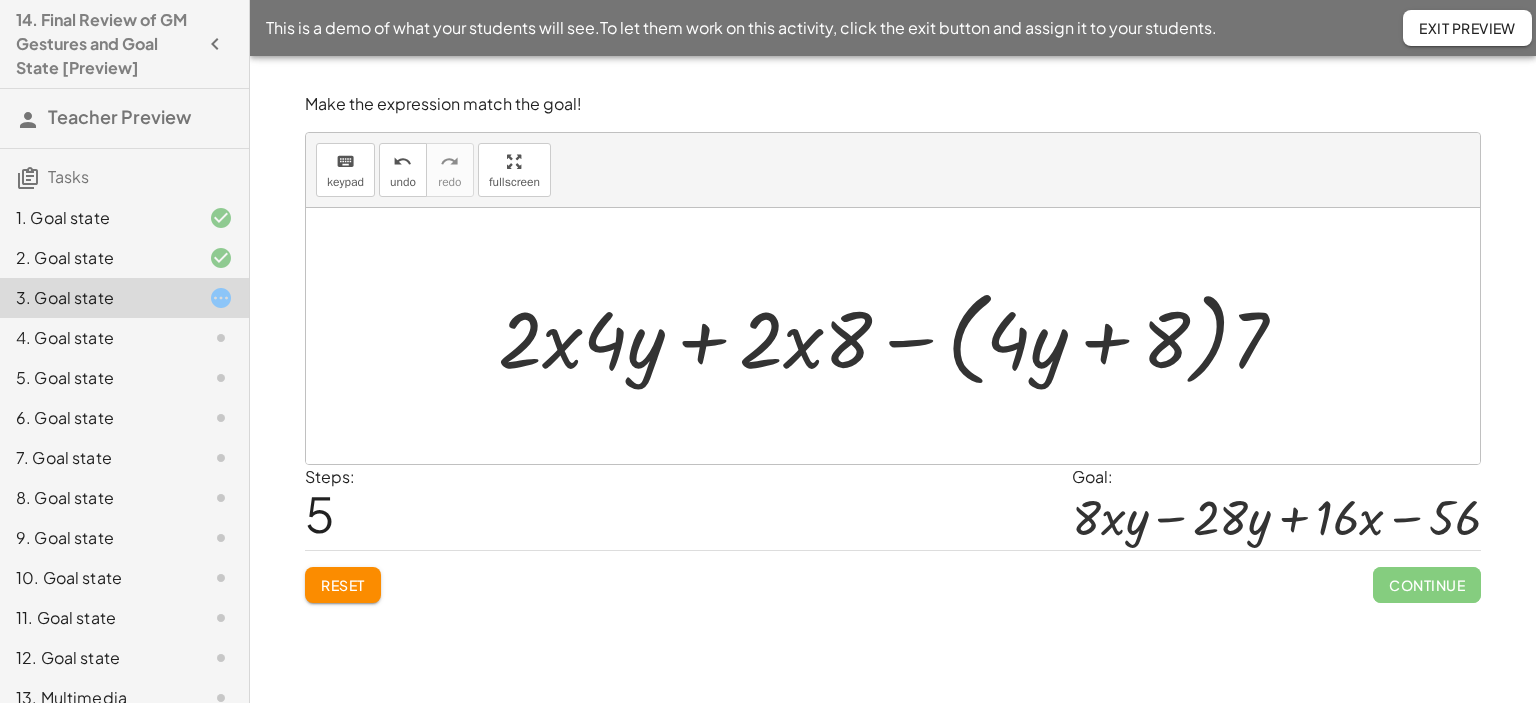click at bounding box center [900, 336] 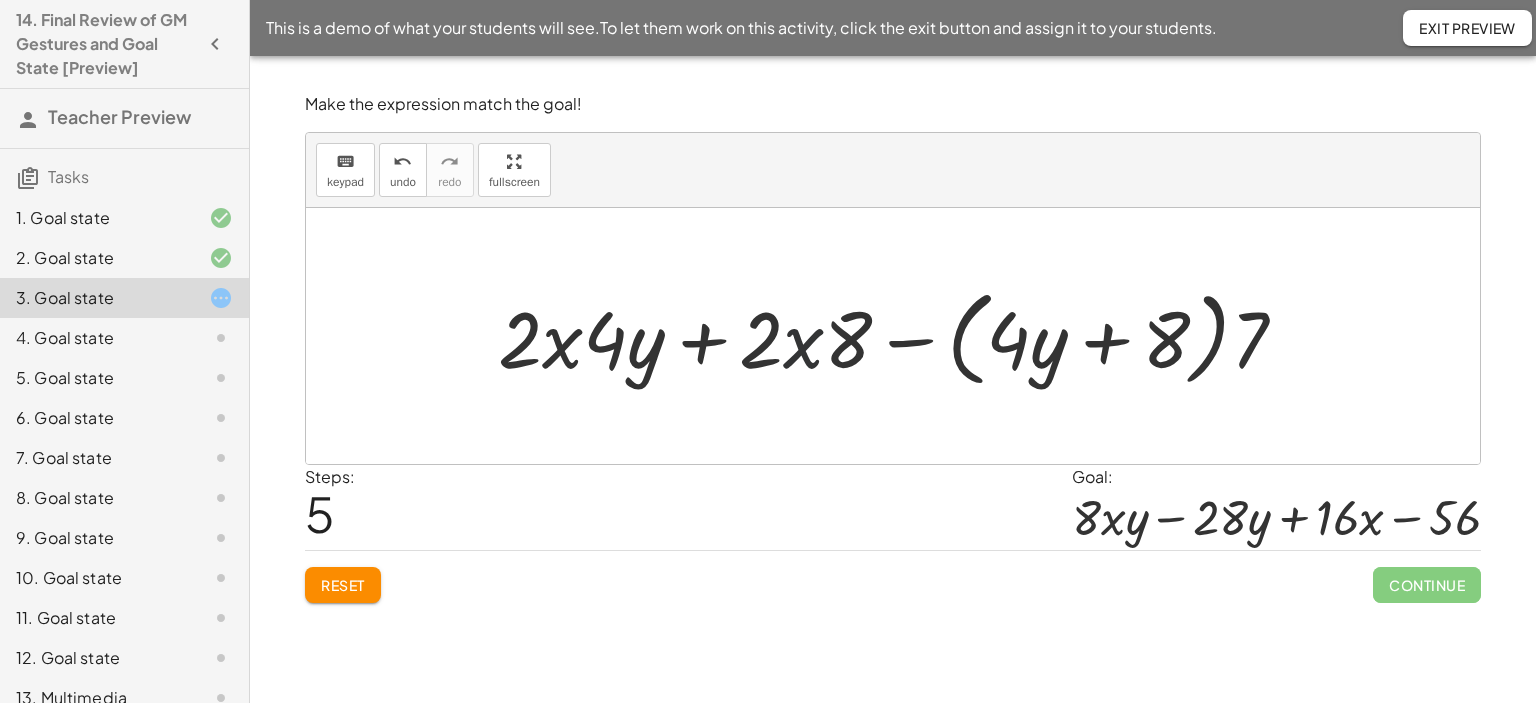 click at bounding box center (900, 336) 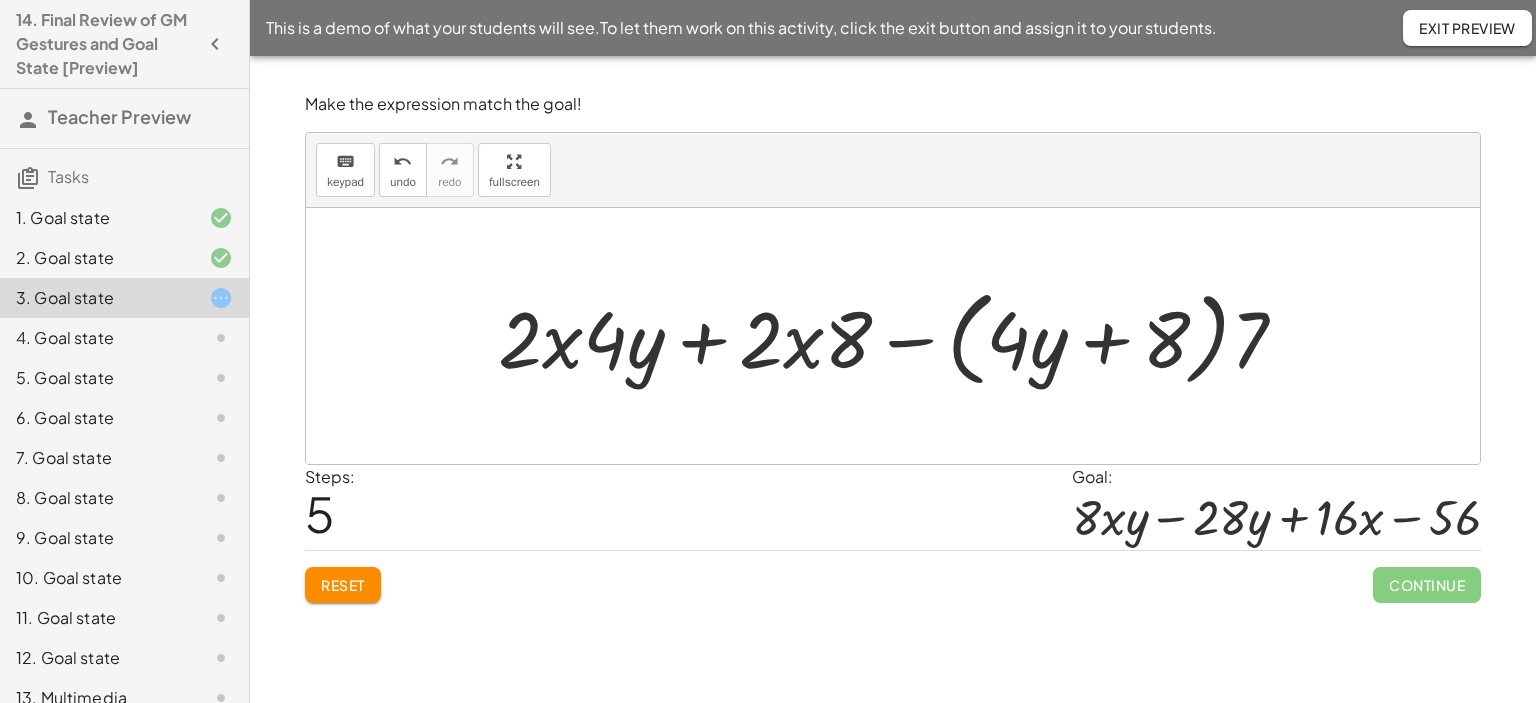 click at bounding box center (900, 336) 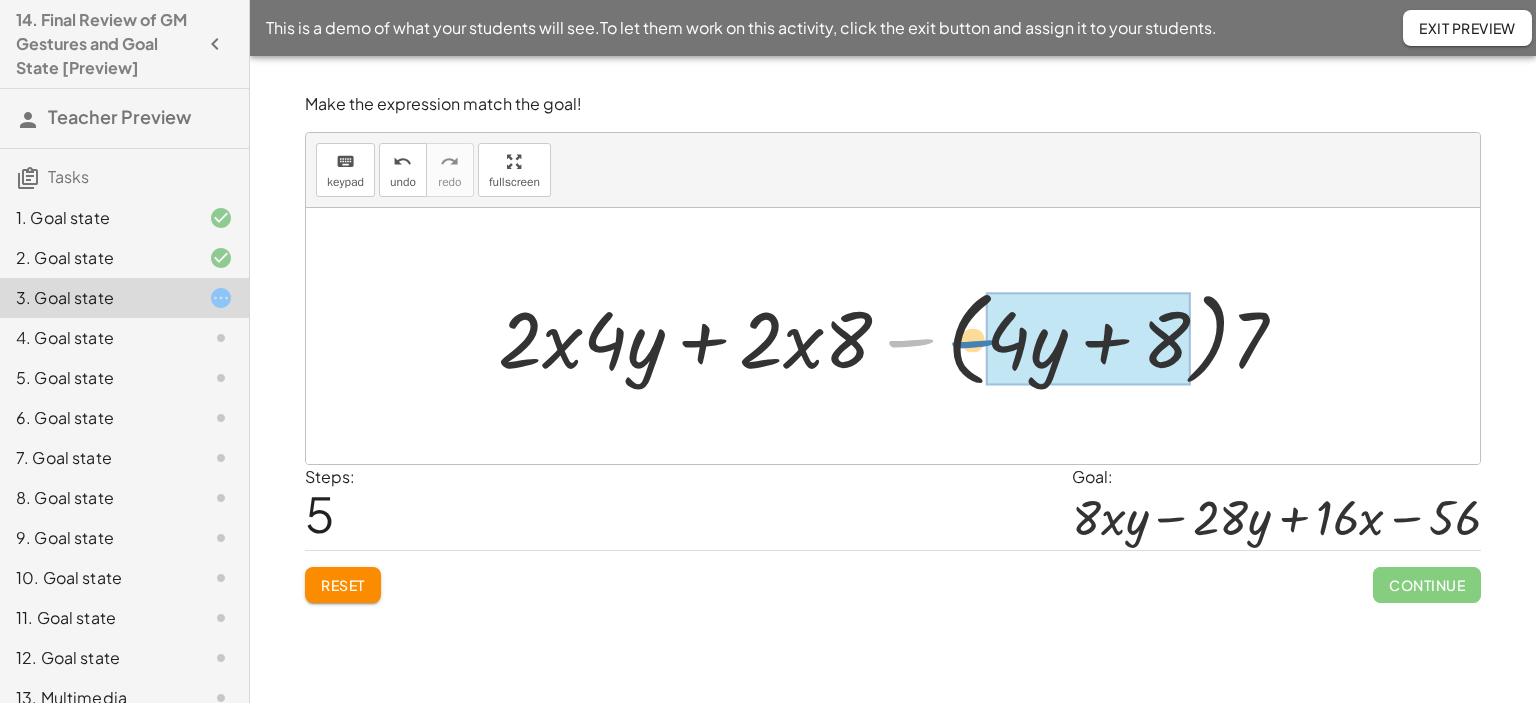 drag, startPoint x: 914, startPoint y: 339, endPoint x: 983, endPoint y: 339, distance: 69 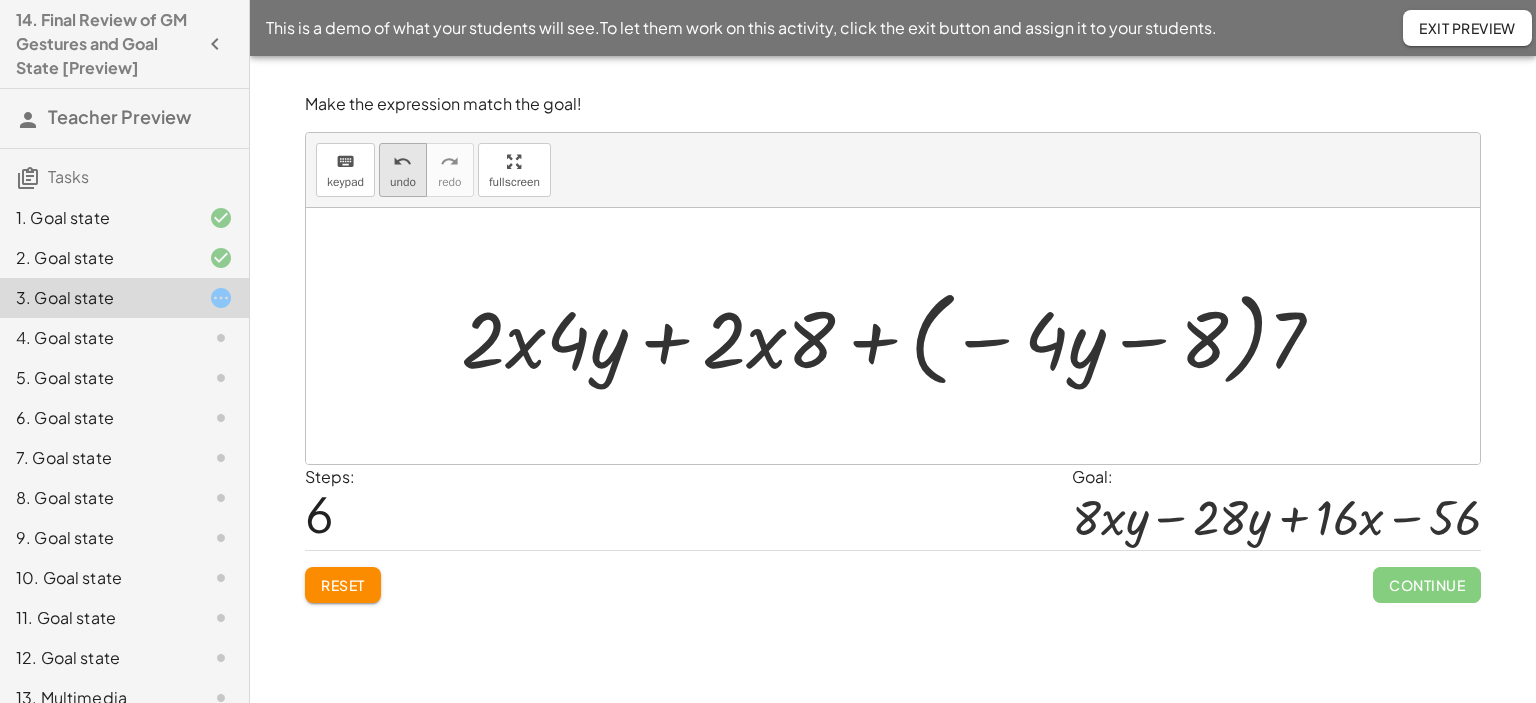 click on "undo" at bounding box center [403, 182] 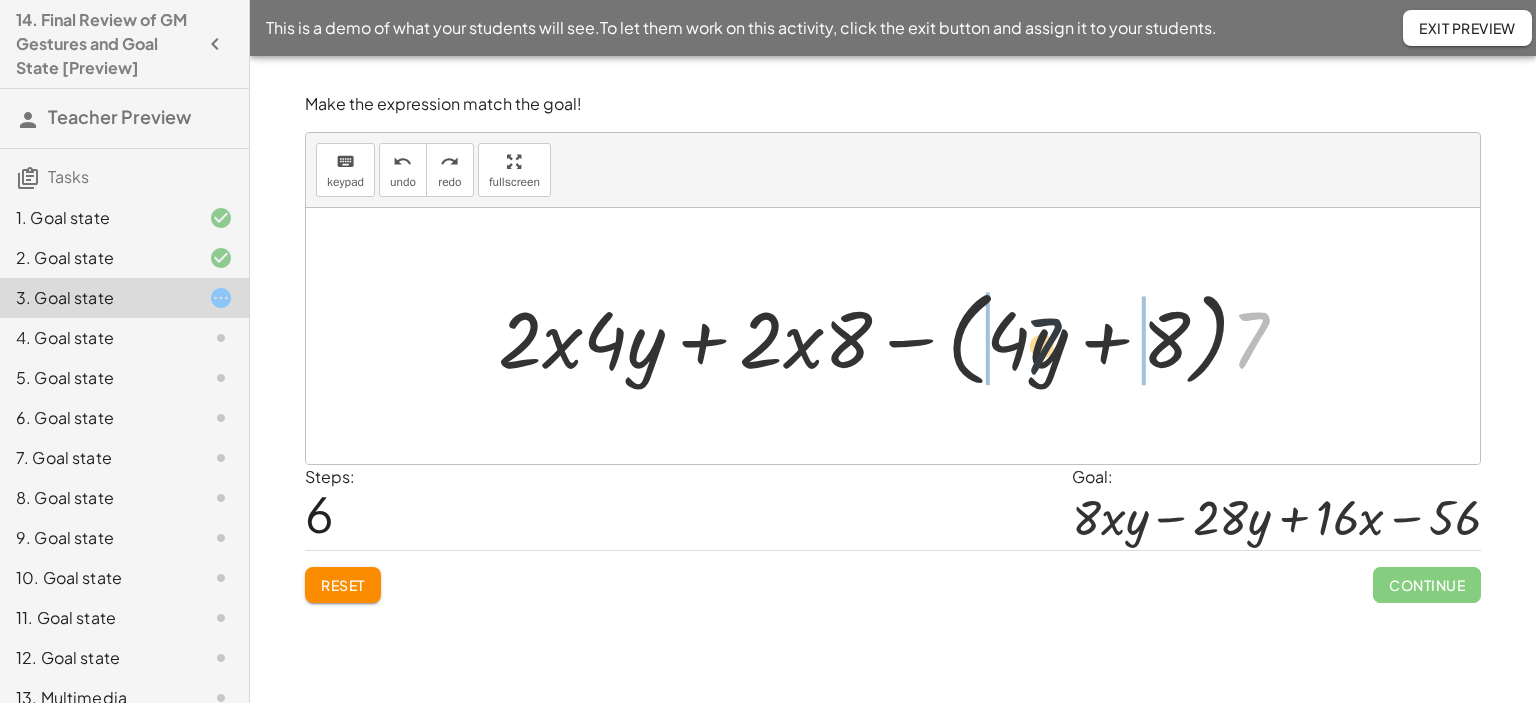 drag, startPoint x: 1259, startPoint y: 324, endPoint x: 1044, endPoint y: 329, distance: 215.05814 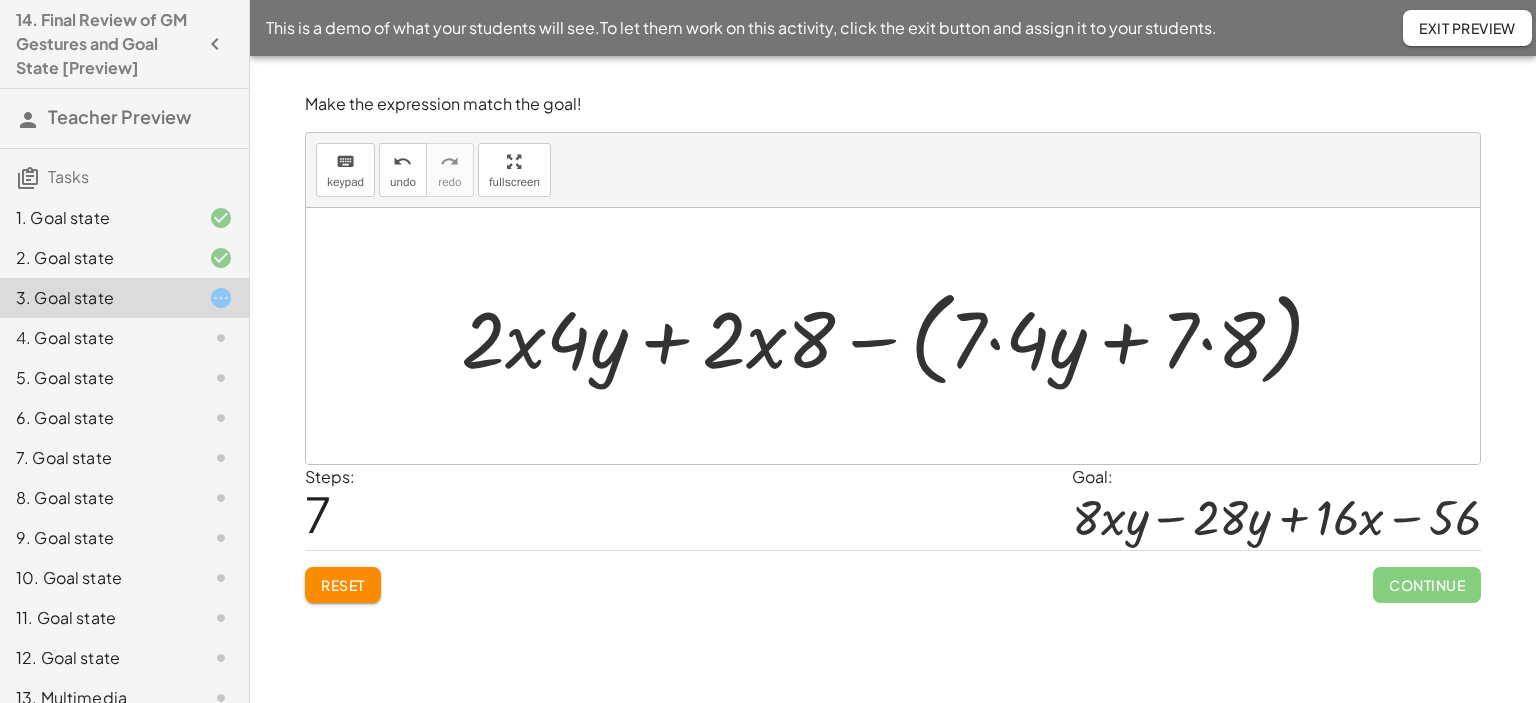 click at bounding box center (900, 336) 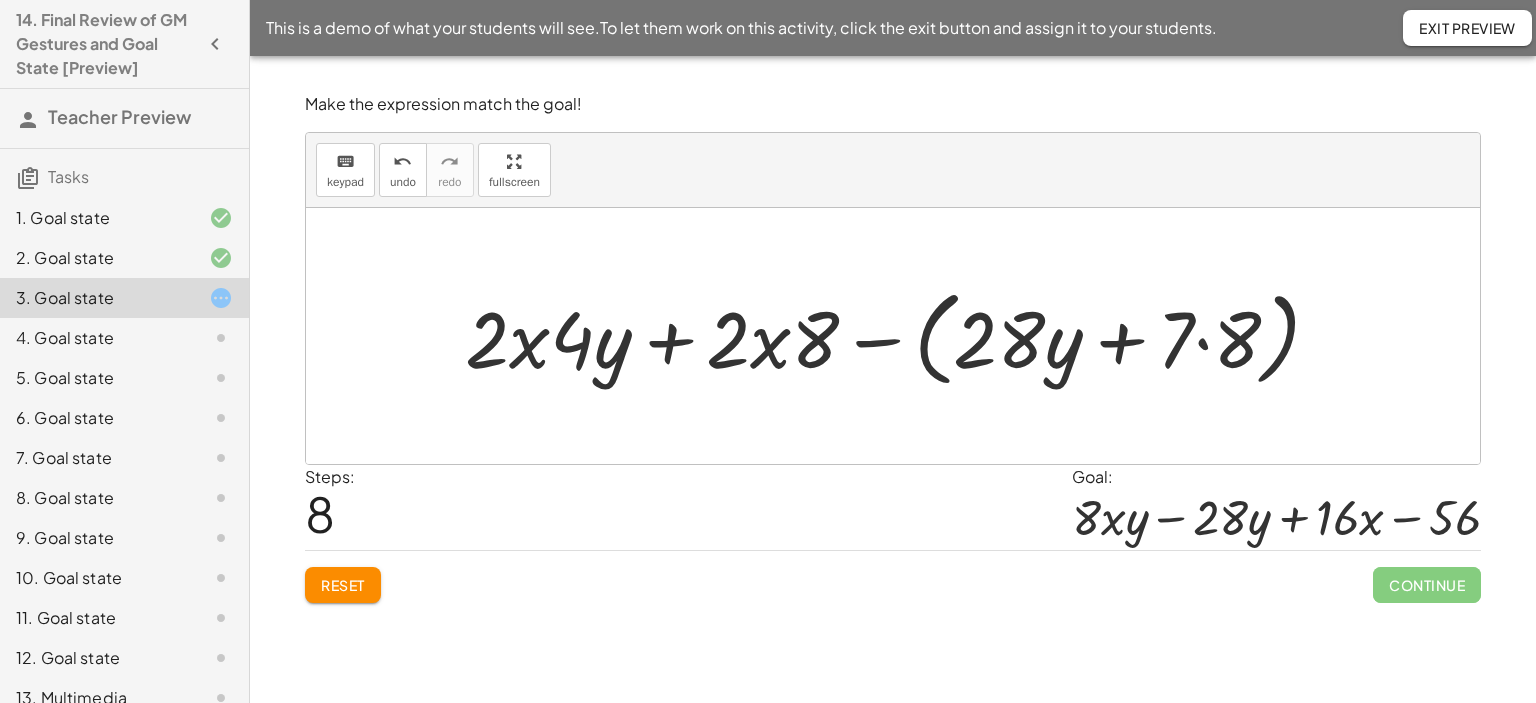 click at bounding box center (901, 336) 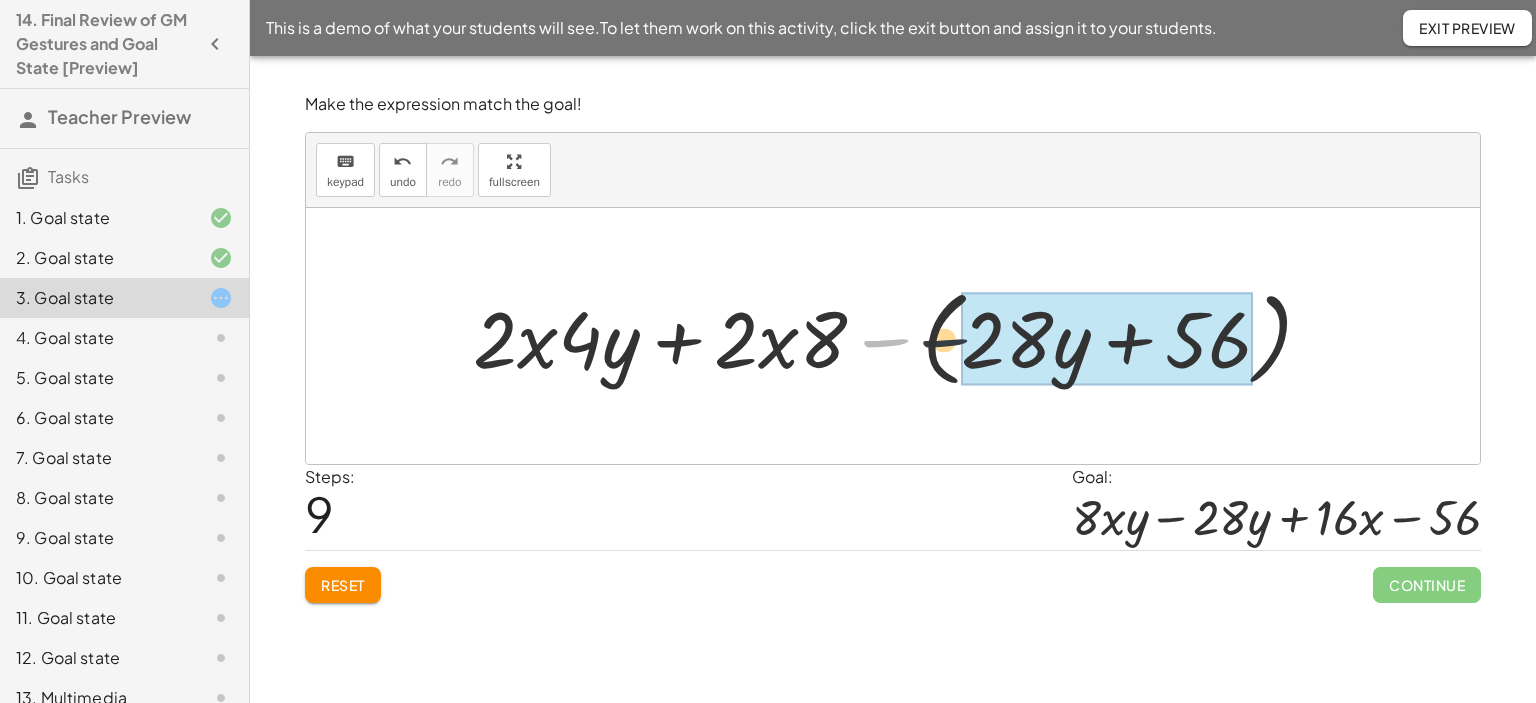 drag, startPoint x: 892, startPoint y: 345, endPoint x: 961, endPoint y: 345, distance: 69 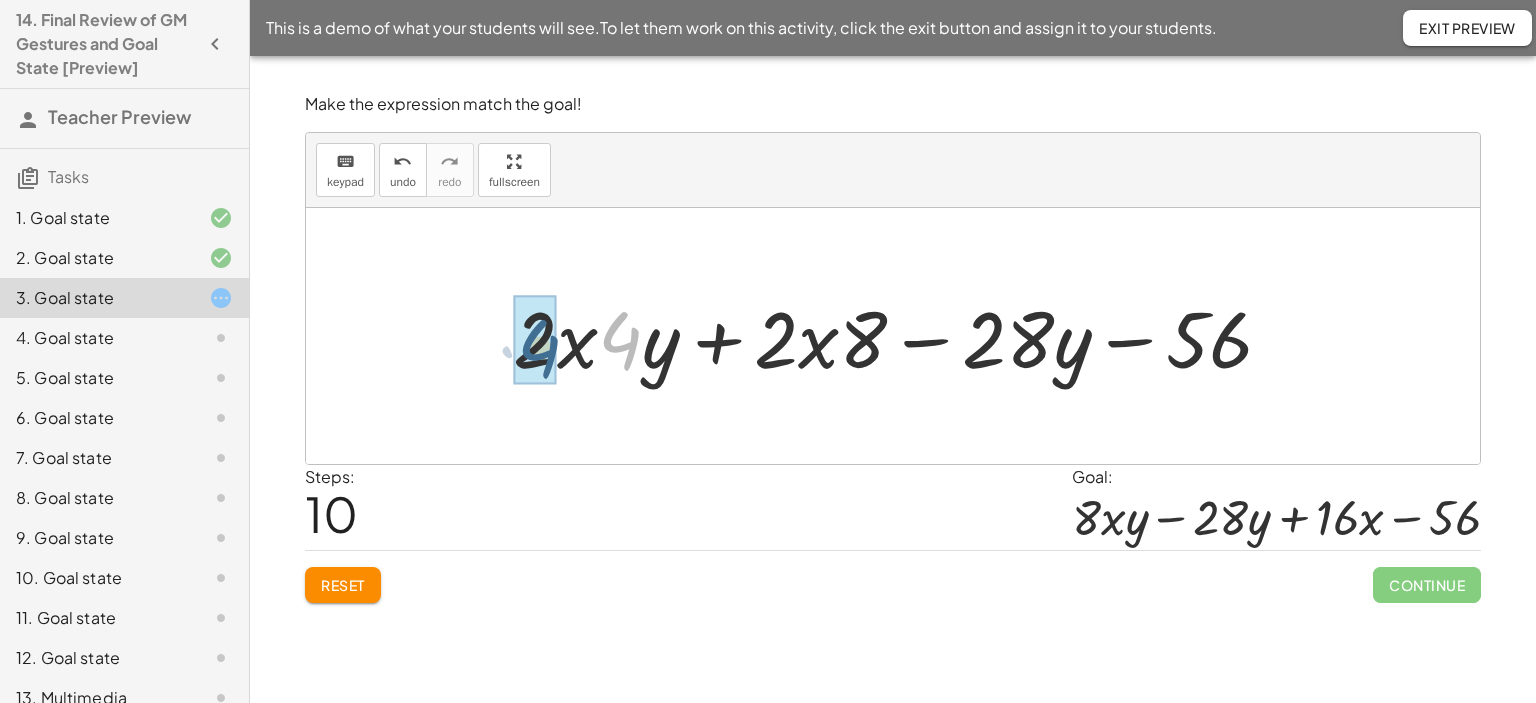 drag, startPoint x: 612, startPoint y: 332, endPoint x: 552, endPoint y: 340, distance: 60.530983 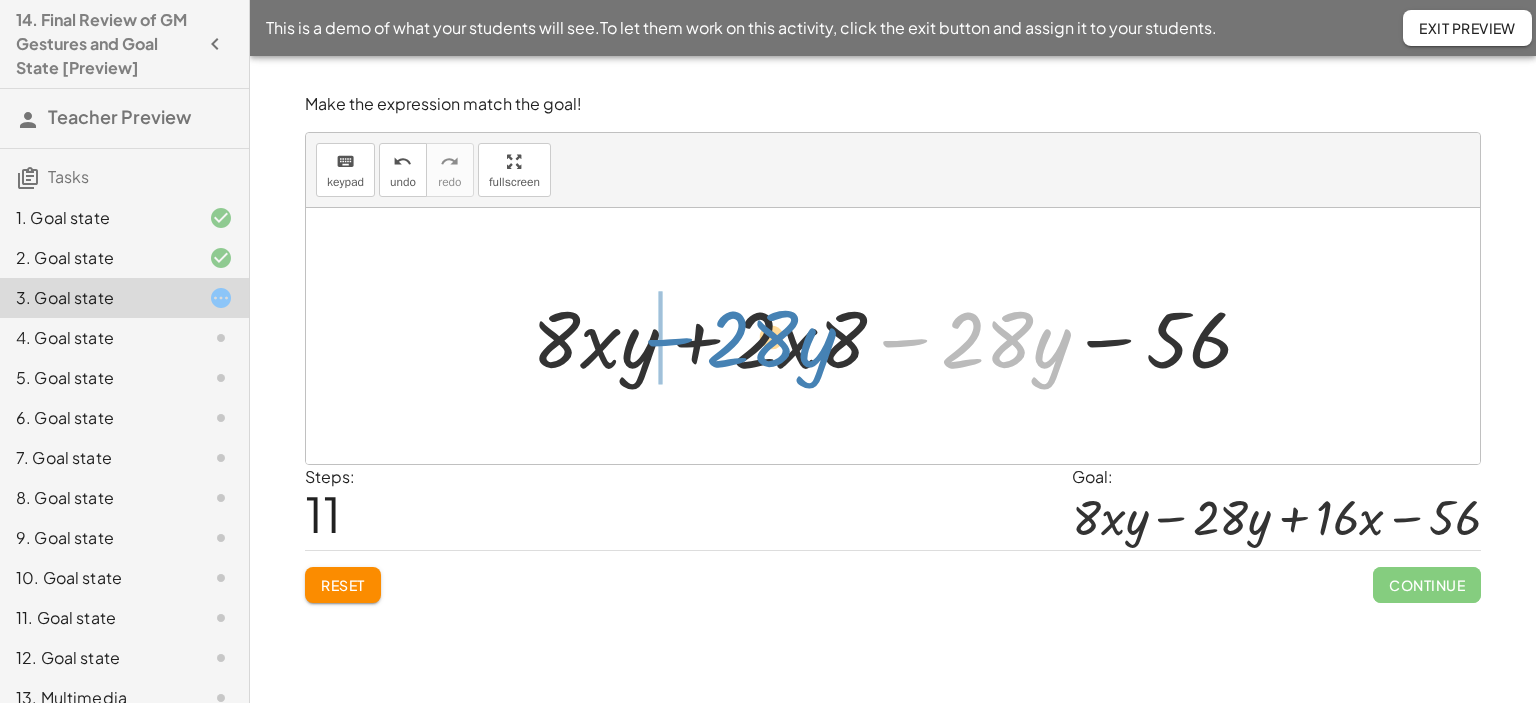 drag, startPoint x: 907, startPoint y: 340, endPoint x: 672, endPoint y: 339, distance: 235.00212 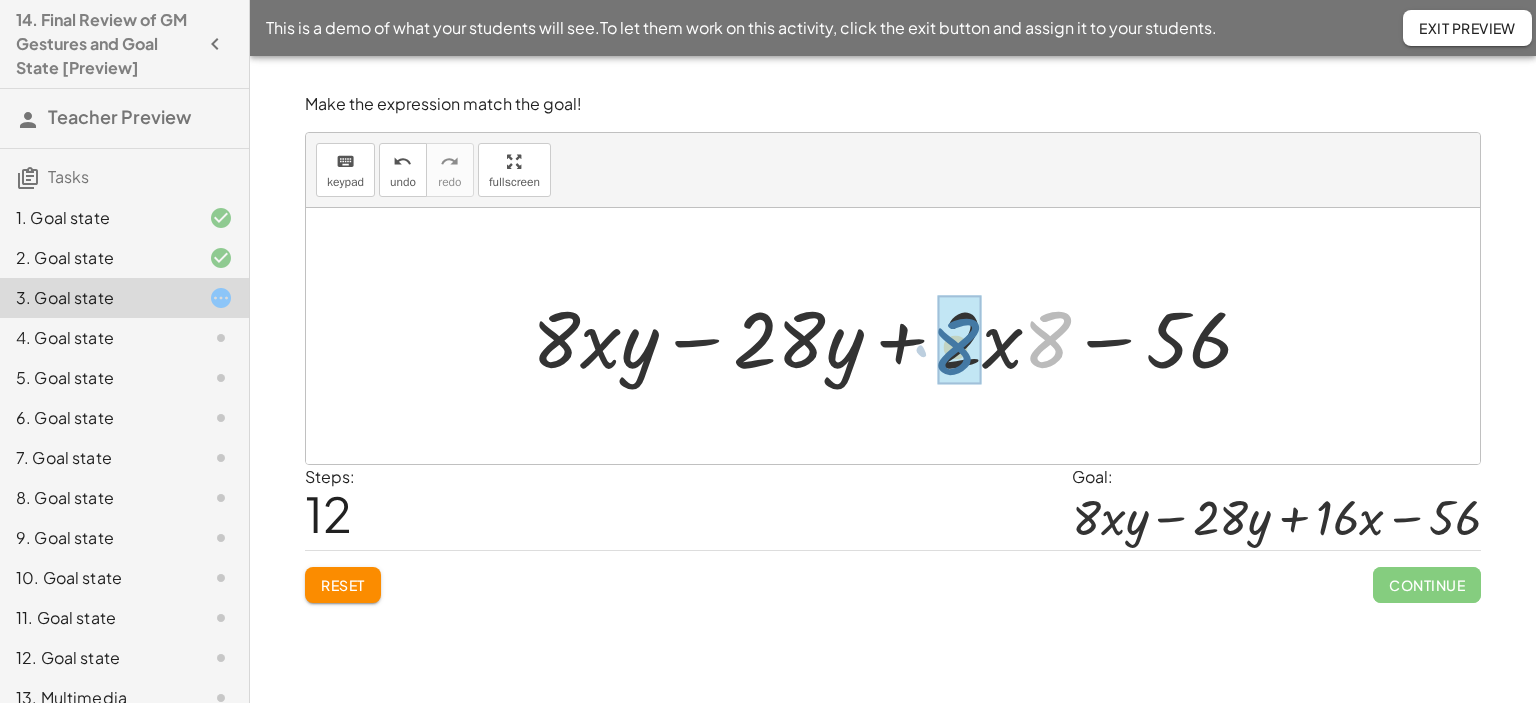 drag, startPoint x: 1052, startPoint y: 339, endPoint x: 960, endPoint y: 347, distance: 92.34717 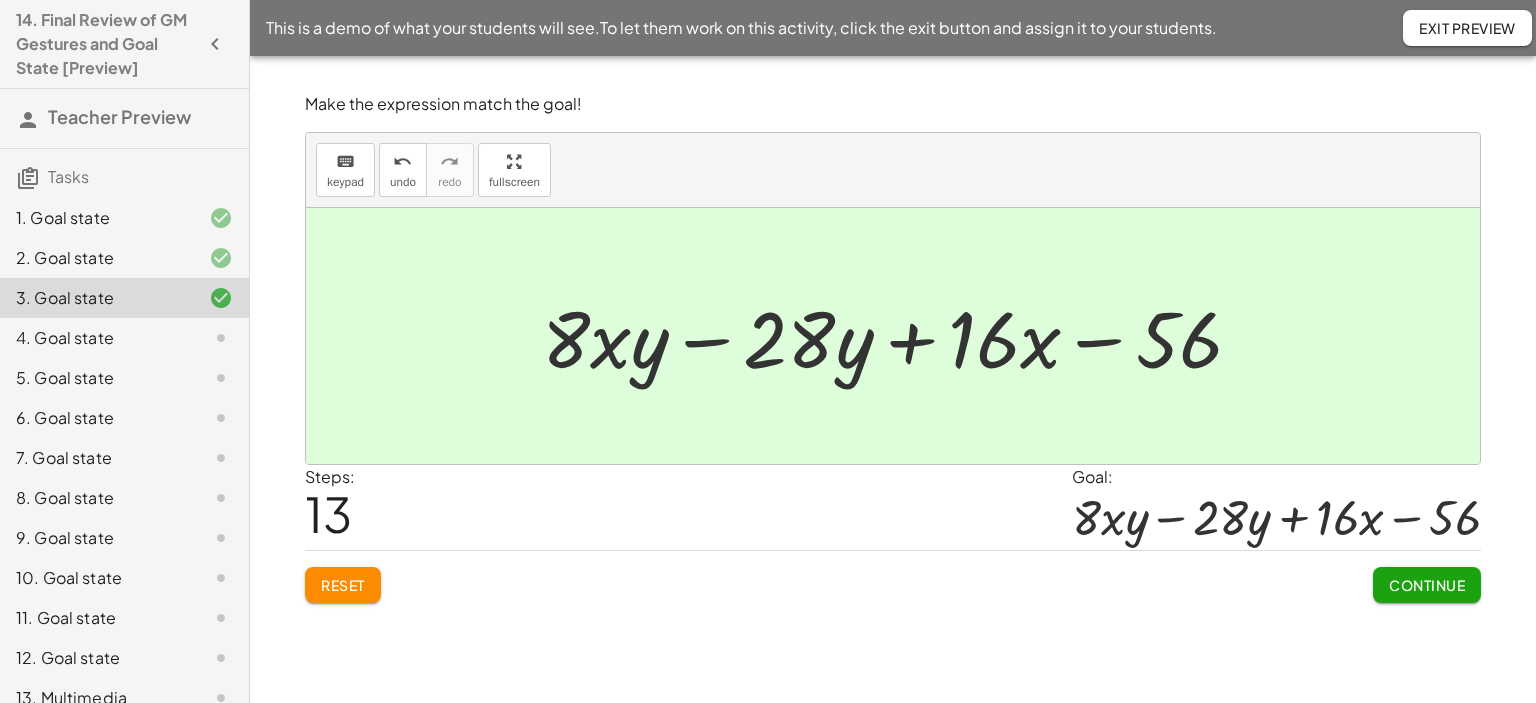 click on "Continue" at bounding box center (1427, 585) 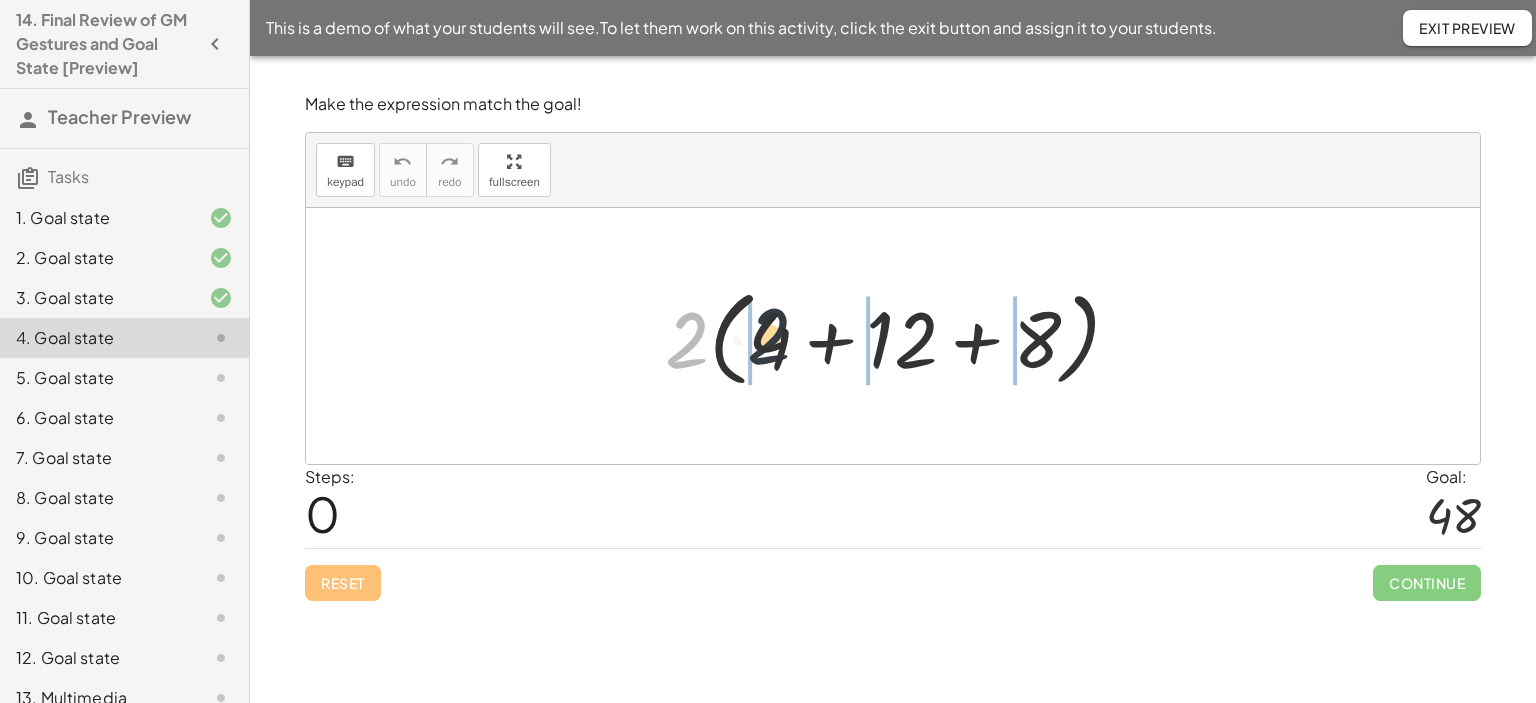 drag, startPoint x: 696, startPoint y: 358, endPoint x: 783, endPoint y: 354, distance: 87.0919 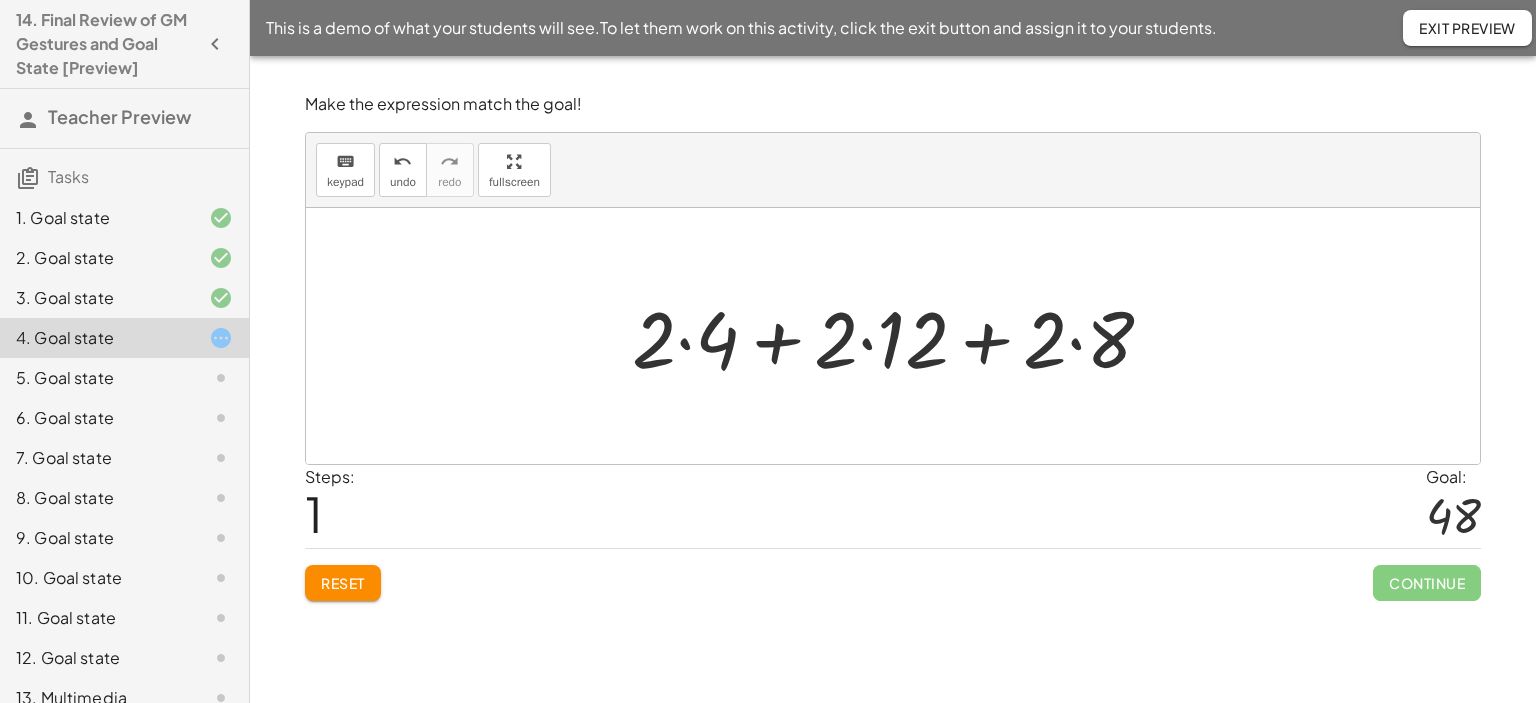 click at bounding box center [900, 336] 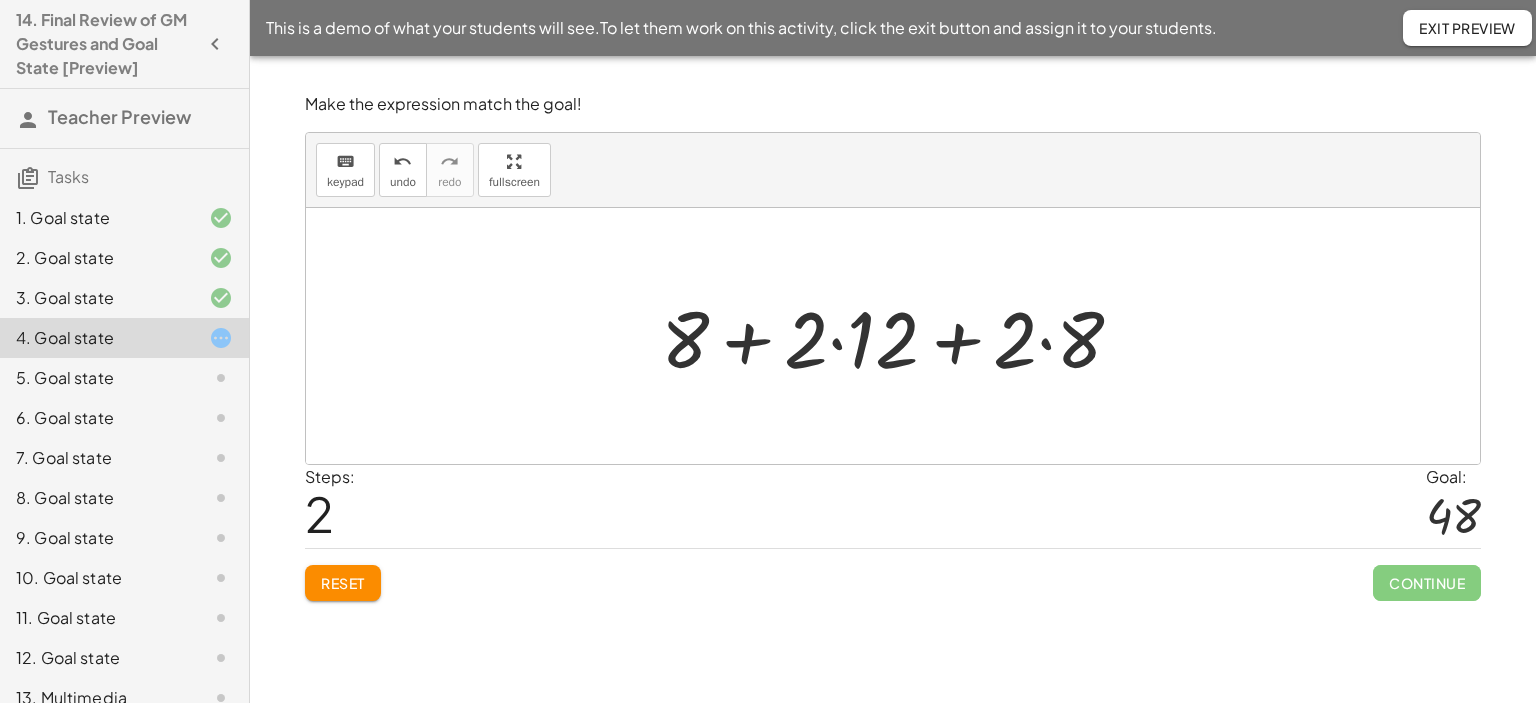 click at bounding box center (900, 336) 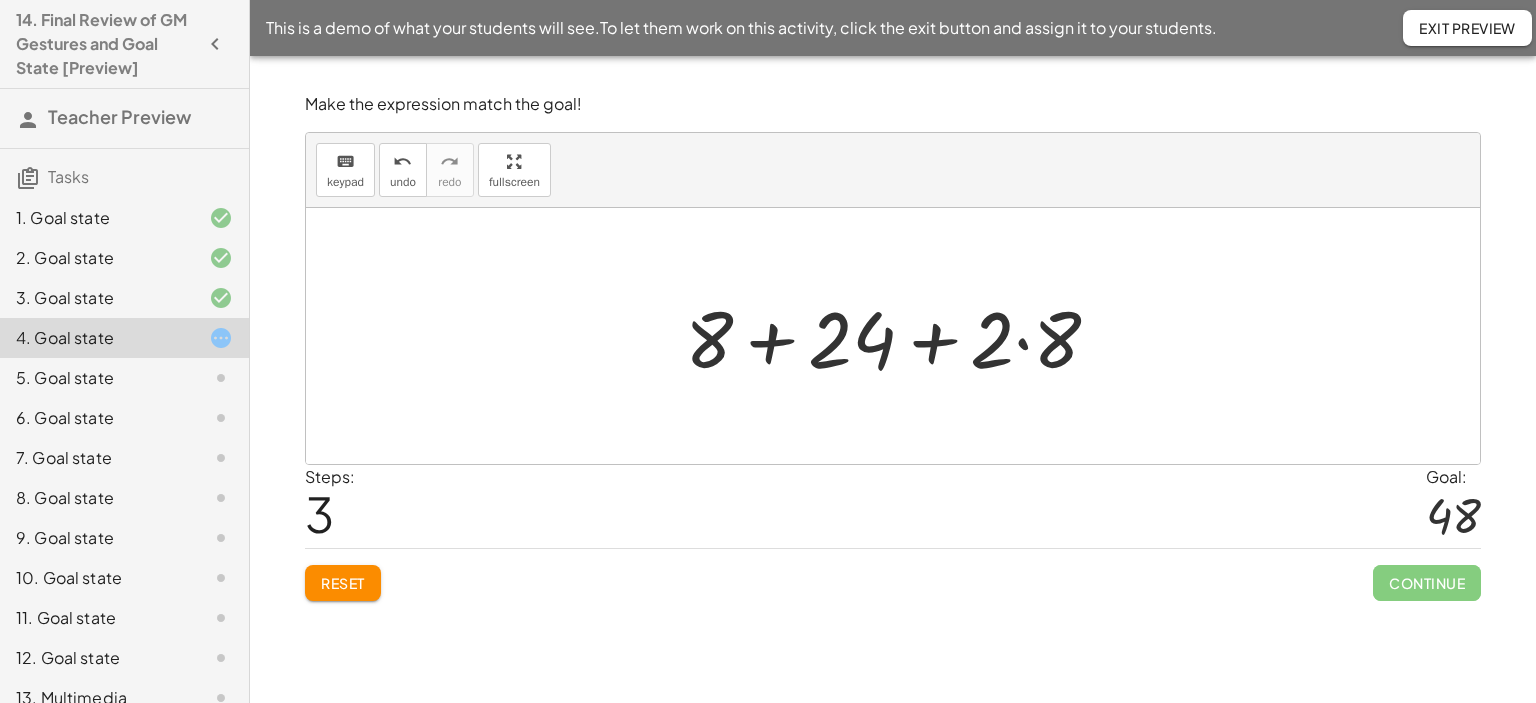 click at bounding box center [901, 336] 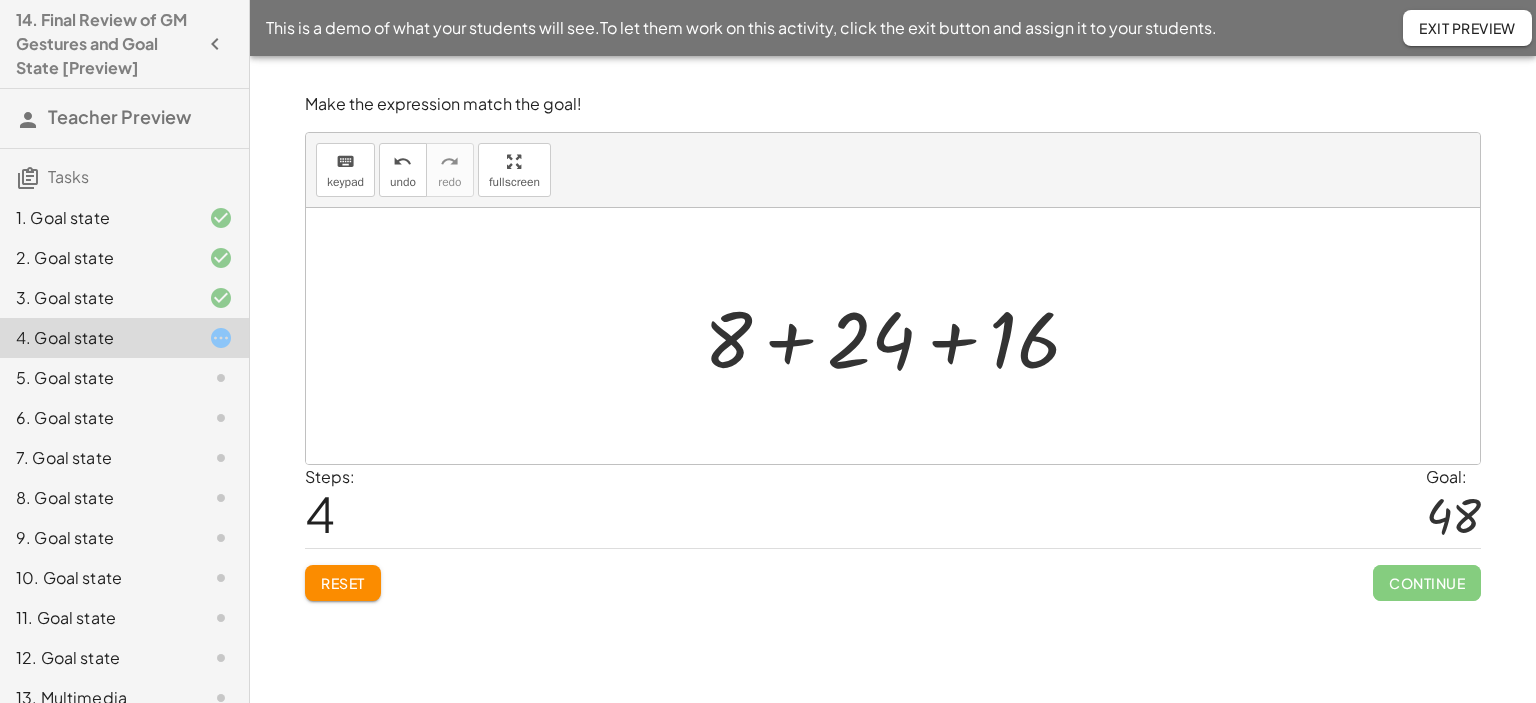 click at bounding box center [900, 336] 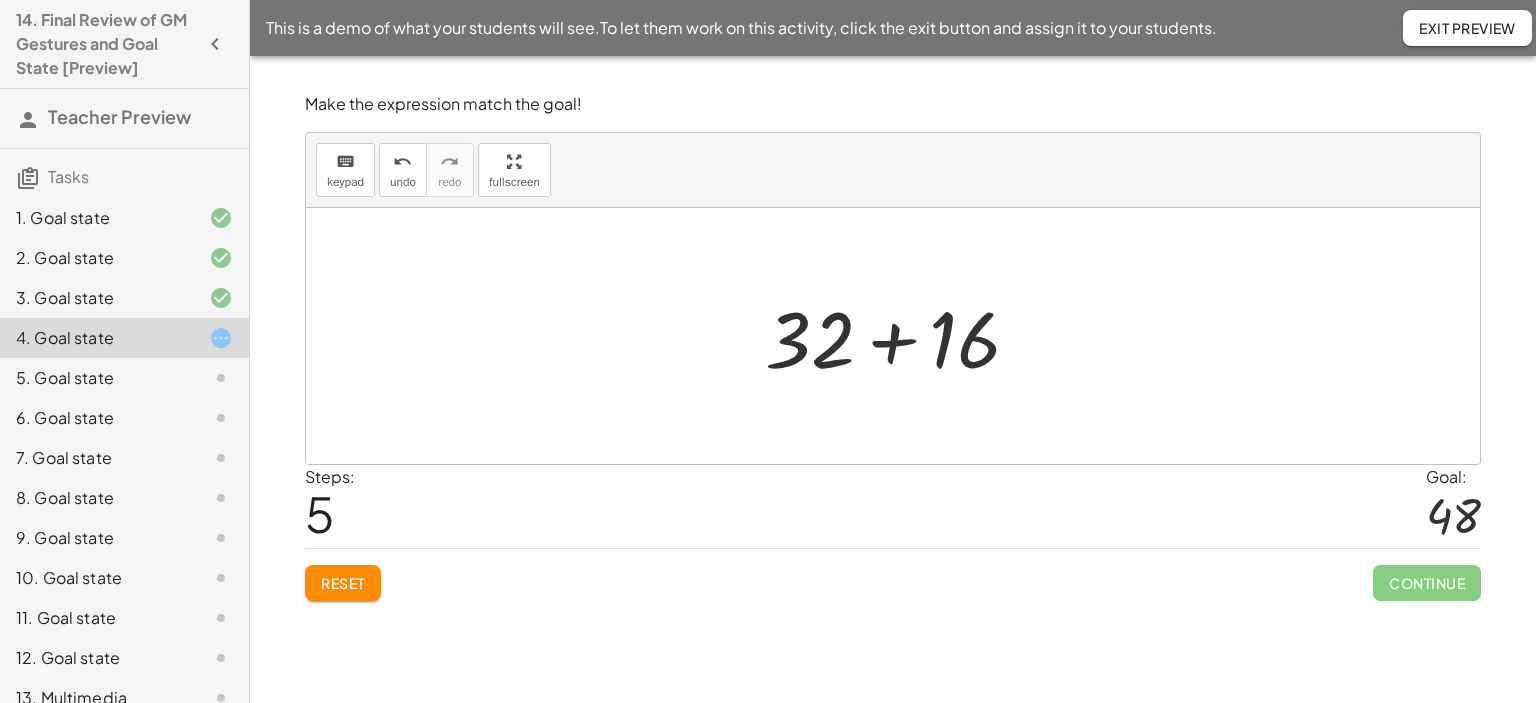 click at bounding box center [900, 336] 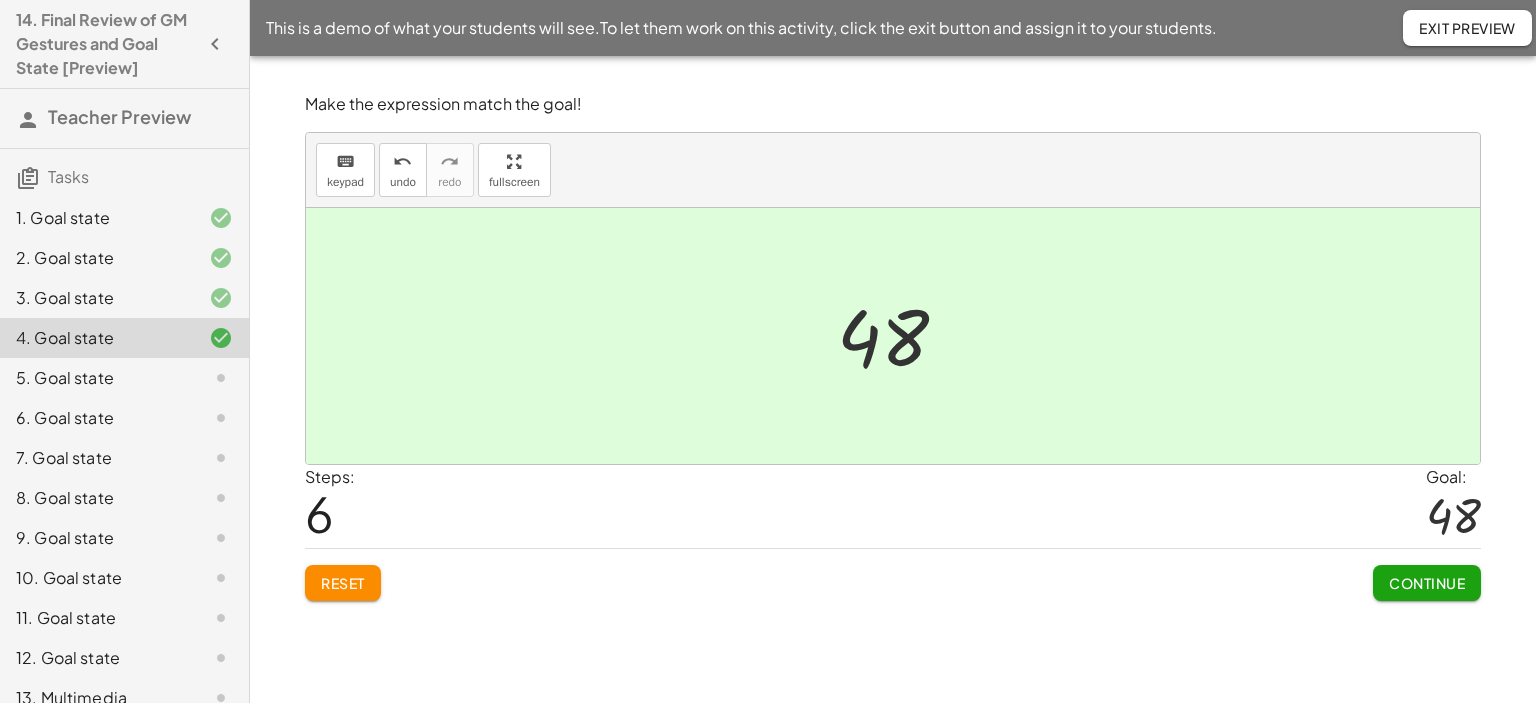 click on "Continue" 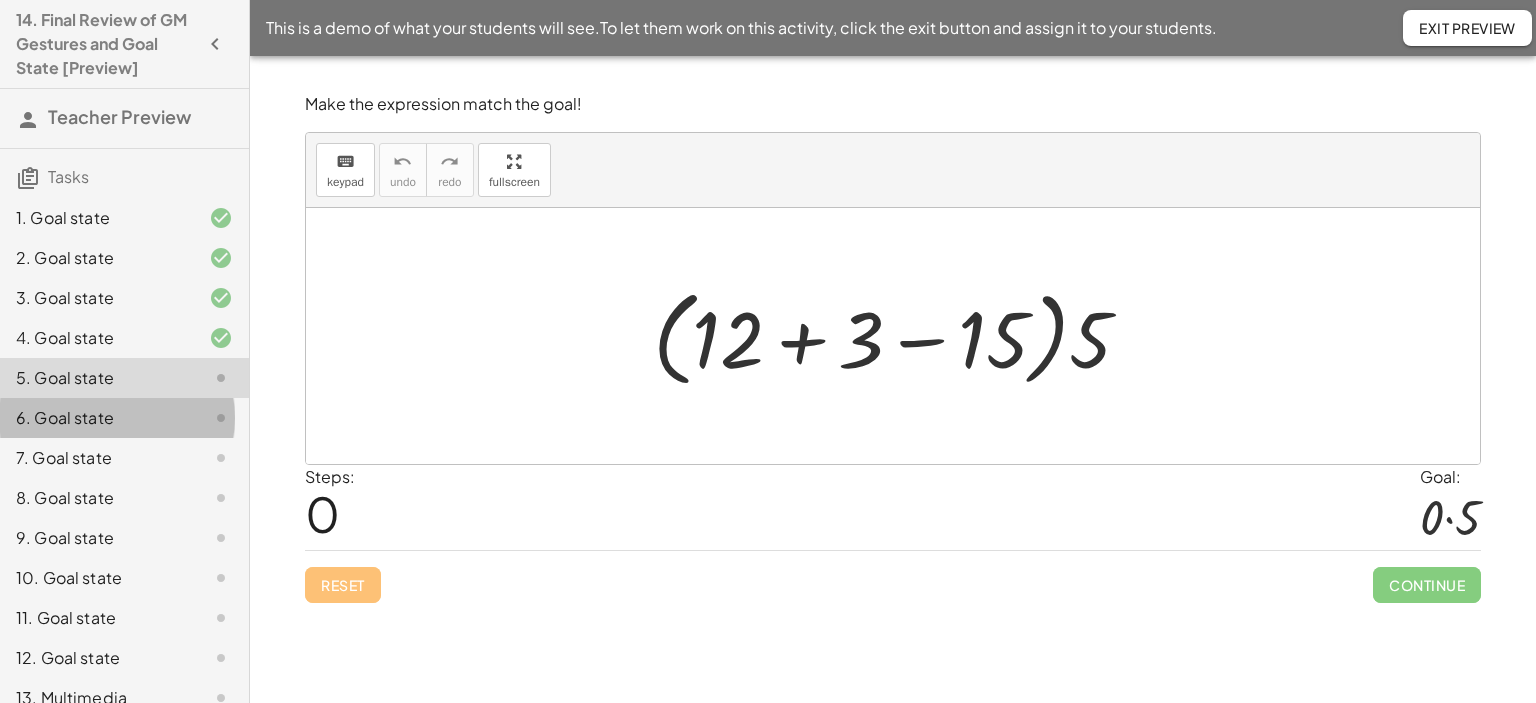 click on "6. Goal state" 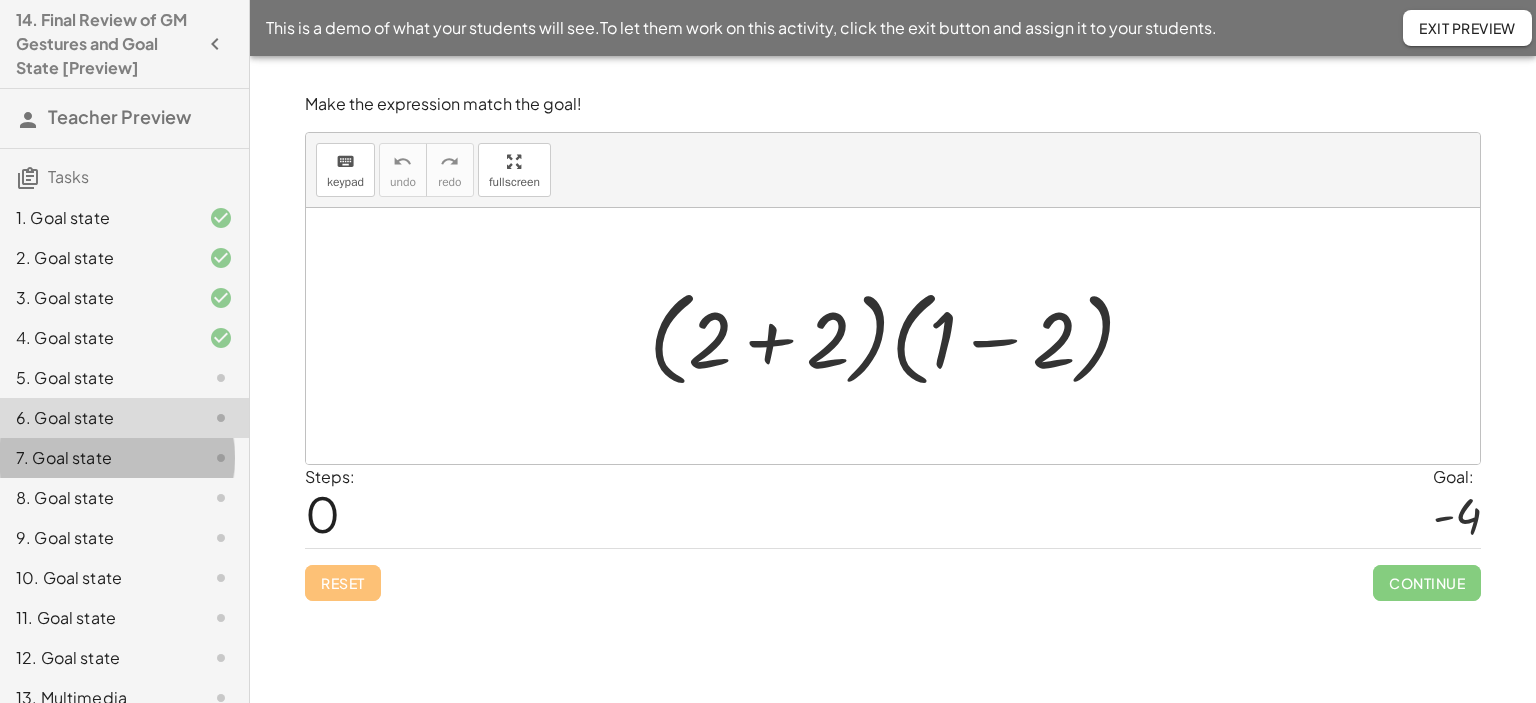click on "7. Goal state" 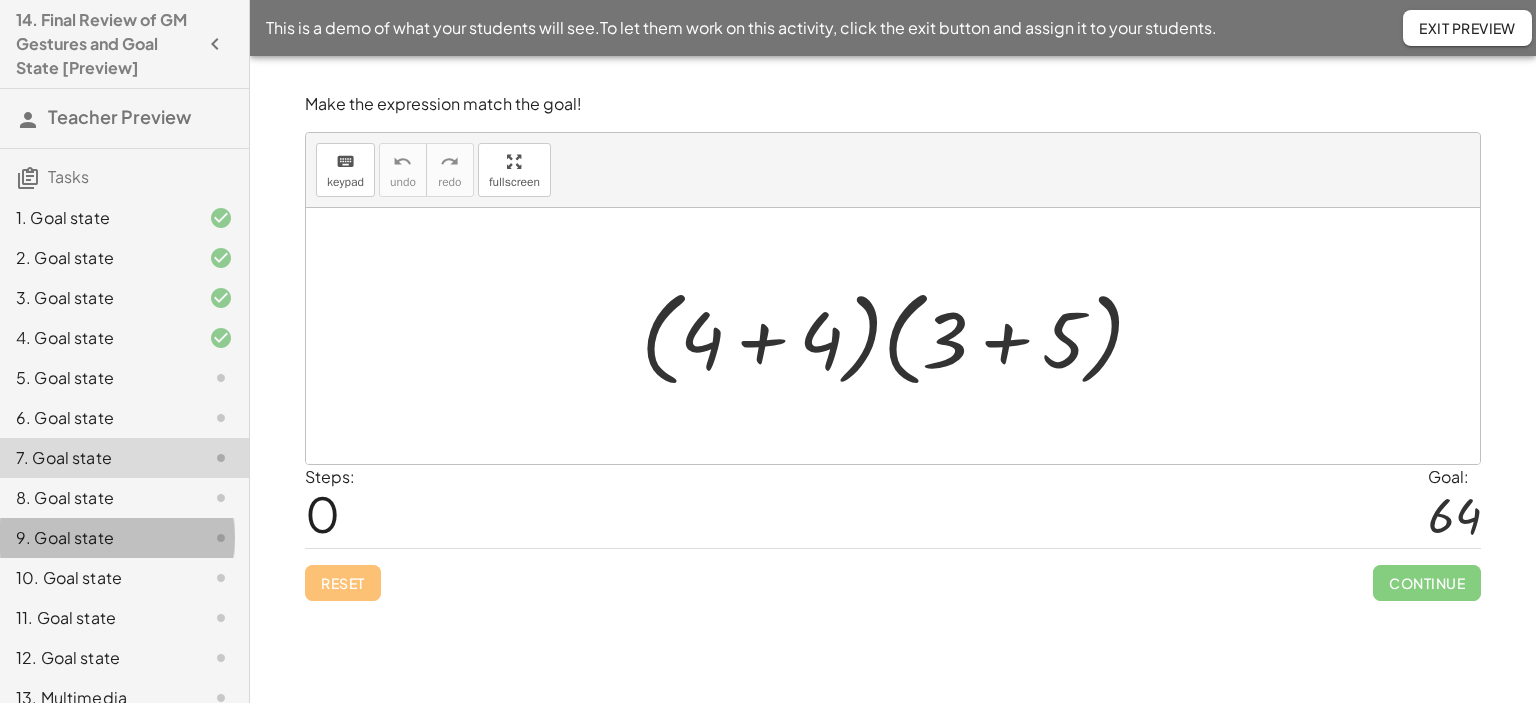 click on "9. Goal state" 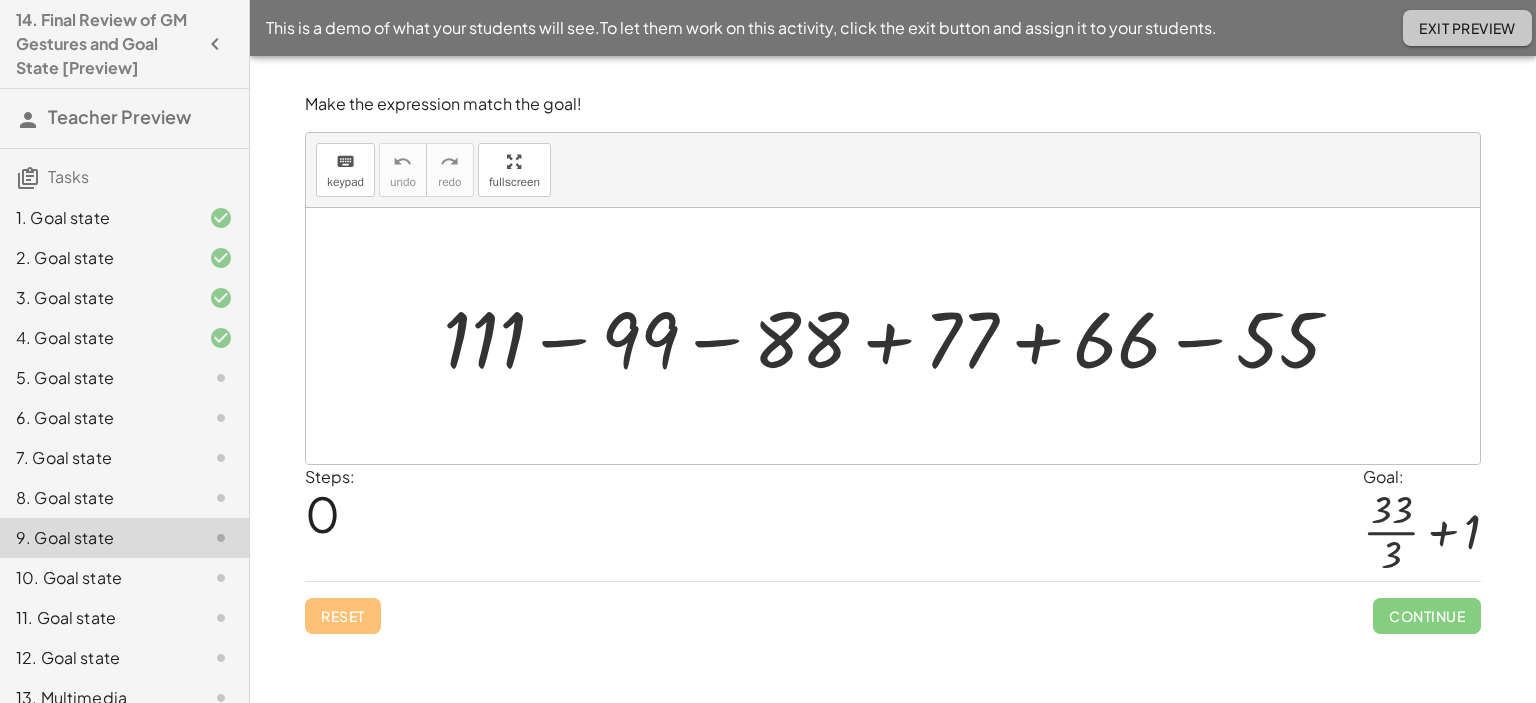 click on "Exit Preview" 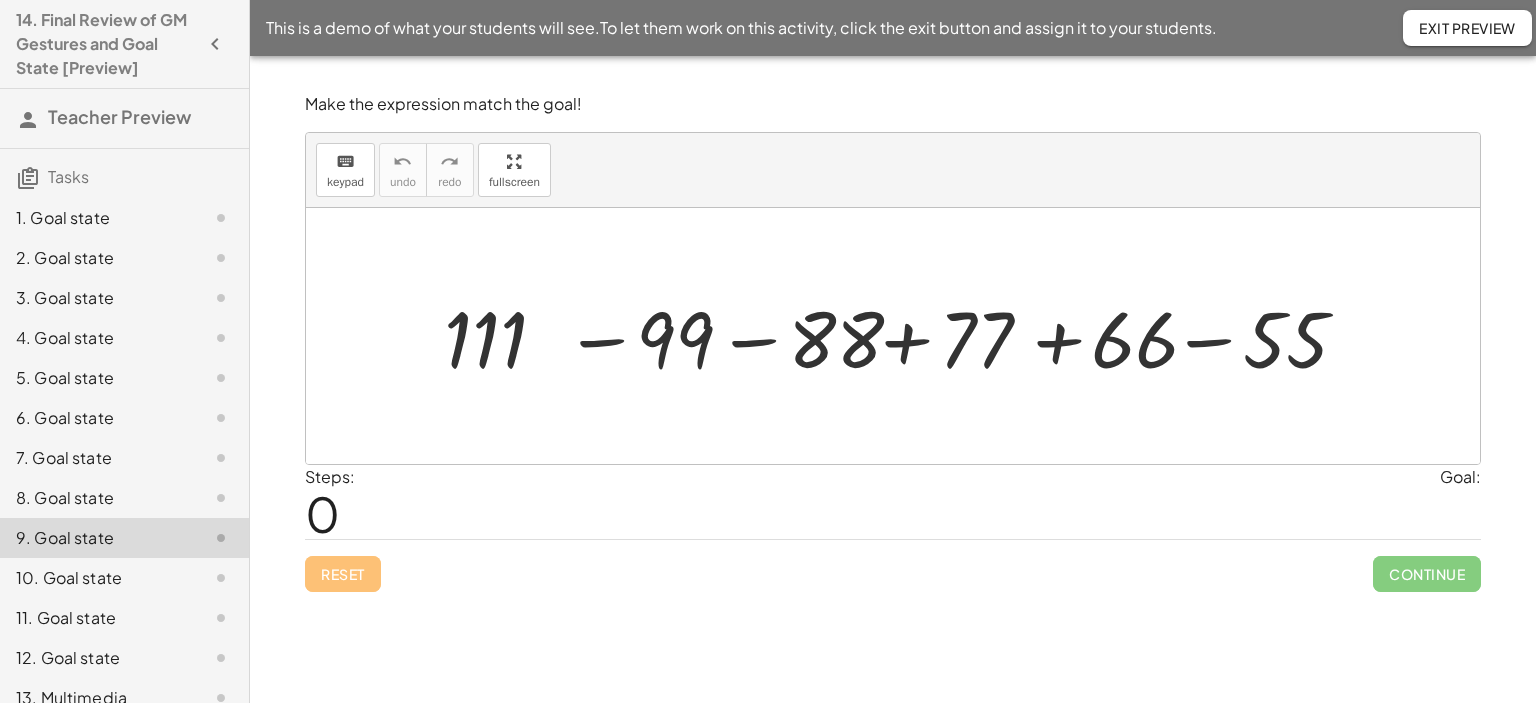 scroll, scrollTop: 0, scrollLeft: 0, axis: both 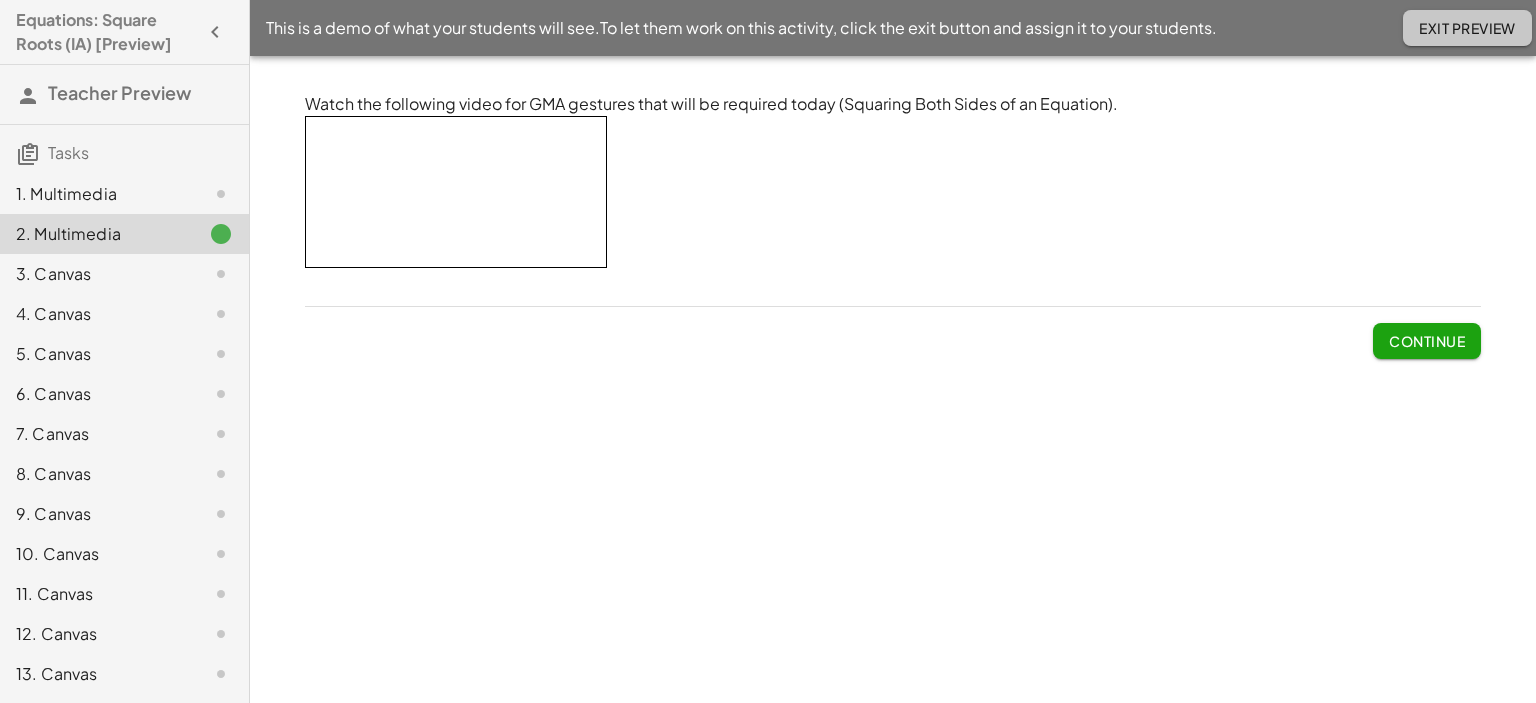 click on "Exit Preview" 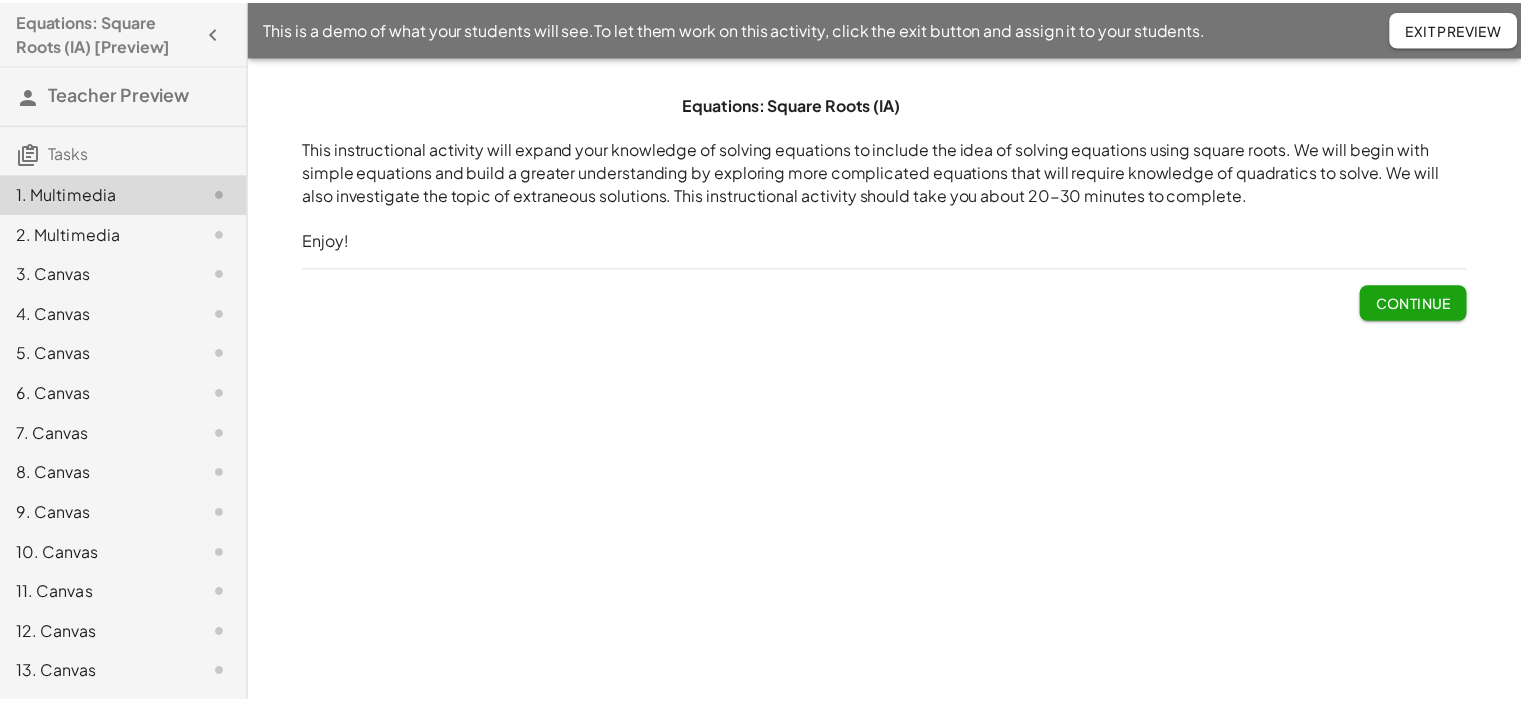 scroll, scrollTop: 0, scrollLeft: 0, axis: both 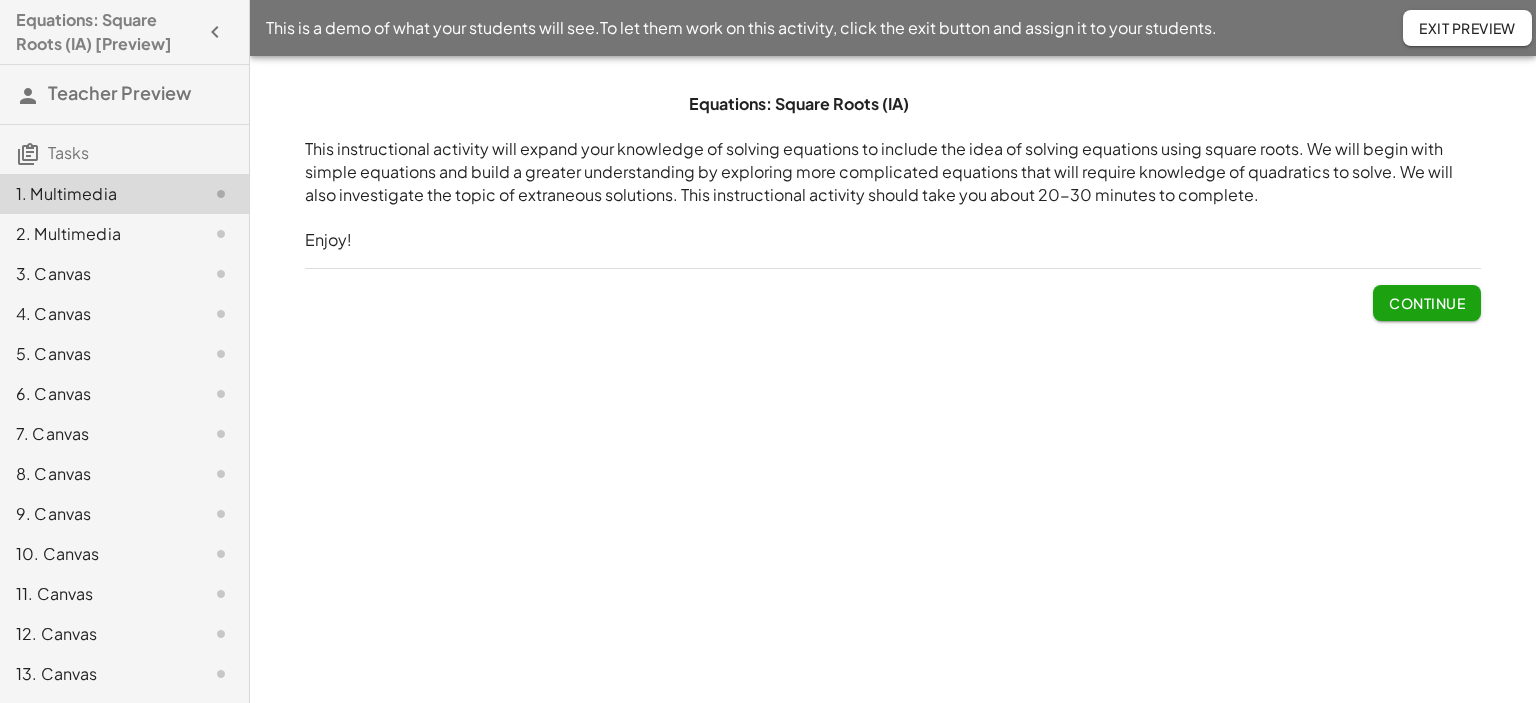 click on "3. Canvas" 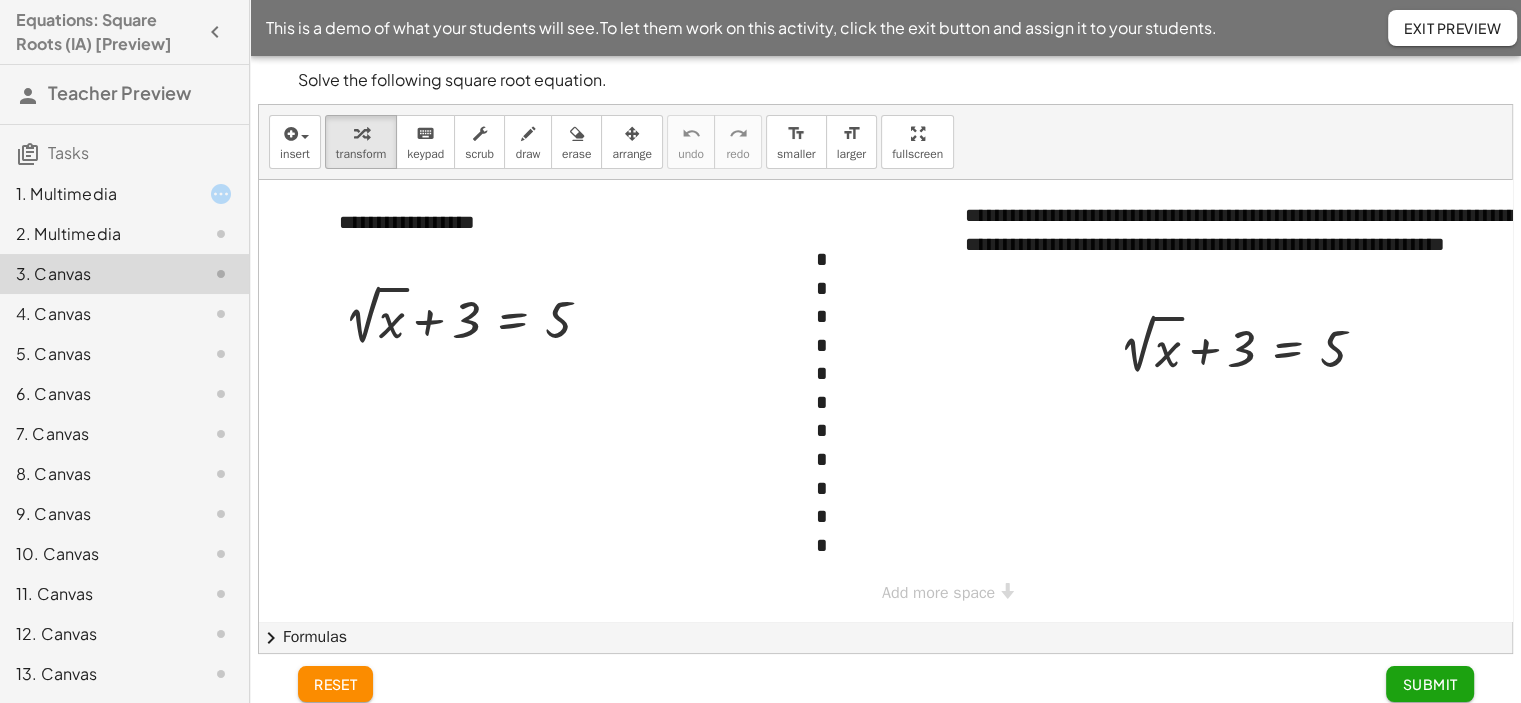click on "4. Canvas" 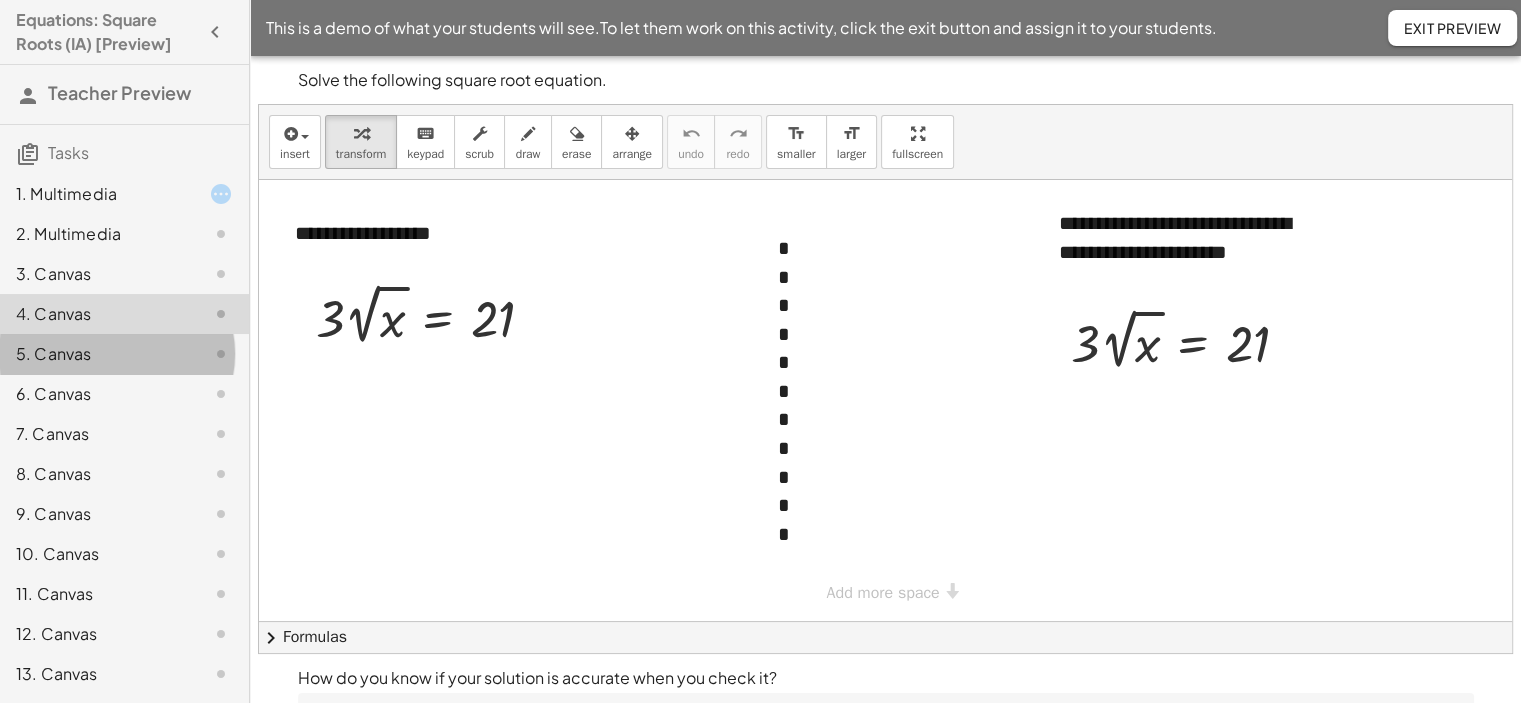 click on "5. Canvas" 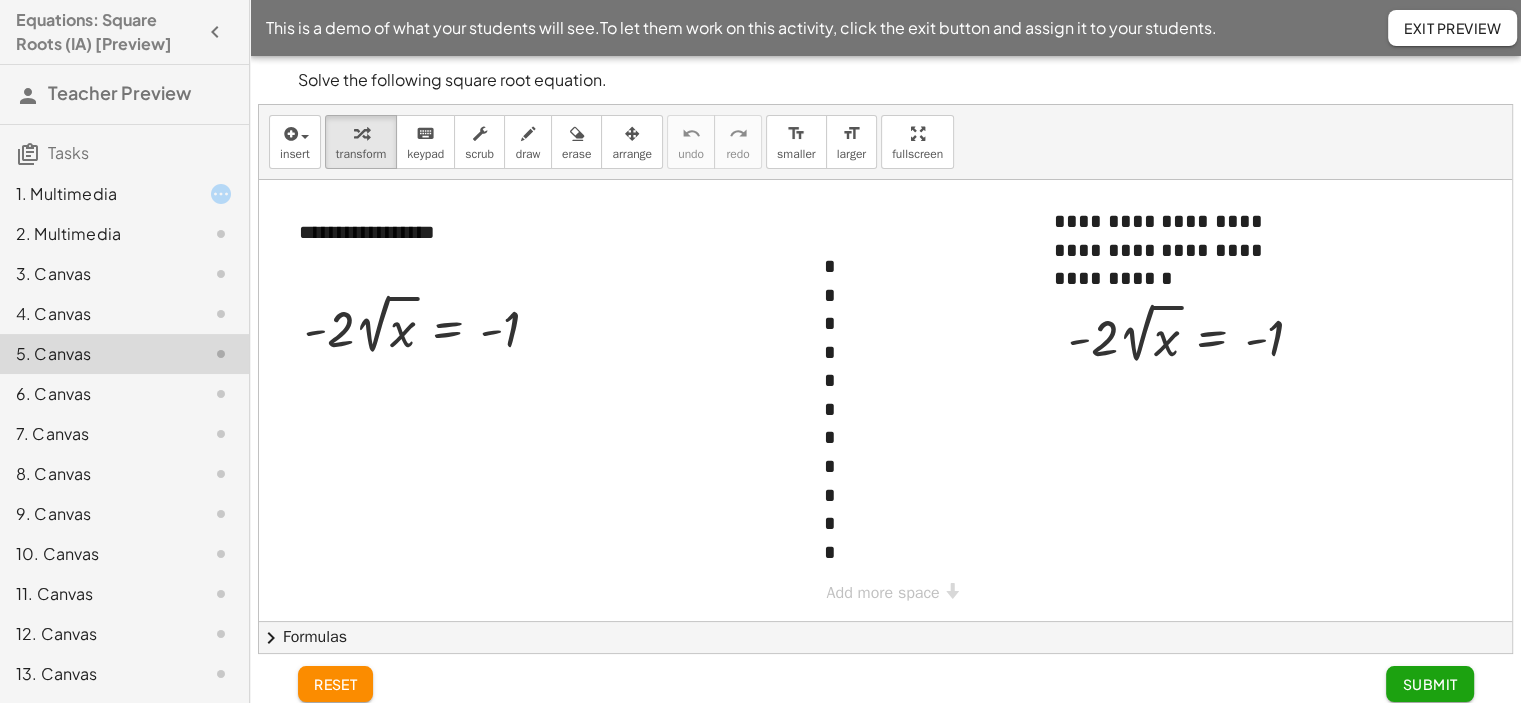 click on "6. Canvas" 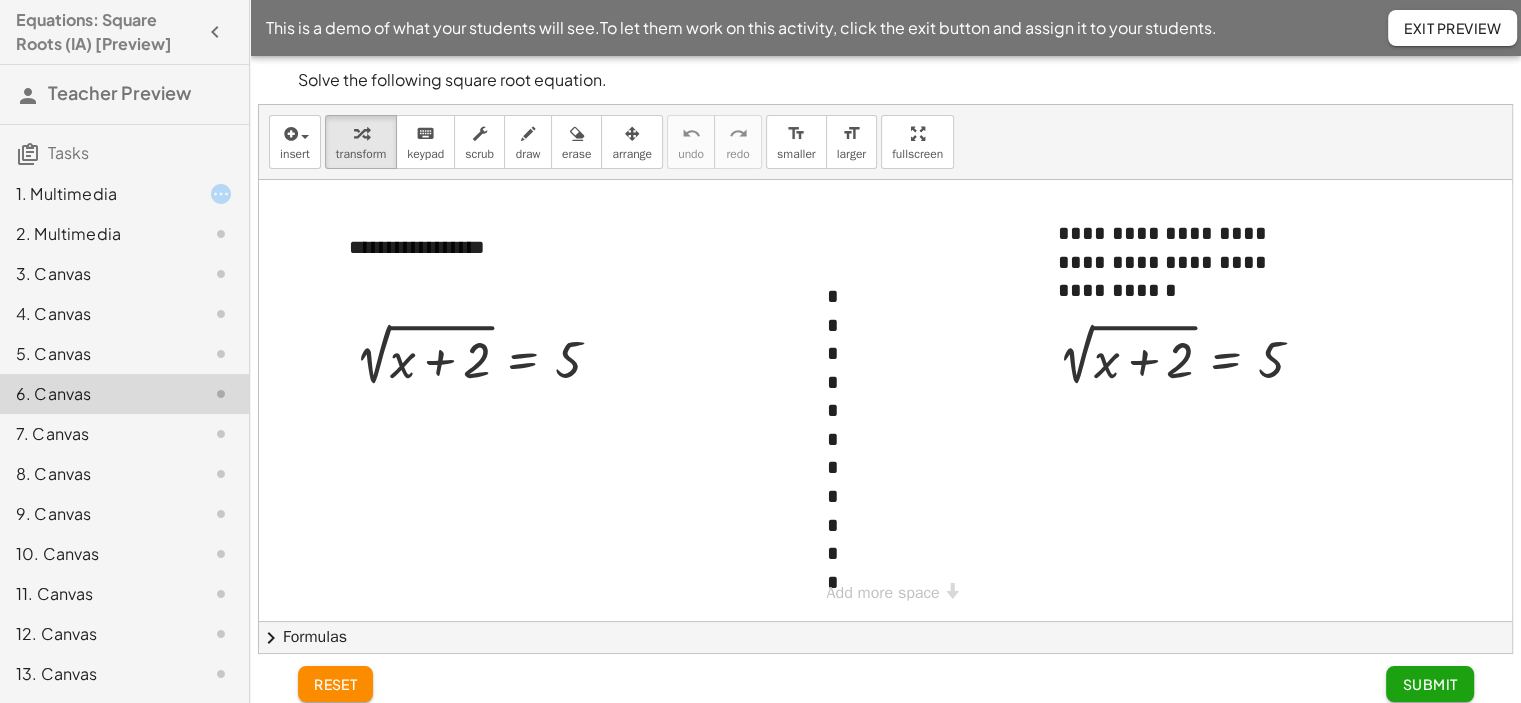 click on "Exit Preview" 